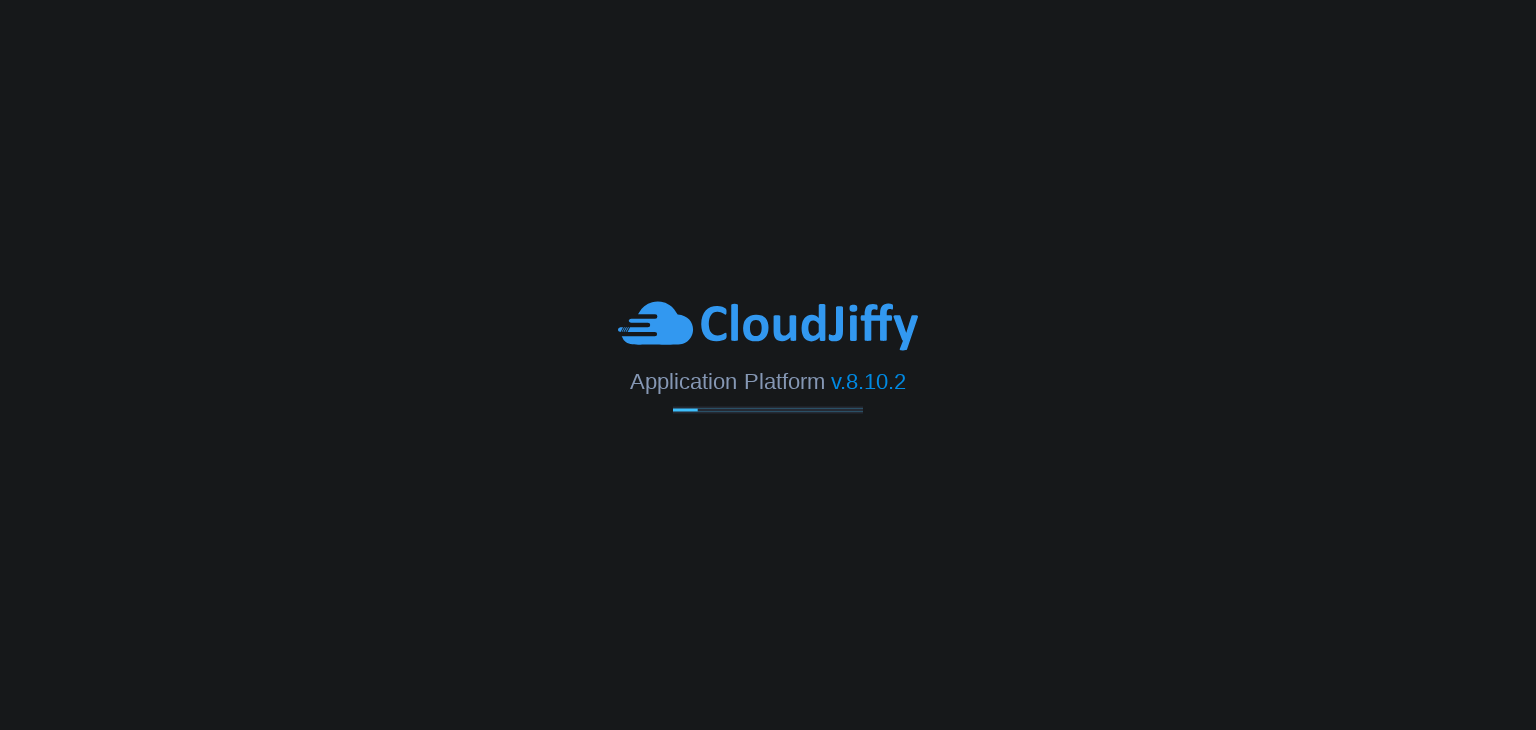 scroll, scrollTop: 0, scrollLeft: 0, axis: both 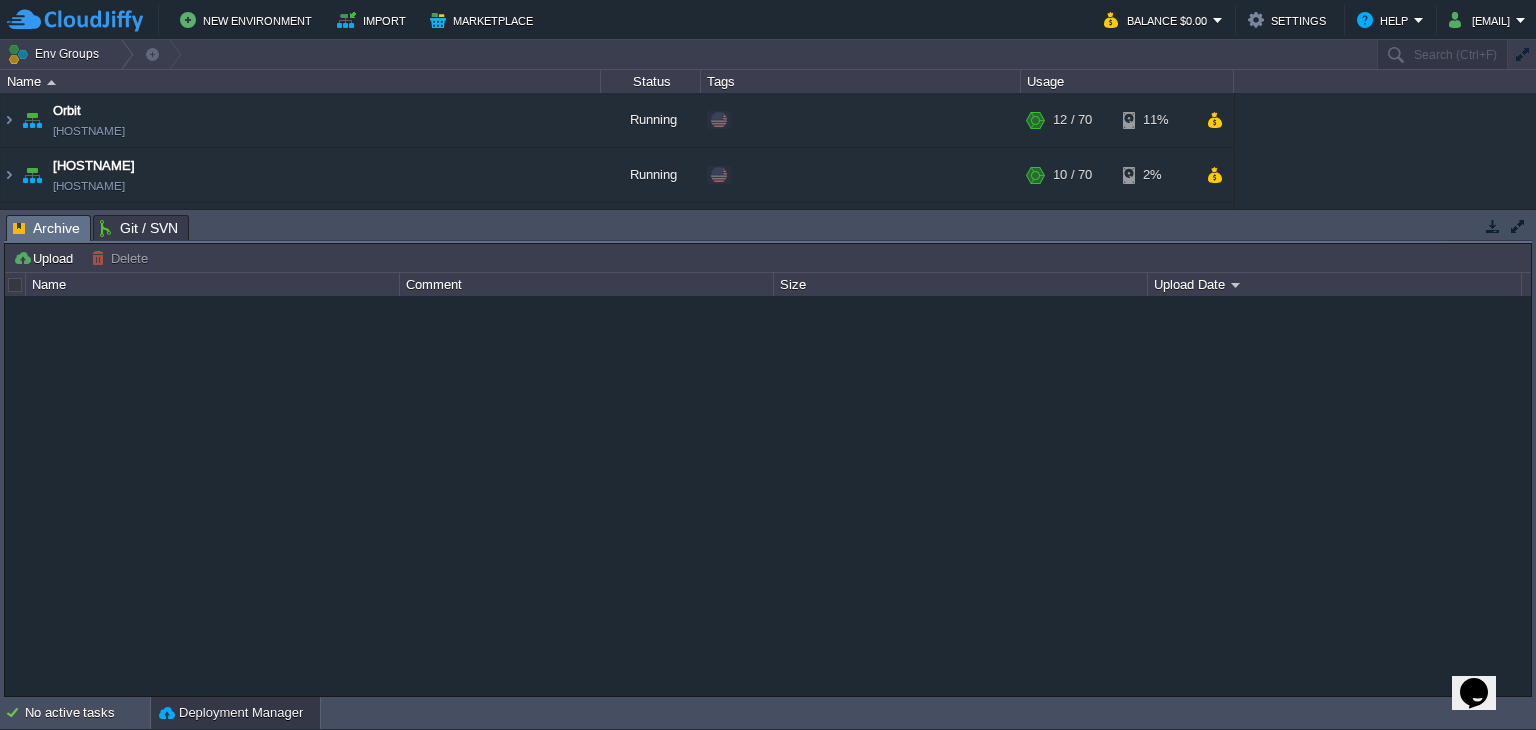 click at bounding box center [768, 496] 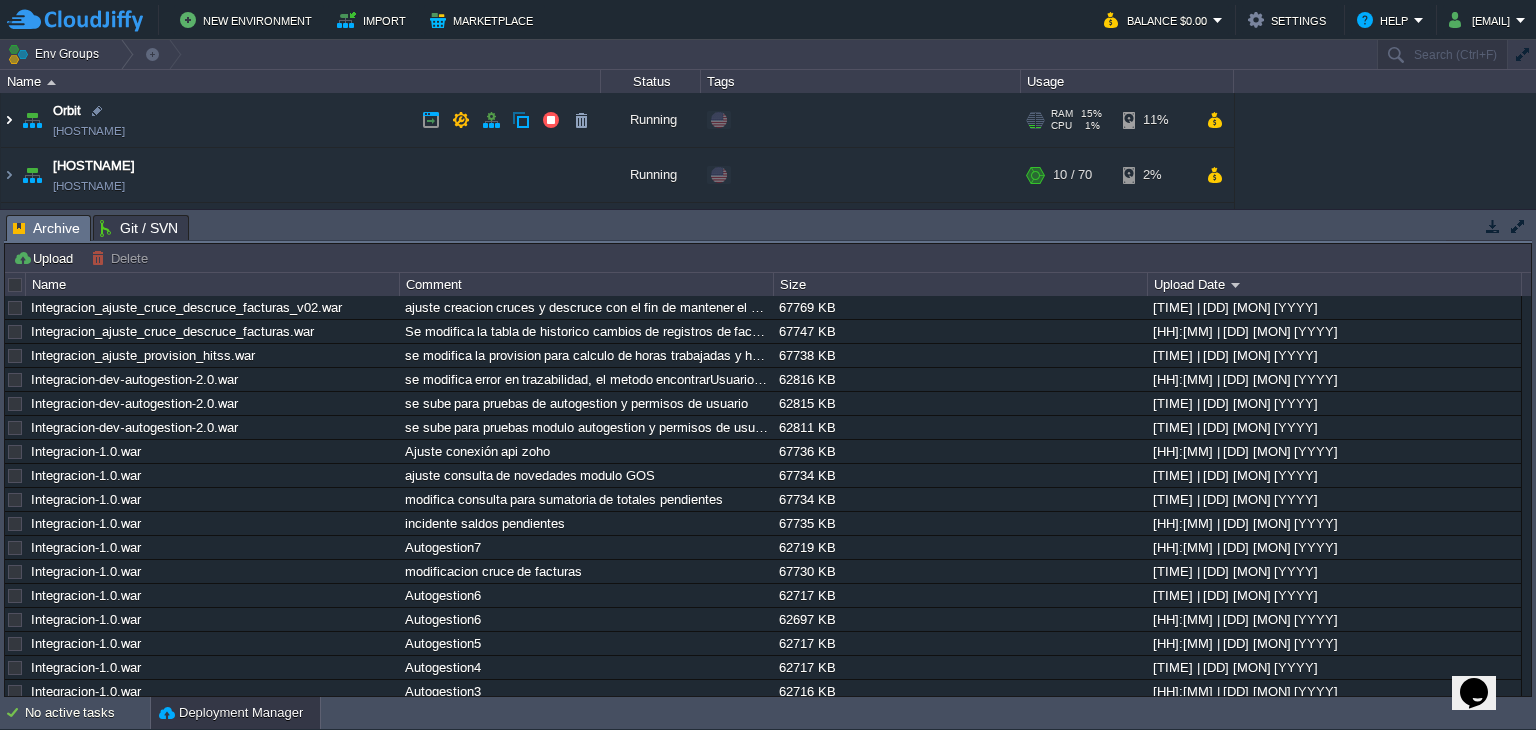 click at bounding box center (9, 120) 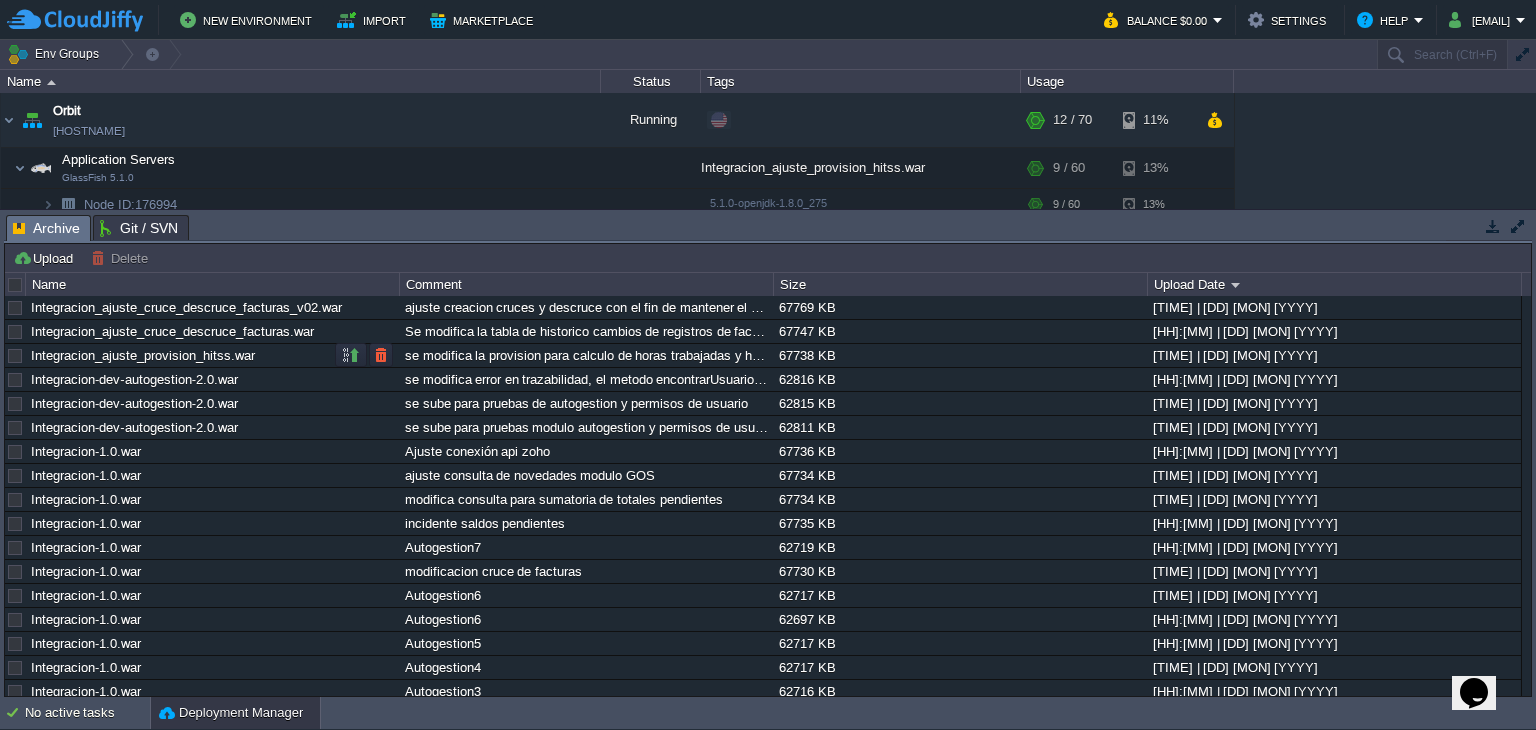 click on "se modifica la provision para calculo de horas trabajadas y hora novedades" at bounding box center (586, 355) 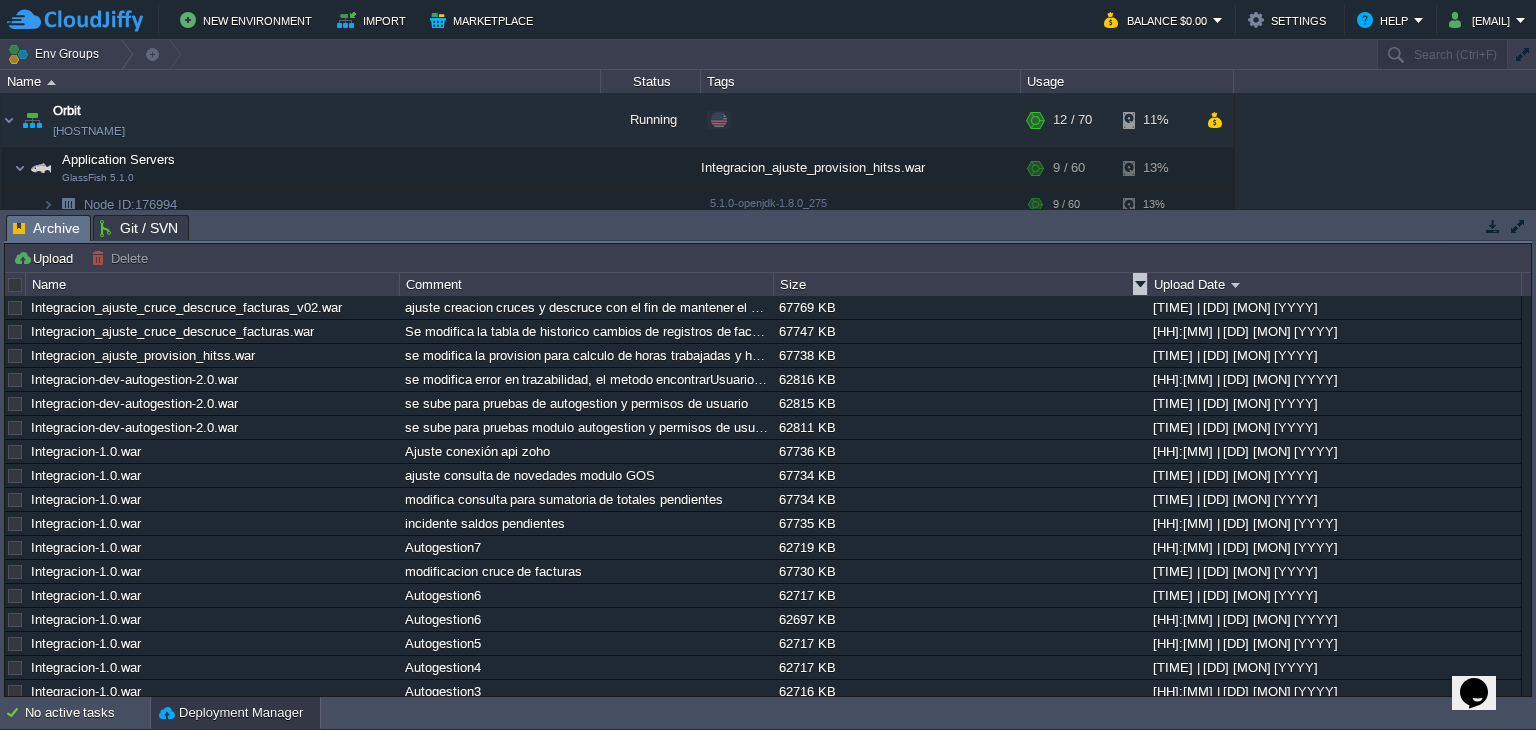 click on "Size" at bounding box center (961, 284) 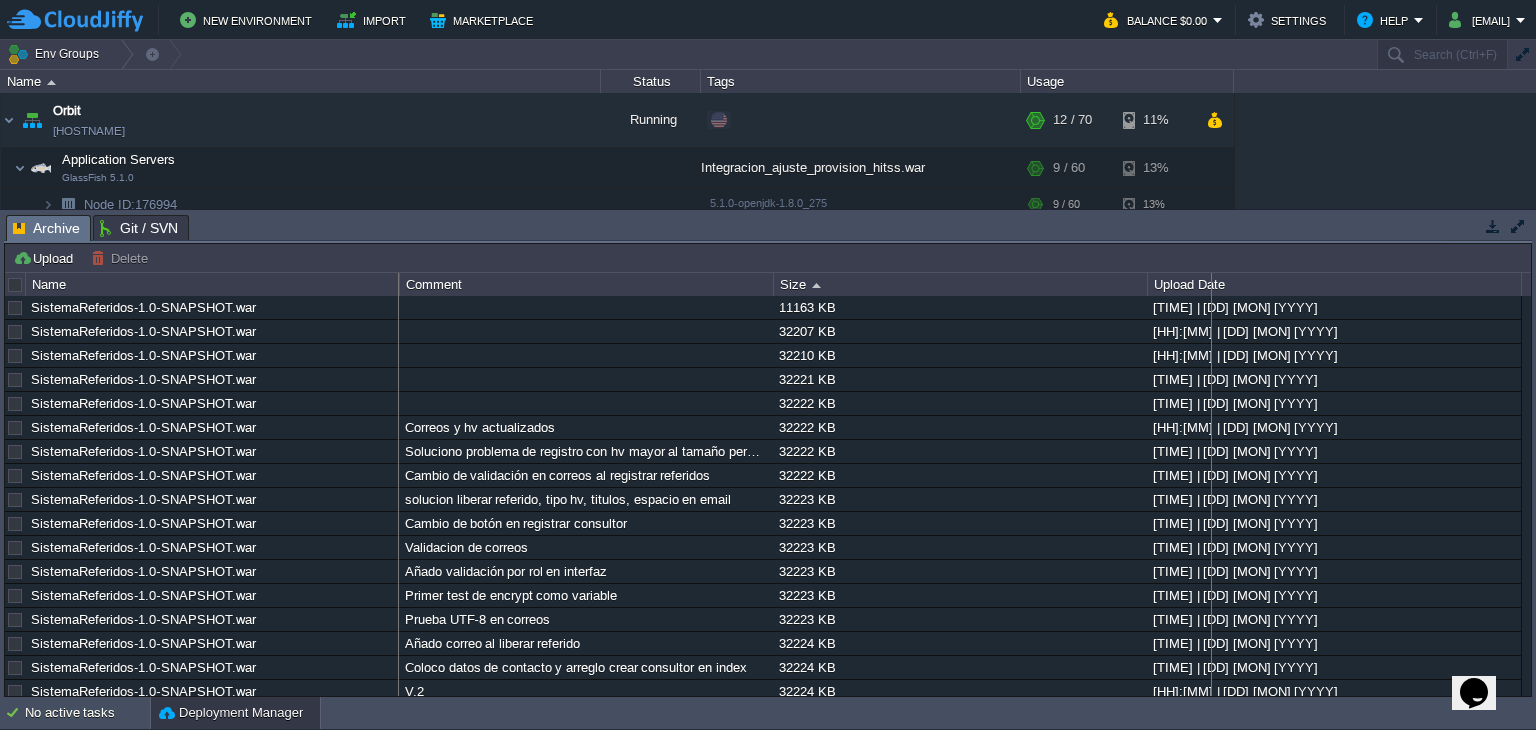 drag, startPoint x: 776, startPoint y: 284, endPoint x: 1211, endPoint y: 283, distance: 435.00116 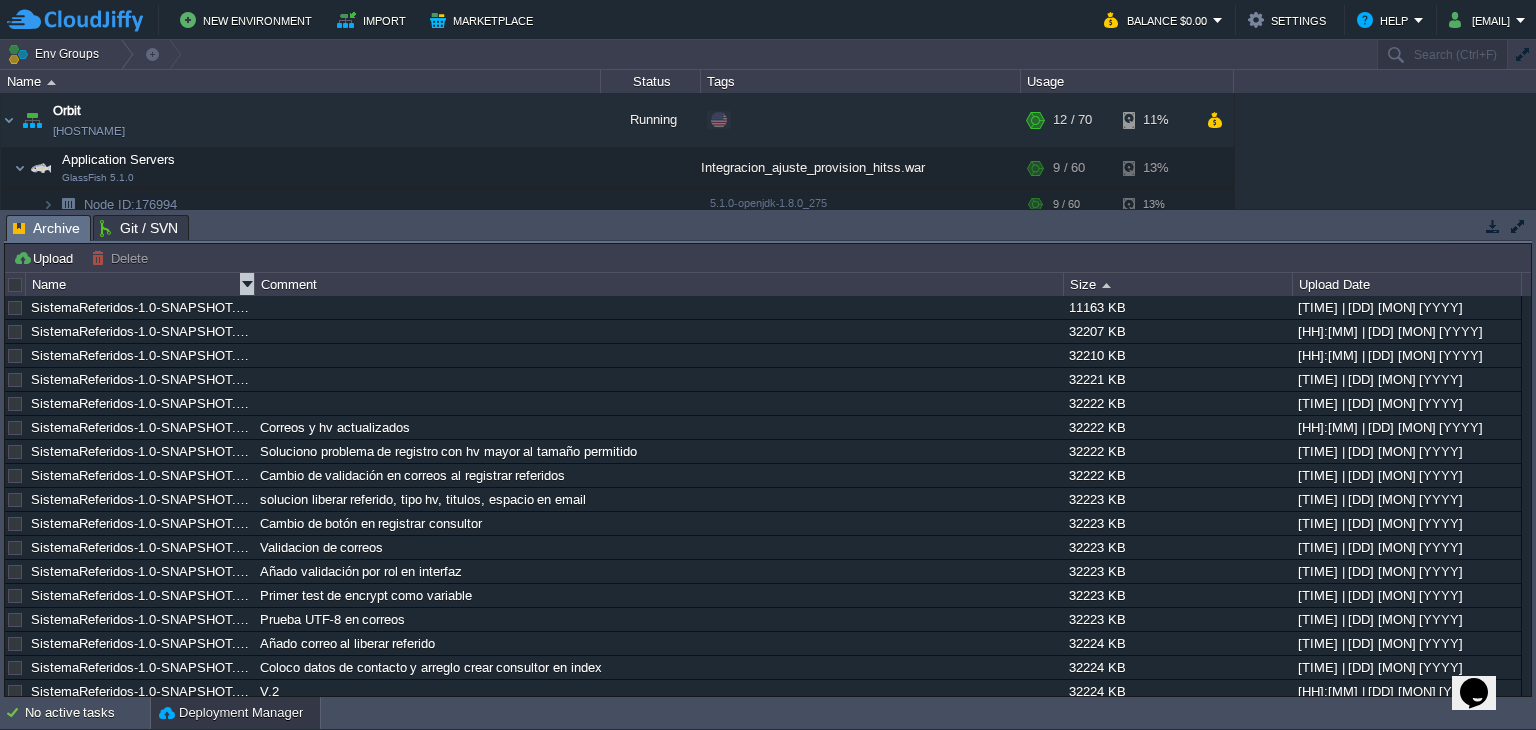 click at bounding box center (247, 284) 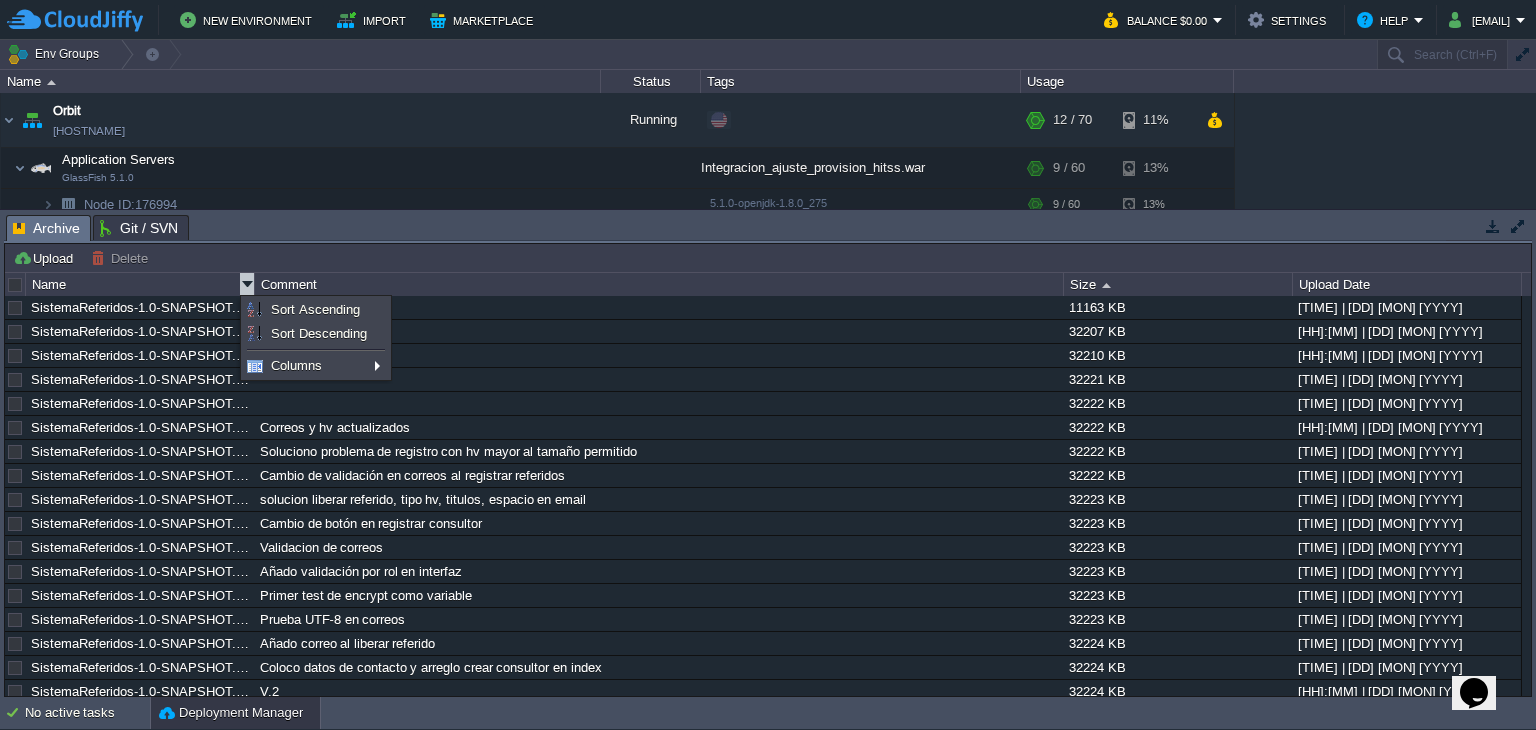 click at bounding box center [247, 284] 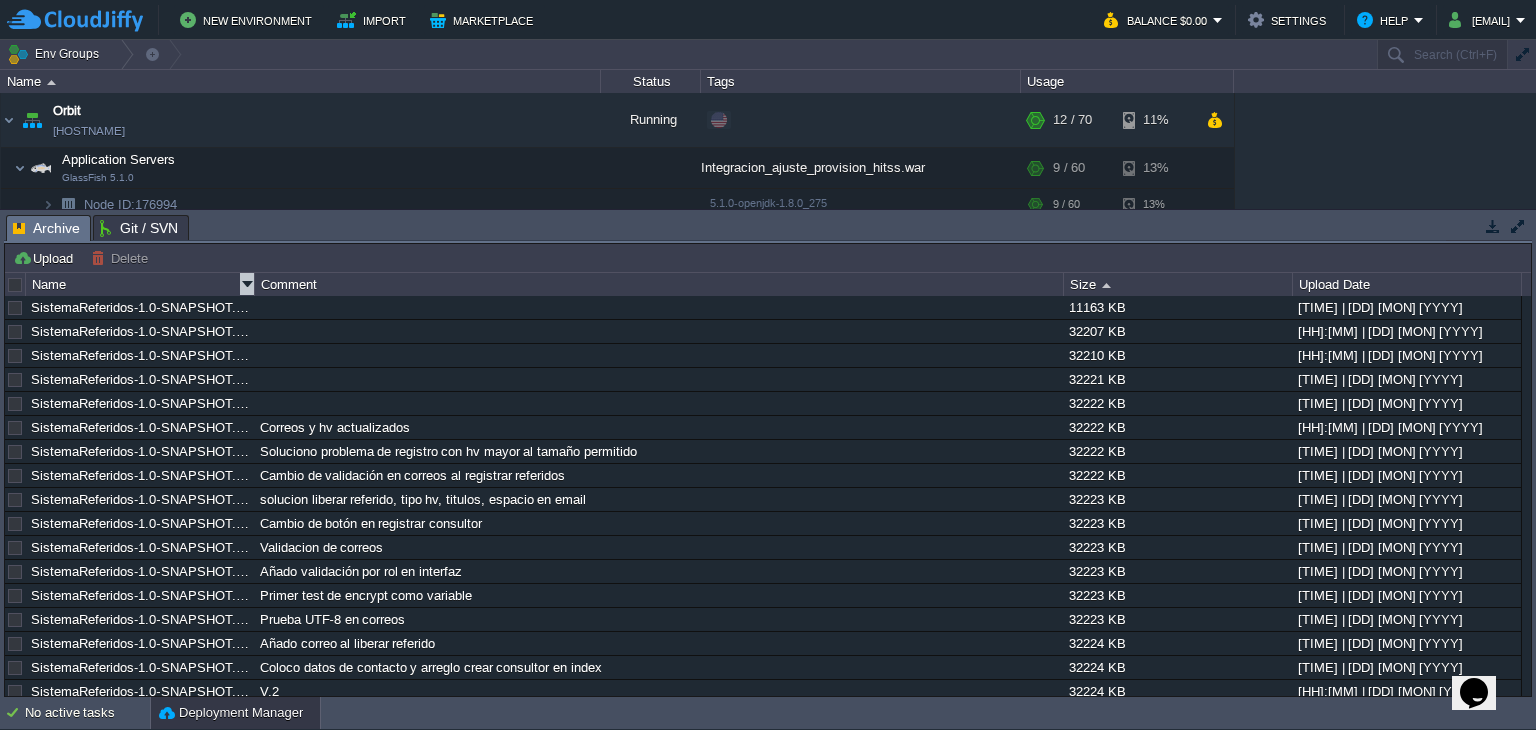 click at bounding box center (247, 284) 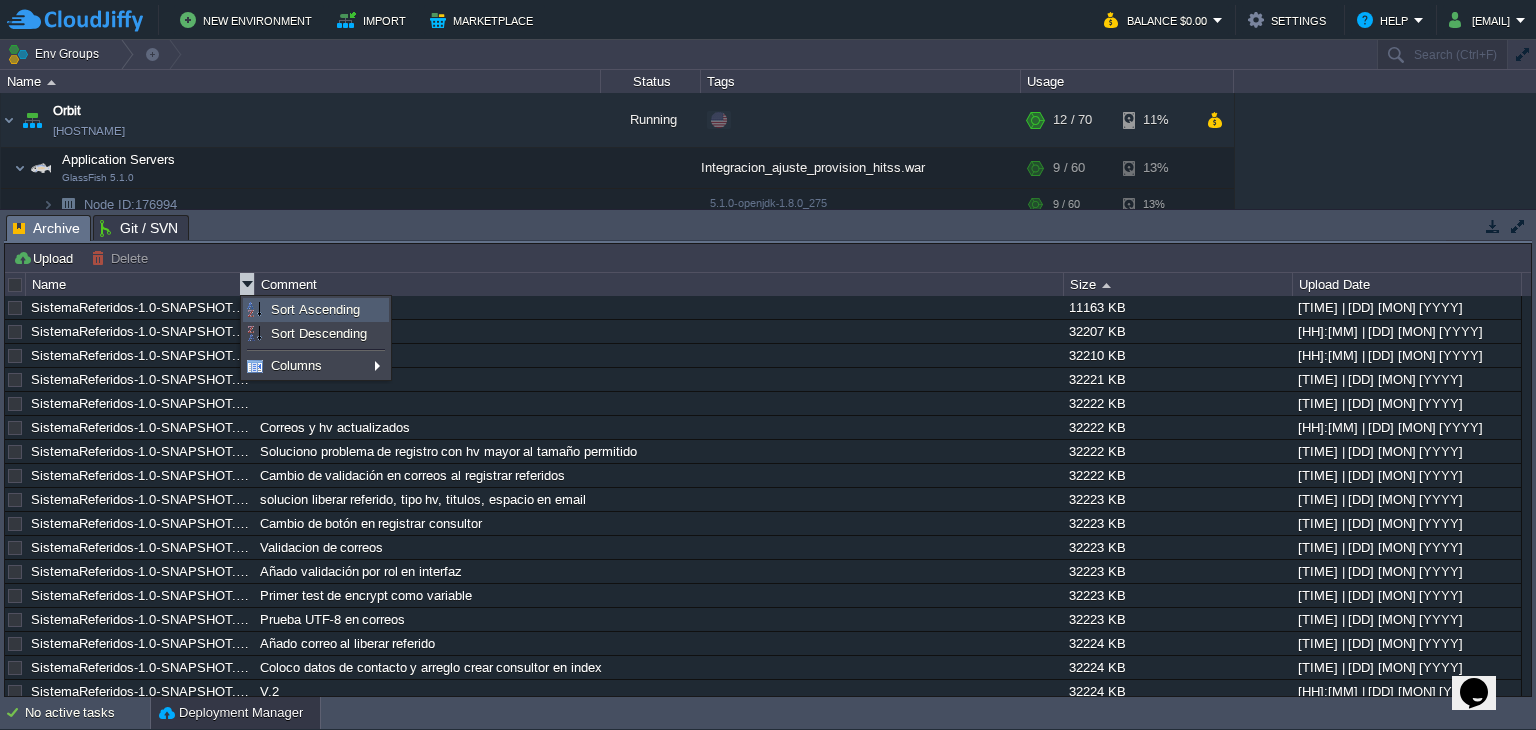 click on "Sort Ascending" at bounding box center [315, 309] 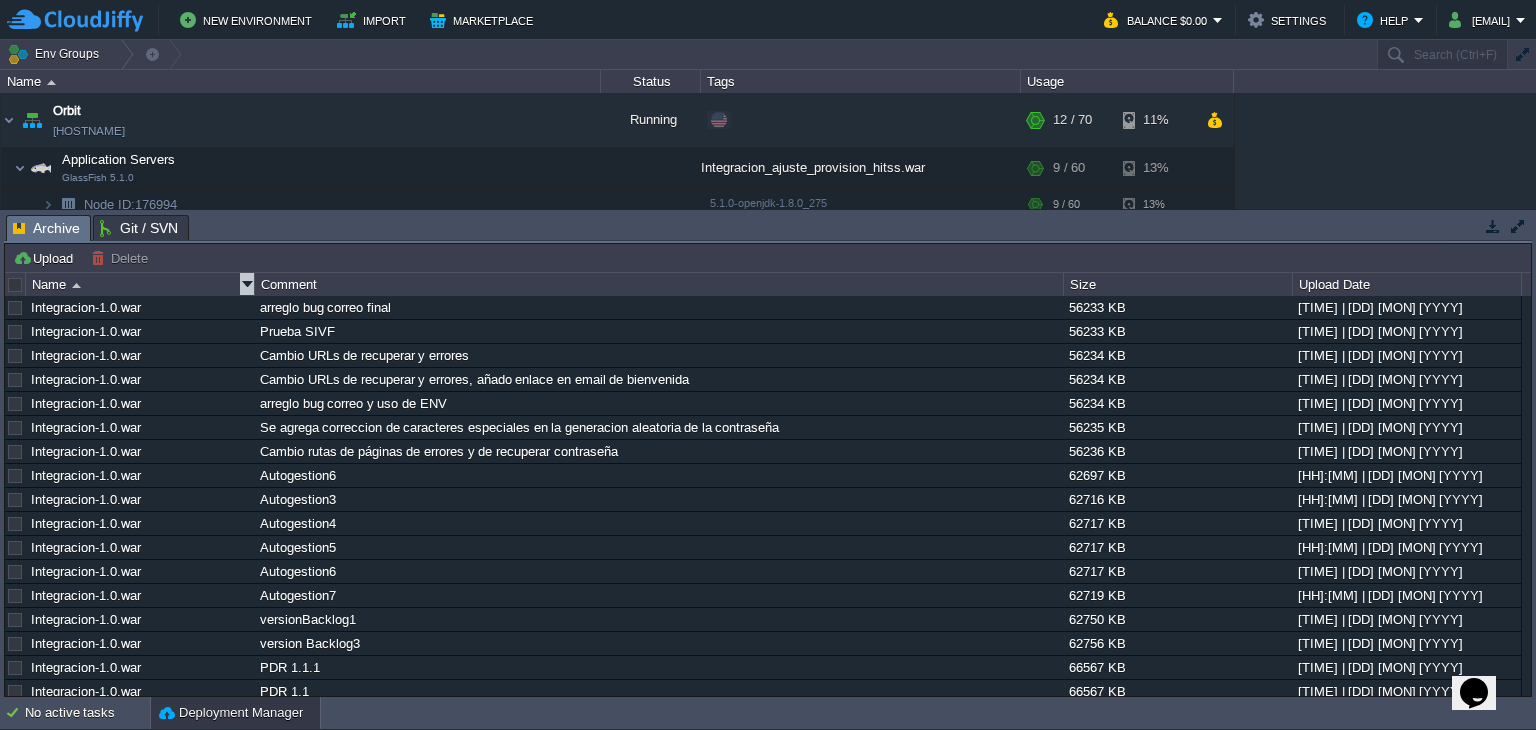 click at bounding box center [247, 284] 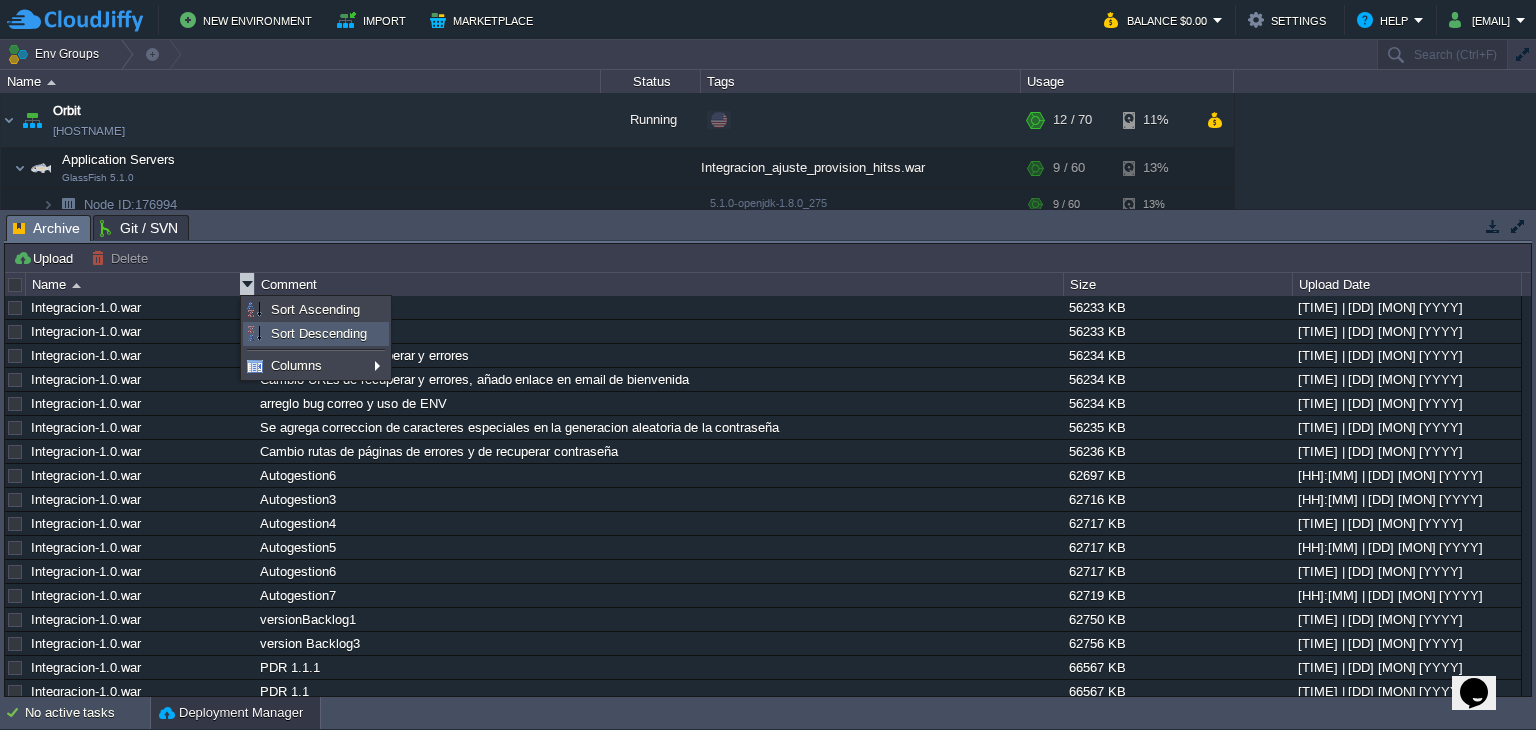 click on "Sort Descending" at bounding box center (319, 333) 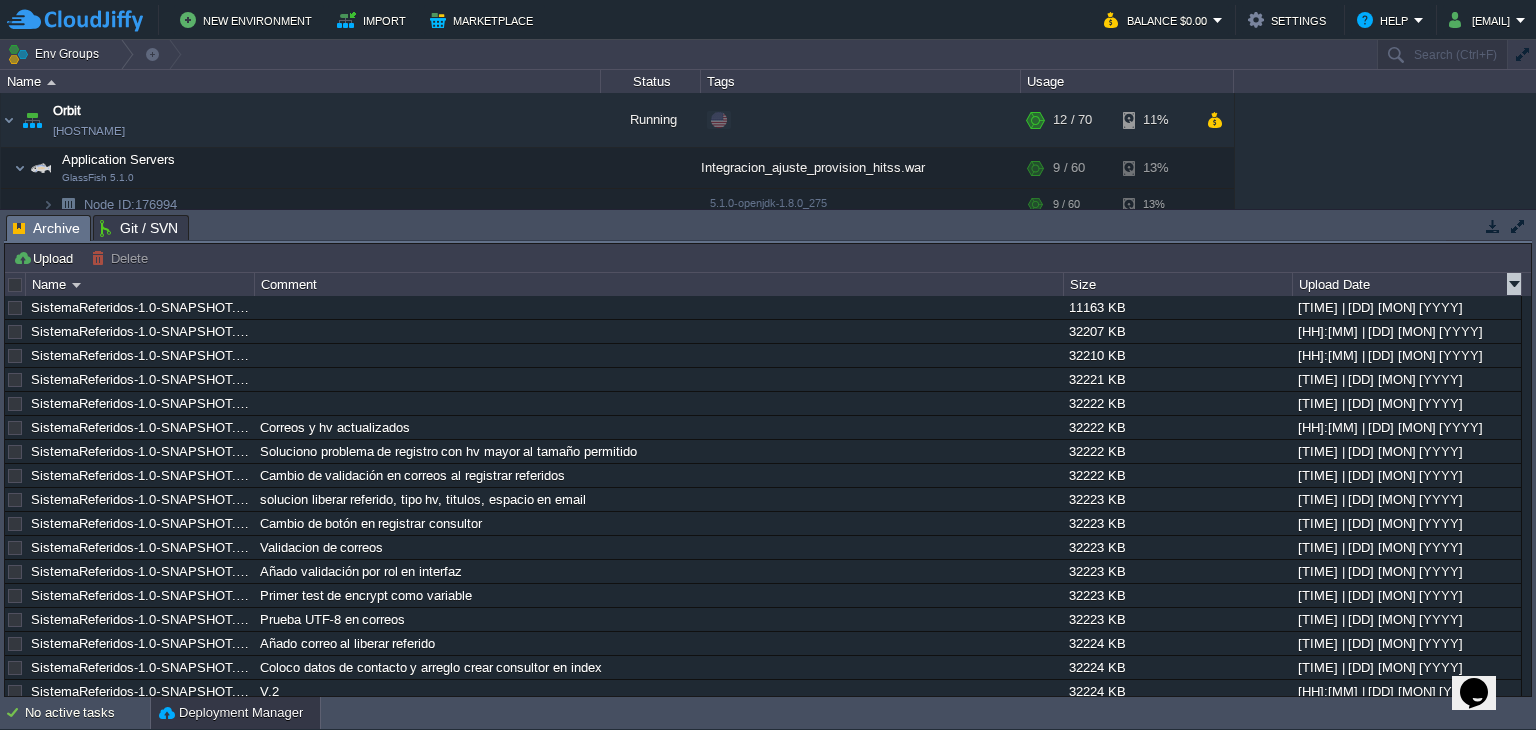 click at bounding box center [1514, 284] 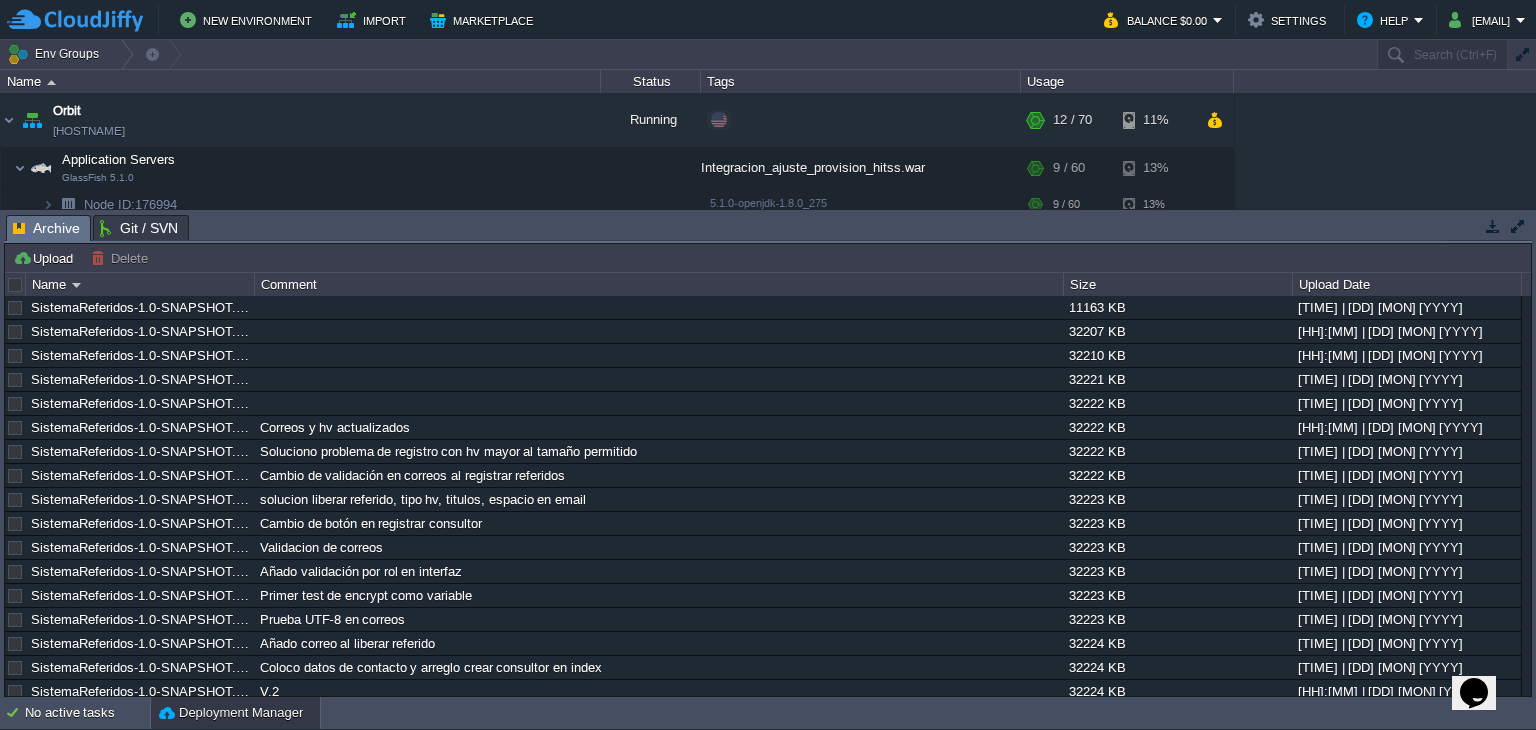 click on "Tasks Activity Log Archive Git / SVN   Upload Delete Deploy to ... Custom application packages that can be deployed to your environments.  Learn More   Name Comment Size Upload Date   SistemaReferidos-1.0-SNAPSHOT.war   11163 KB 16:11   |   29 Aug 2022   SistemaReferidos-1.0-SNAPSHOT.war   32207 KB 12:36   |   05 Sep 2022   SistemaReferidos-1.0-SNAPSHOT.war   32210 KB 21:10   |   05 Sep 2022   SistemaReferidos-1.0-SNAPSHOT.war   32221 KB 18:41   |   18 Apr 2023   SistemaReferidos-1.0-SNAPSHOT.war   32222 KB 09:46   |   19 Apr 2023   SistemaReferidos-1.0-SNAPSHOT.war Correos y hv actualizados 32222 KB 11:33   |   27 Apr 2023   SistemaReferidos-1.0-SNAPSHOT.war Soluciono problema de registro con hv mayor al tamaño permitido 32222 KB 13:34   |   27 Apr 2023   SistemaReferidos-1.0-SNAPSHOT.war Cambio de validación en correos al registrar referidos 32222 KB 09:38   |   30 Jun 2023   SistemaReferidos-1.0-SNAPSHOT.war solucion liberar referido, tipo hv, titulos, espacio en email 32223 KB" at bounding box center (768, 453) 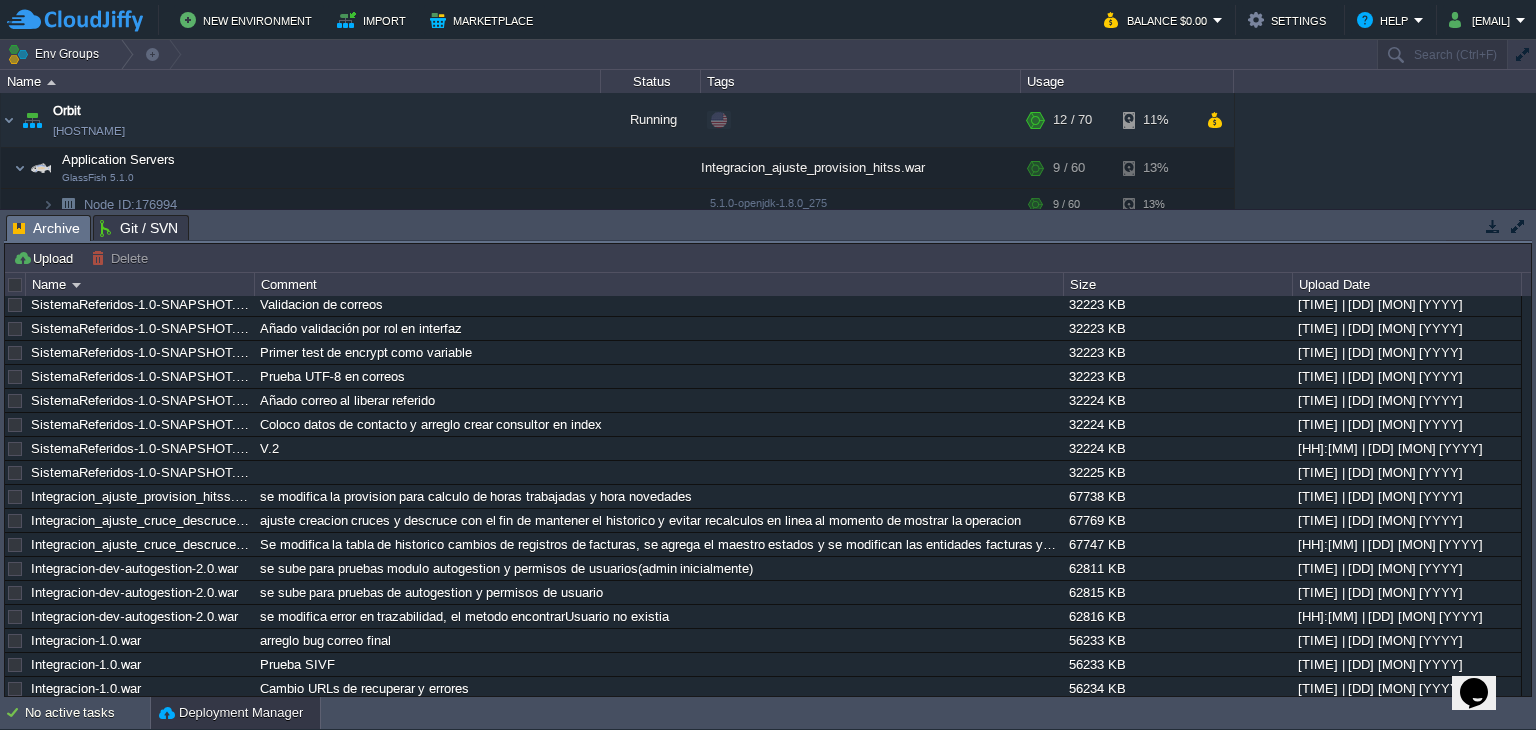 scroll, scrollTop: 277, scrollLeft: 0, axis: vertical 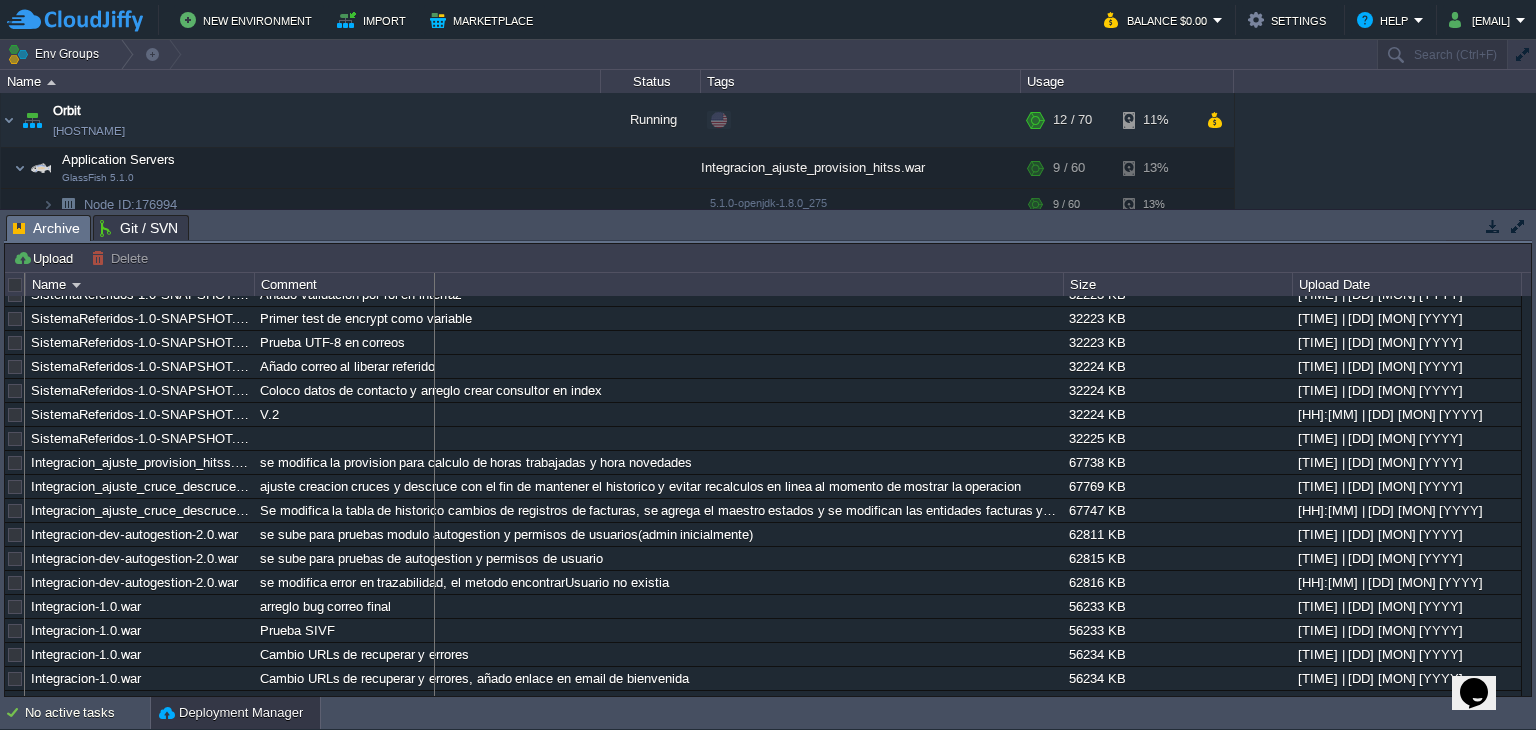 drag, startPoint x: 256, startPoint y: 275, endPoint x: 435, endPoint y: 293, distance: 179.90276 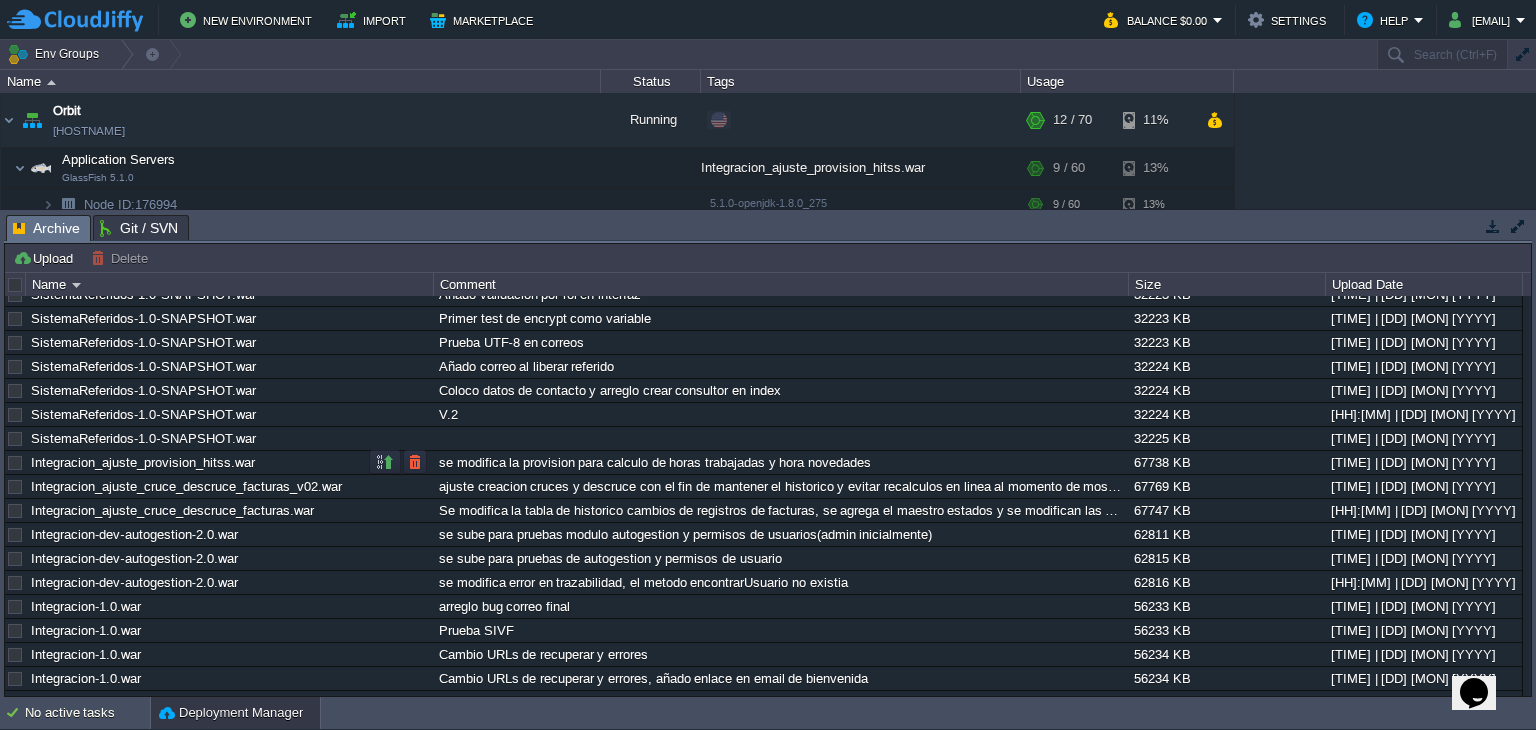 click on "se modifica la provision para calculo de horas trabajadas y hora novedades" at bounding box center [780, 462] 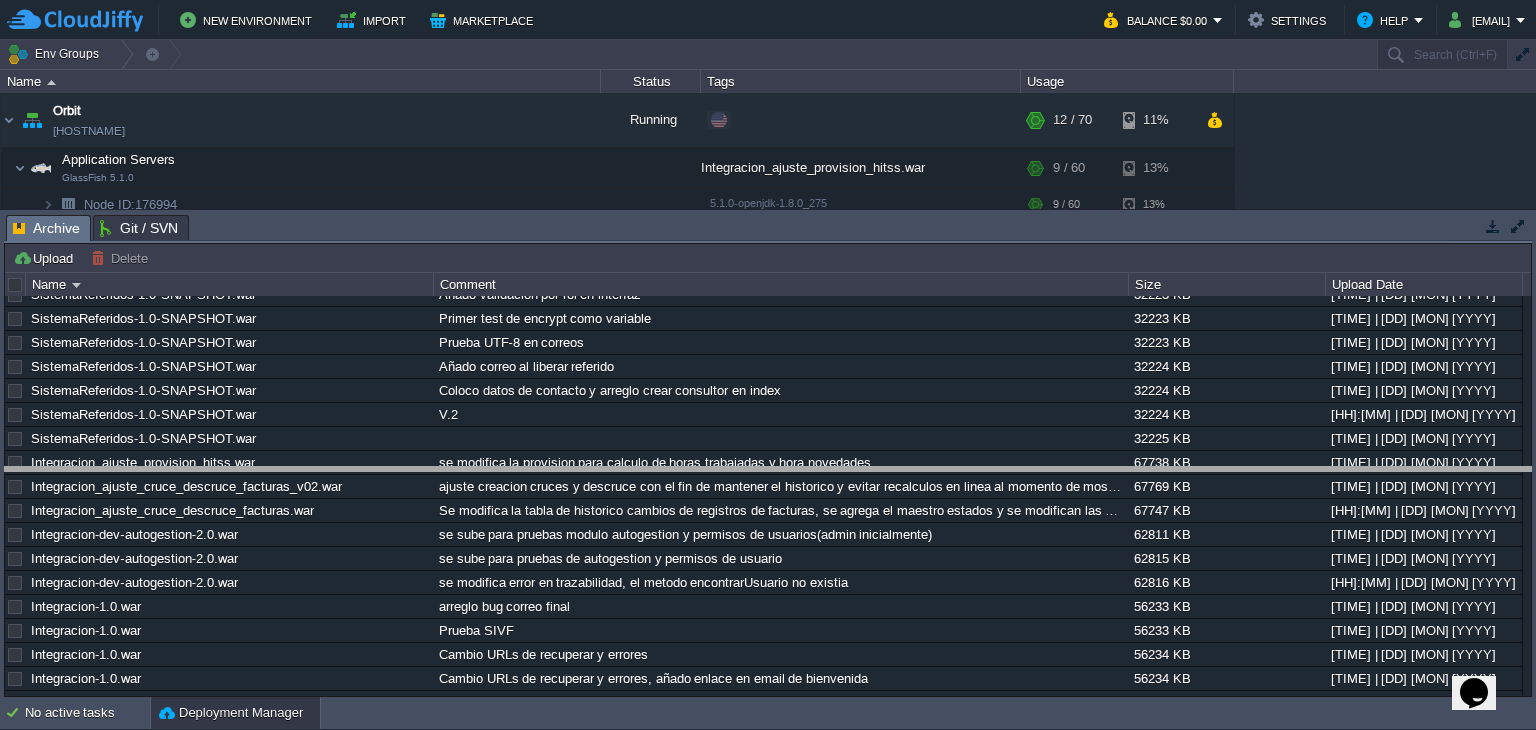 drag, startPoint x: 270, startPoint y: 238, endPoint x: 263, endPoint y: 494, distance: 256.09567 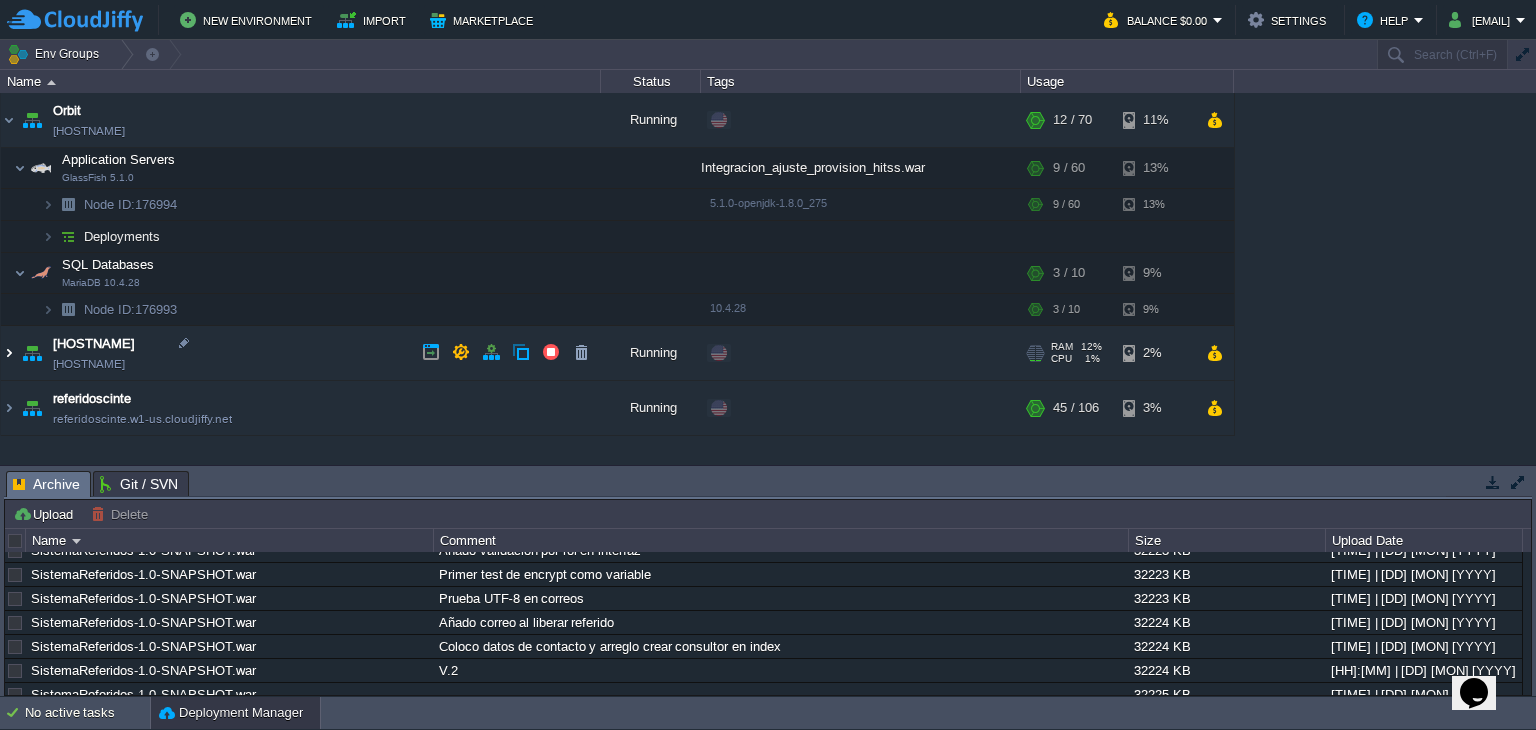 click at bounding box center (9, 353) 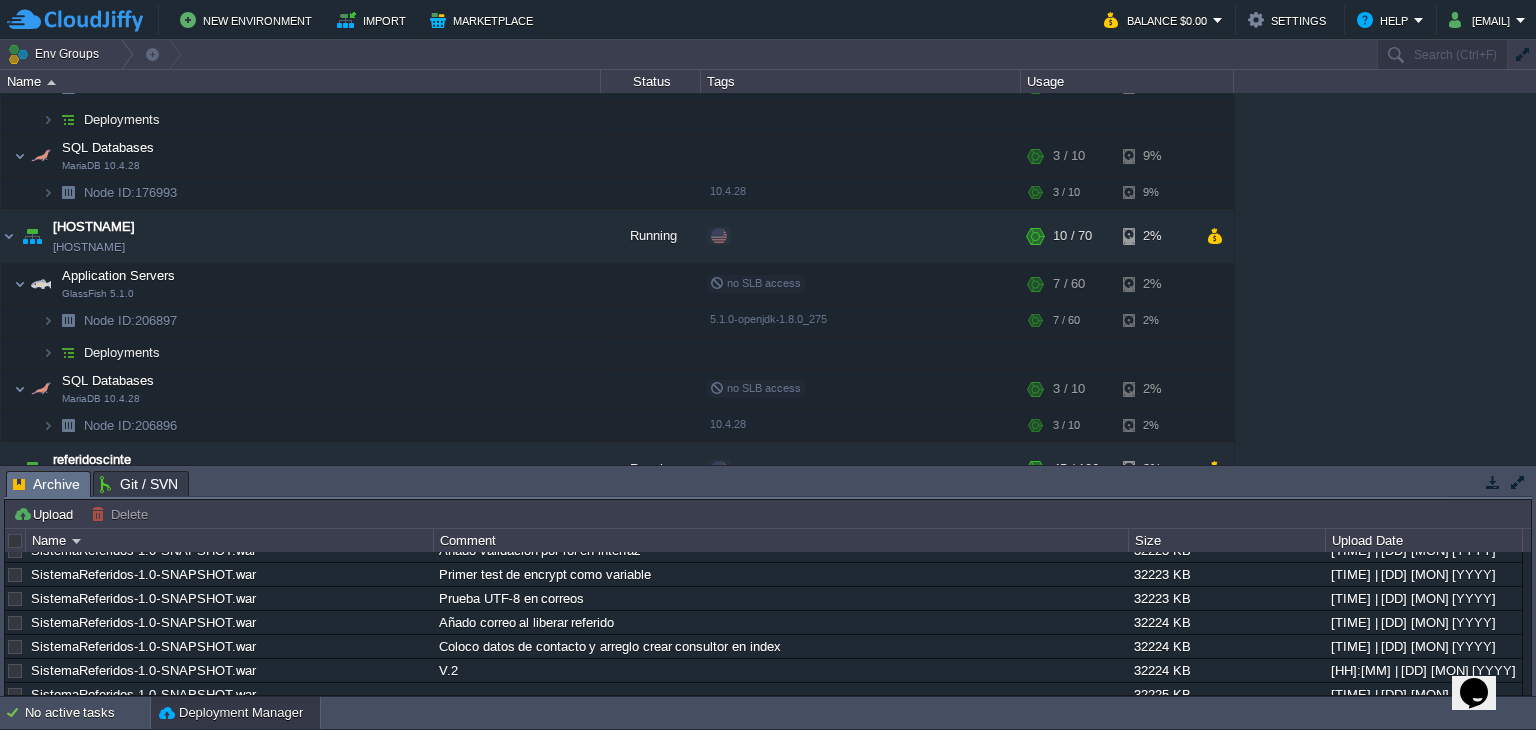 scroll, scrollTop: 146, scrollLeft: 0, axis: vertical 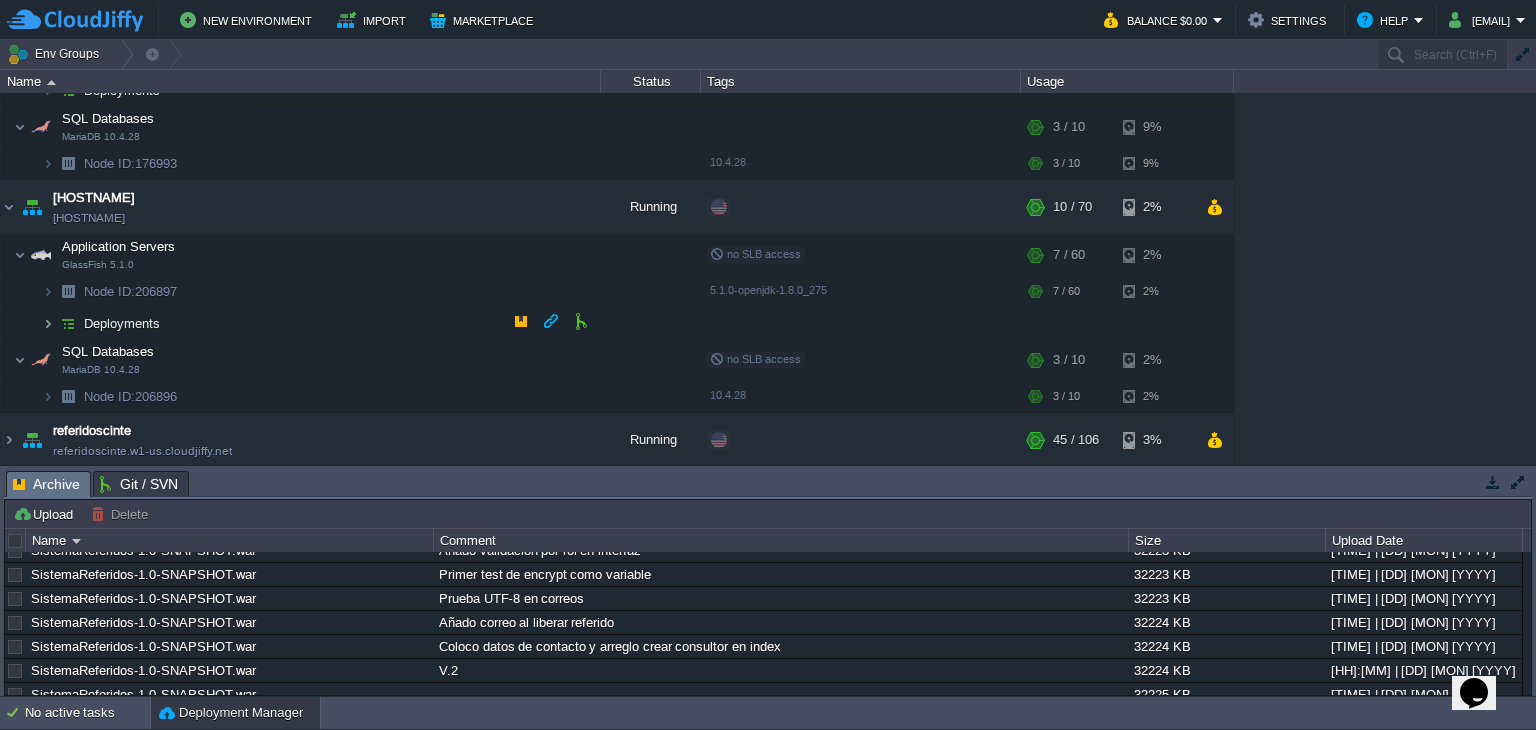 click at bounding box center (48, 323) 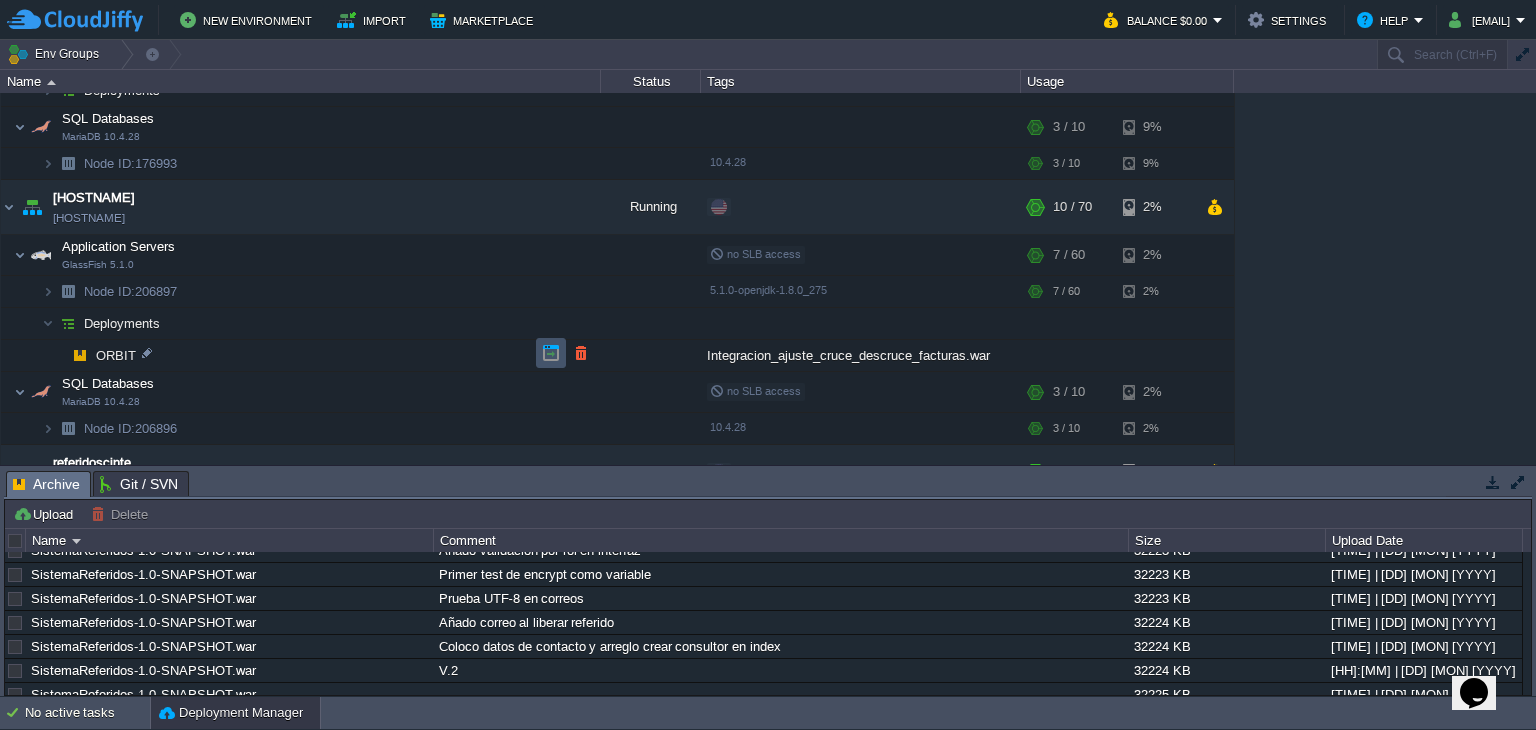 click at bounding box center [551, 353] 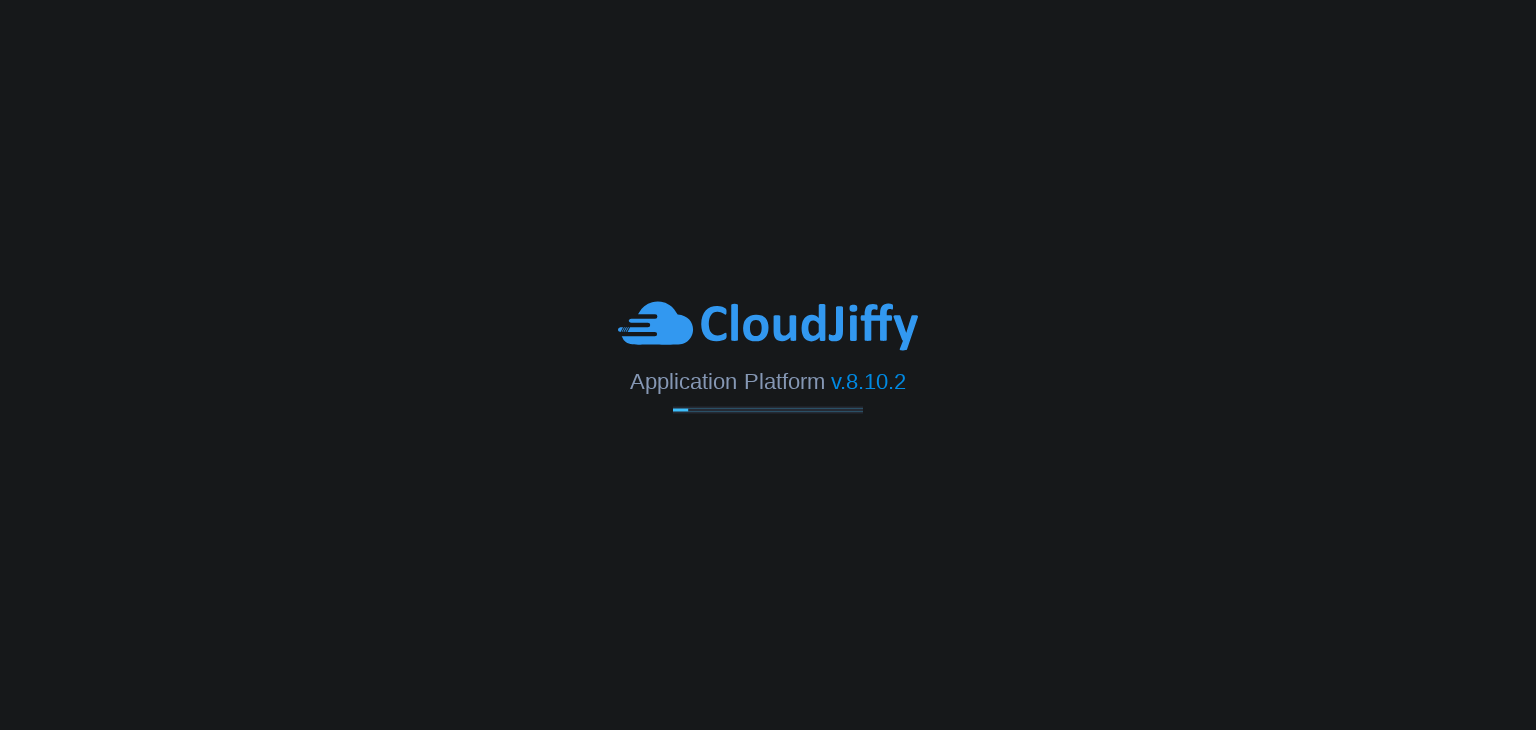 scroll, scrollTop: 0, scrollLeft: 0, axis: both 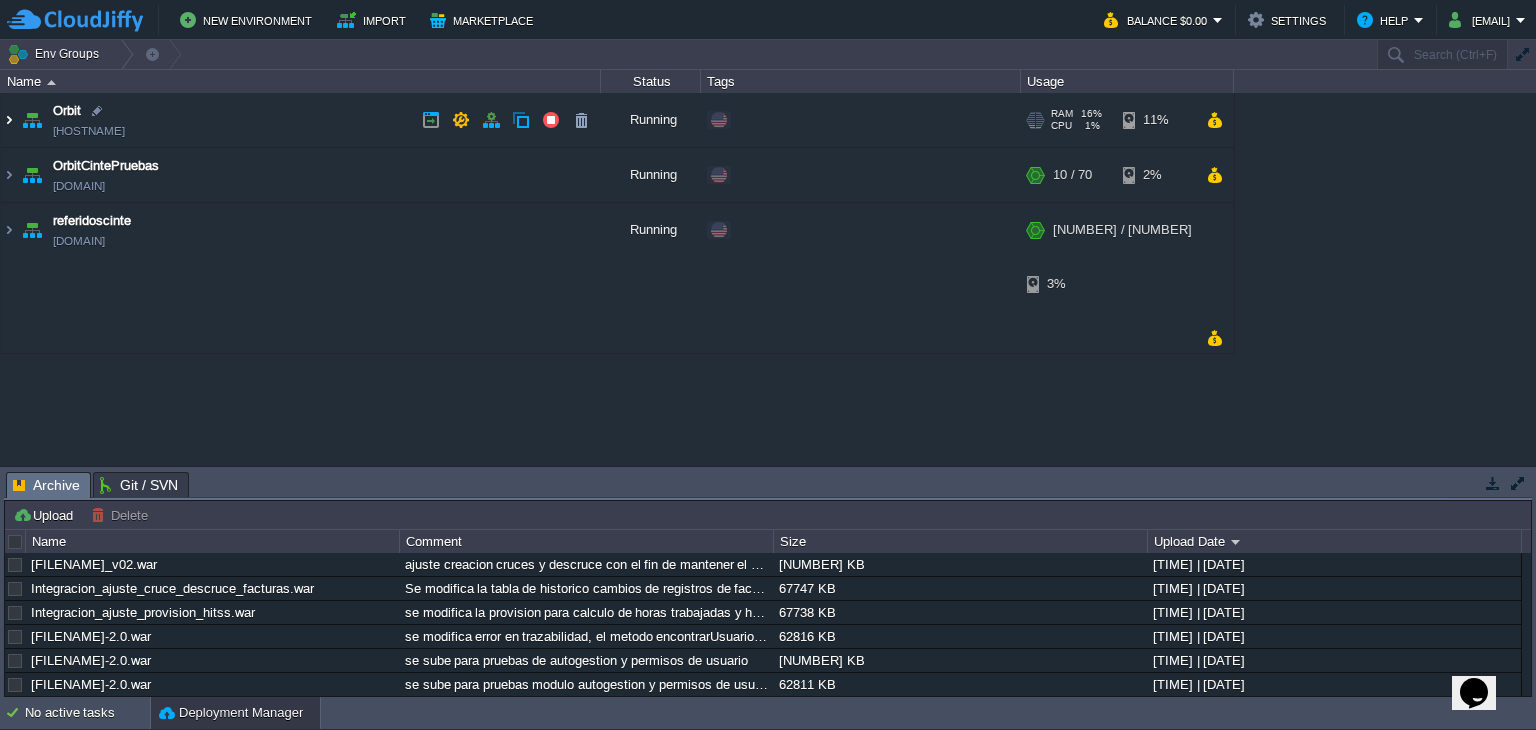 click at bounding box center (9, 120) 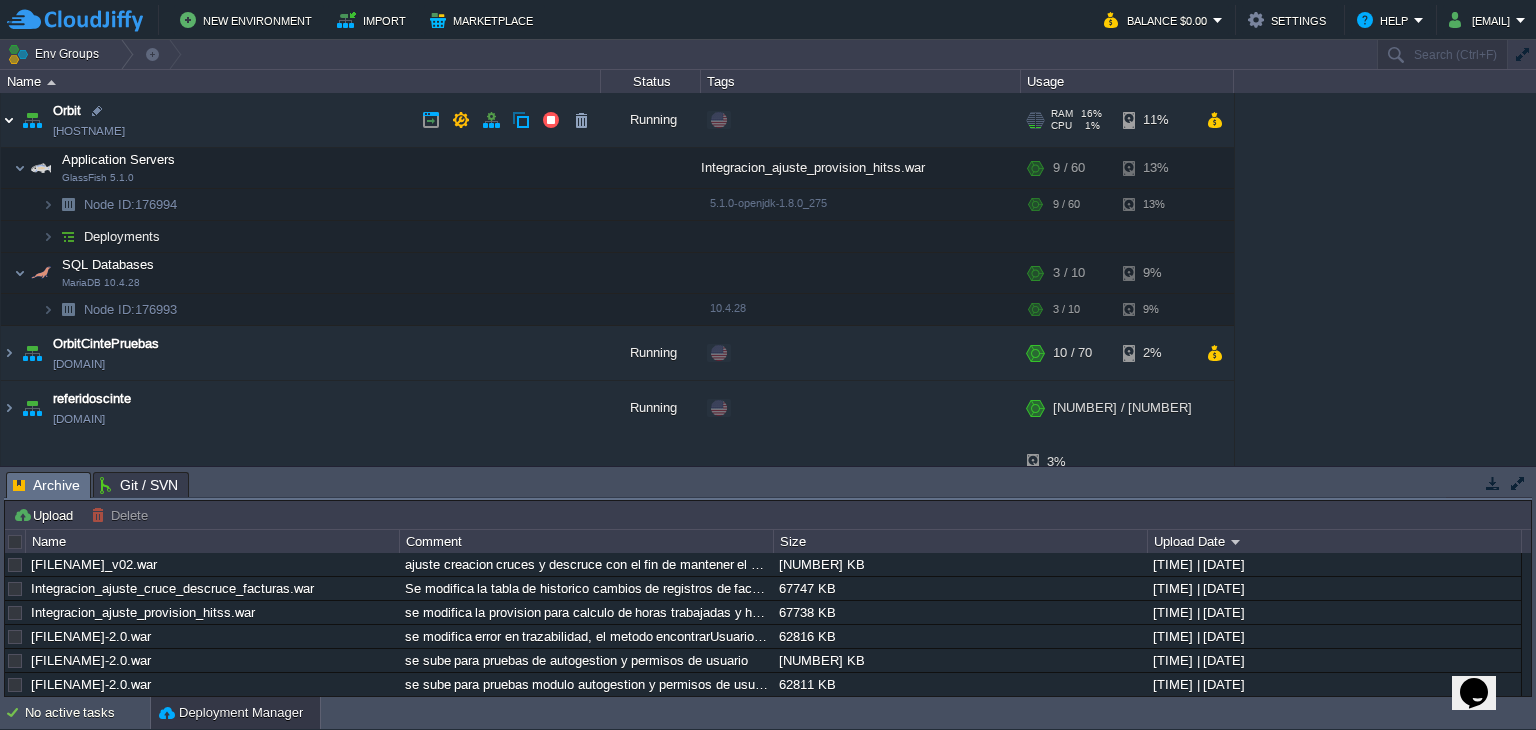 click at bounding box center [9, 120] 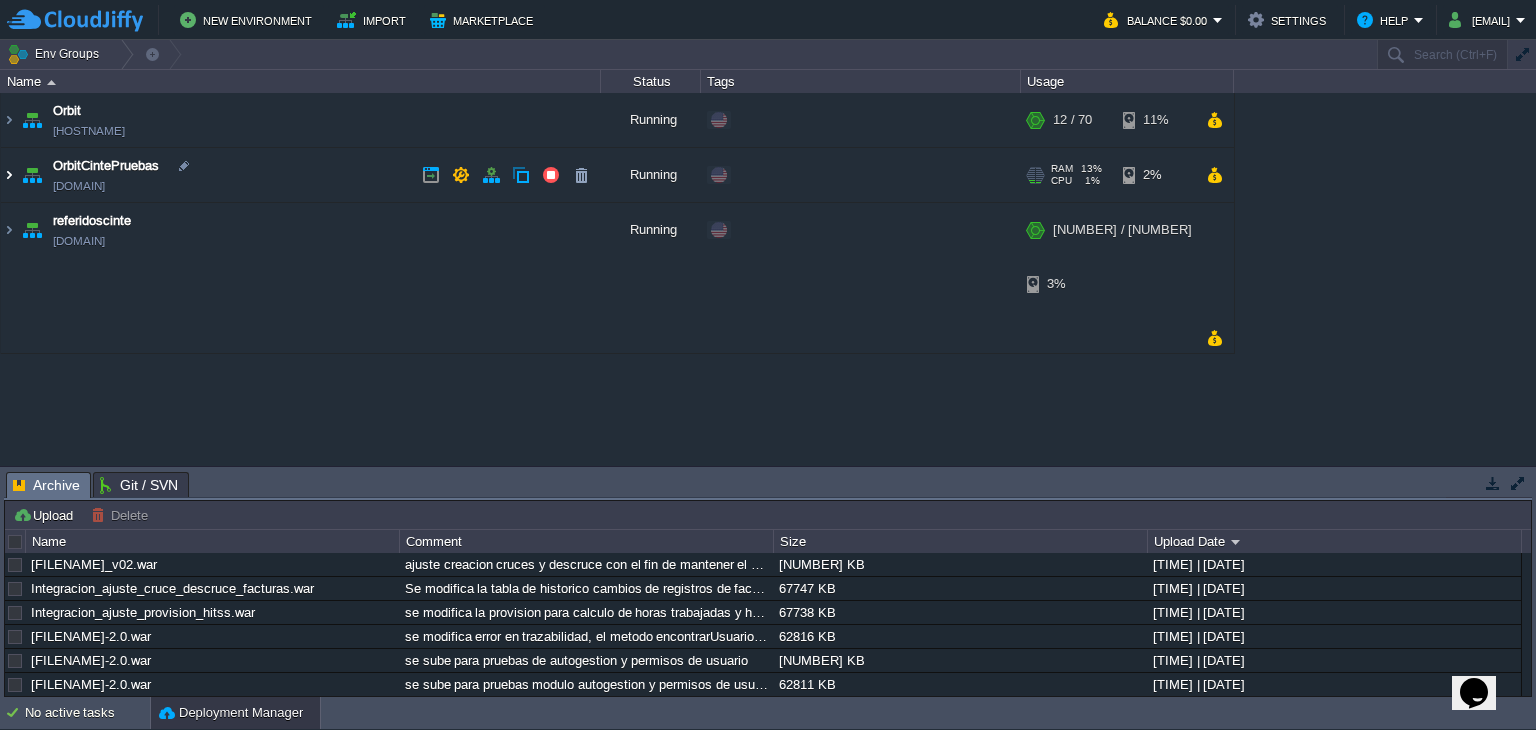 click at bounding box center [9, 175] 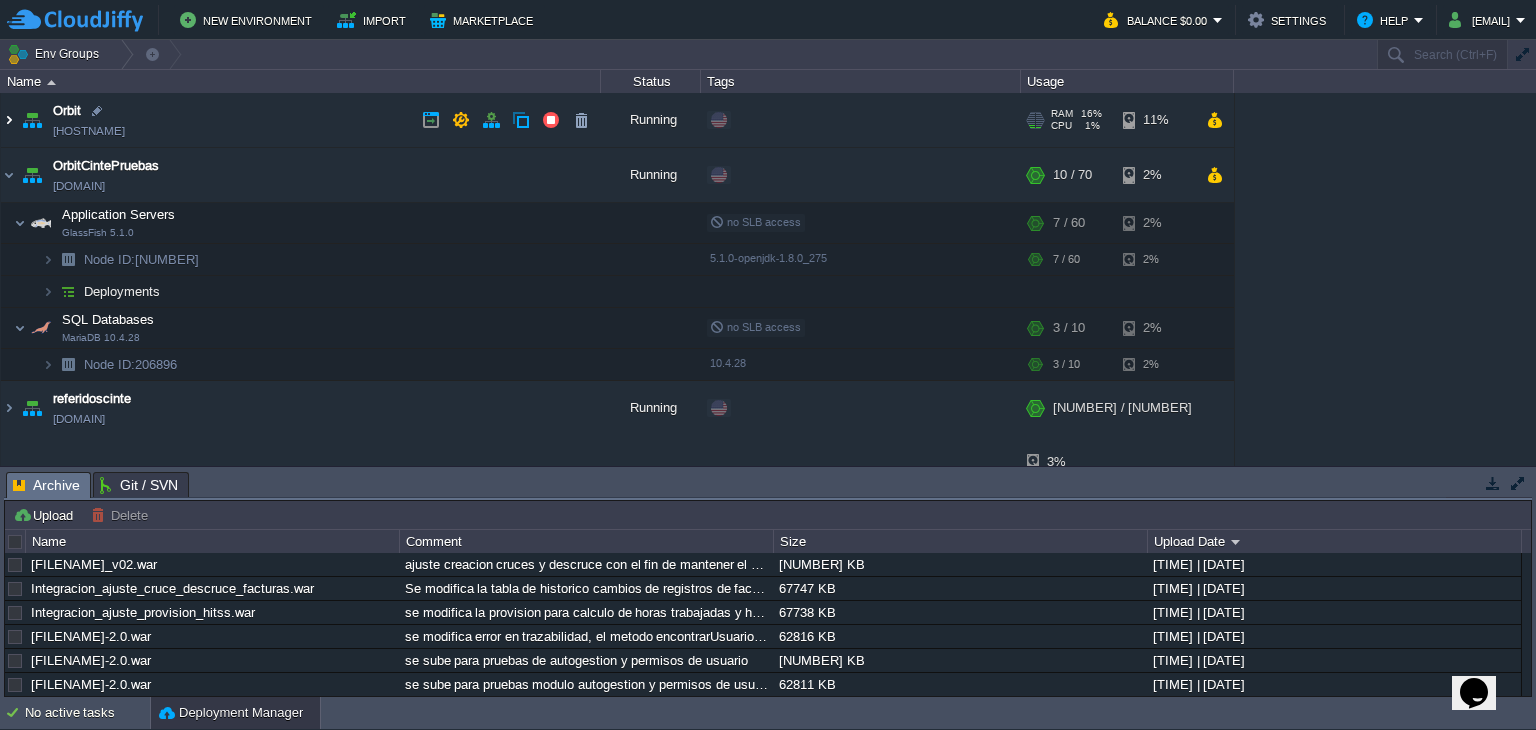 click at bounding box center [9, 120] 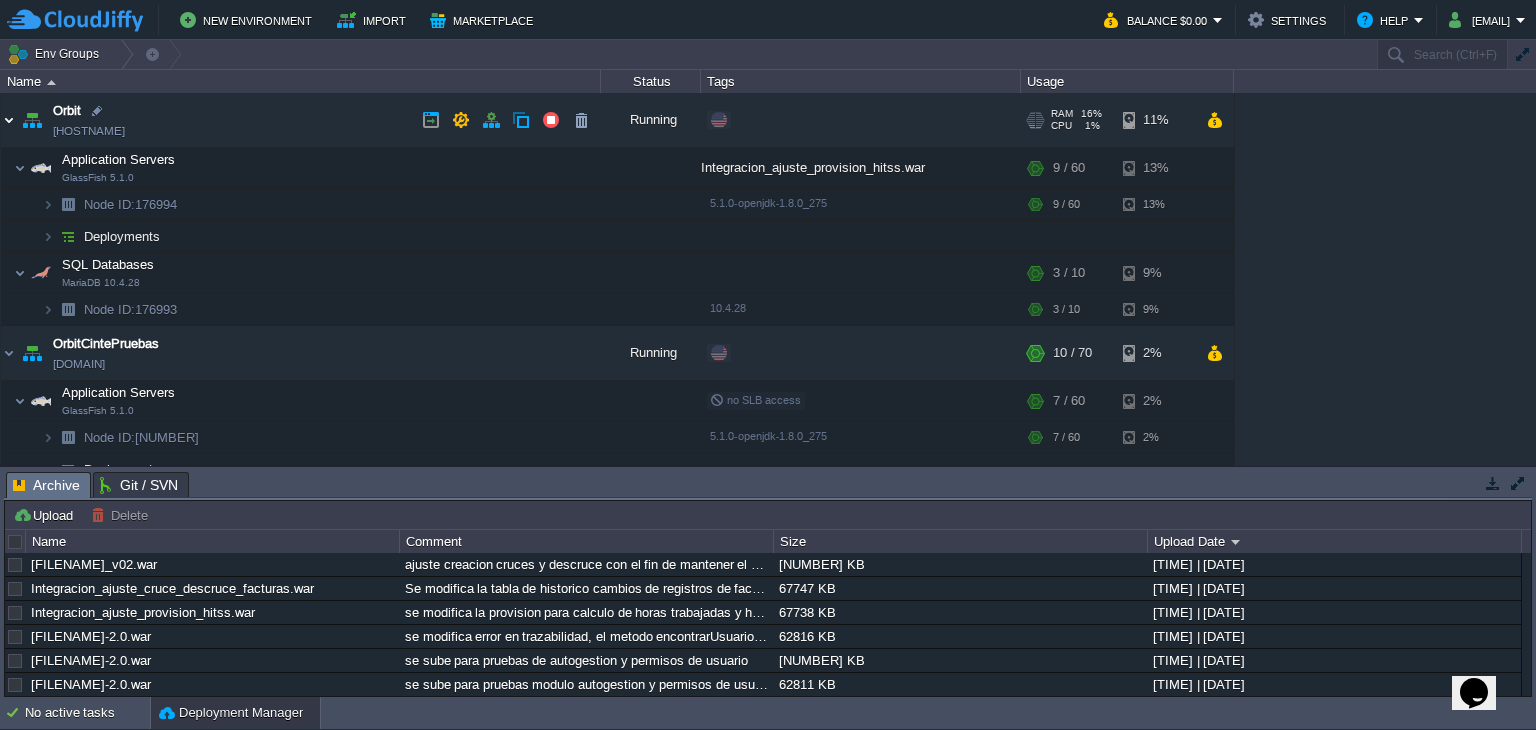 click at bounding box center (9, 120) 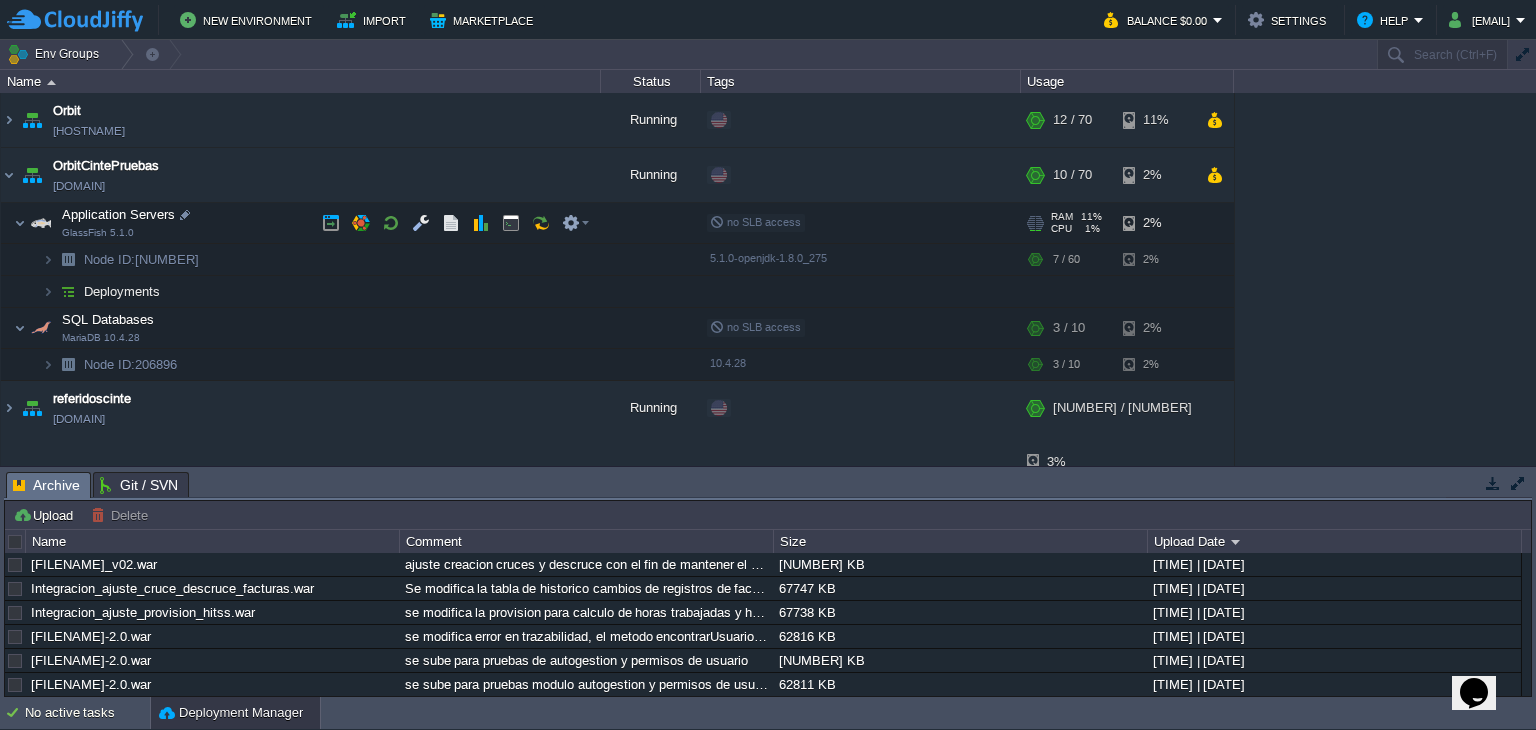 click at bounding box center (7, 222) 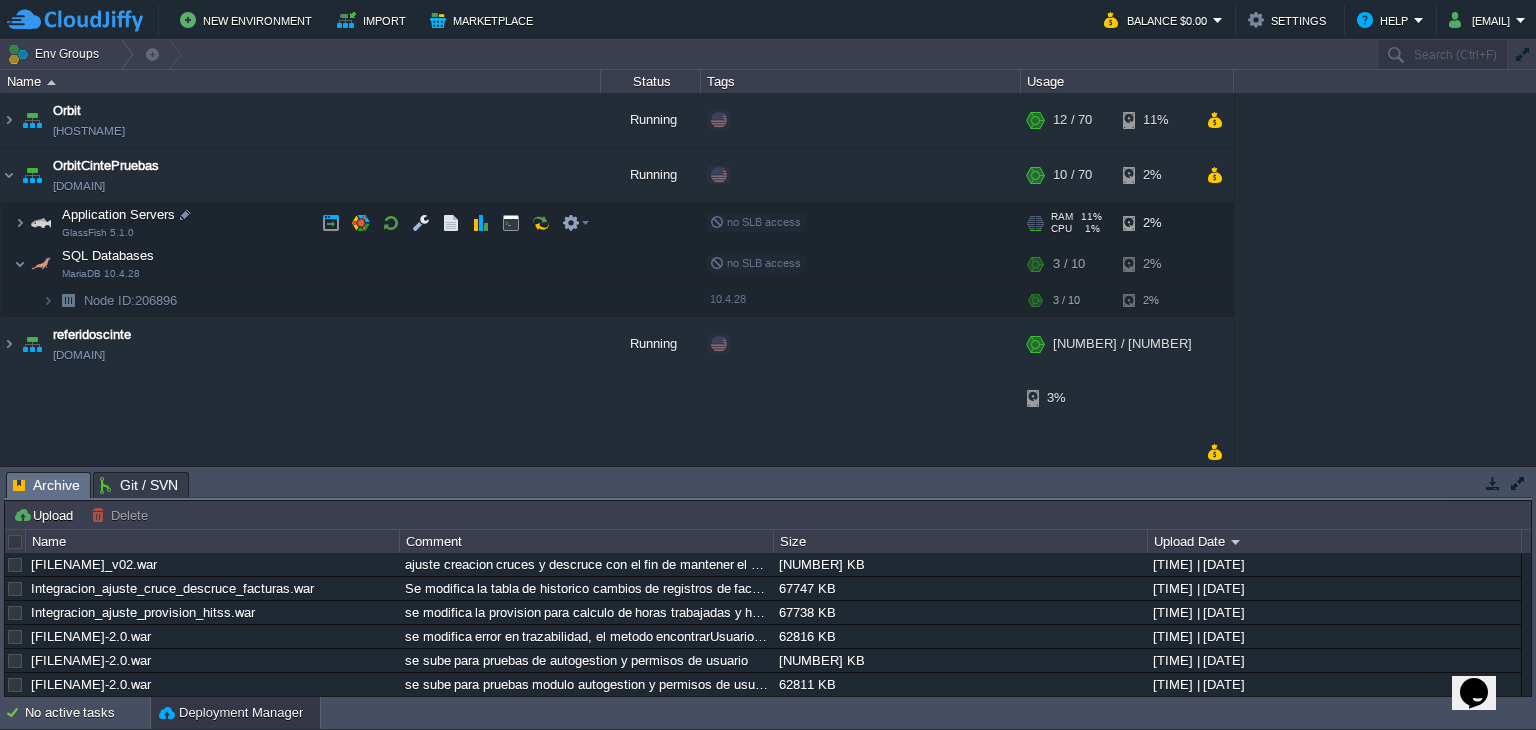 click on "no SLB access" at bounding box center [755, 222] 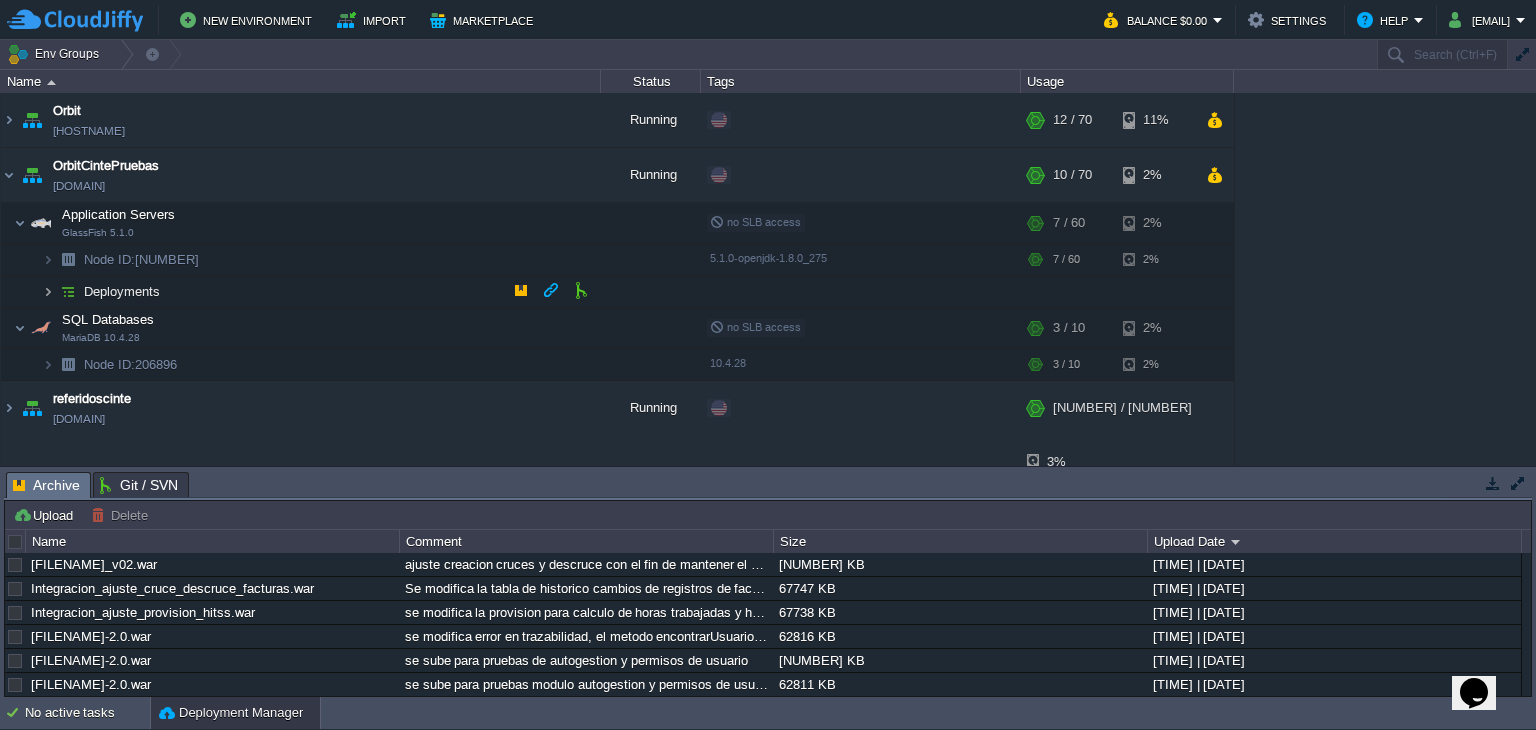 click at bounding box center [48, 291] 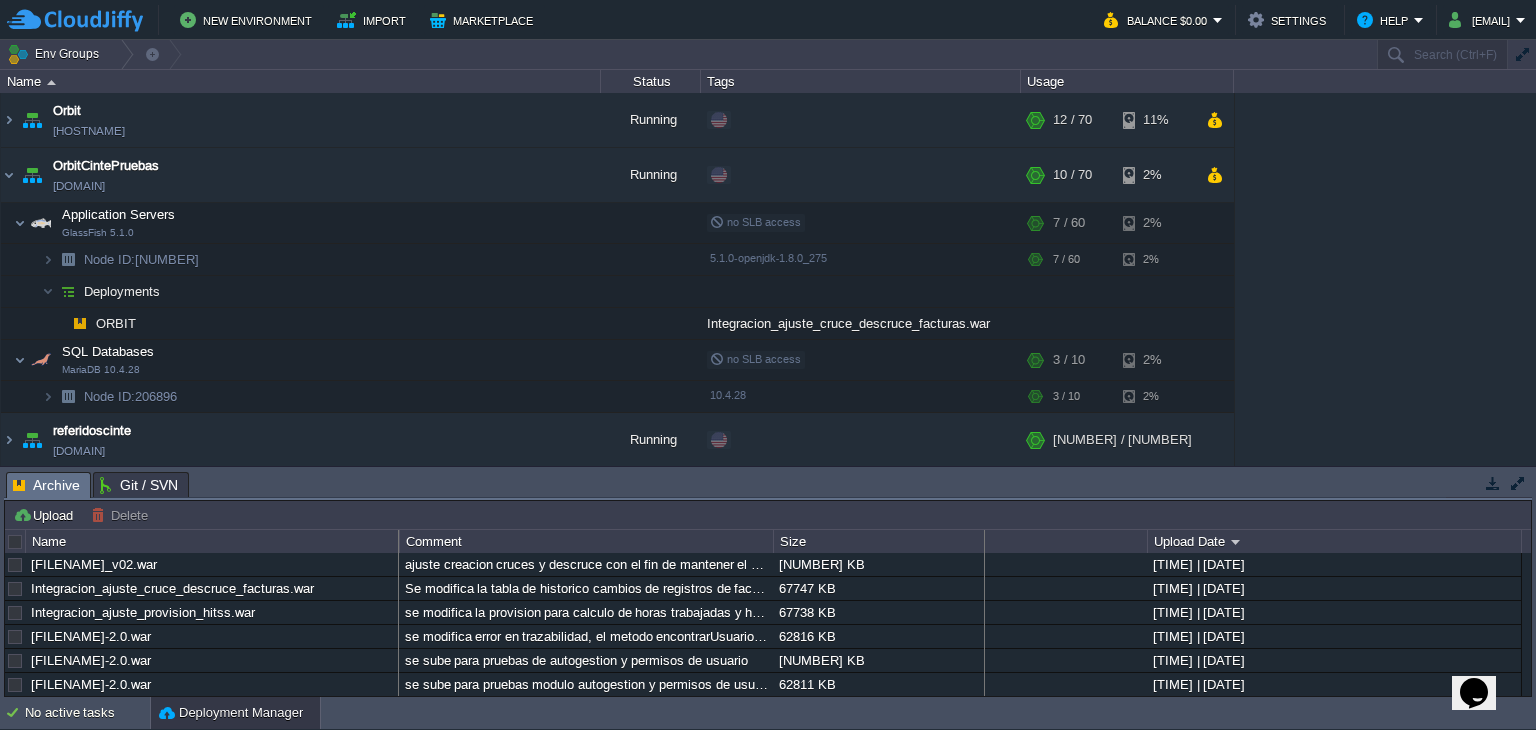 drag, startPoint x: 775, startPoint y: 540, endPoint x: 1005, endPoint y: 526, distance: 230.42569 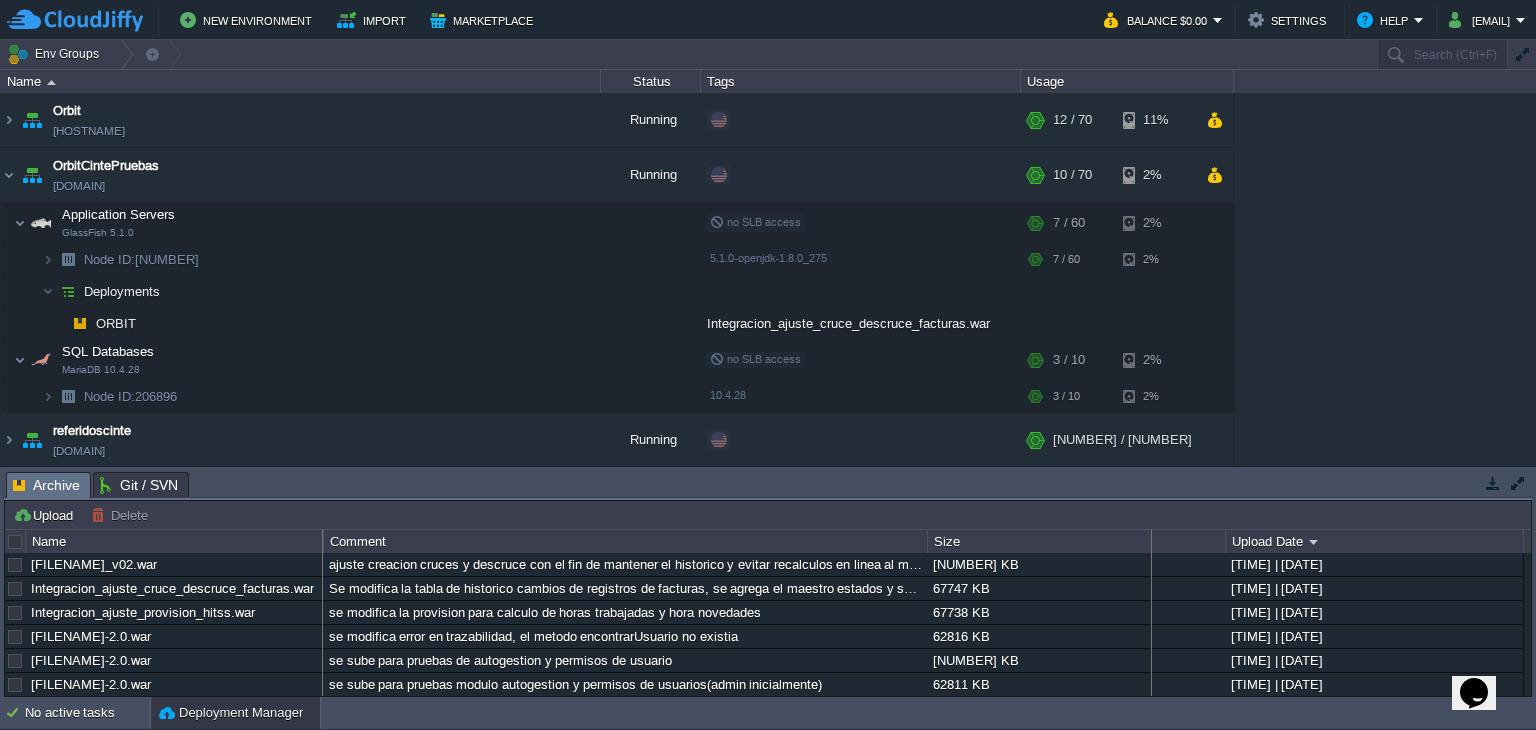 drag, startPoint x: 930, startPoint y: 539, endPoint x: 1155, endPoint y: 548, distance: 225.17993 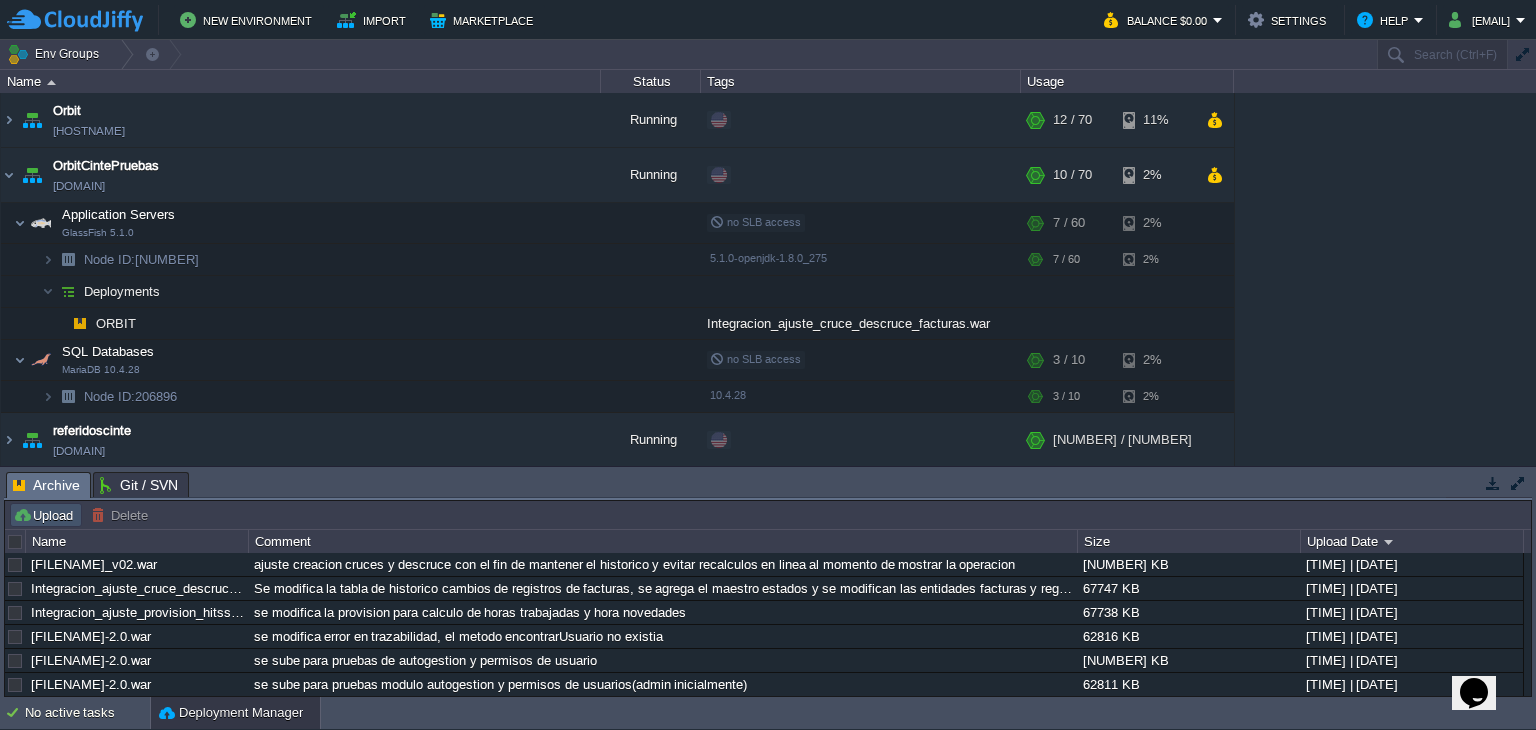 click on "Upload" at bounding box center (46, 515) 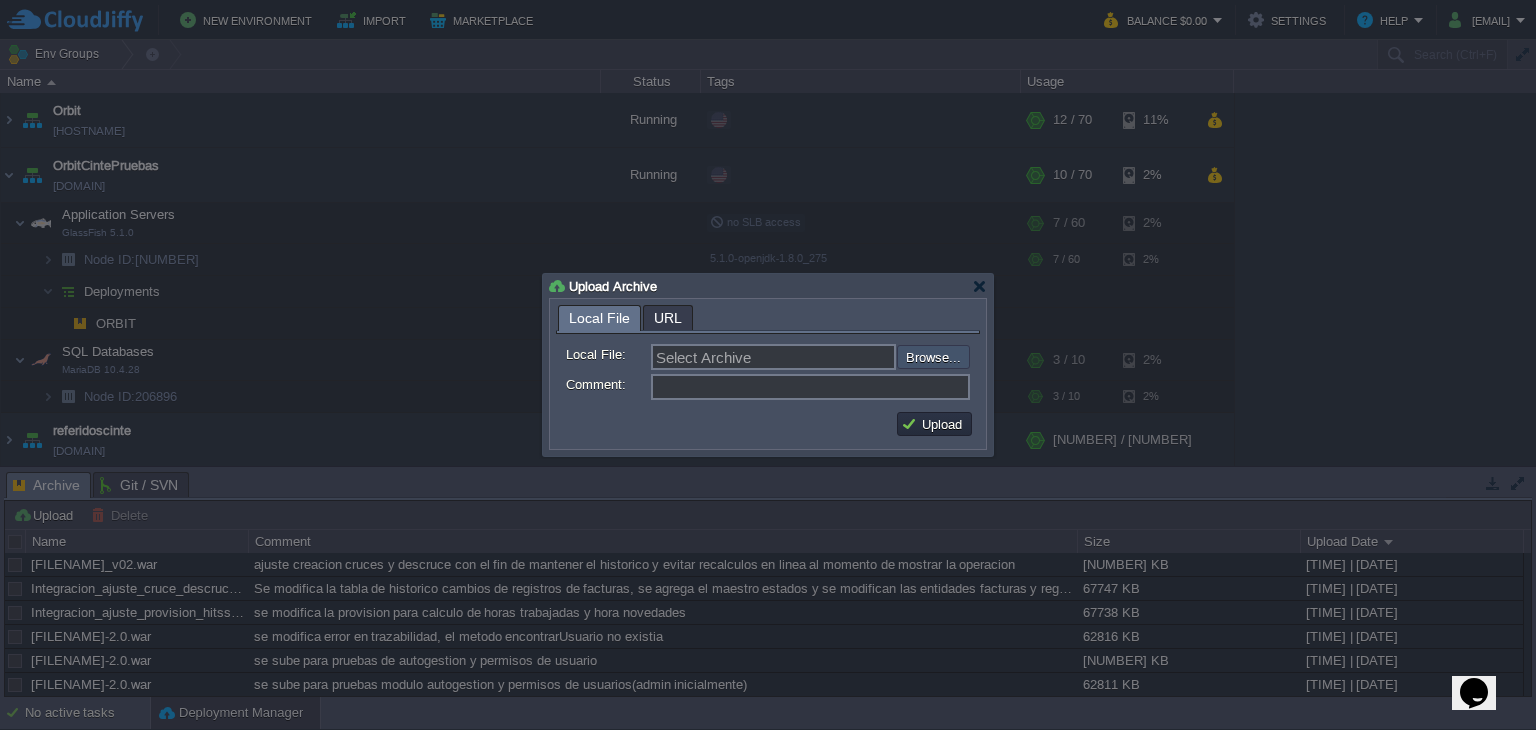click at bounding box center (843, 357) 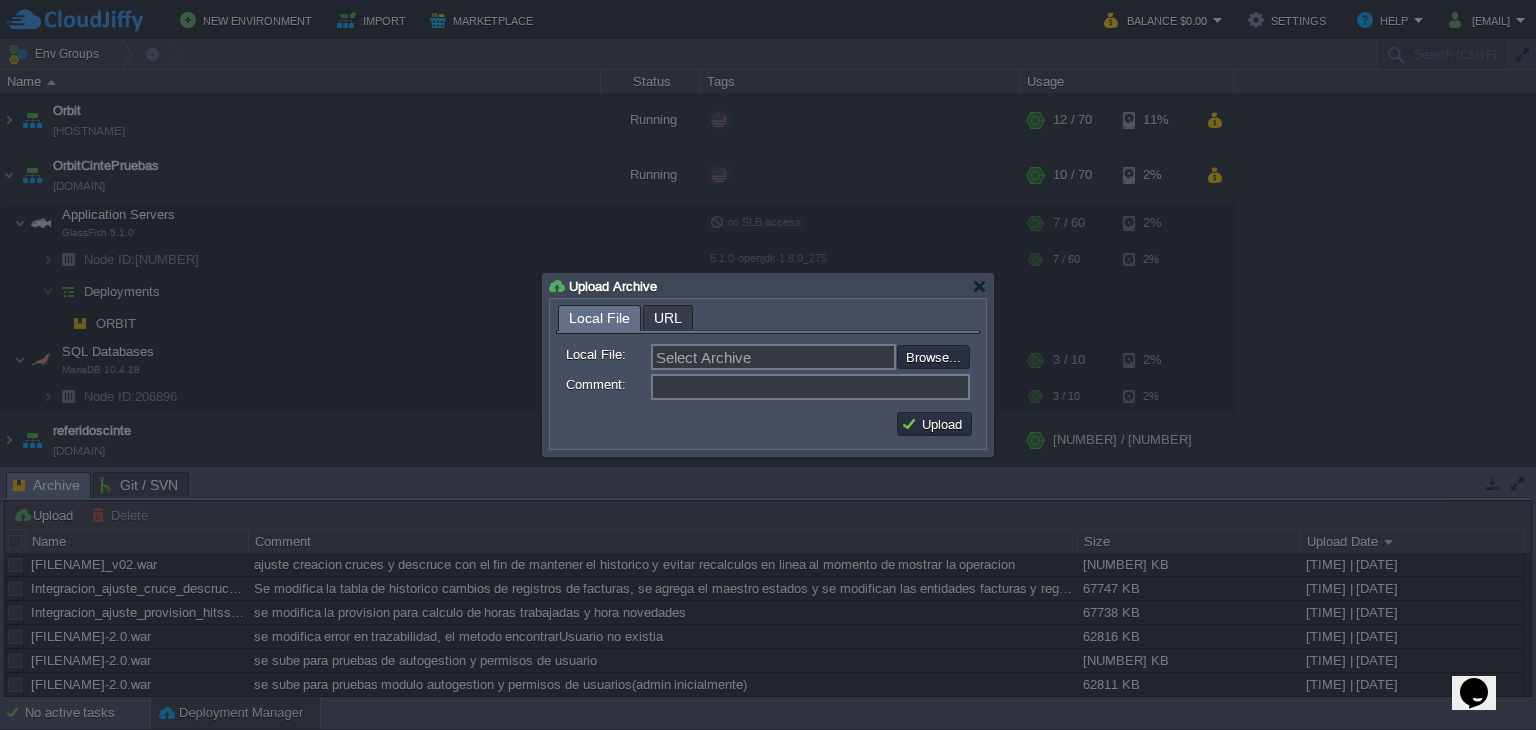 type on "C:\fakepath\Integracion_ajuste_cruce_descruce_val_prov.war" 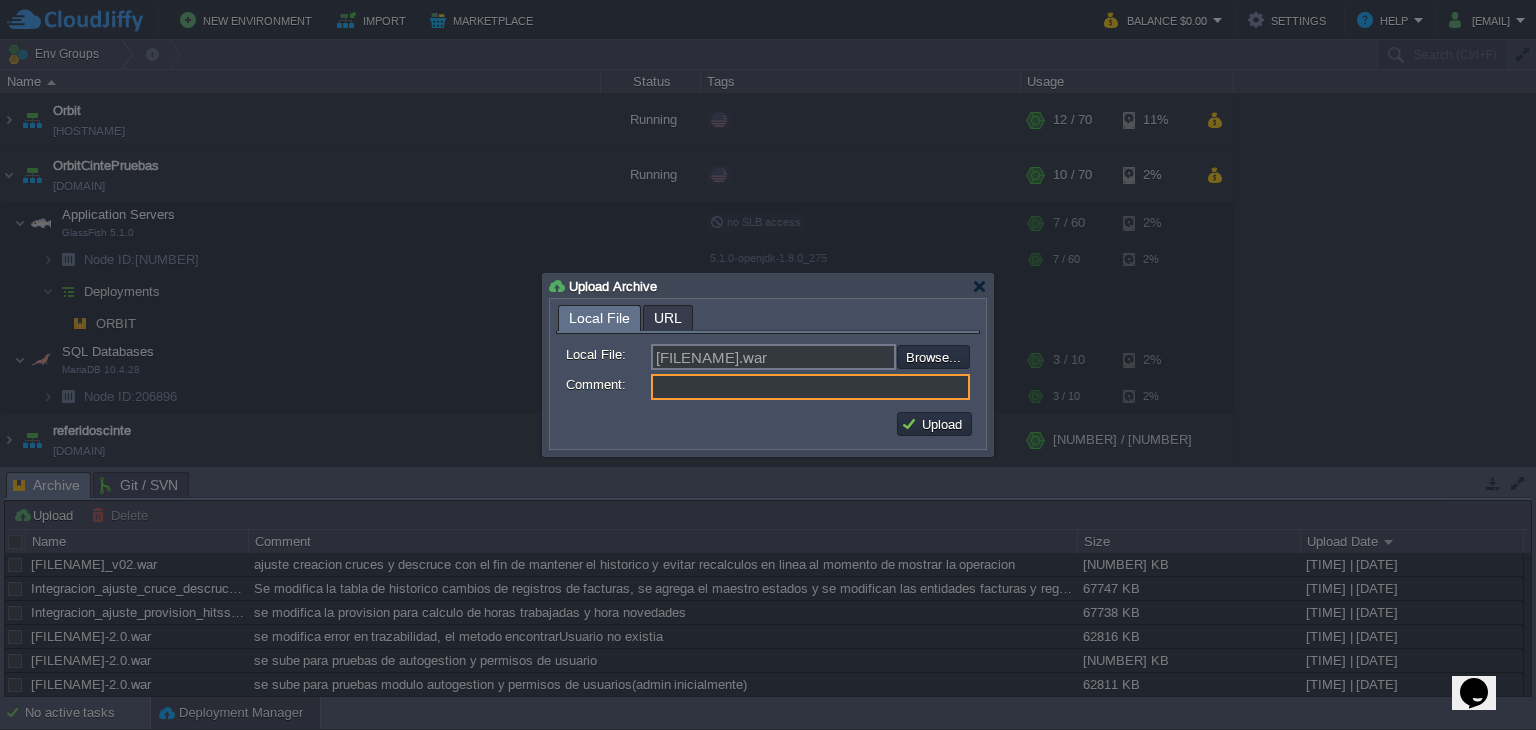click on "Comment:" at bounding box center (810, 387) 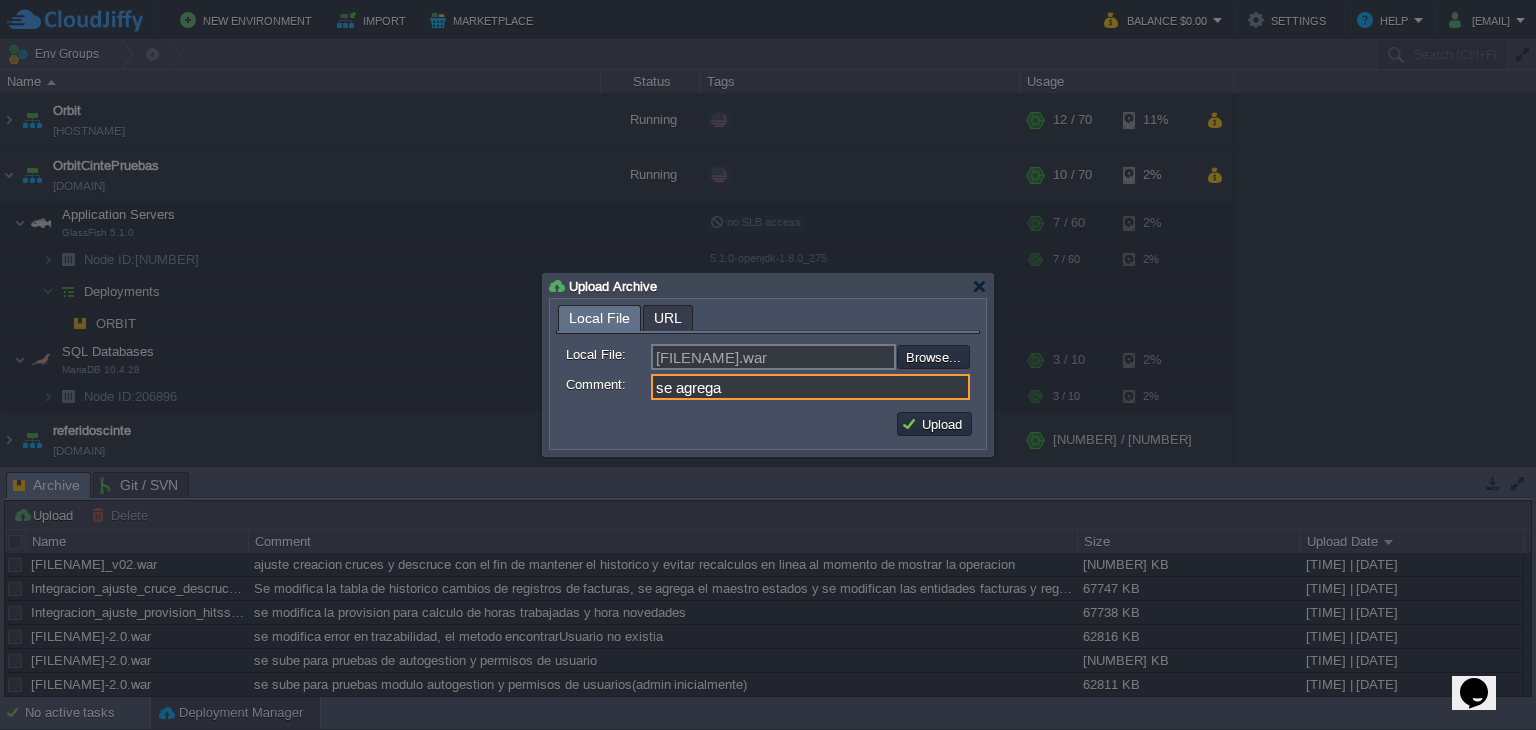 click on "se agrega" at bounding box center (810, 387) 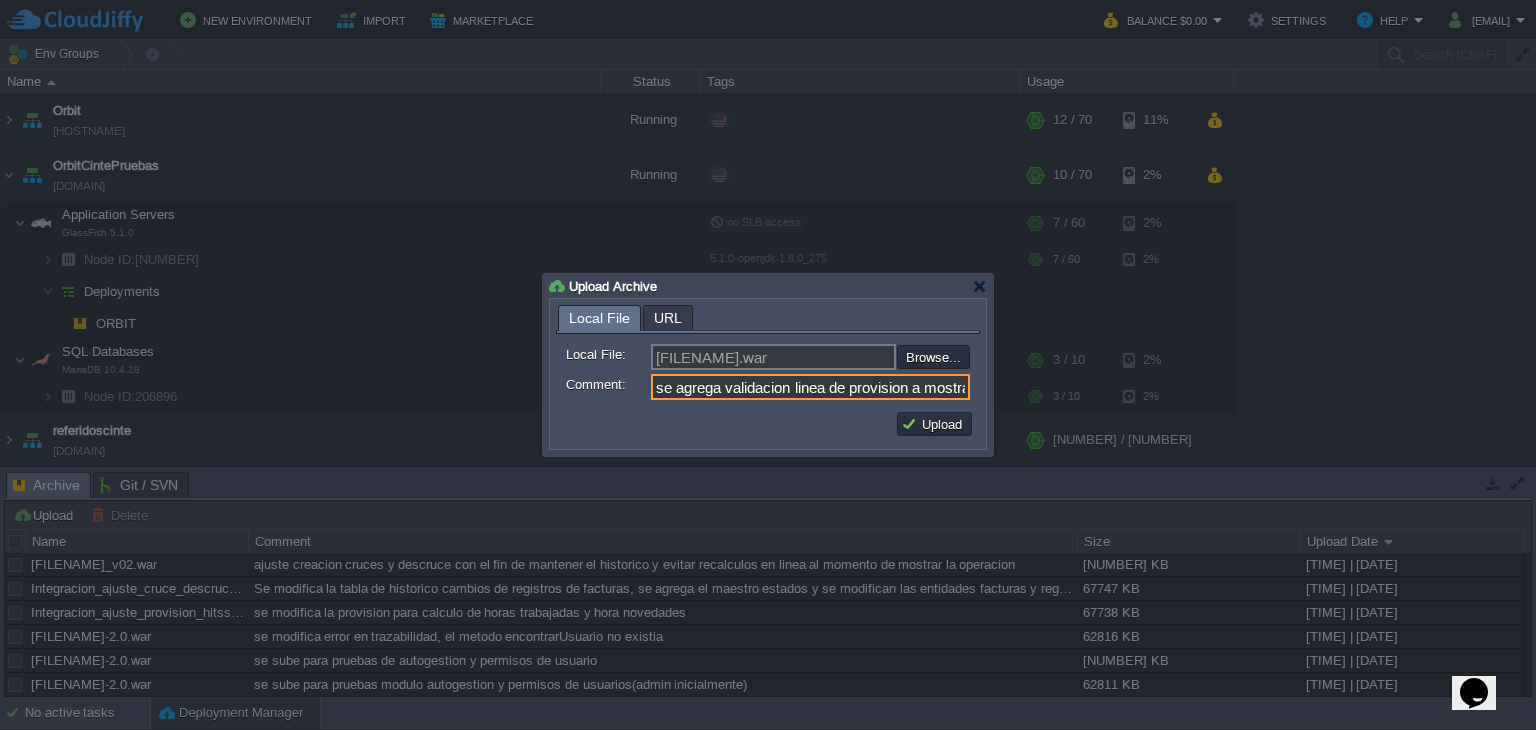 scroll, scrollTop: 0, scrollLeft: 13, axis: horizontal 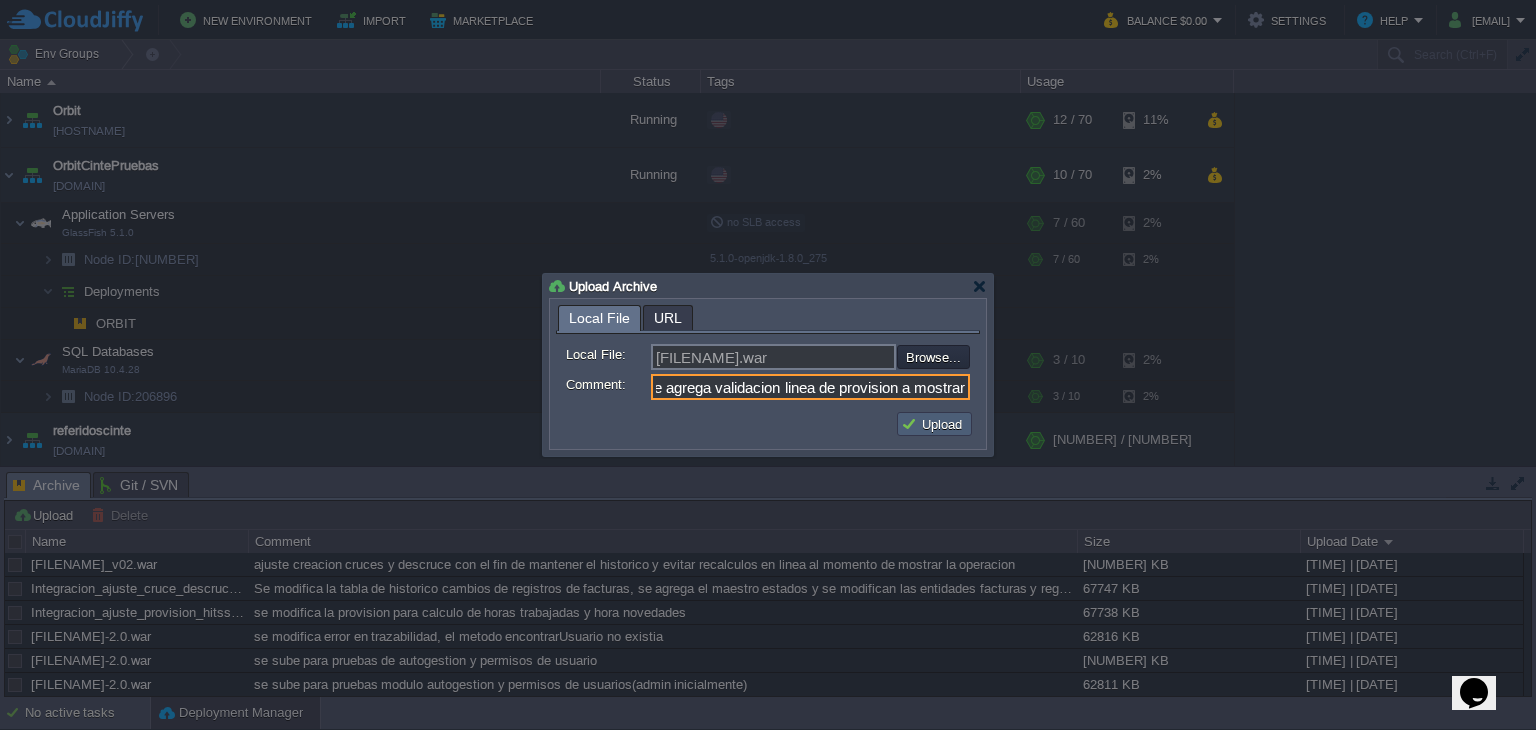 type on "se agrega validacion linea de provision a mostrar" 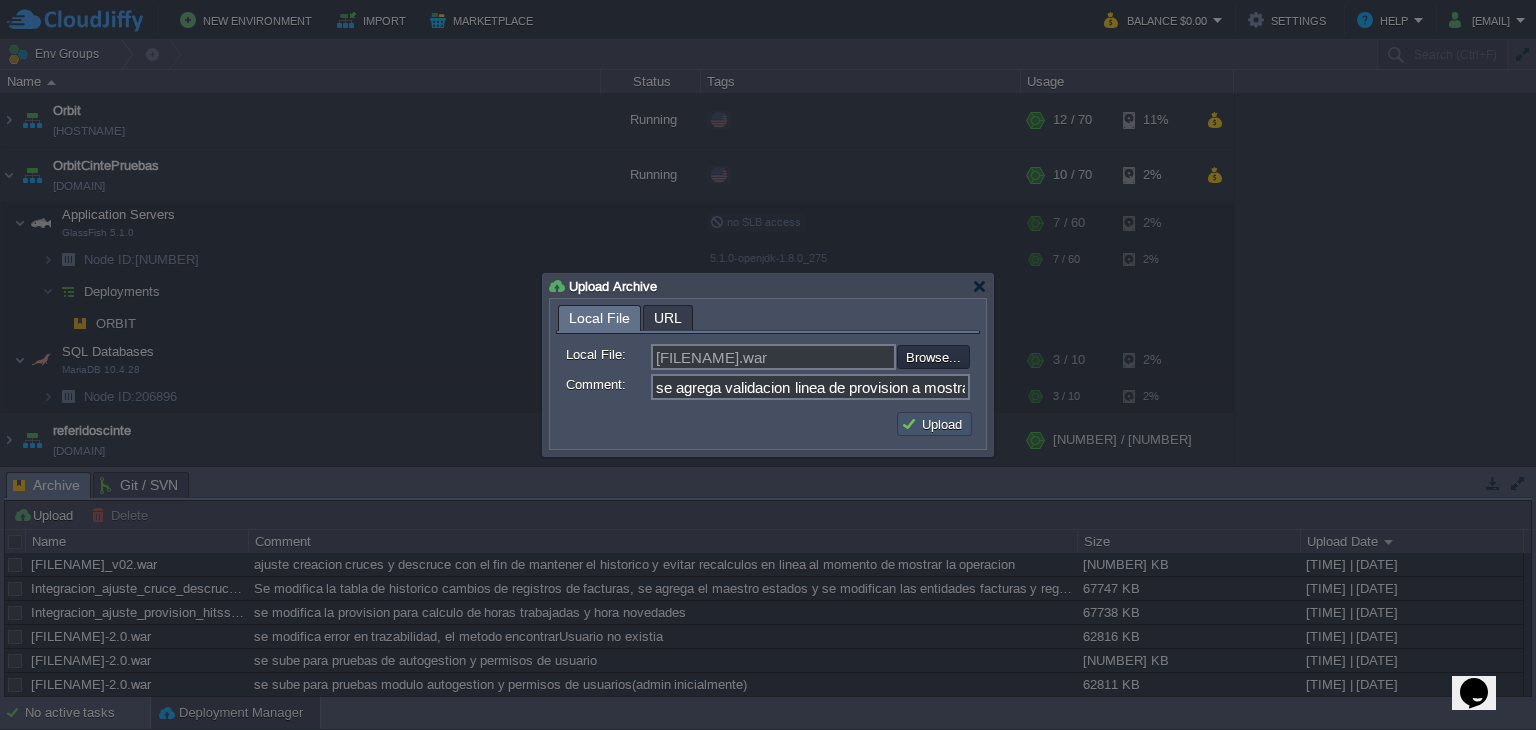 click on "Upload" at bounding box center [934, 424] 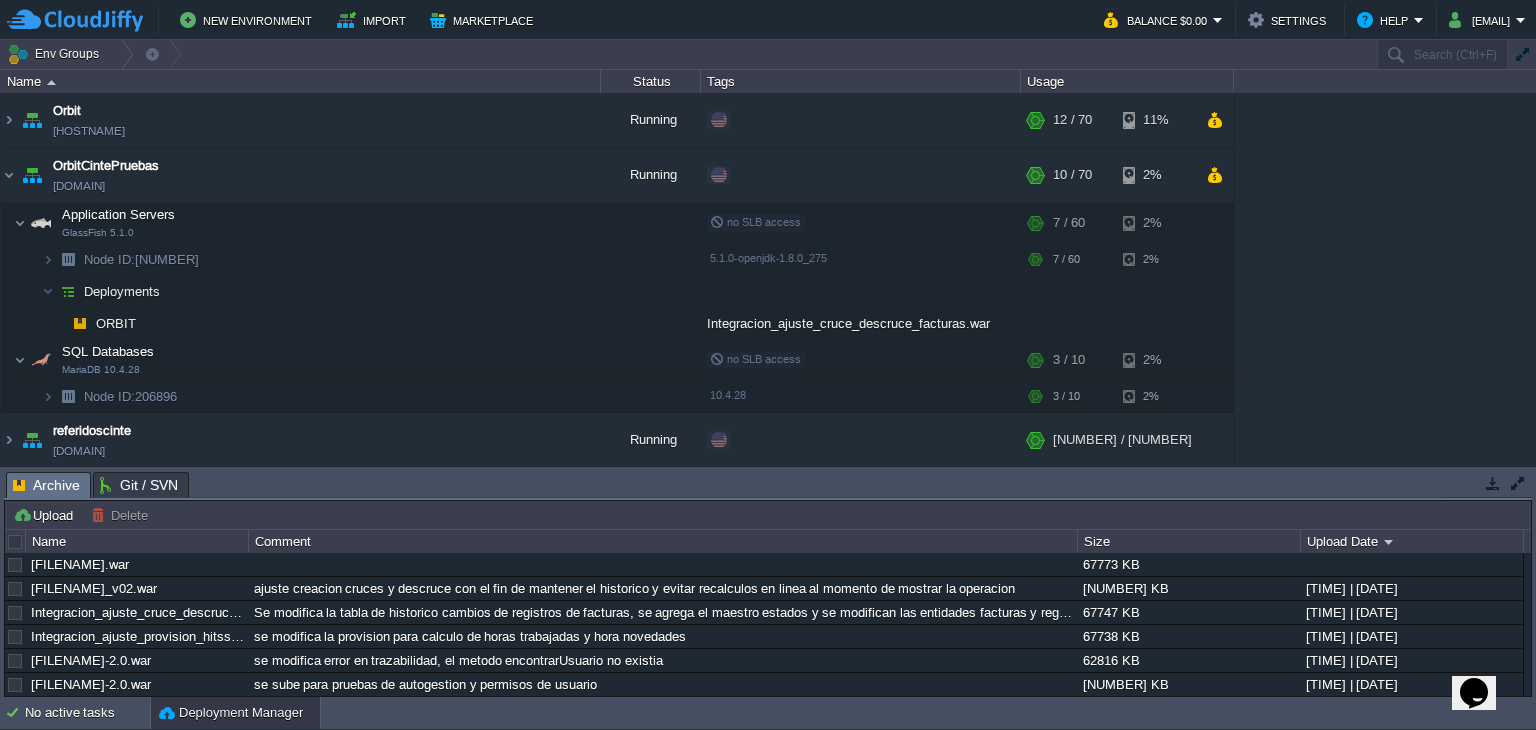 scroll, scrollTop: 0, scrollLeft: 0, axis: both 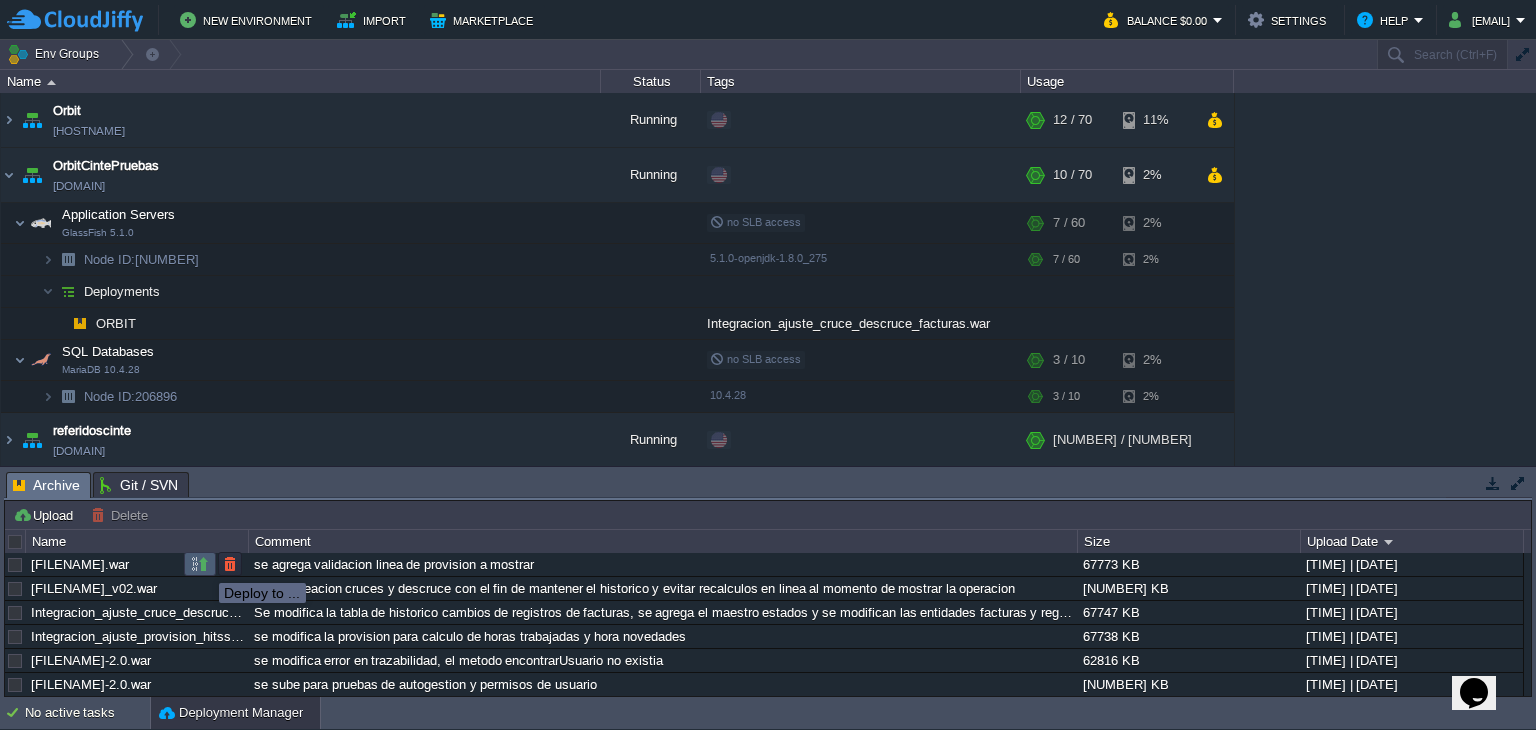 click at bounding box center [200, 564] 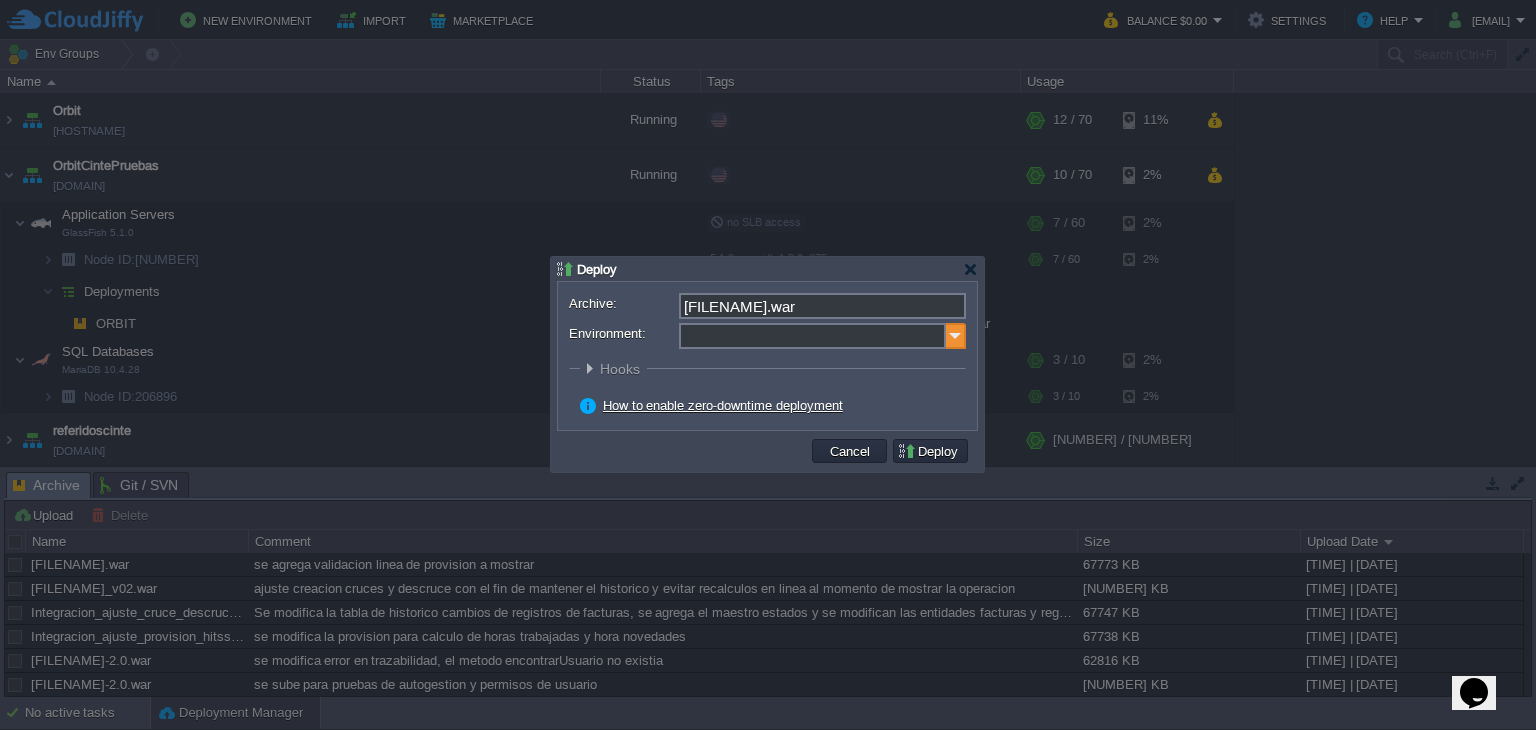 click at bounding box center (956, 336) 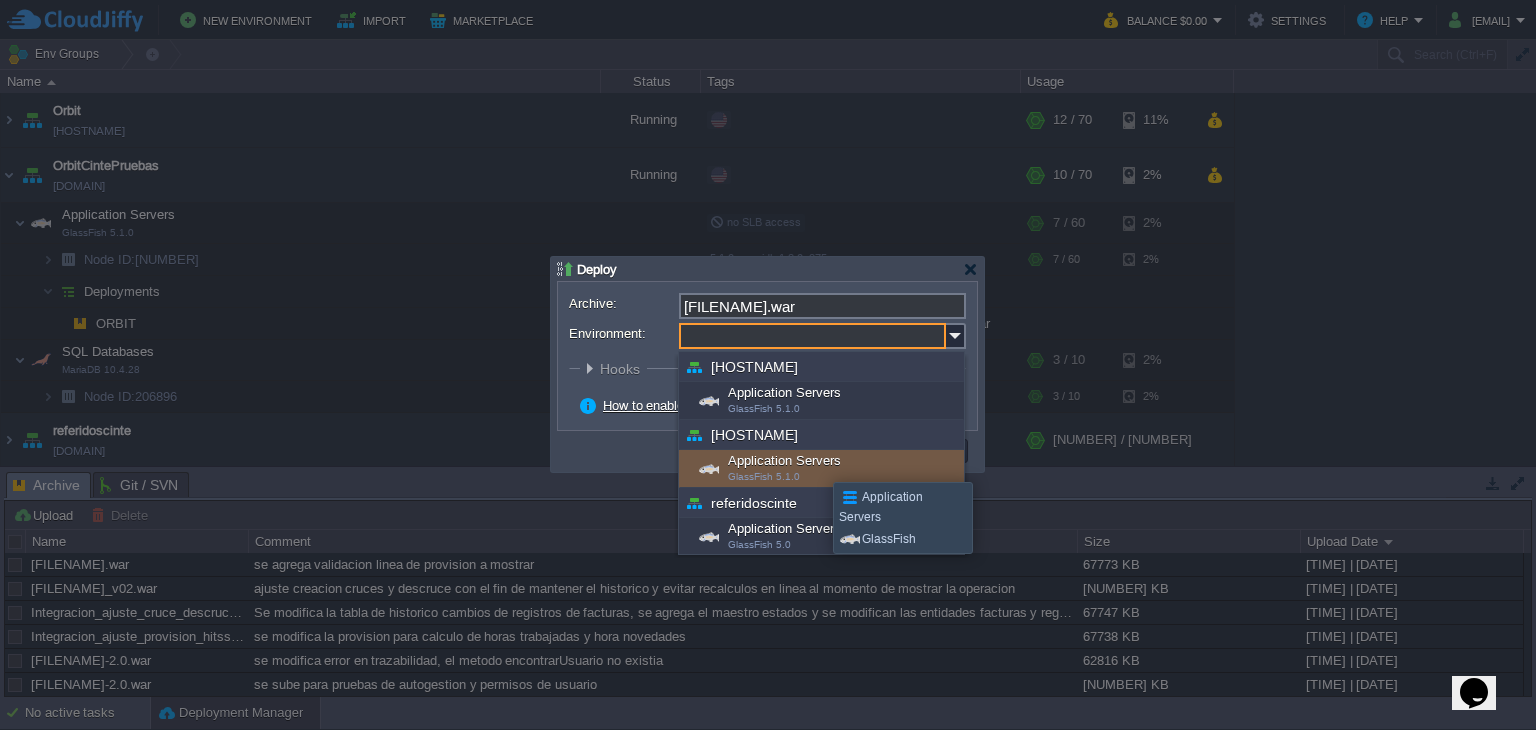 click on "Application Servers GlassFish 5.1.0" at bounding box center [821, 469] 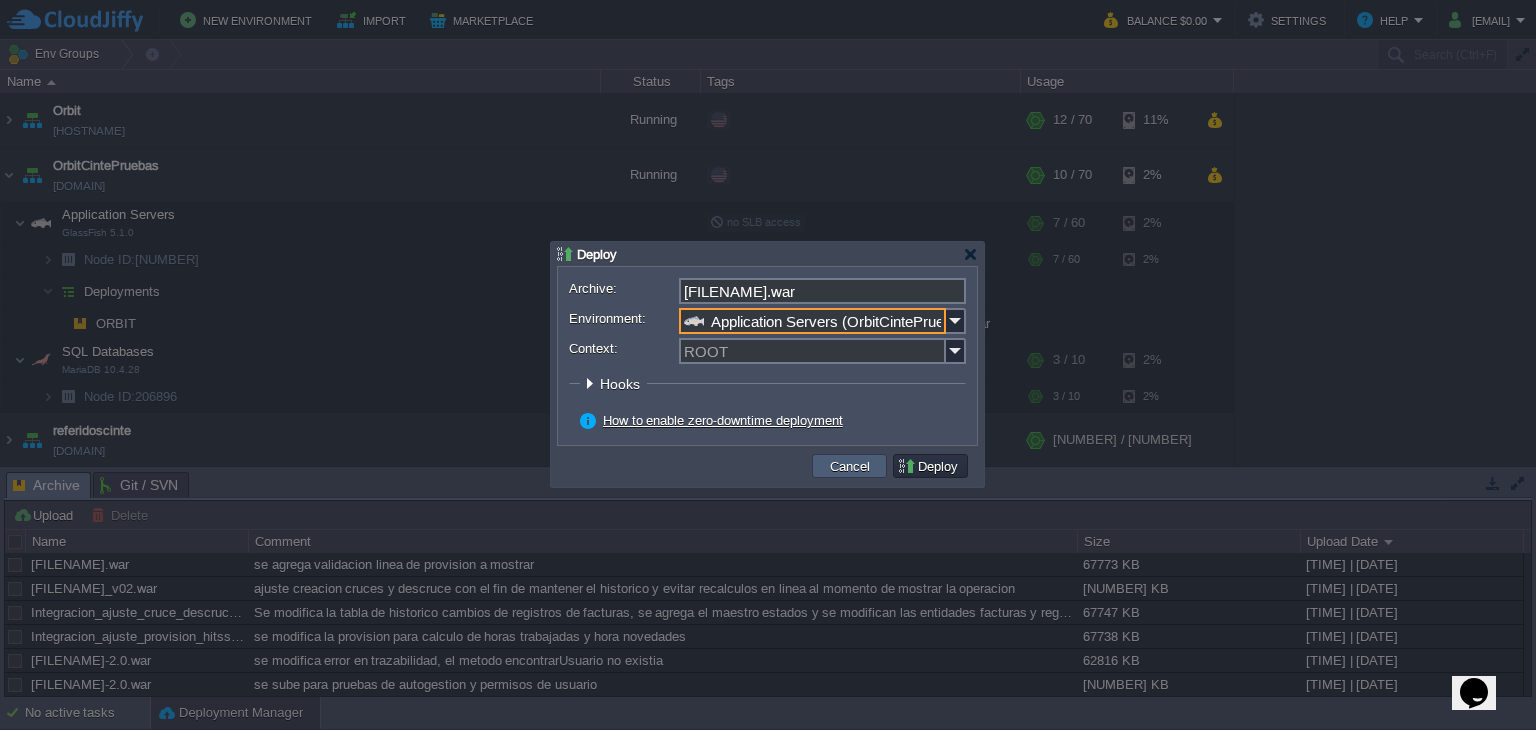 click on "Cancel" at bounding box center [849, 466] 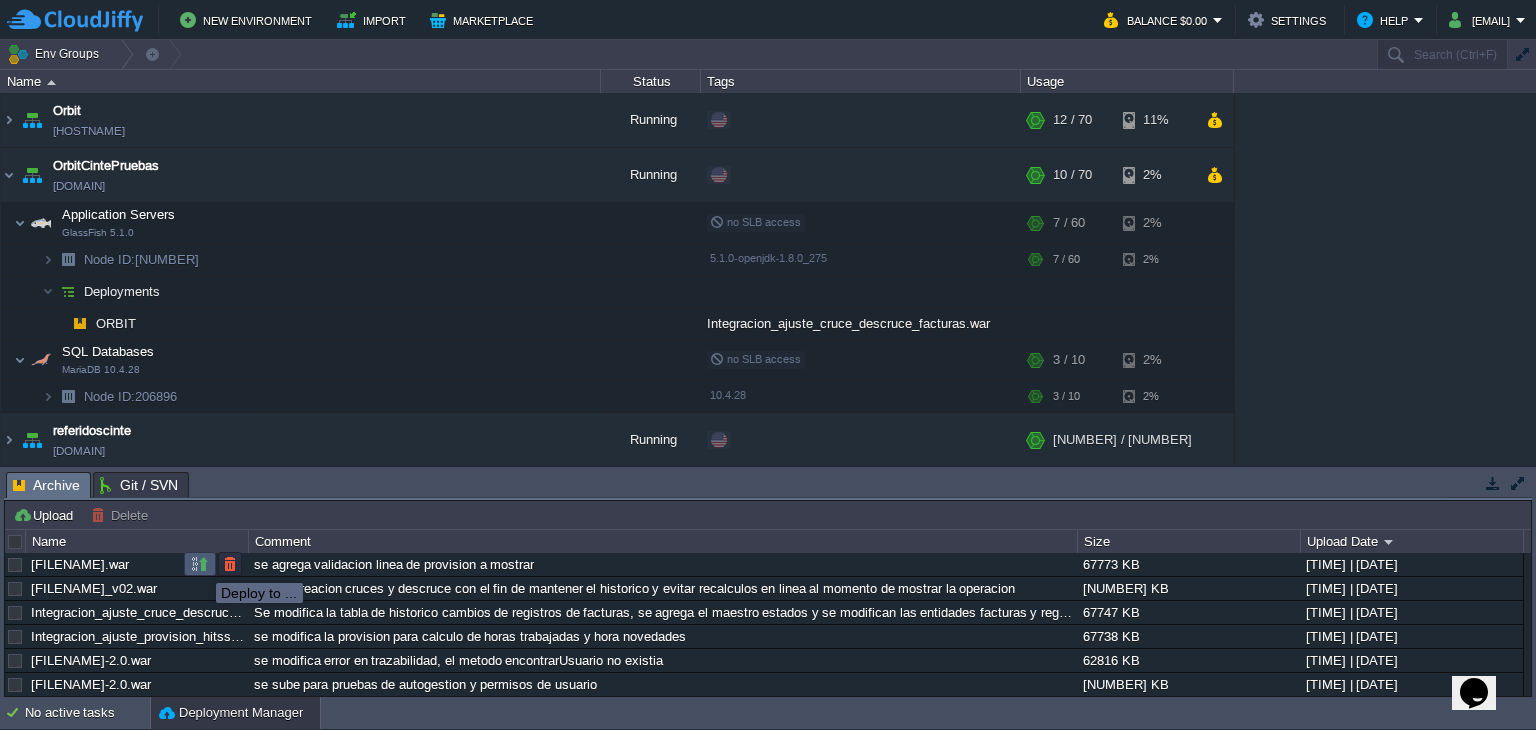 click at bounding box center [200, 564] 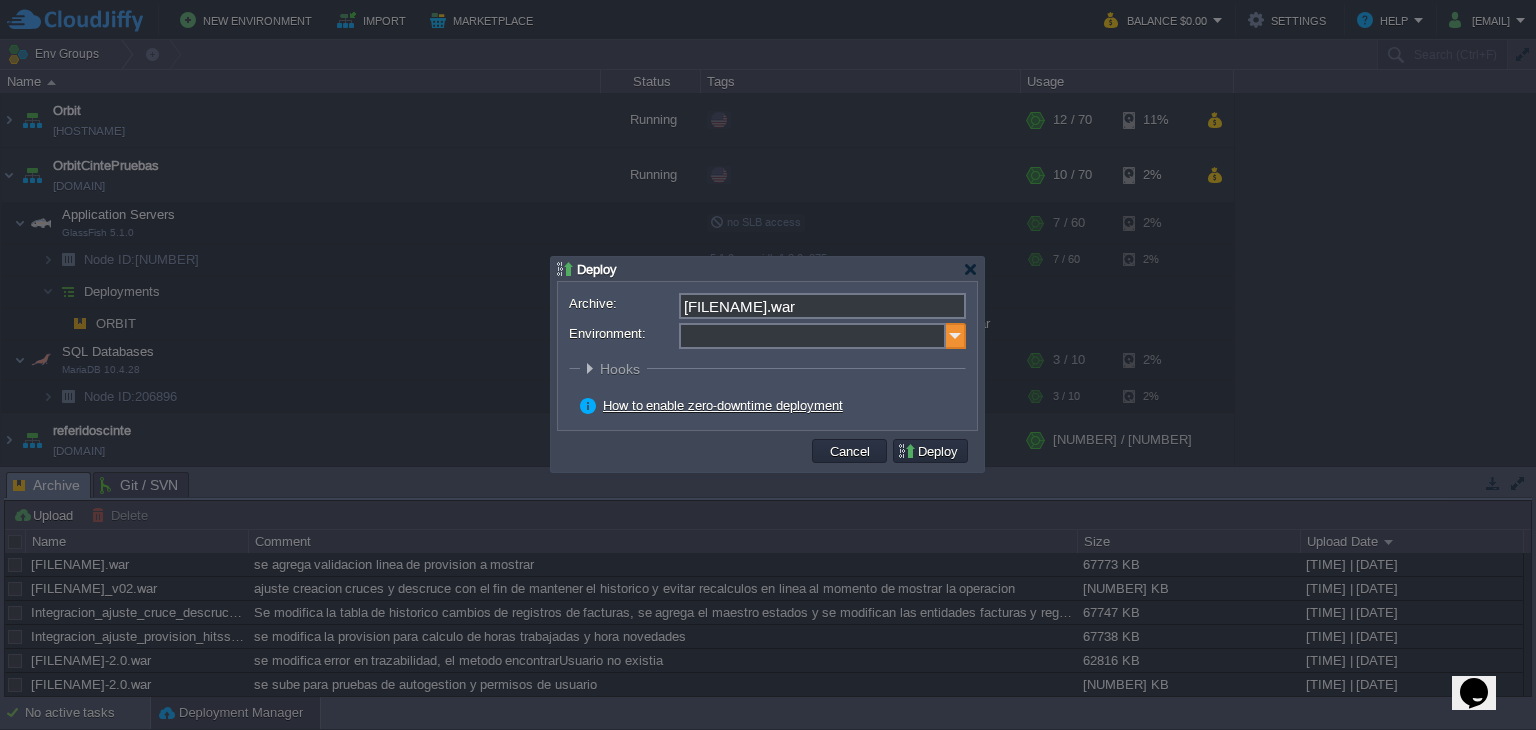 click at bounding box center [956, 336] 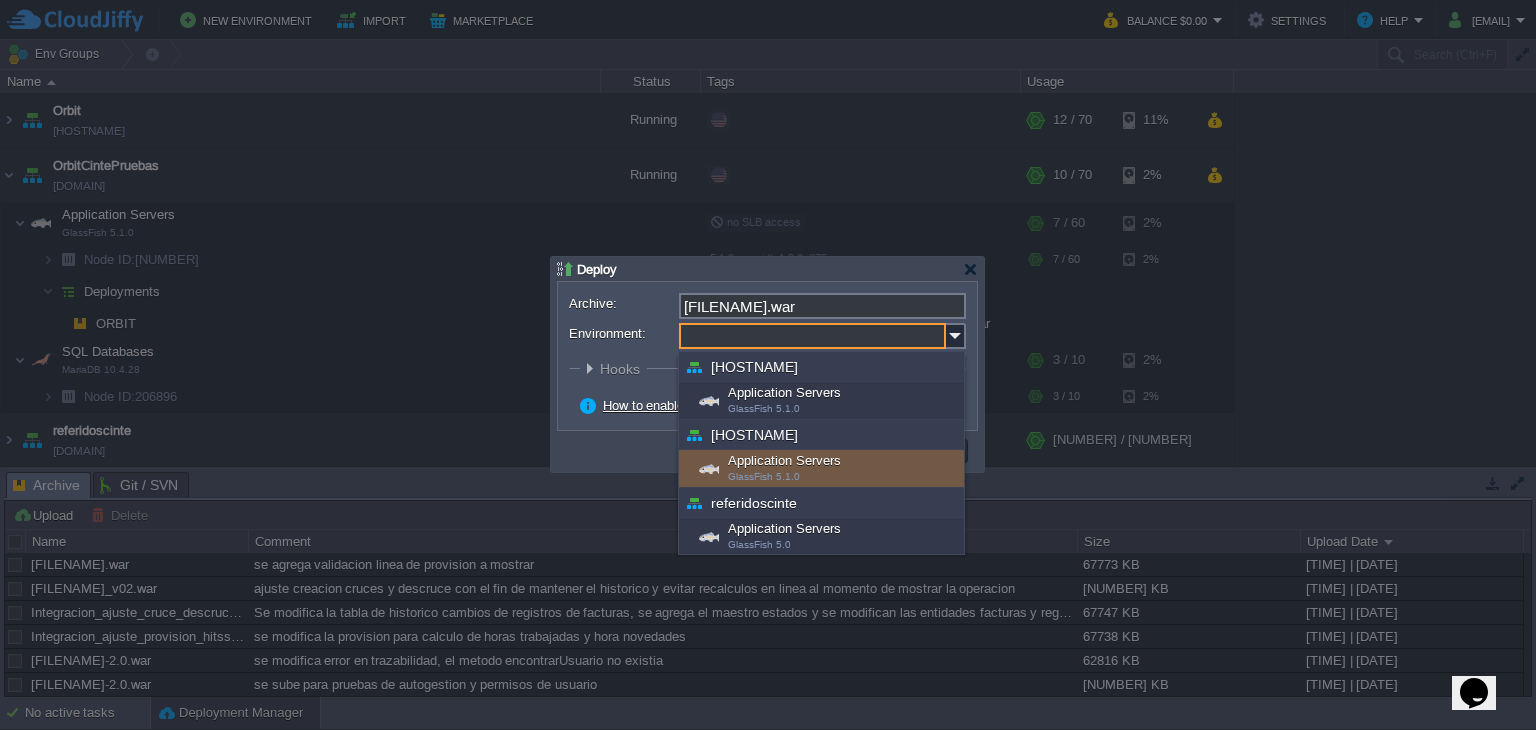 click on "GlassFish 5.1.0" at bounding box center [764, 476] 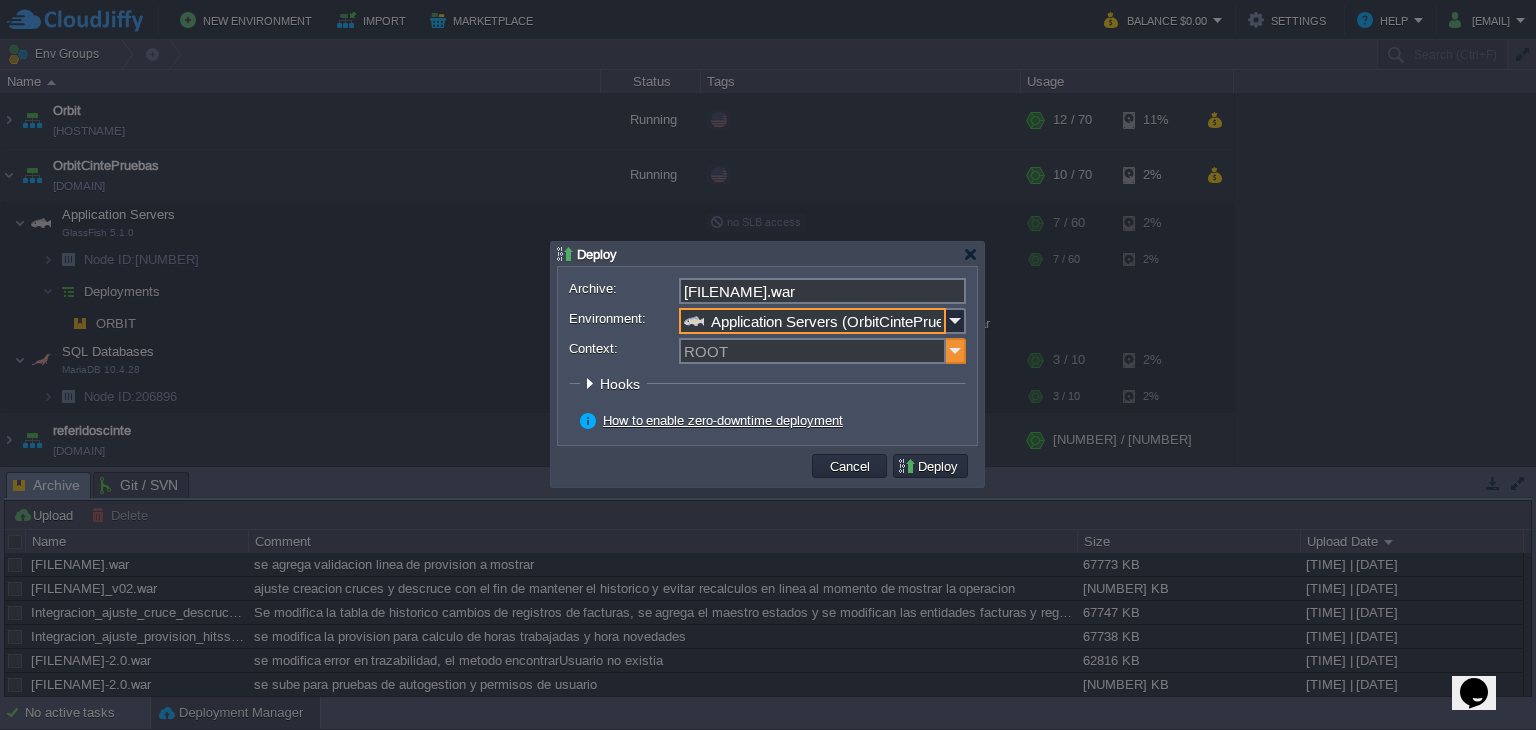 click at bounding box center (956, 351) 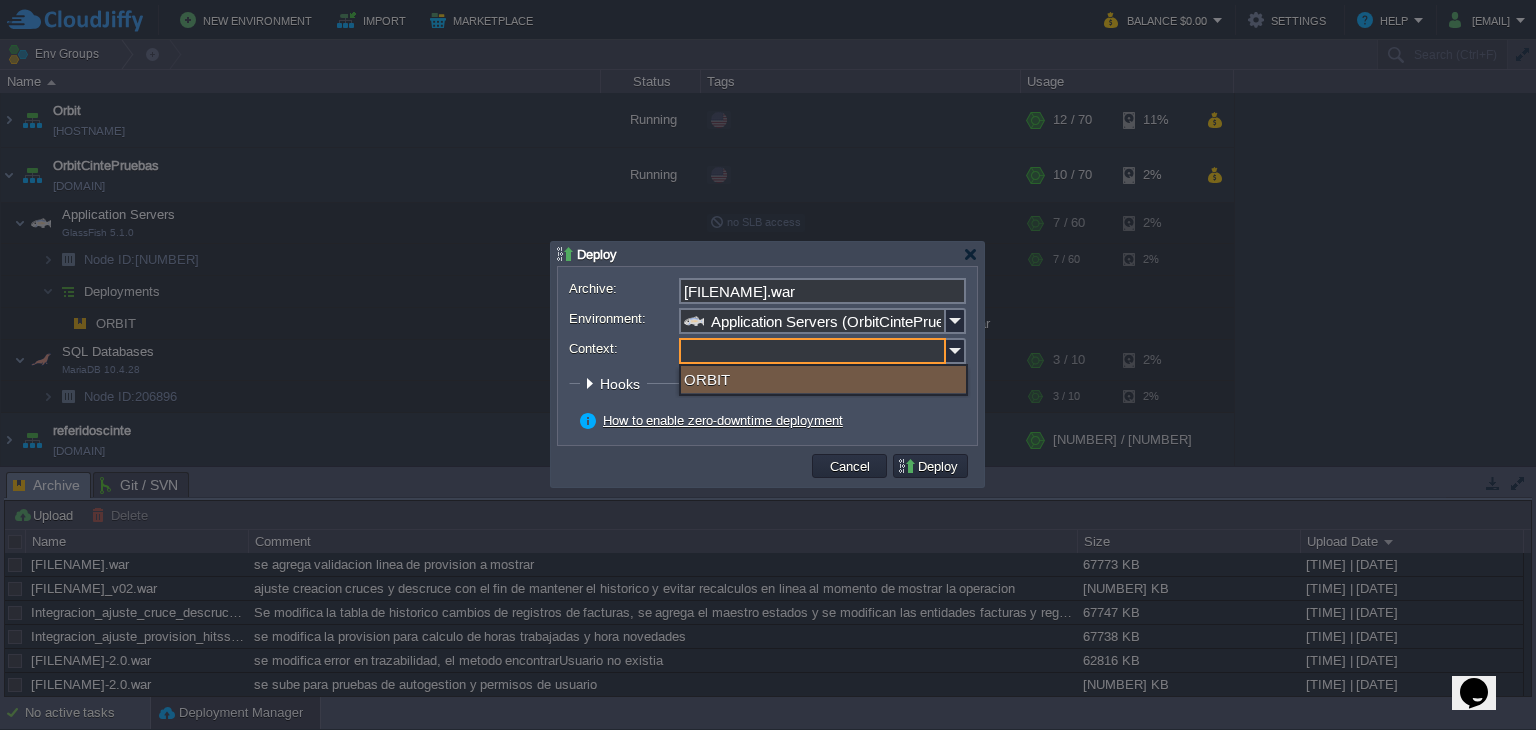 click on "ORBIT" at bounding box center (823, 379) 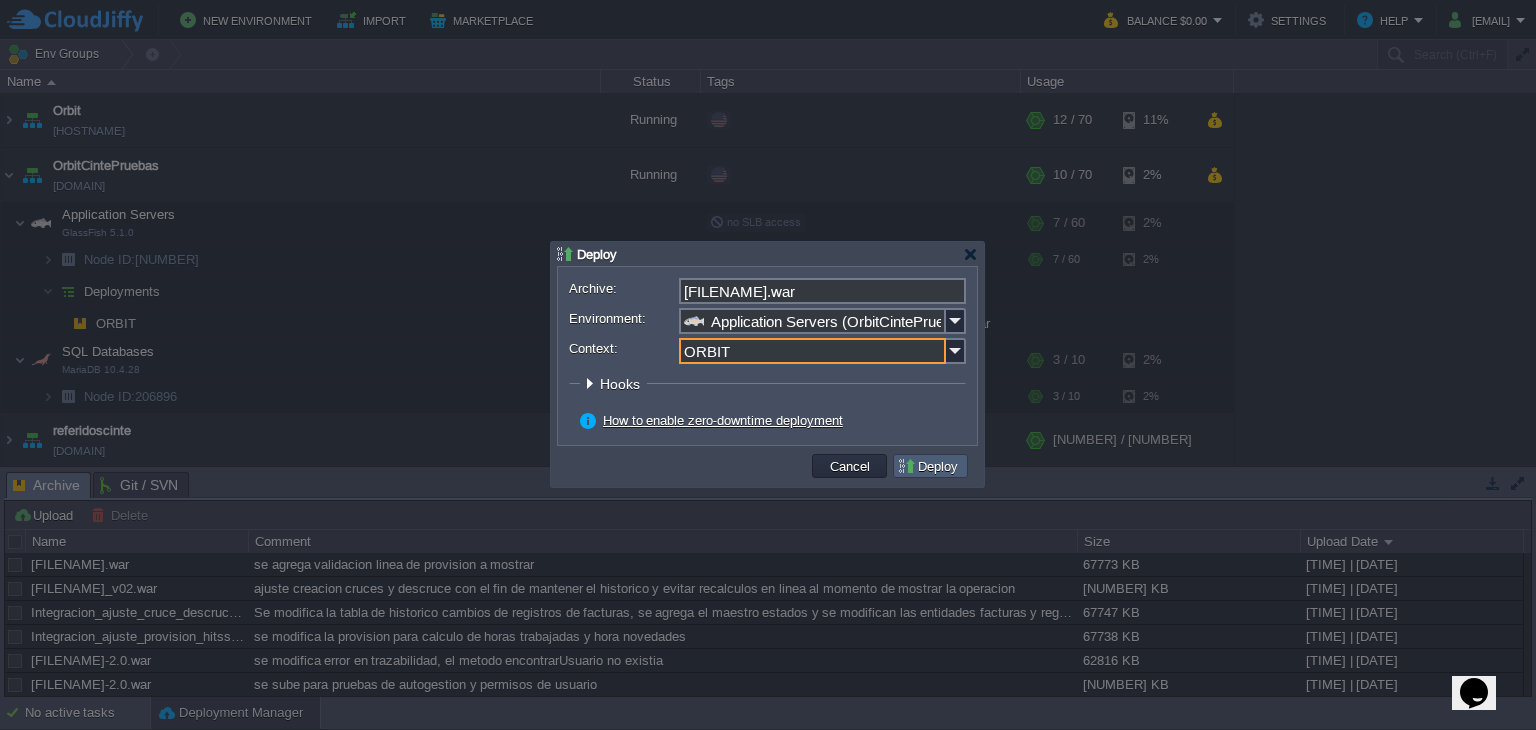 click on "Deploy" at bounding box center (930, 466) 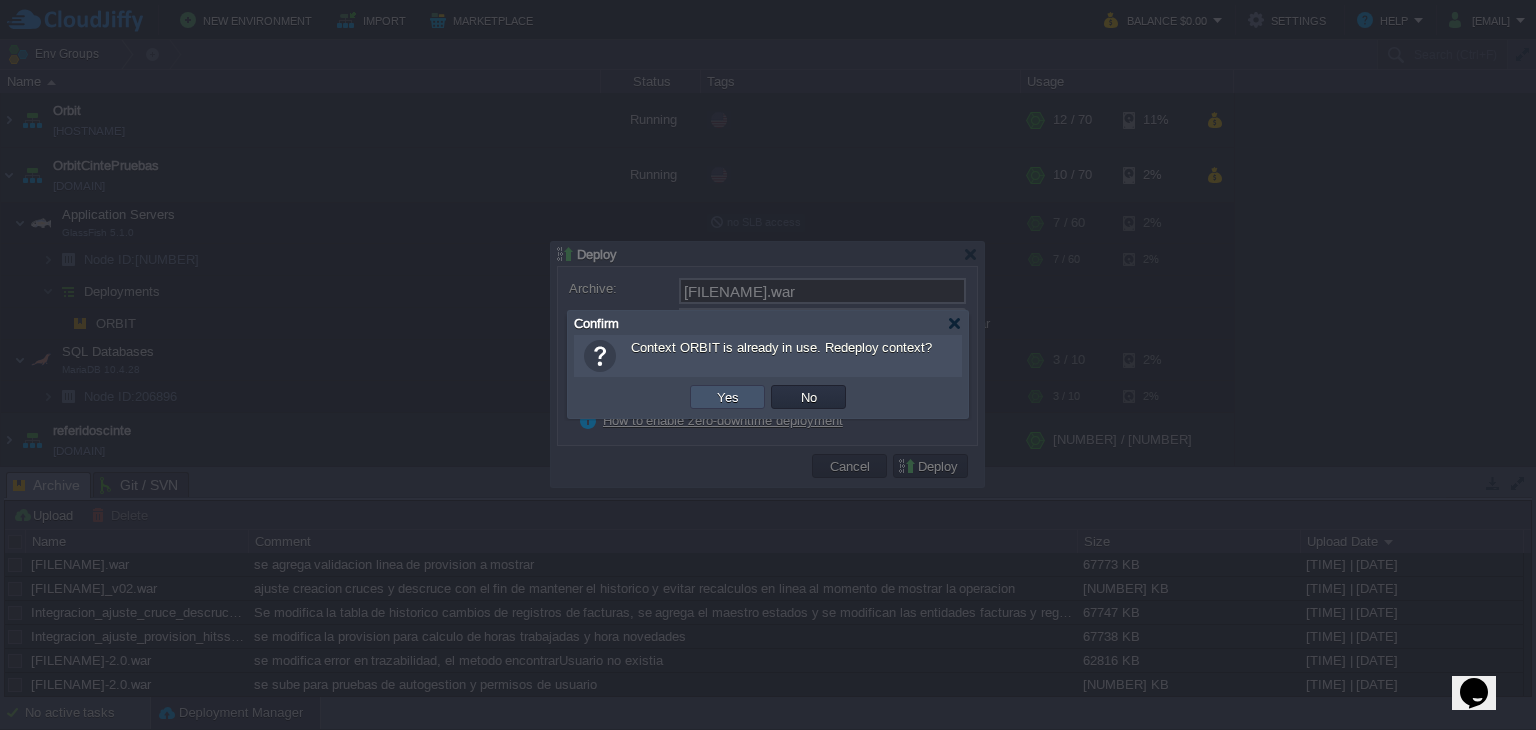 click on "Yes" at bounding box center (728, 397) 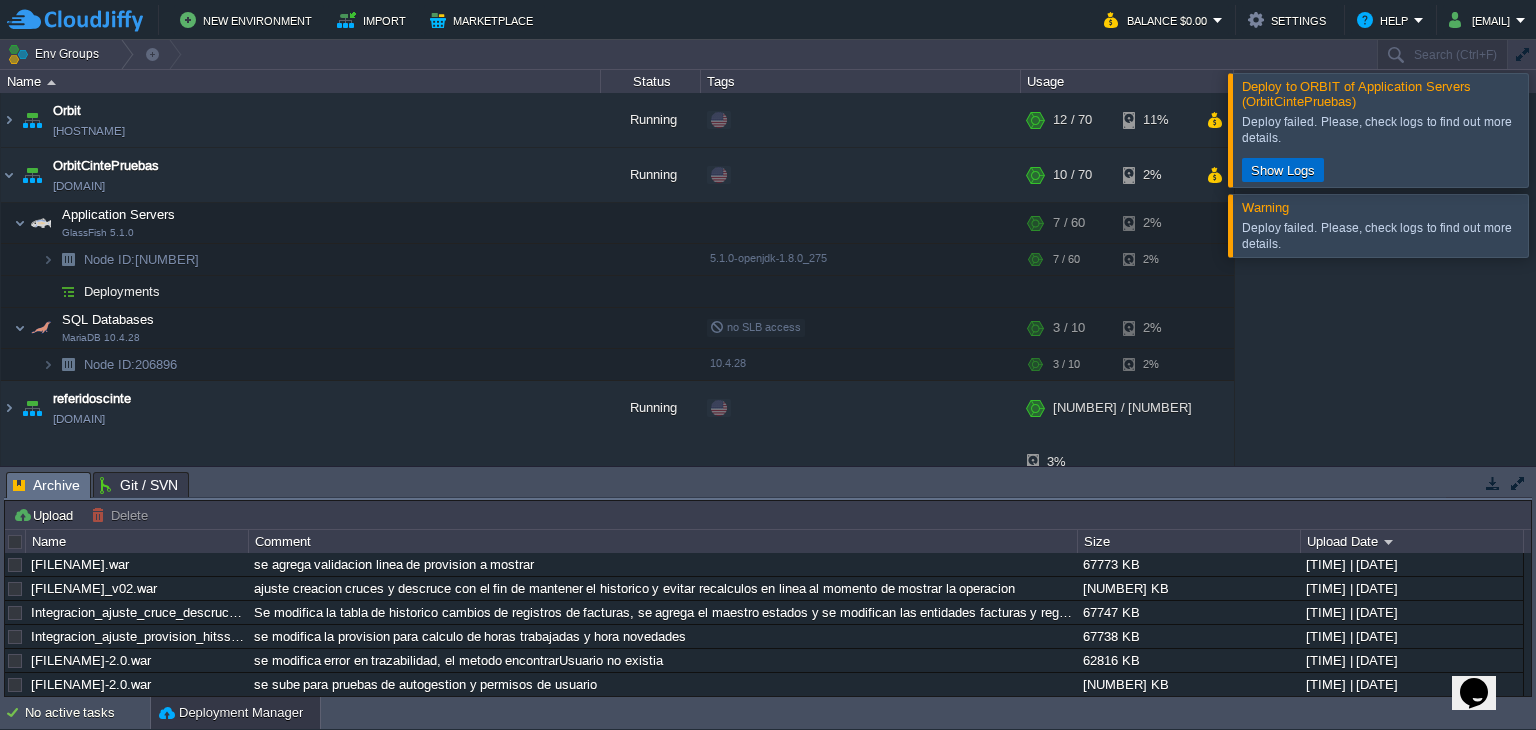 click on "Show Logs" at bounding box center [1283, 170] 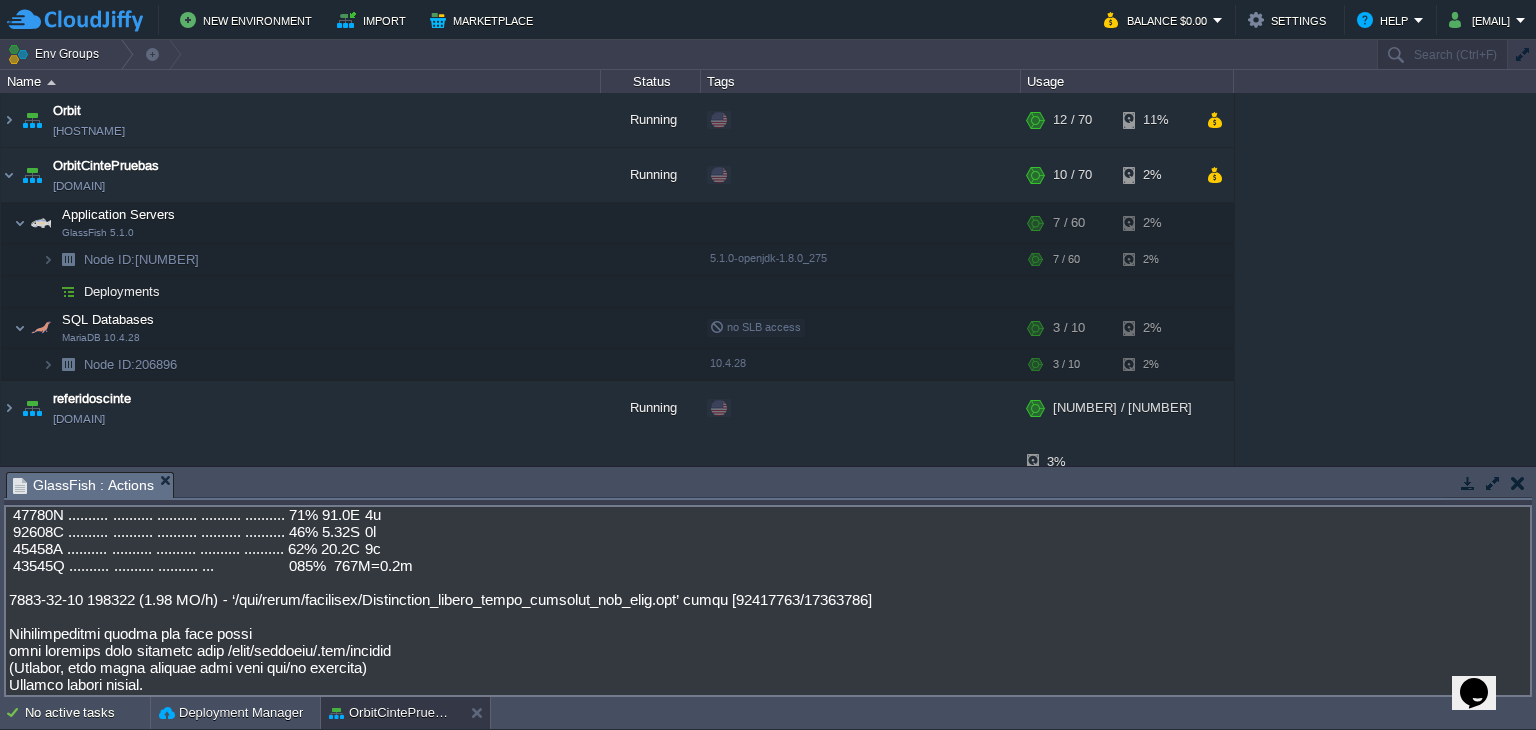 scroll, scrollTop: 24489, scrollLeft: 0, axis: vertical 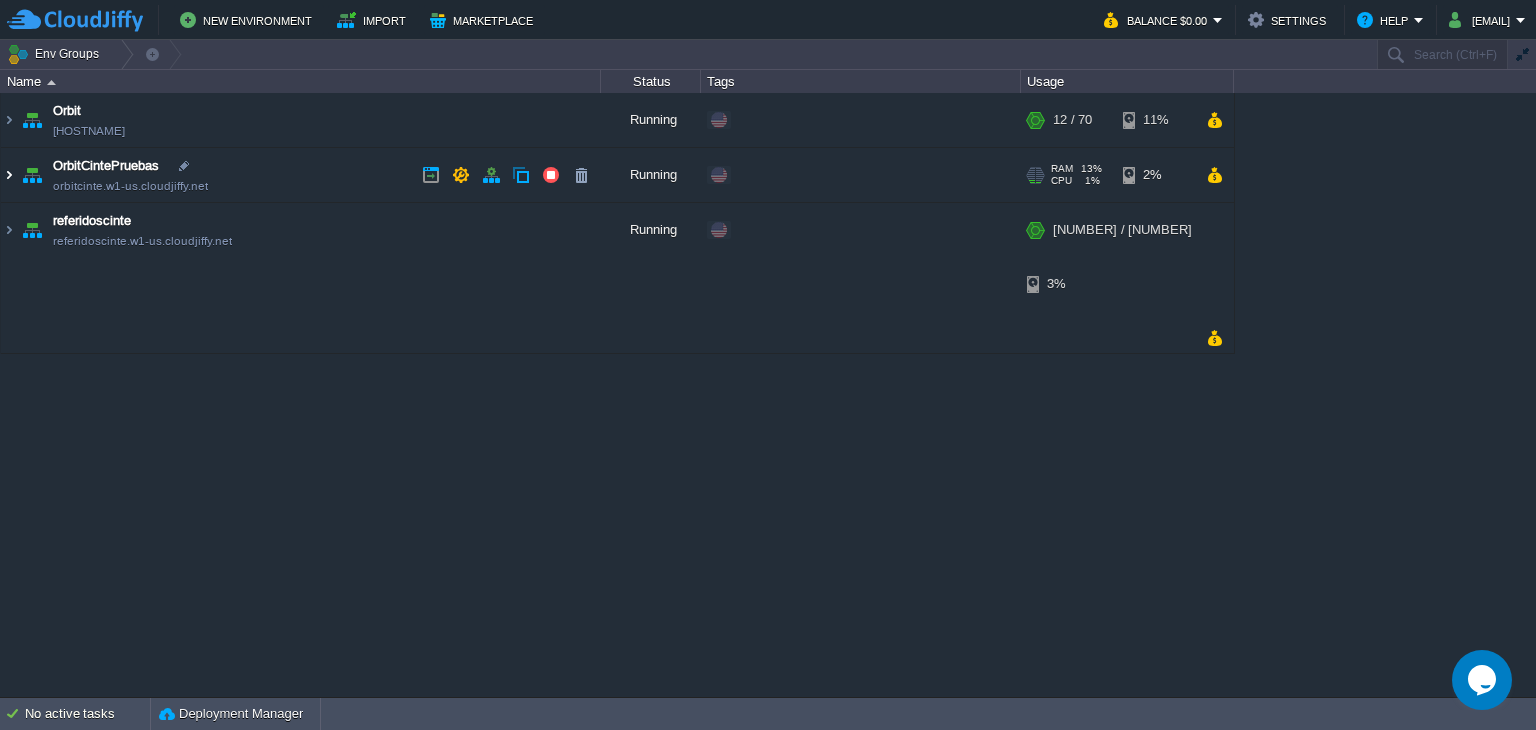 click at bounding box center (9, 175) 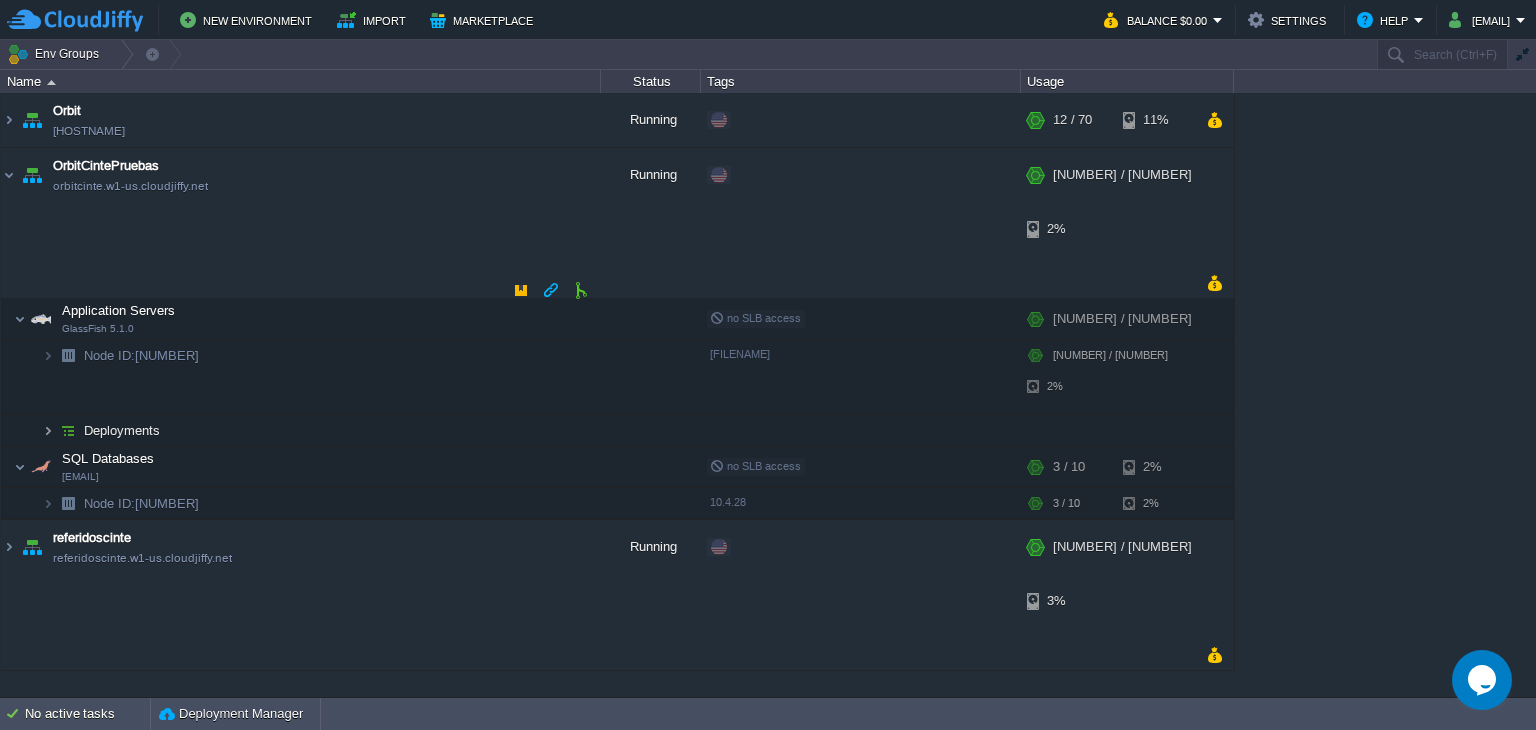 click at bounding box center [48, 430] 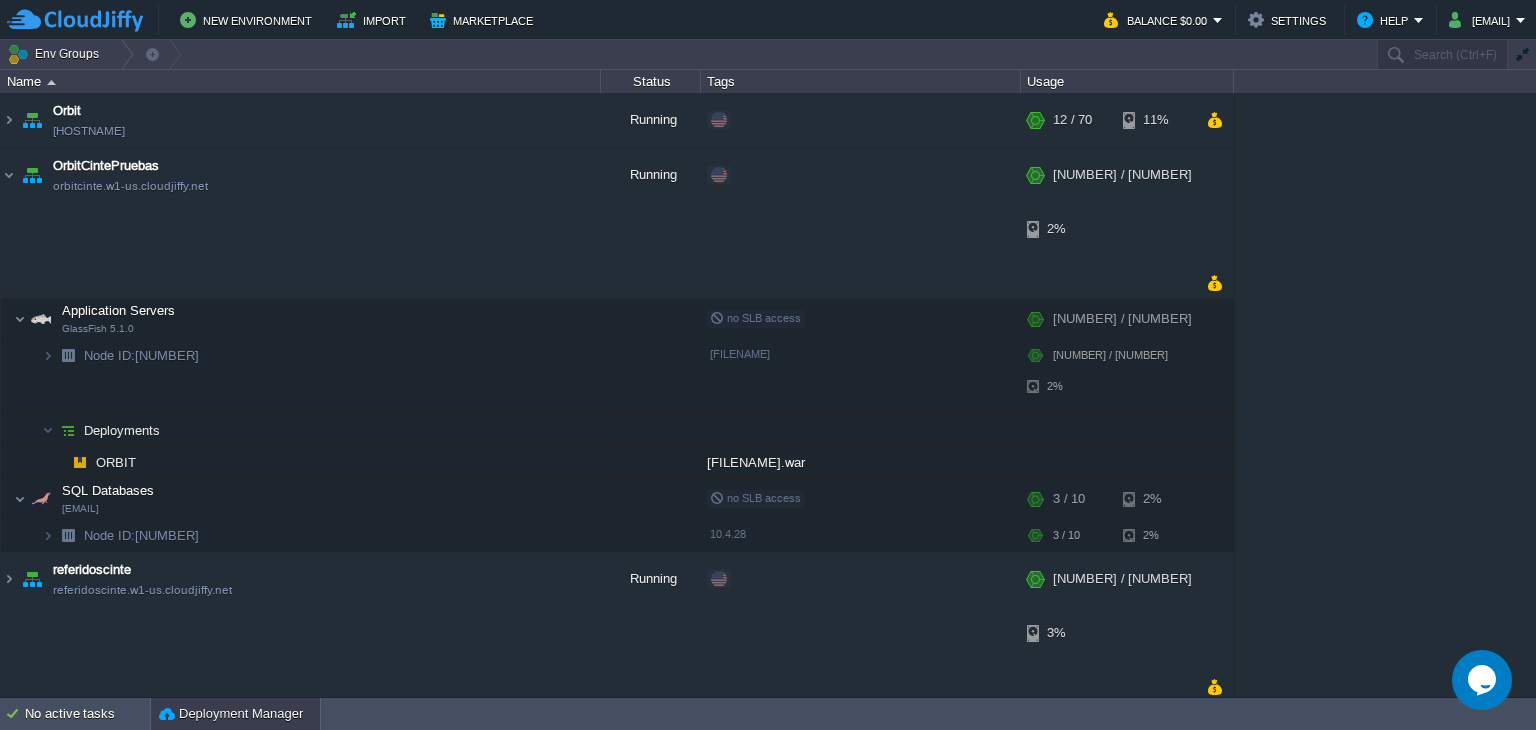 click on "Deployment Manager" at bounding box center (235, 714) 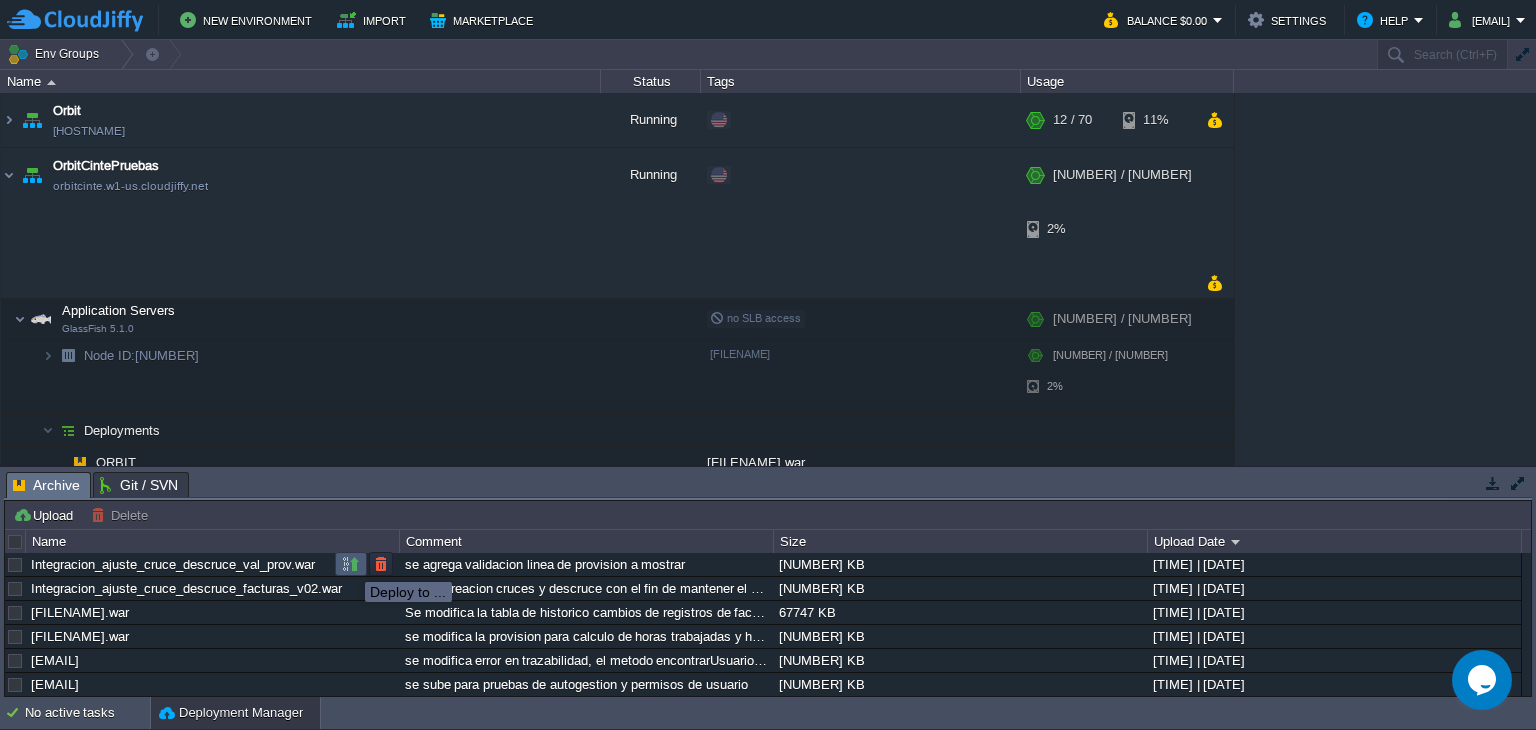 click at bounding box center (351, 564) 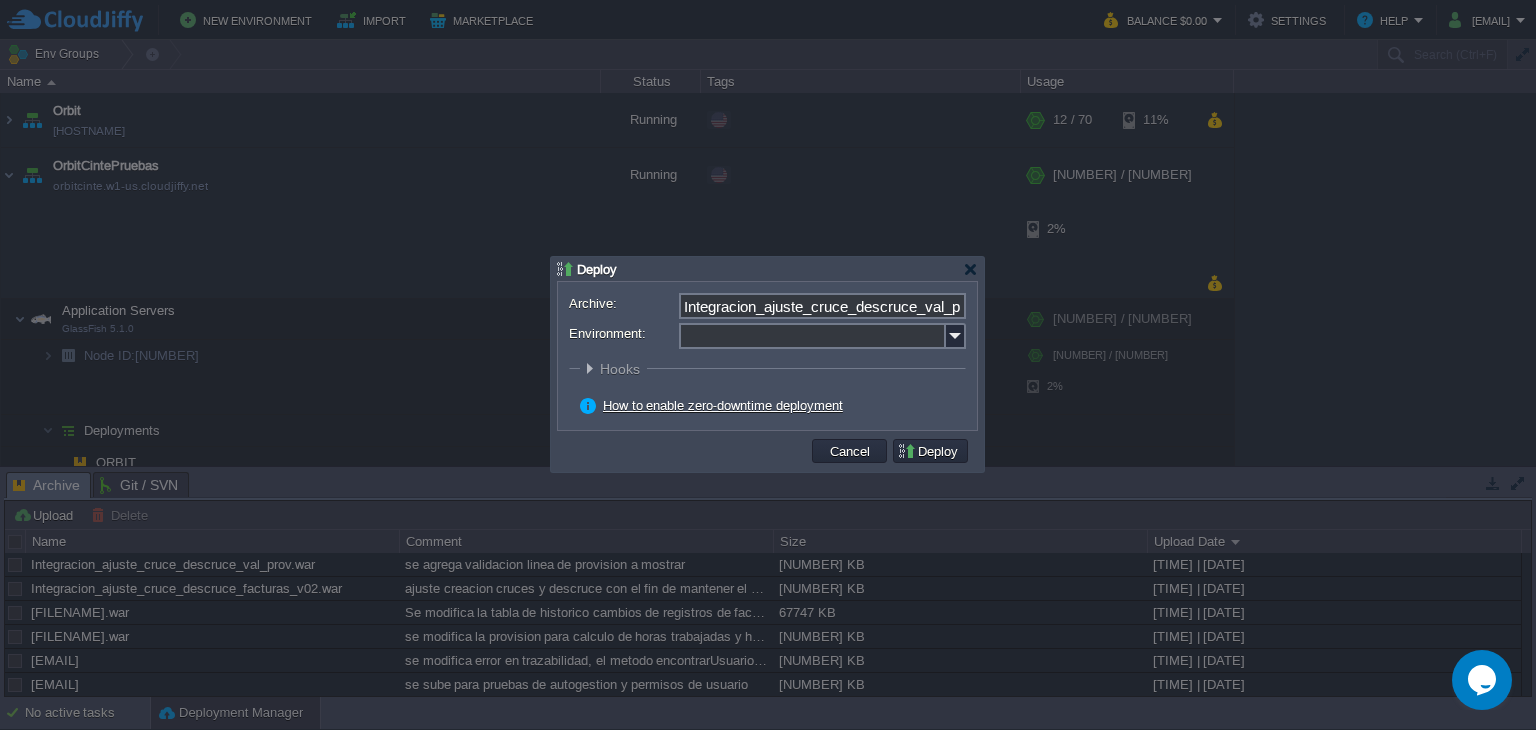 click at bounding box center [956, 336] 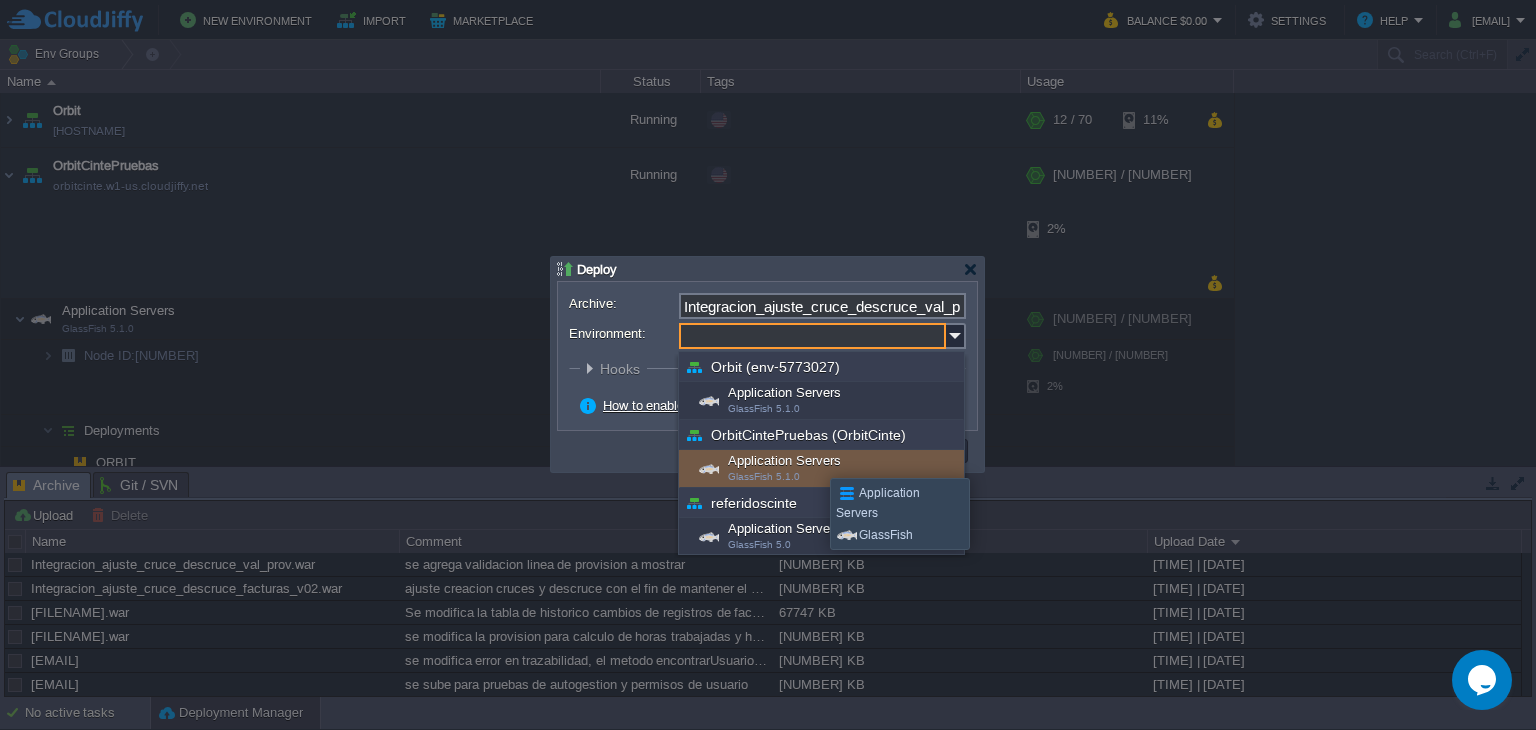 click on "Application Servers GlassFish 5.1.0" at bounding box center [821, 469] 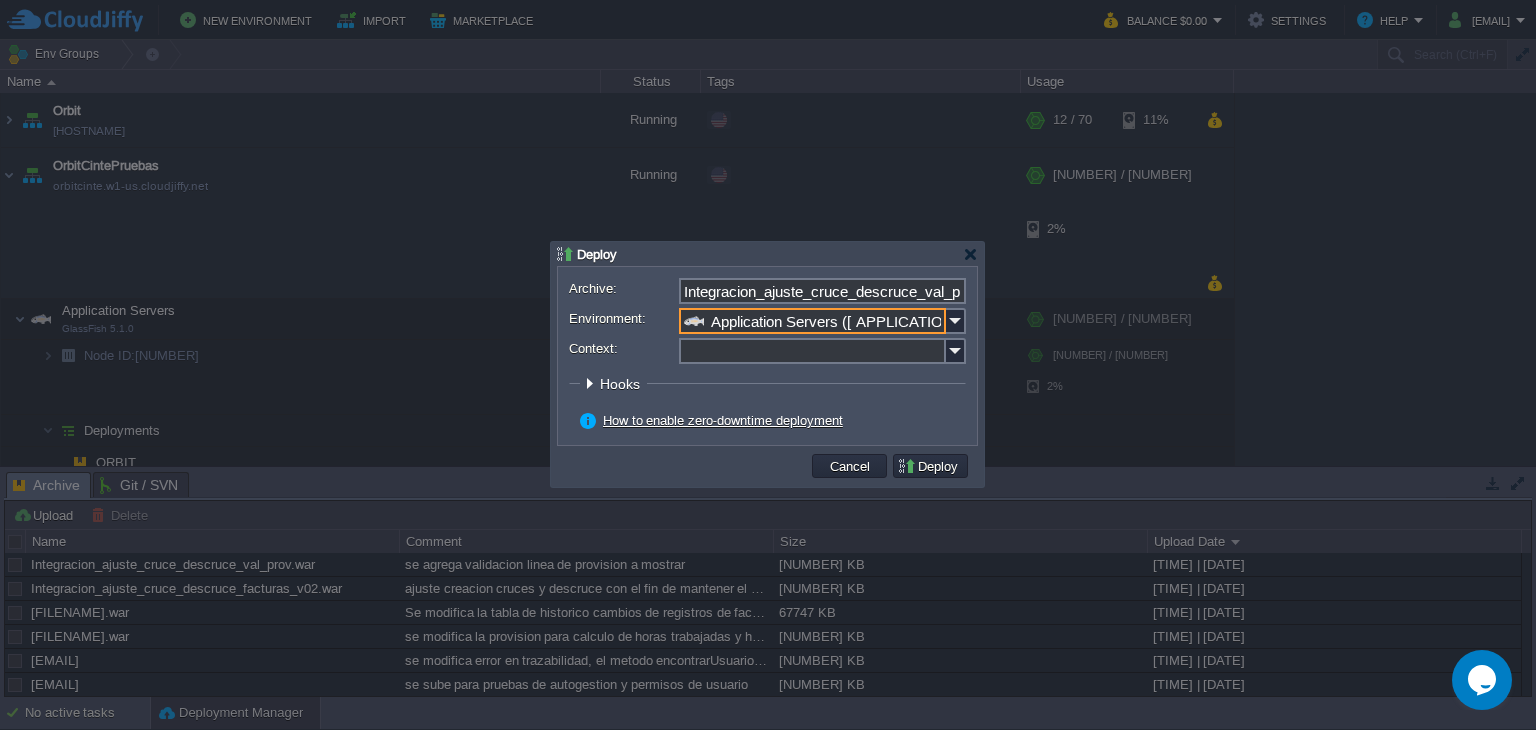 click on "Context:" at bounding box center (812, 351) 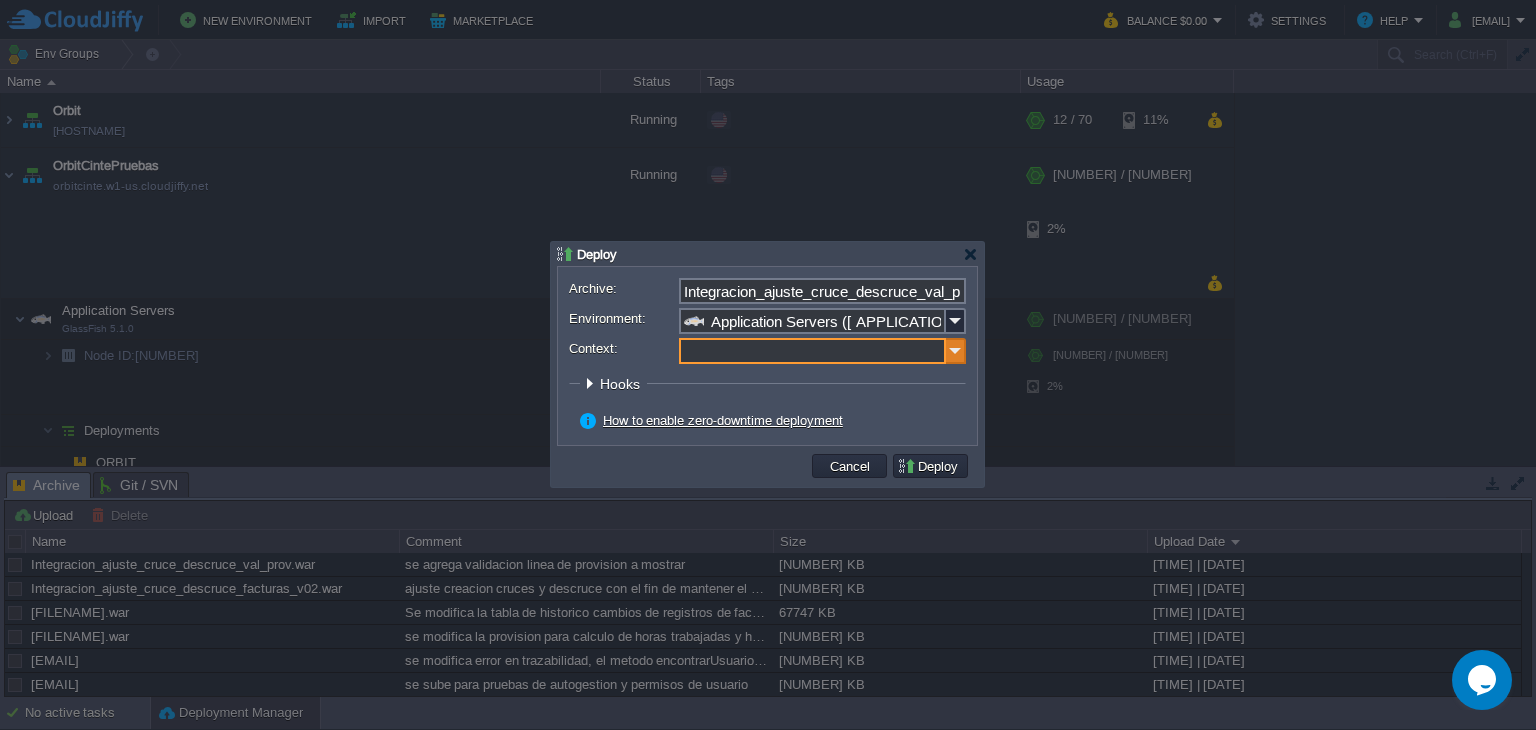 click at bounding box center [956, 351] 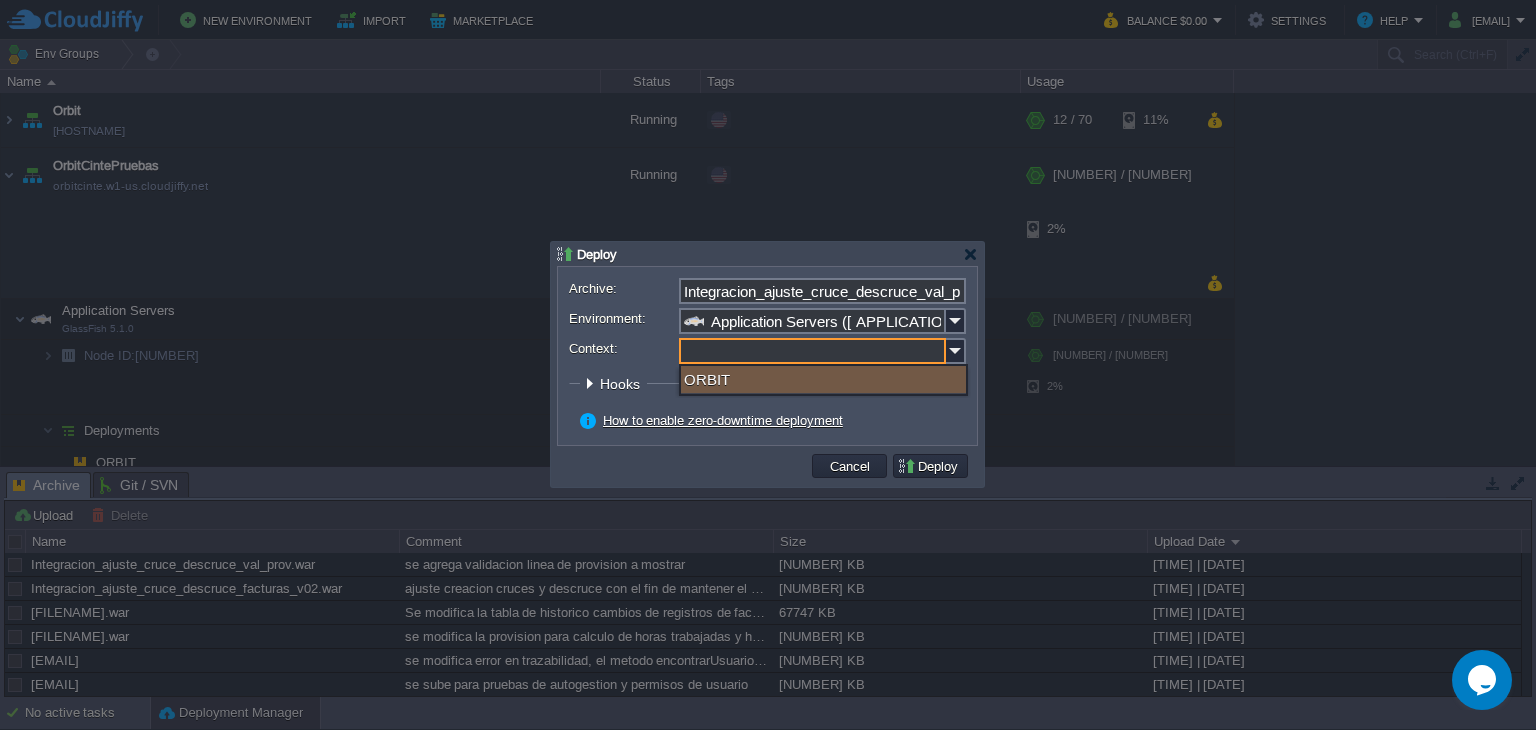 click on "ORBIT" at bounding box center [823, 379] 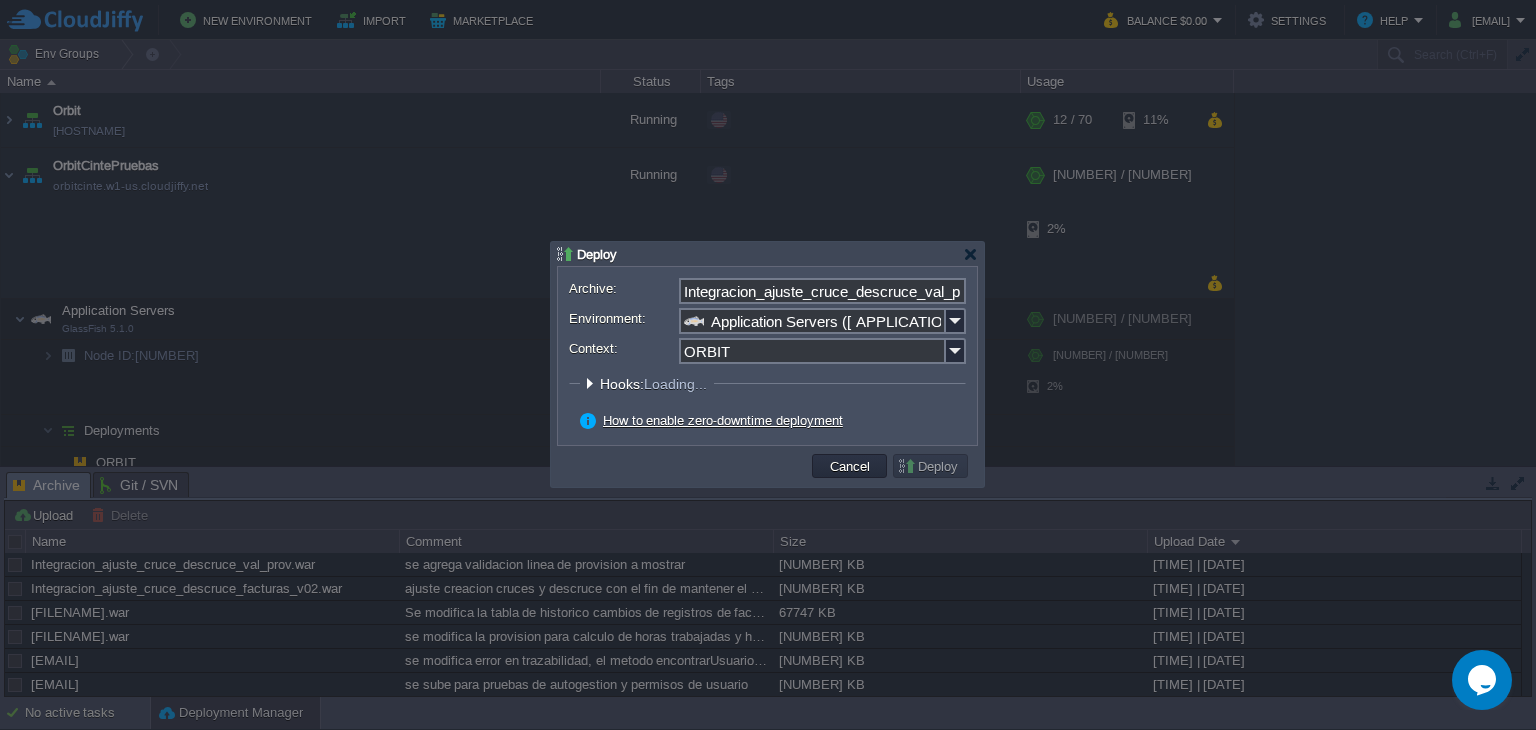 click at bounding box center [589, 383] 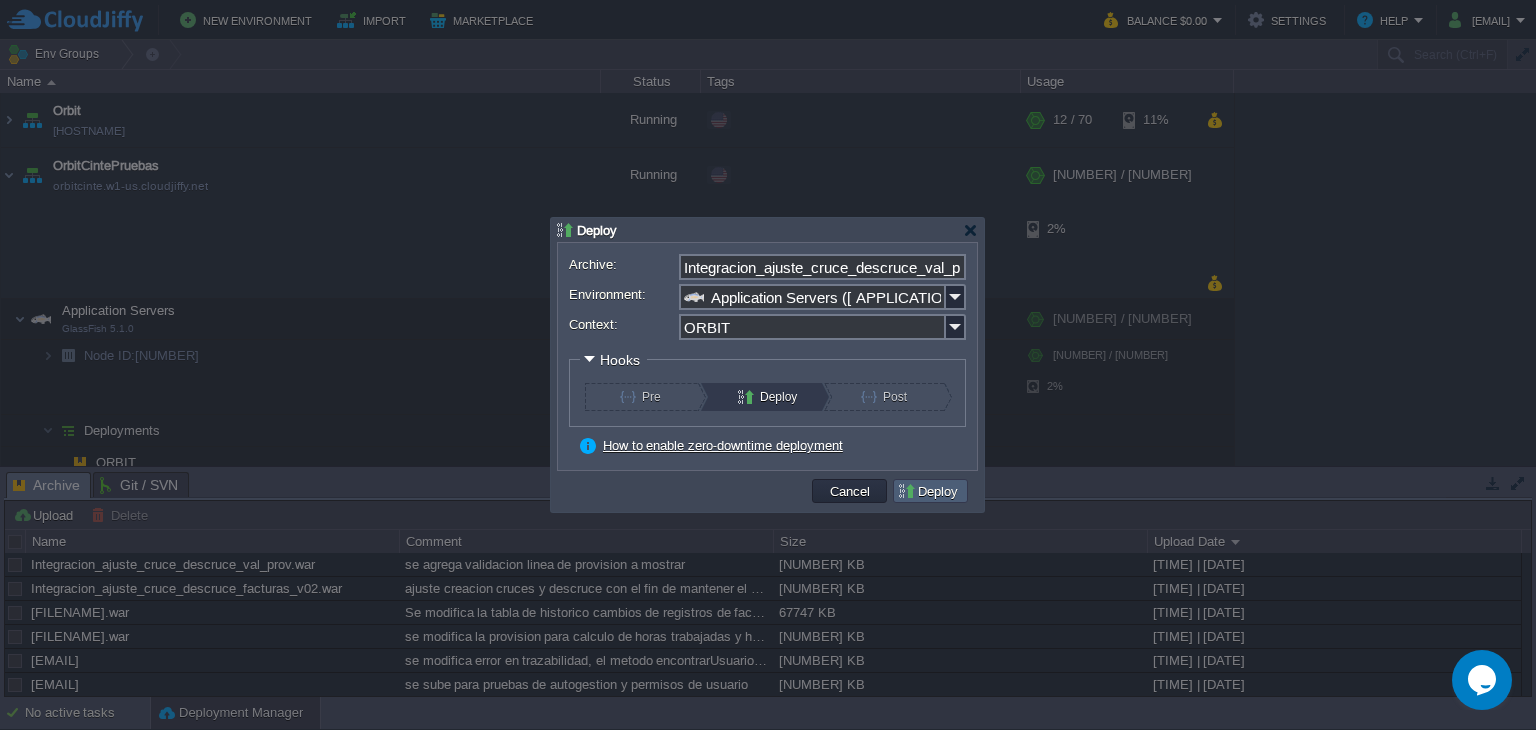 click on "Deploy" at bounding box center (930, 491) 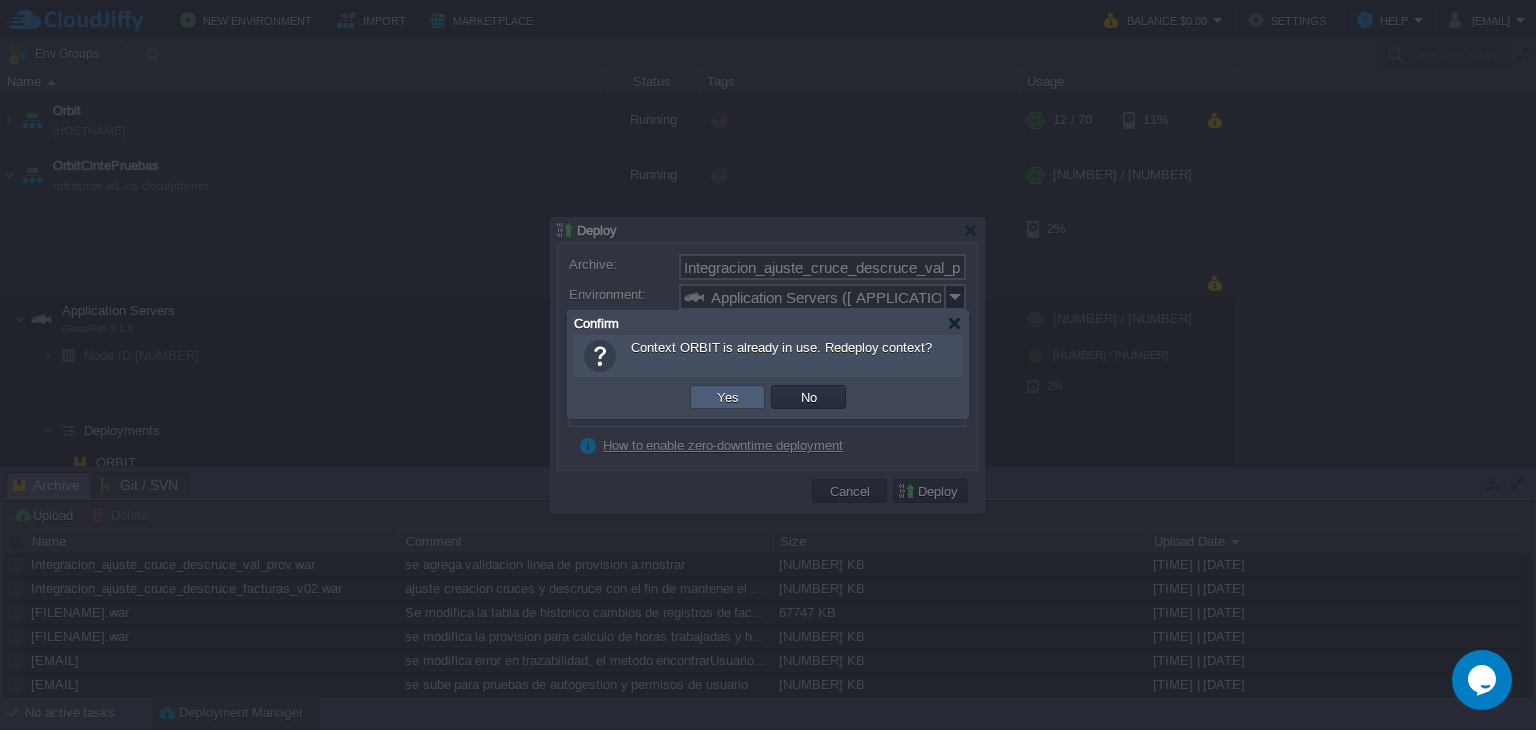 click on "Yes" at bounding box center [727, 397] 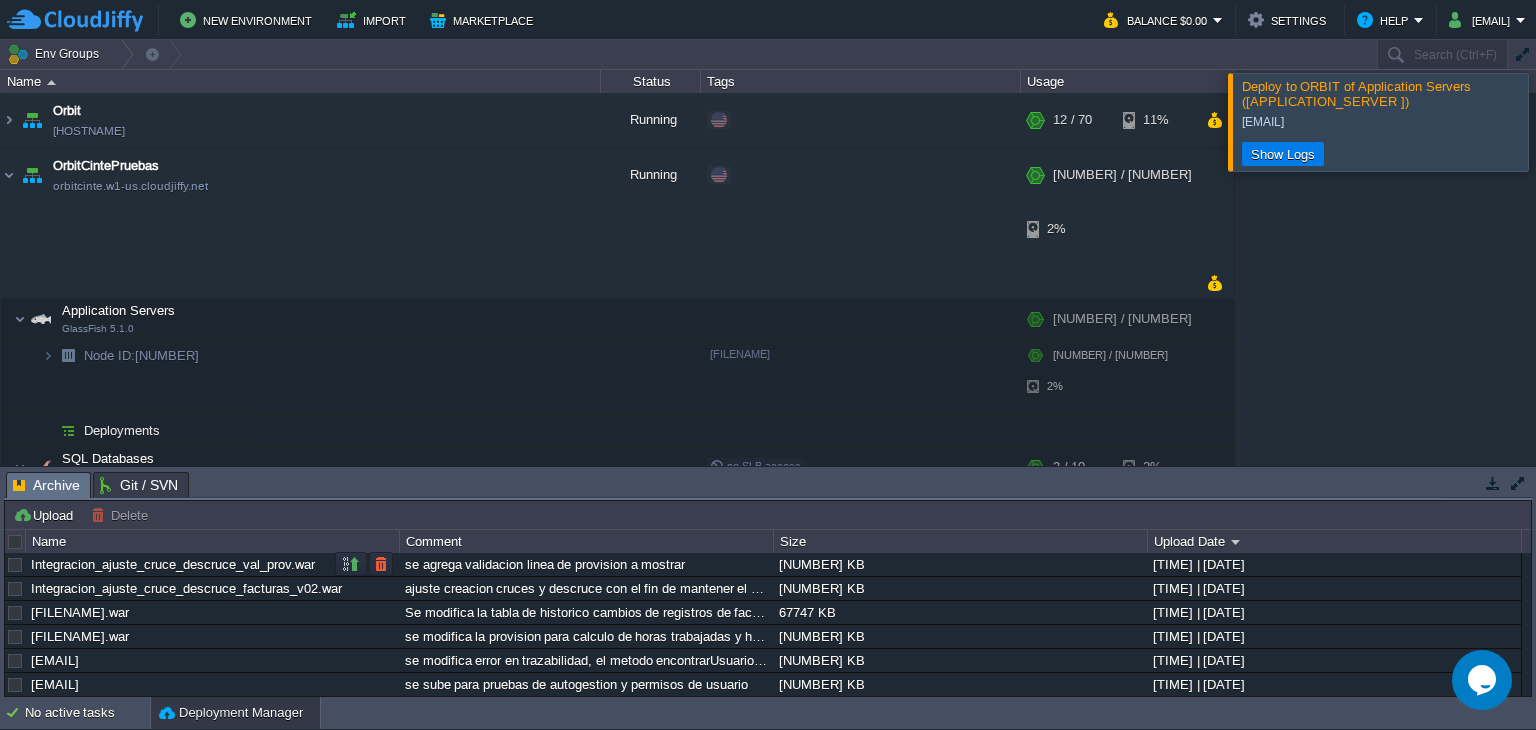 drag, startPoint x: 320, startPoint y: 568, endPoint x: 231, endPoint y: 561, distance: 89.27486 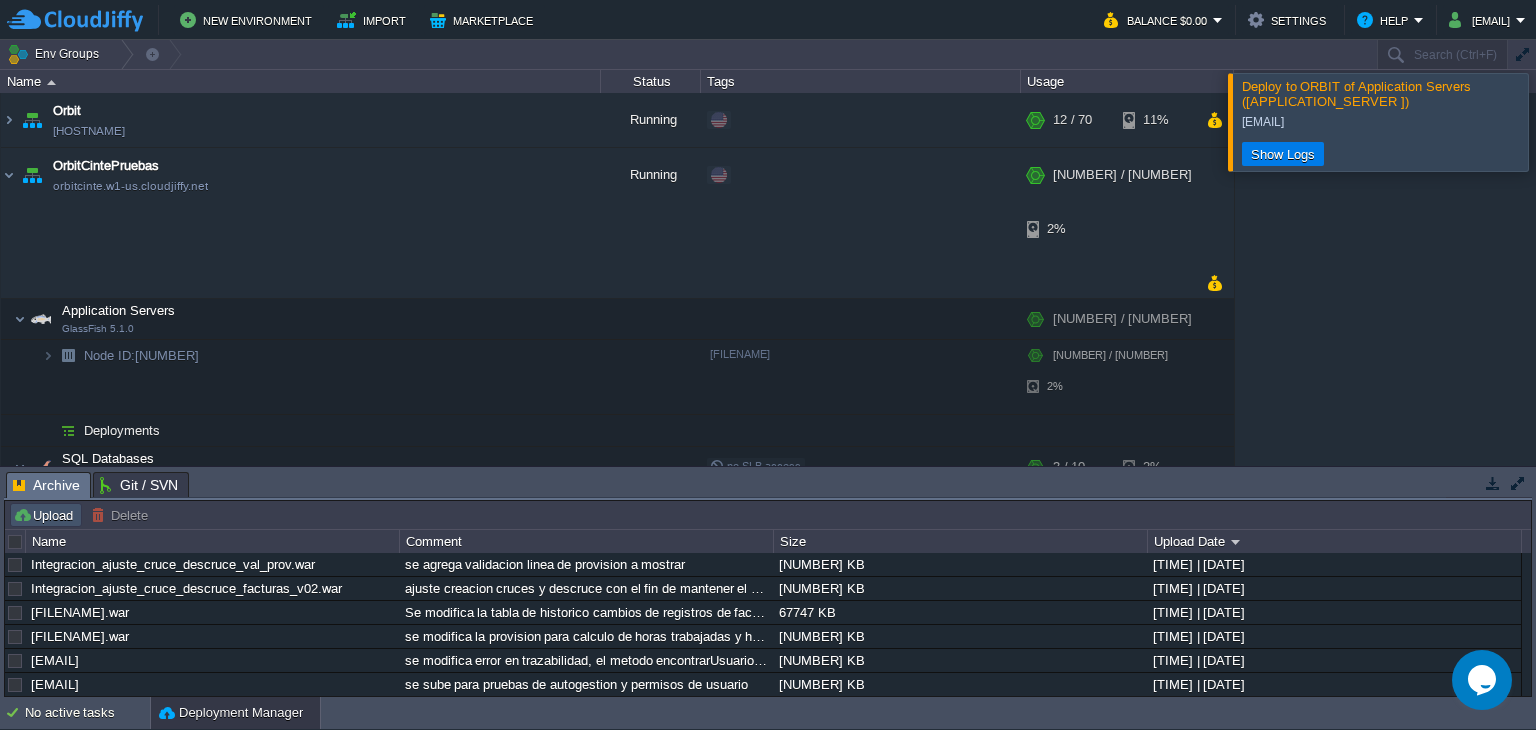 click on "Upload" at bounding box center (46, 515) 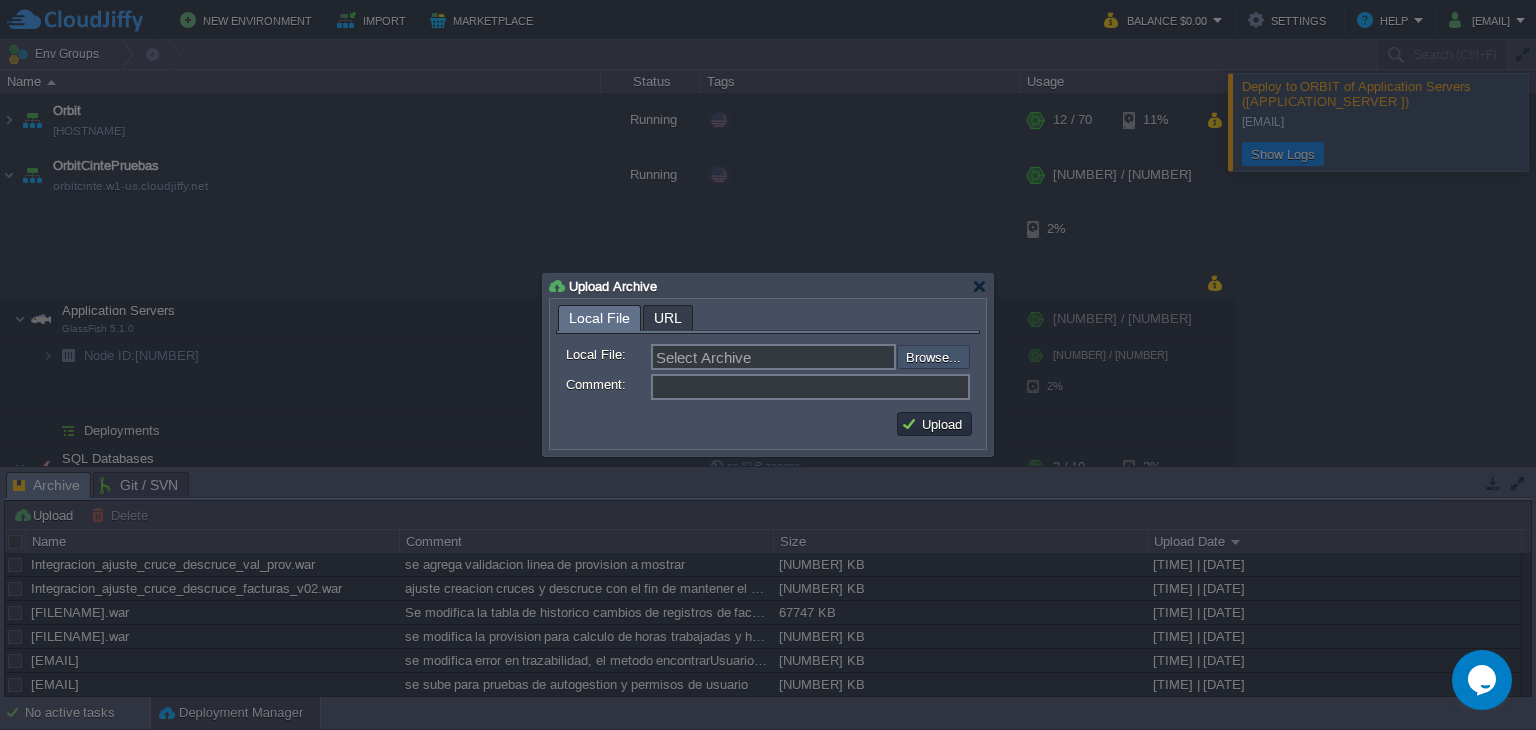click at bounding box center [843, 357] 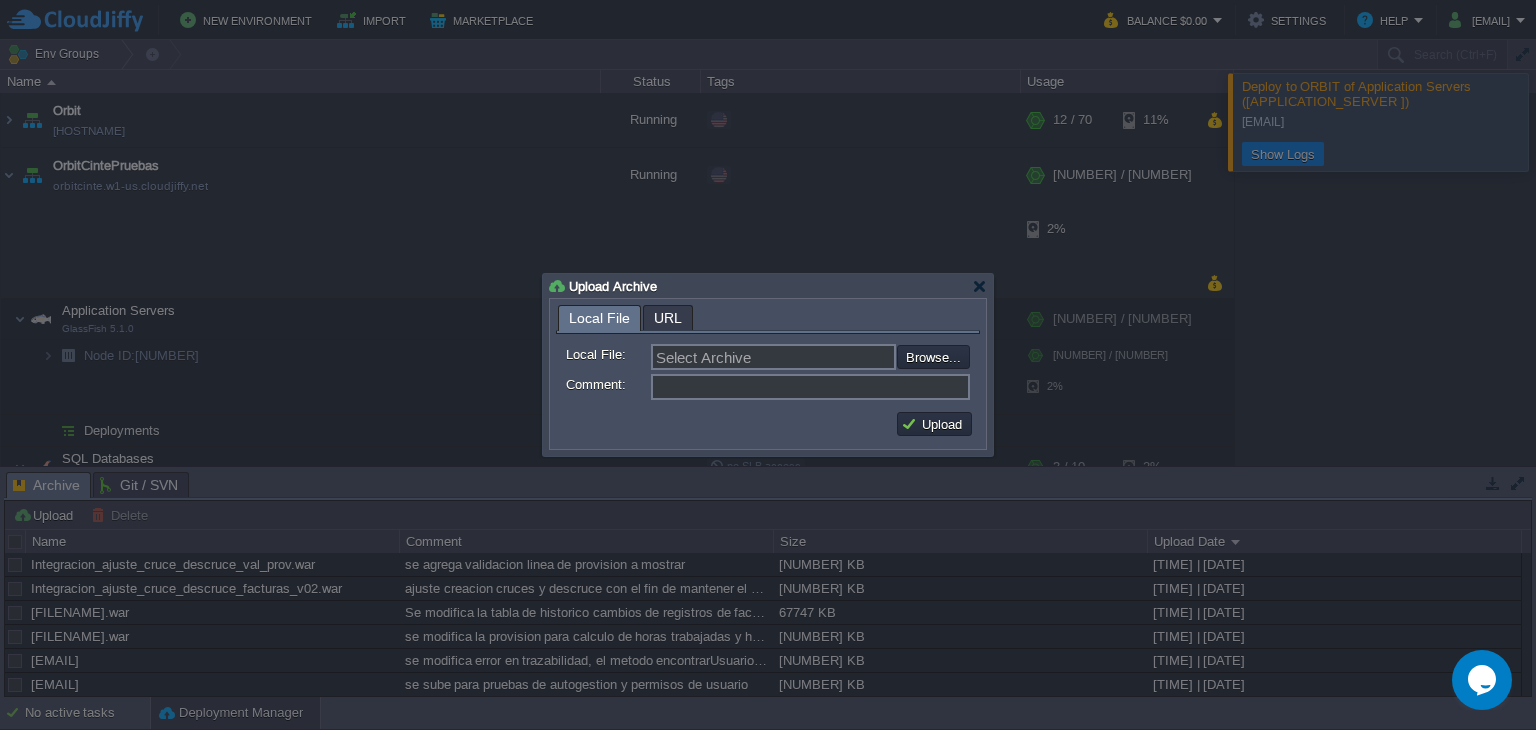 type on "C:\fakepath\Integracion_ajuste_cruce_descruce_val_prov.war" 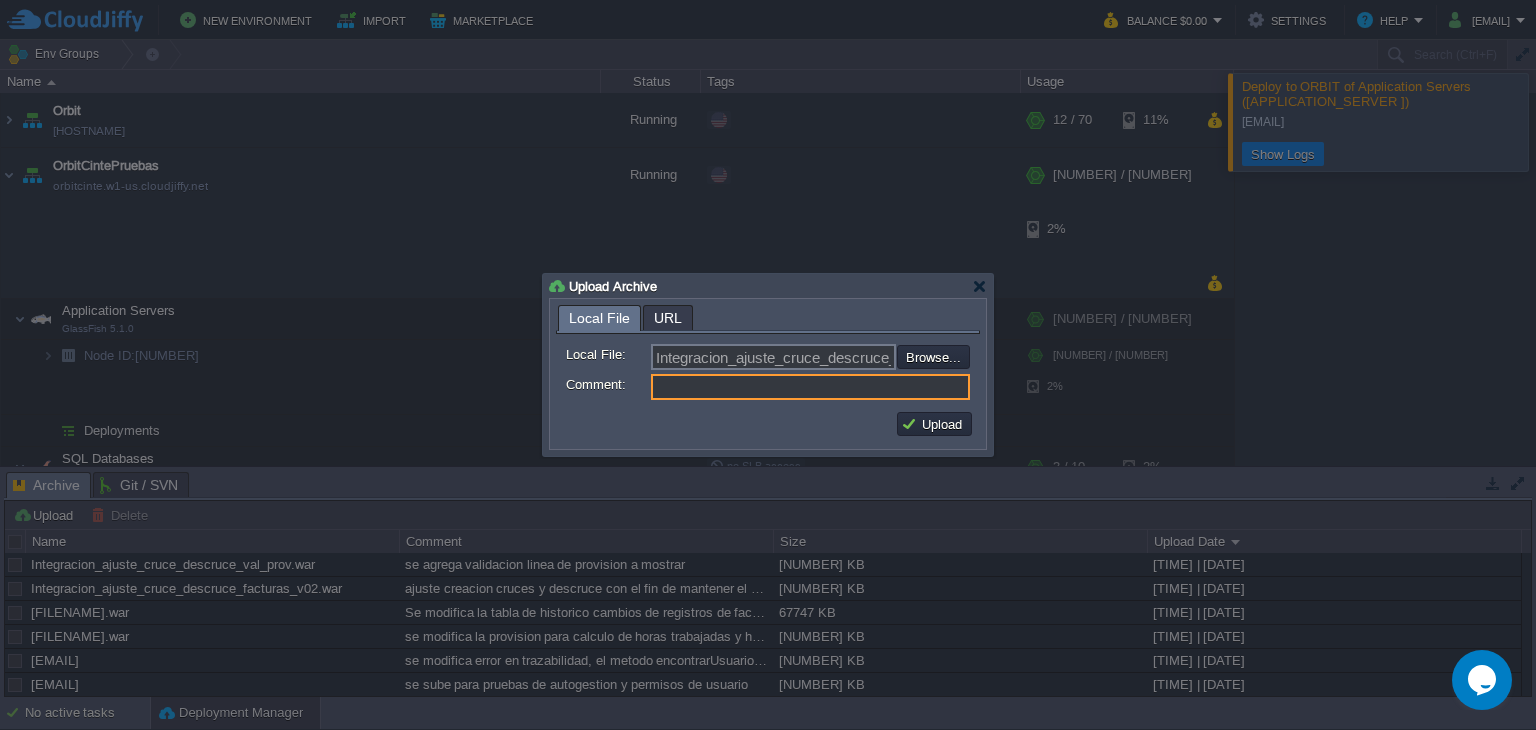 click on "Comment:" at bounding box center [810, 387] 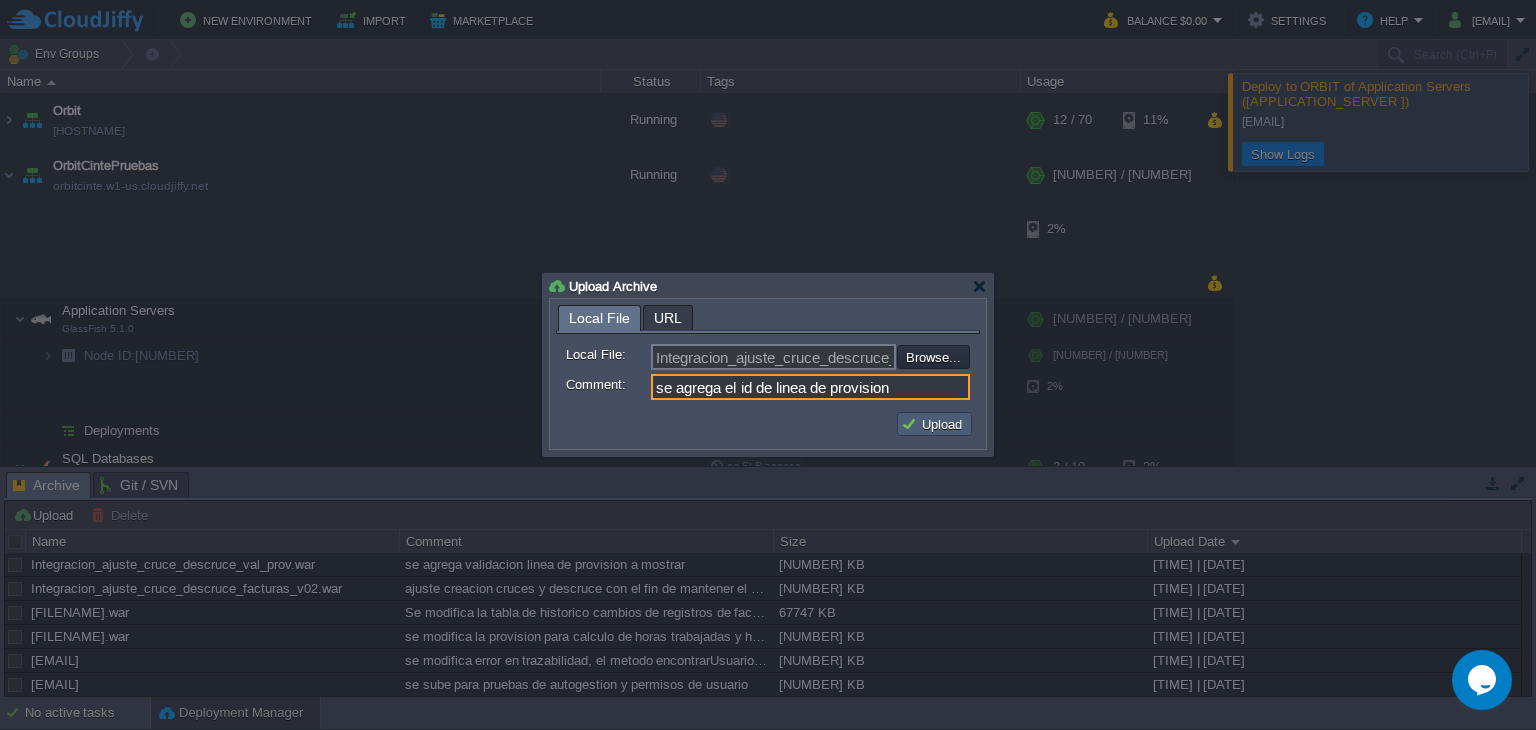 type on "se agrega el id de linea de provision" 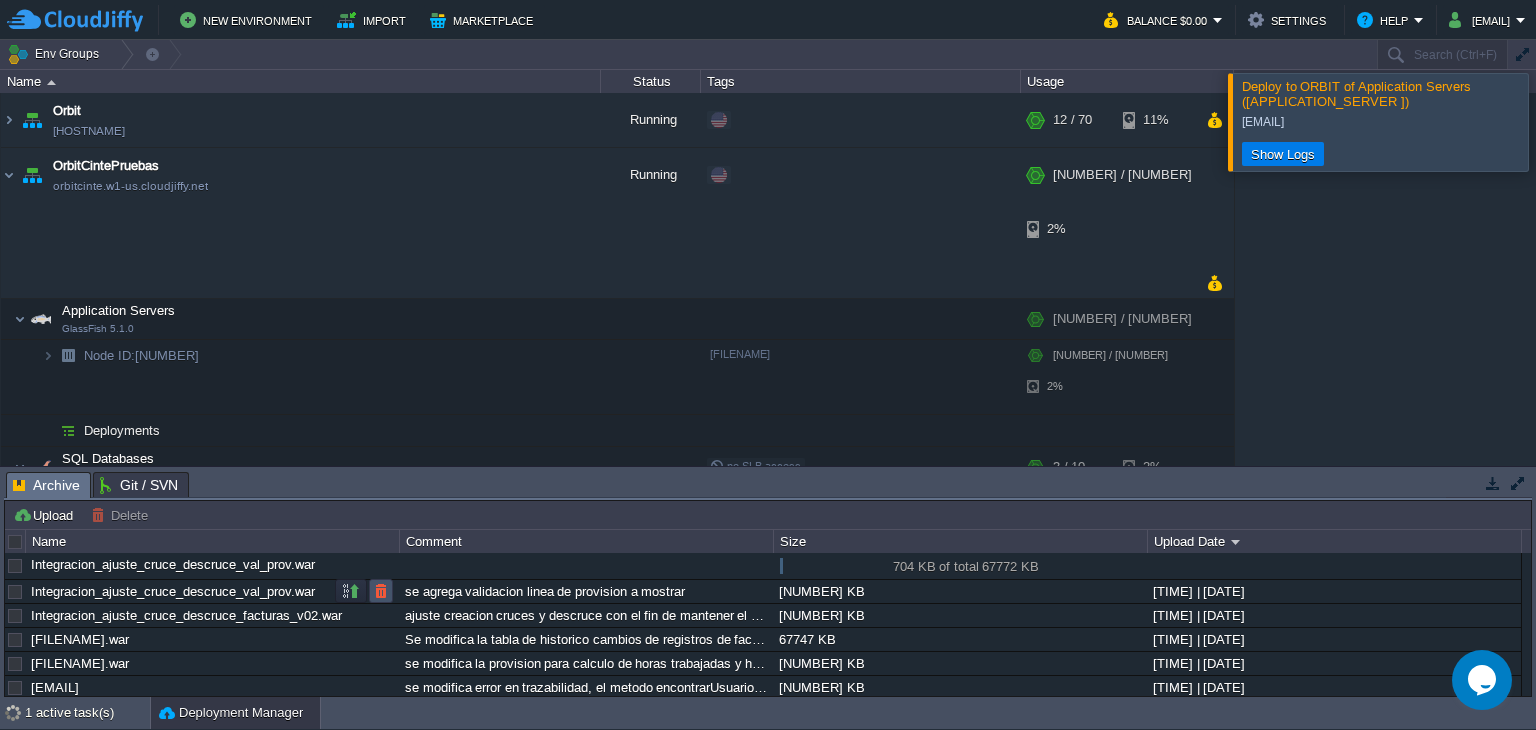 click at bounding box center (381, 591) 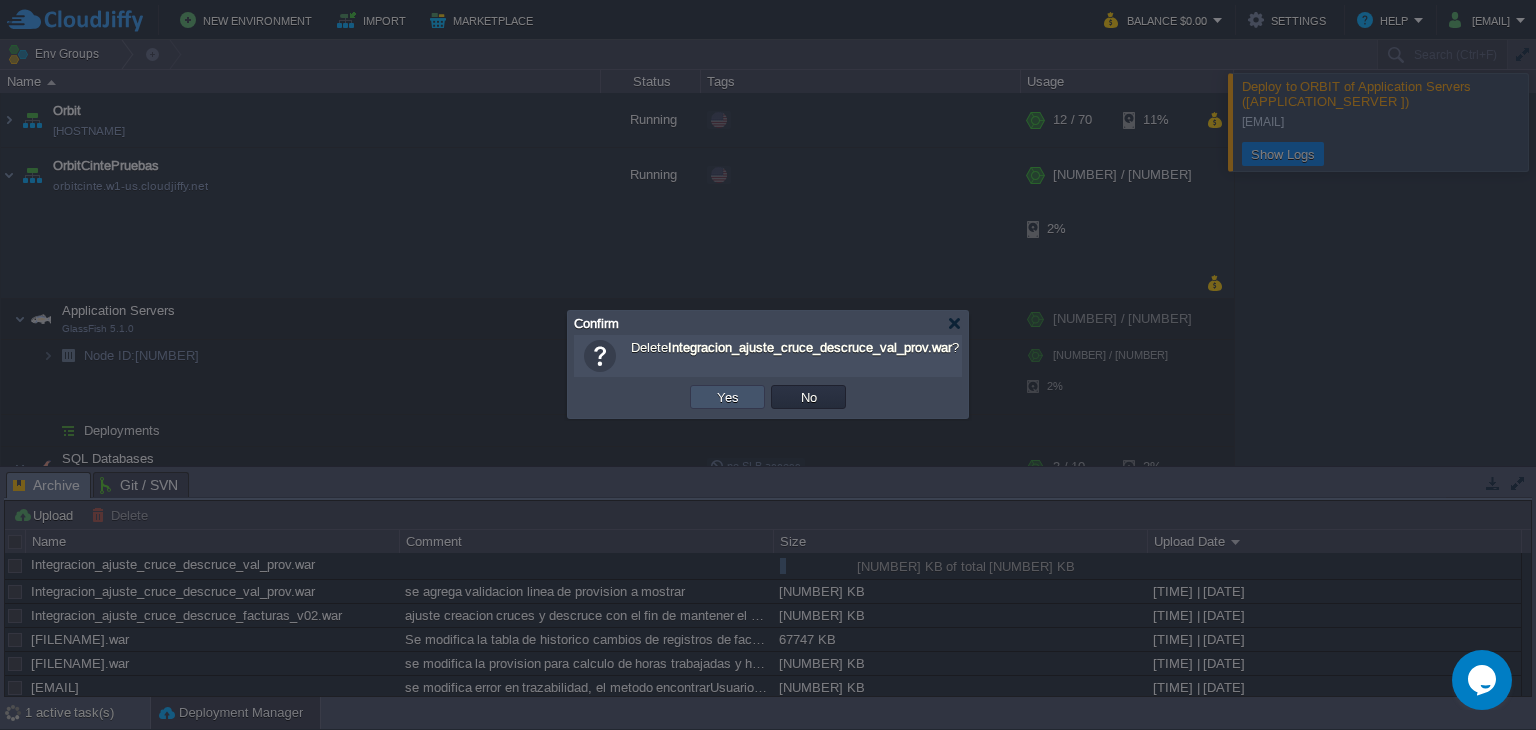 click on "Yes" at bounding box center (728, 397) 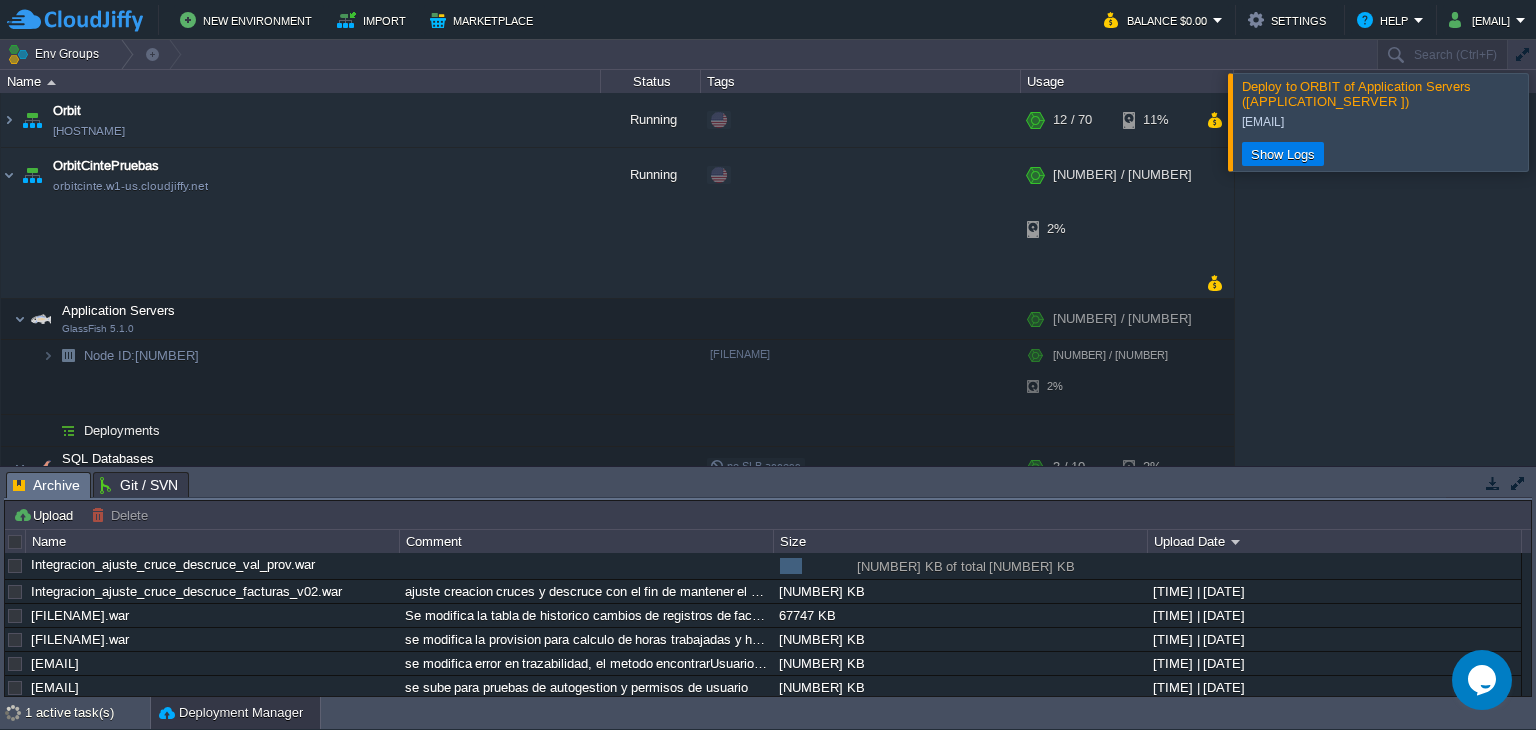 click at bounding box center [1560, 121] 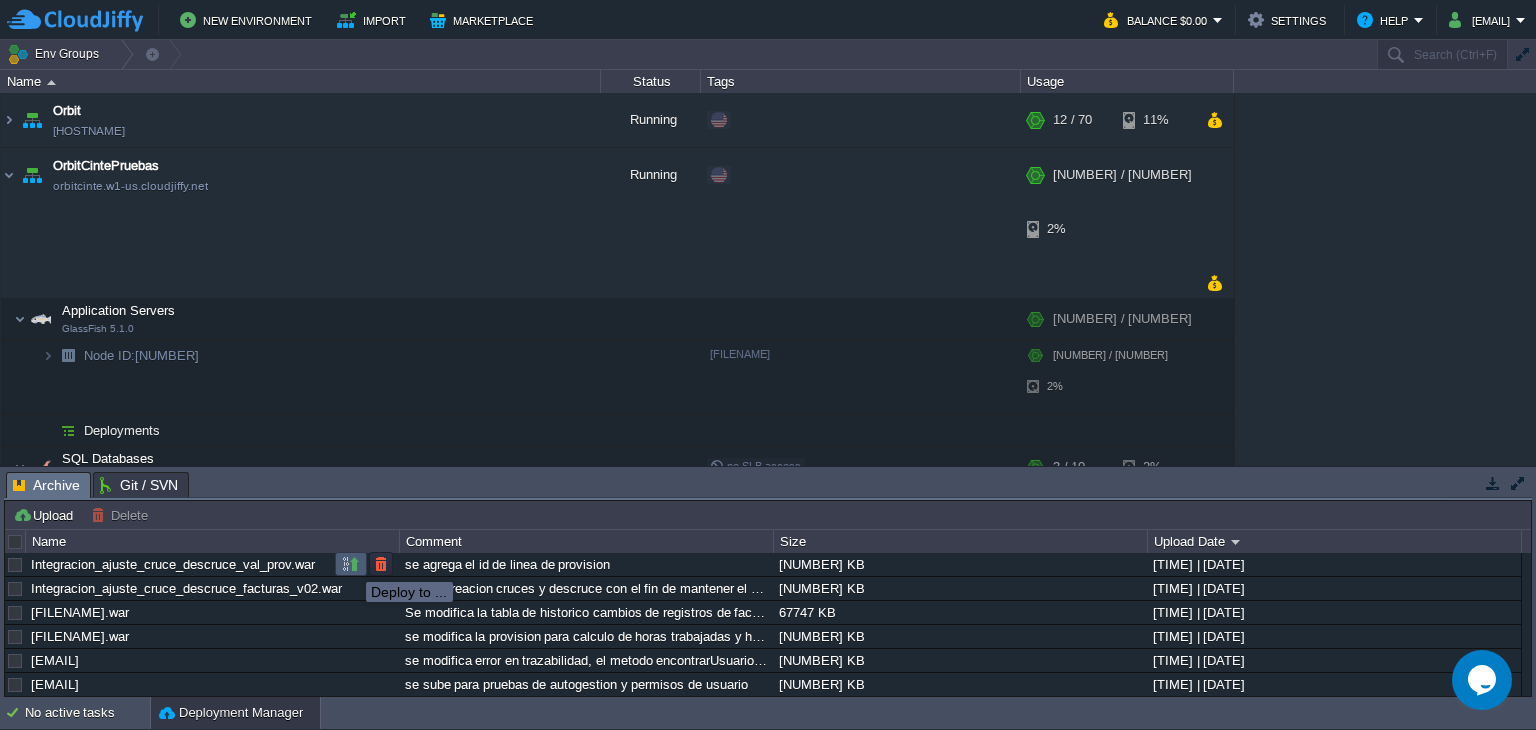 click at bounding box center [351, 564] 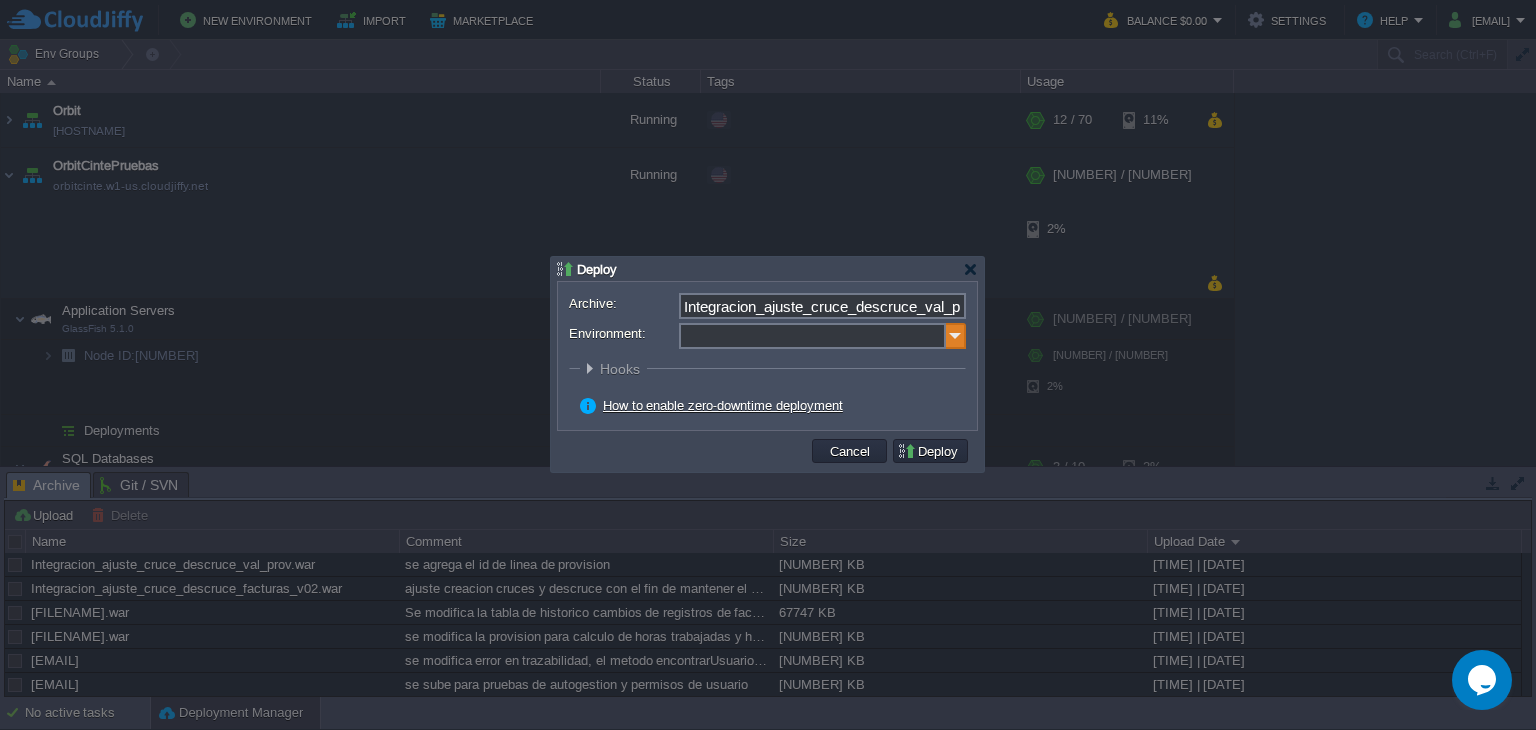 click at bounding box center [956, 336] 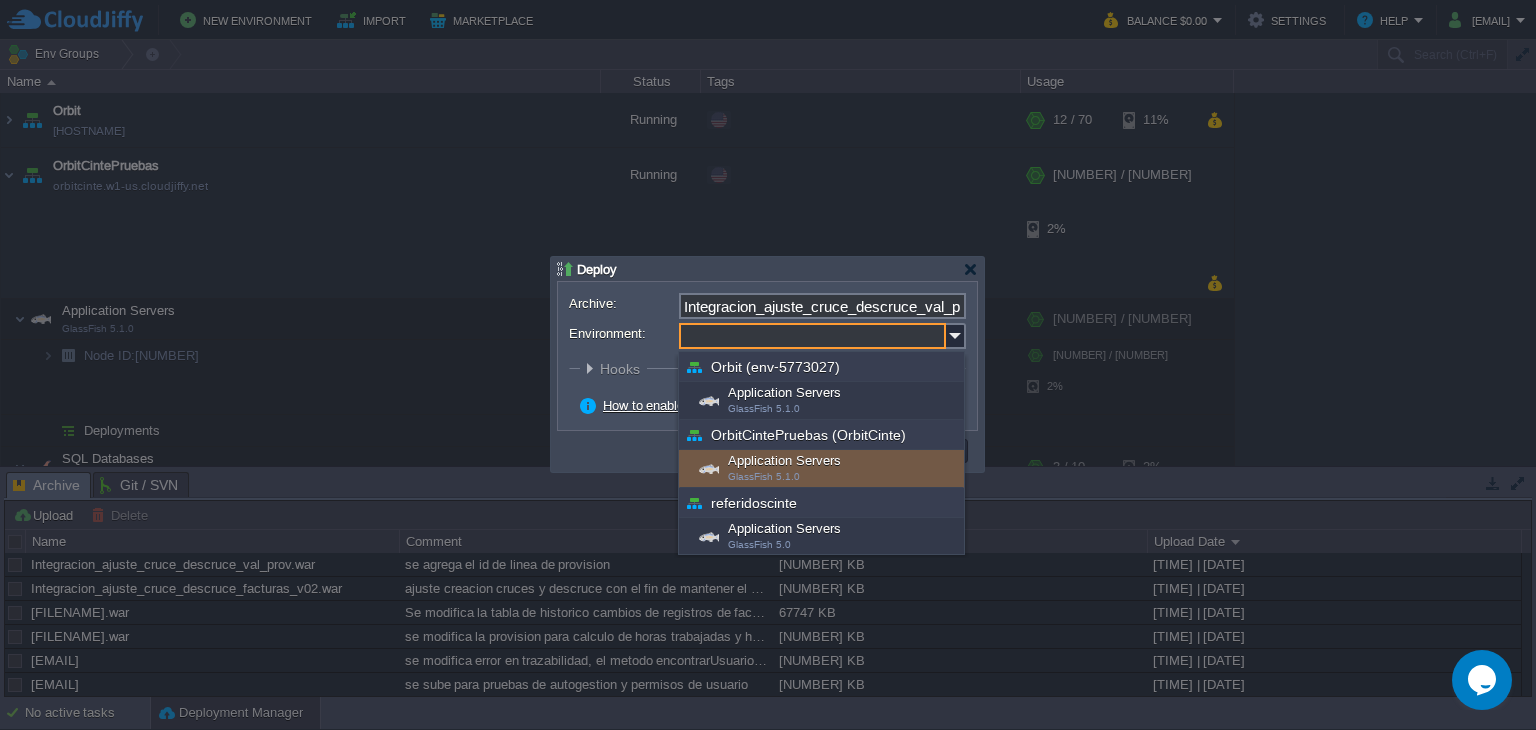click on "Application Servers GlassFish 5.1.0" at bounding box center (821, 469) 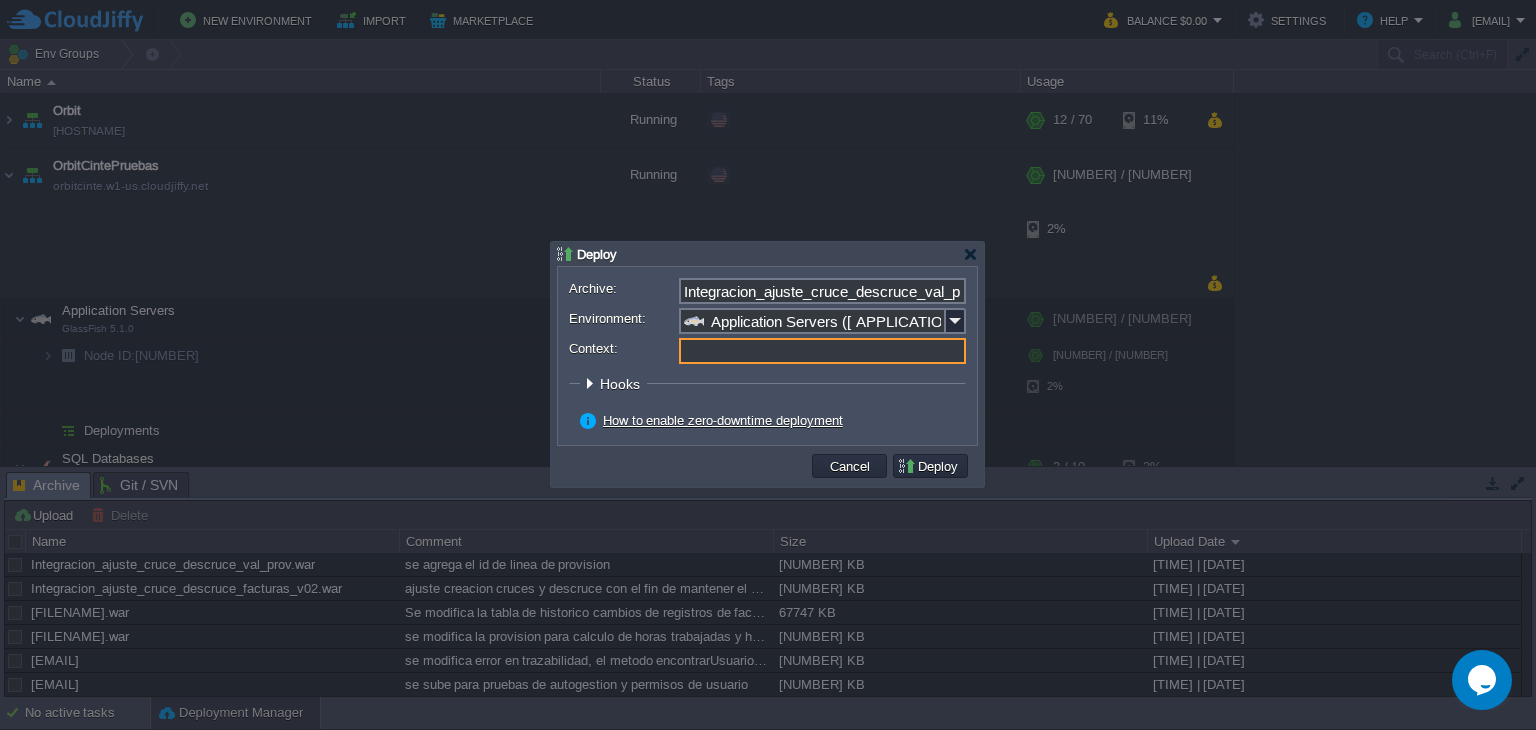 click on "Context:" at bounding box center (822, 351) 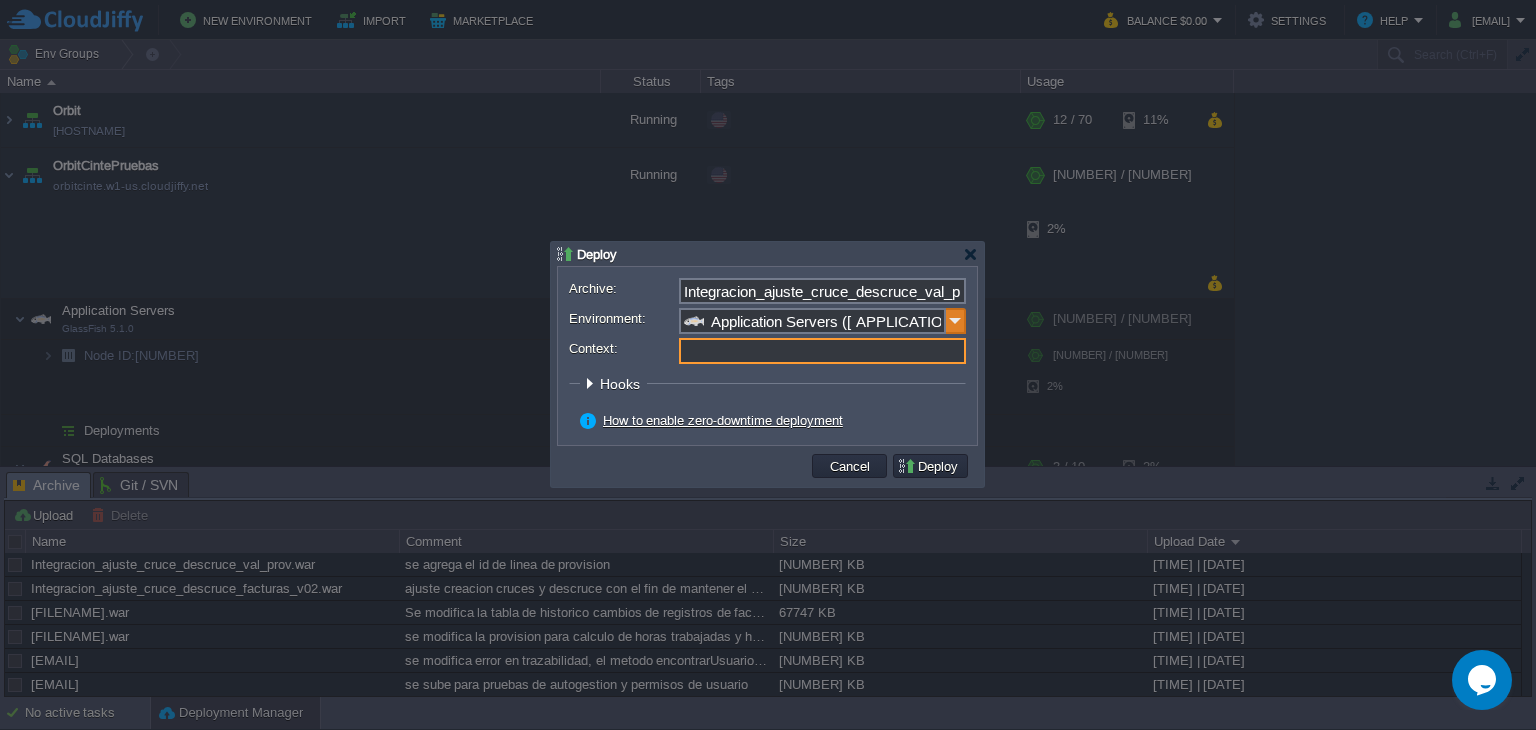 type on "ROOT" 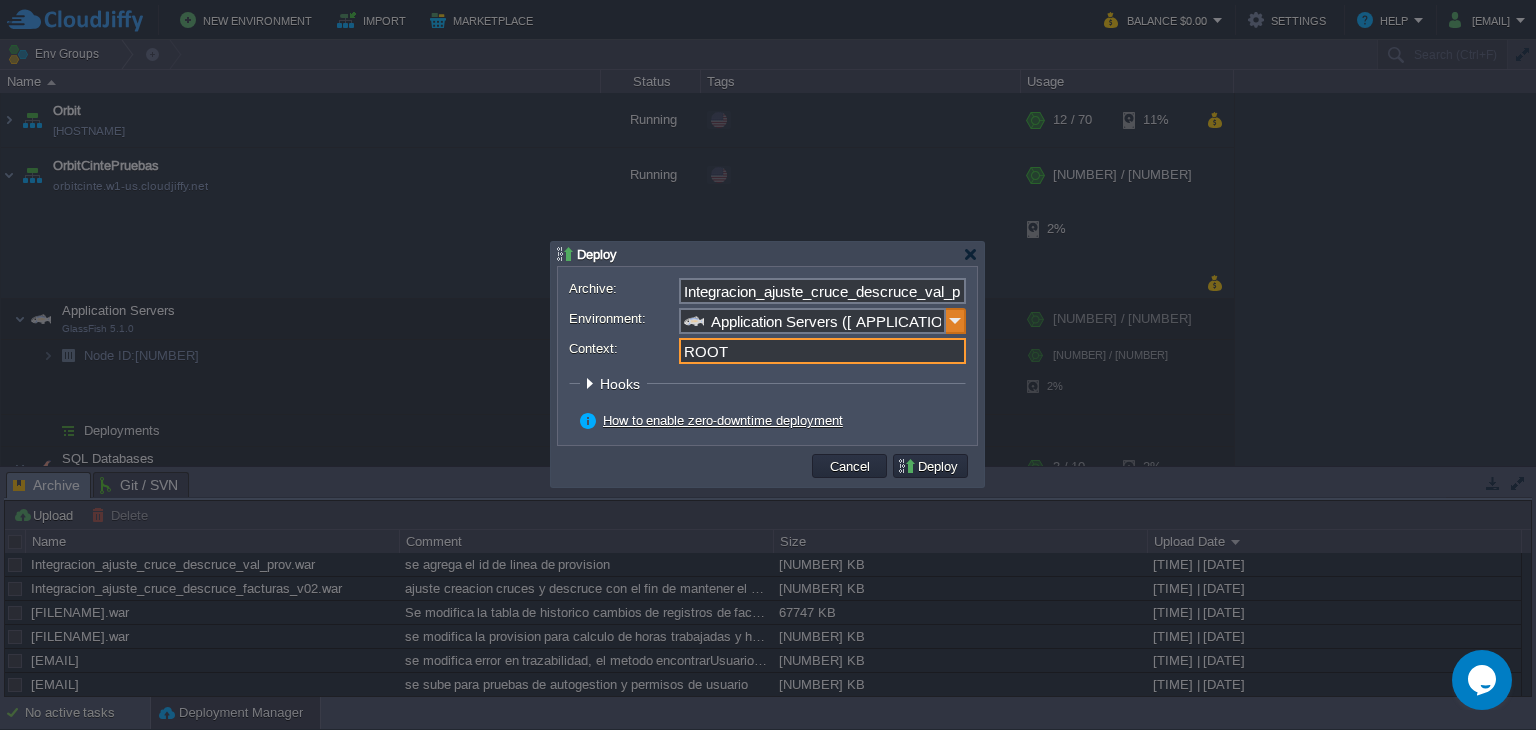 click at bounding box center [956, 321] 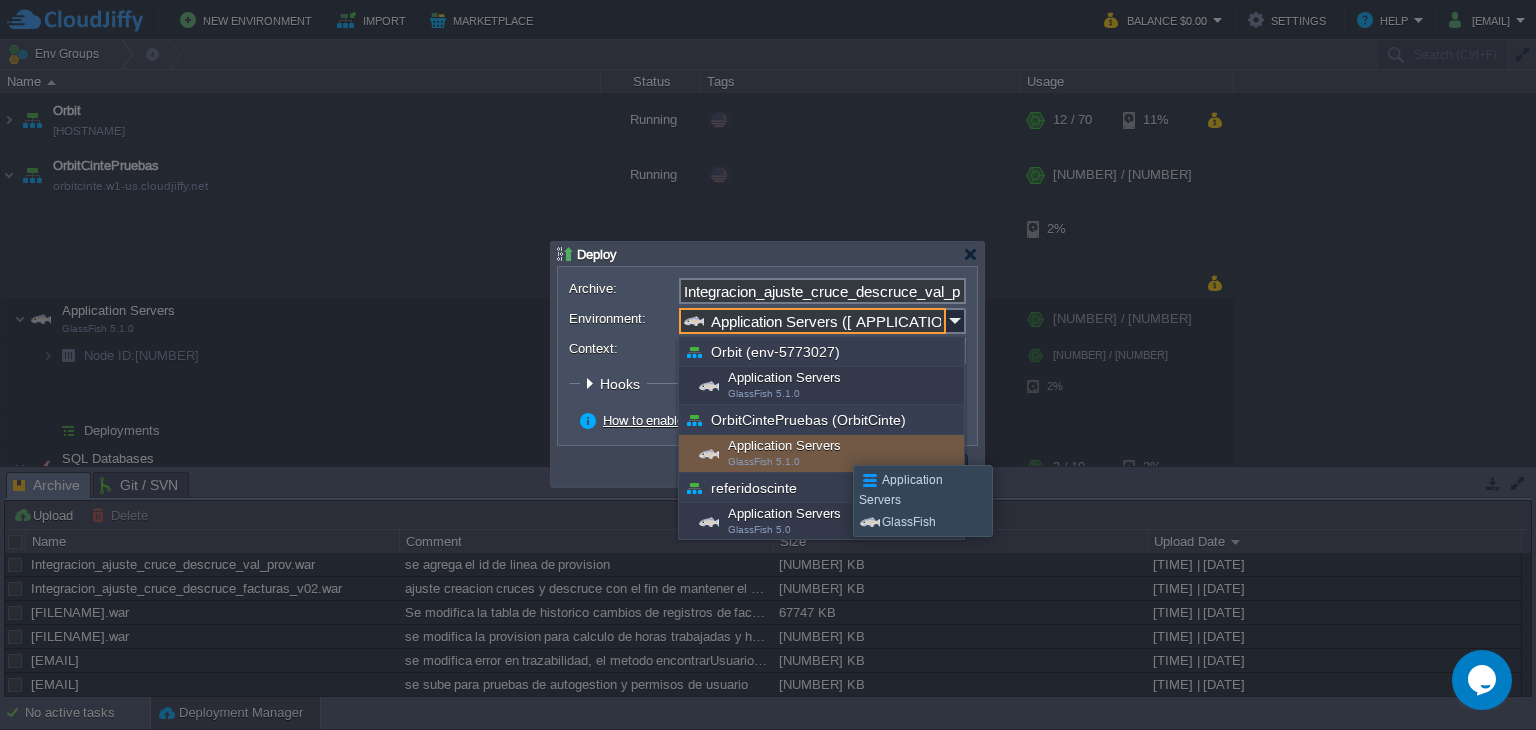 click on "Application Servers GlassFish 5.1.0" at bounding box center (821, 454) 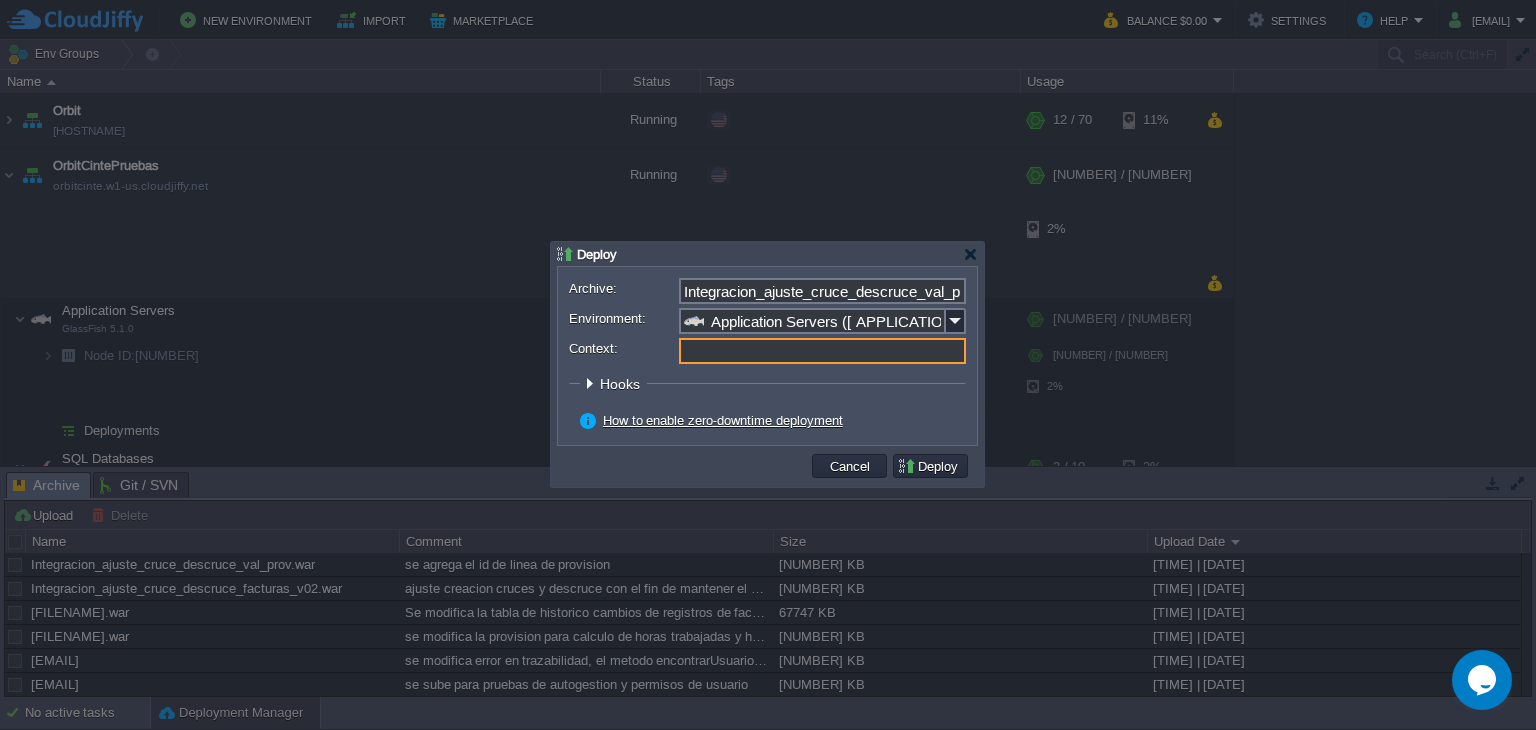 click on "Context:" at bounding box center (822, 351) 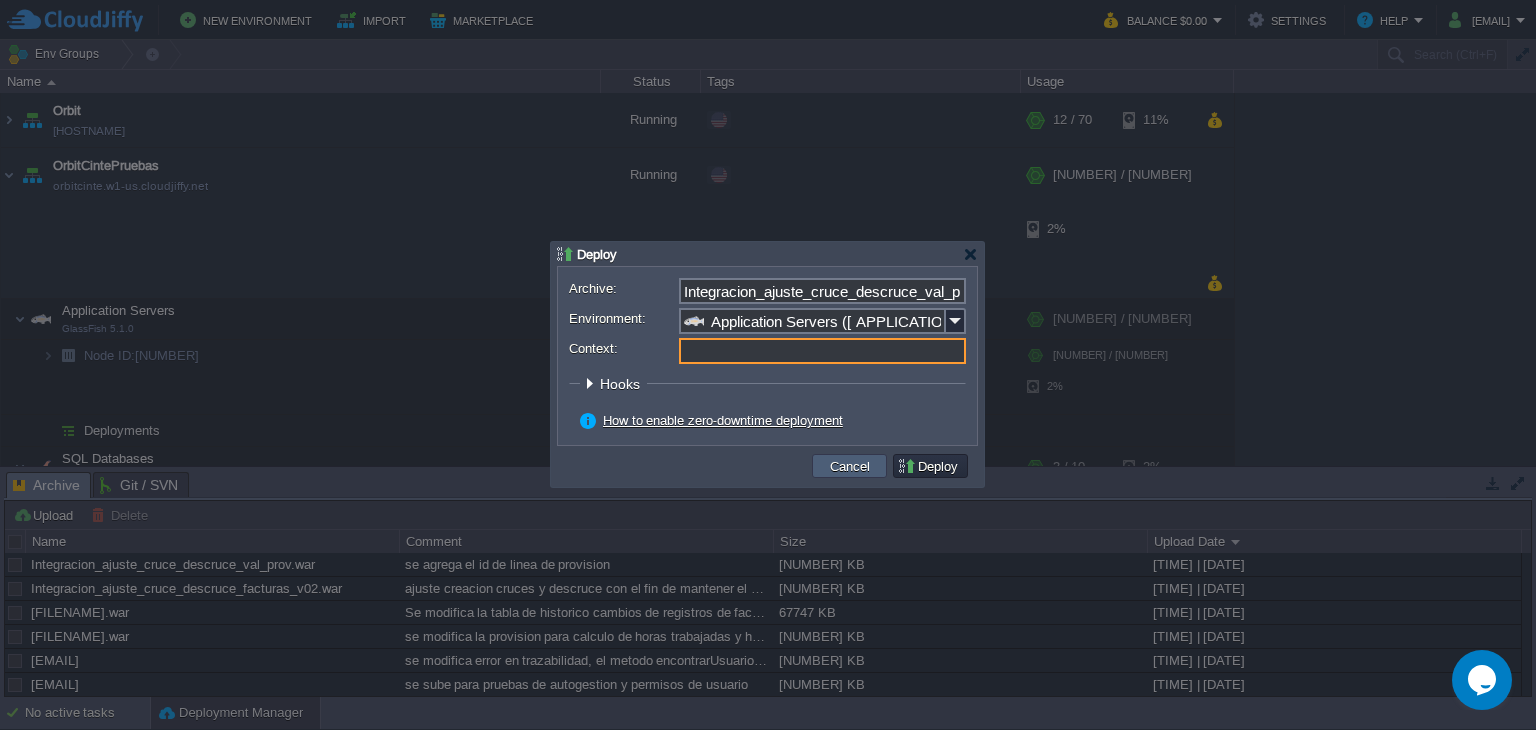 type on "ROOT" 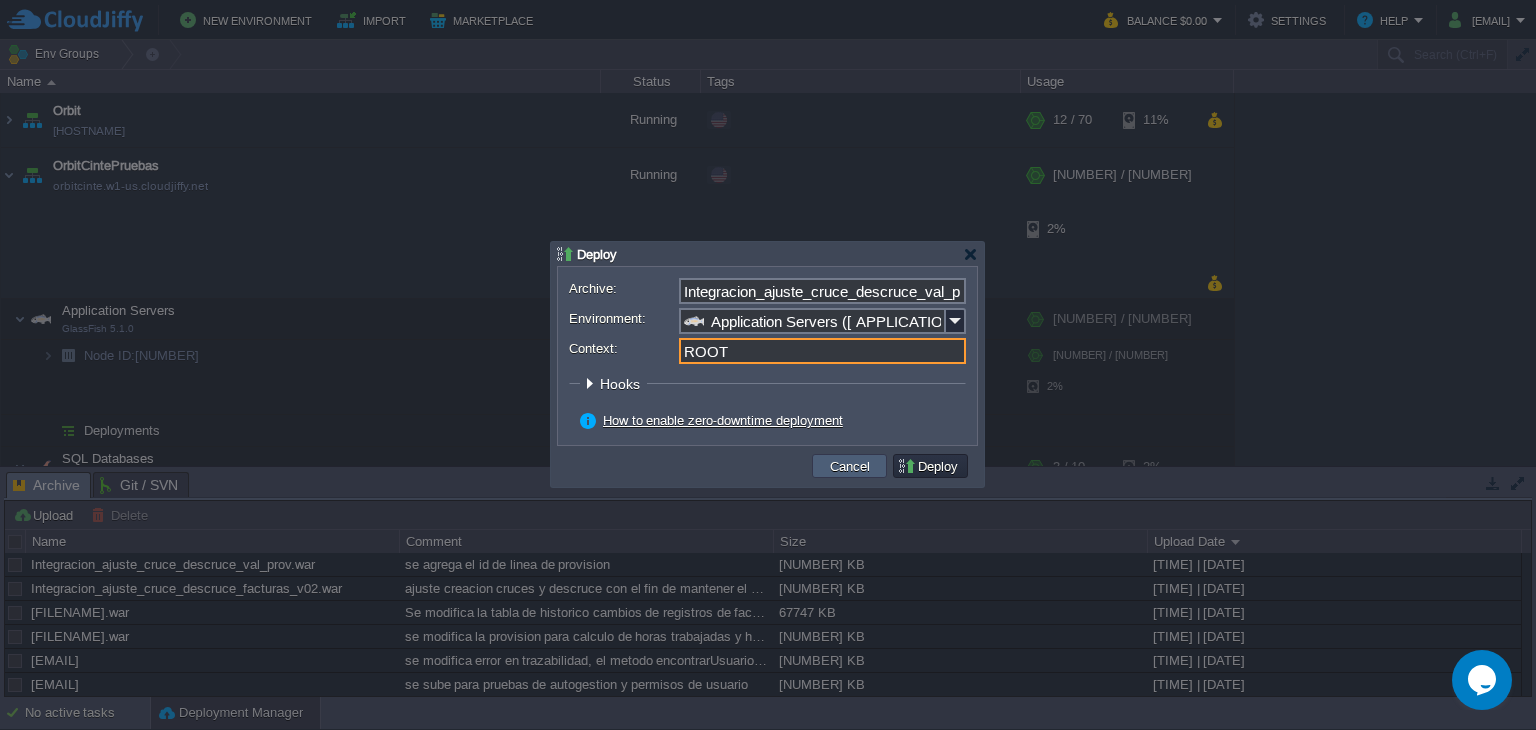 click on "Cancel" at bounding box center (850, 466) 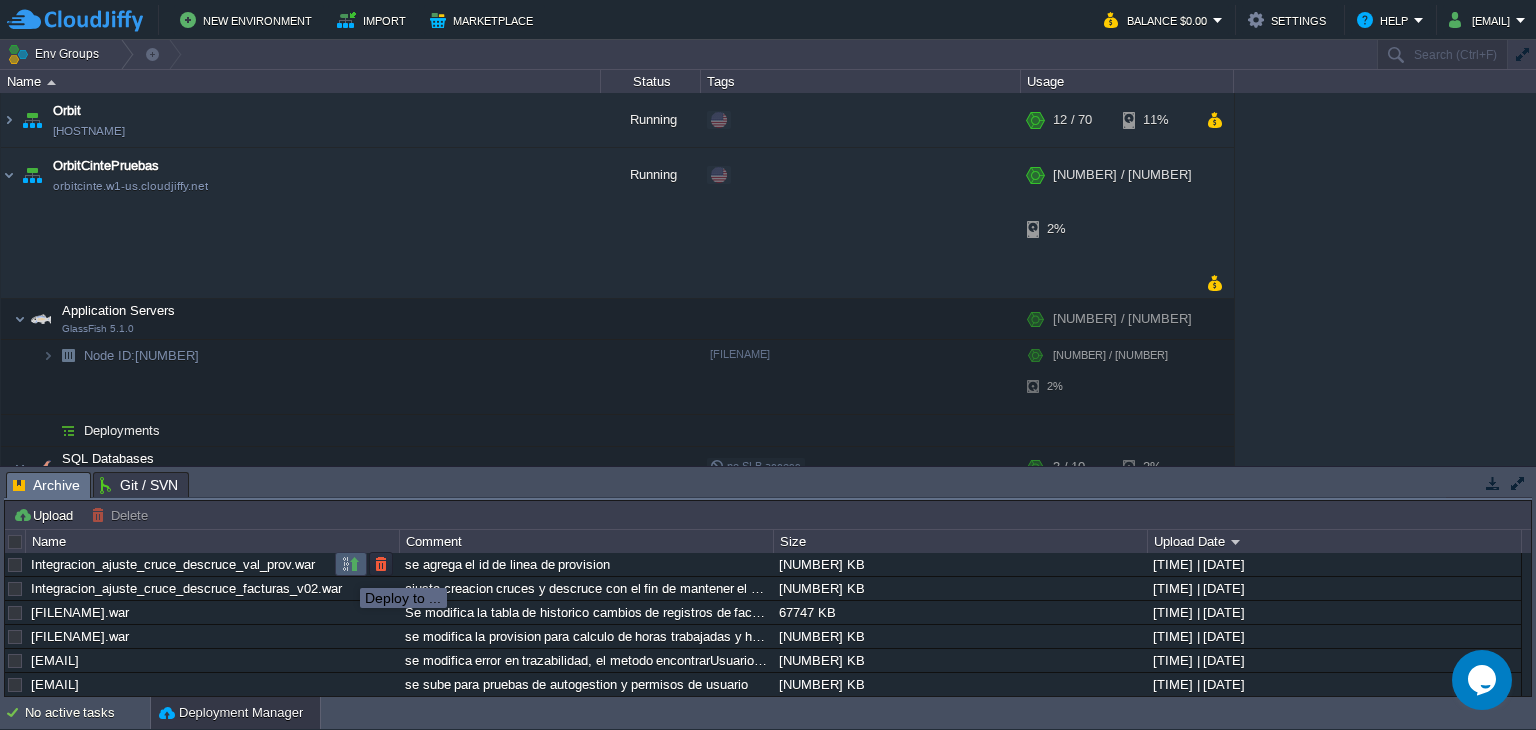 click at bounding box center [351, 564] 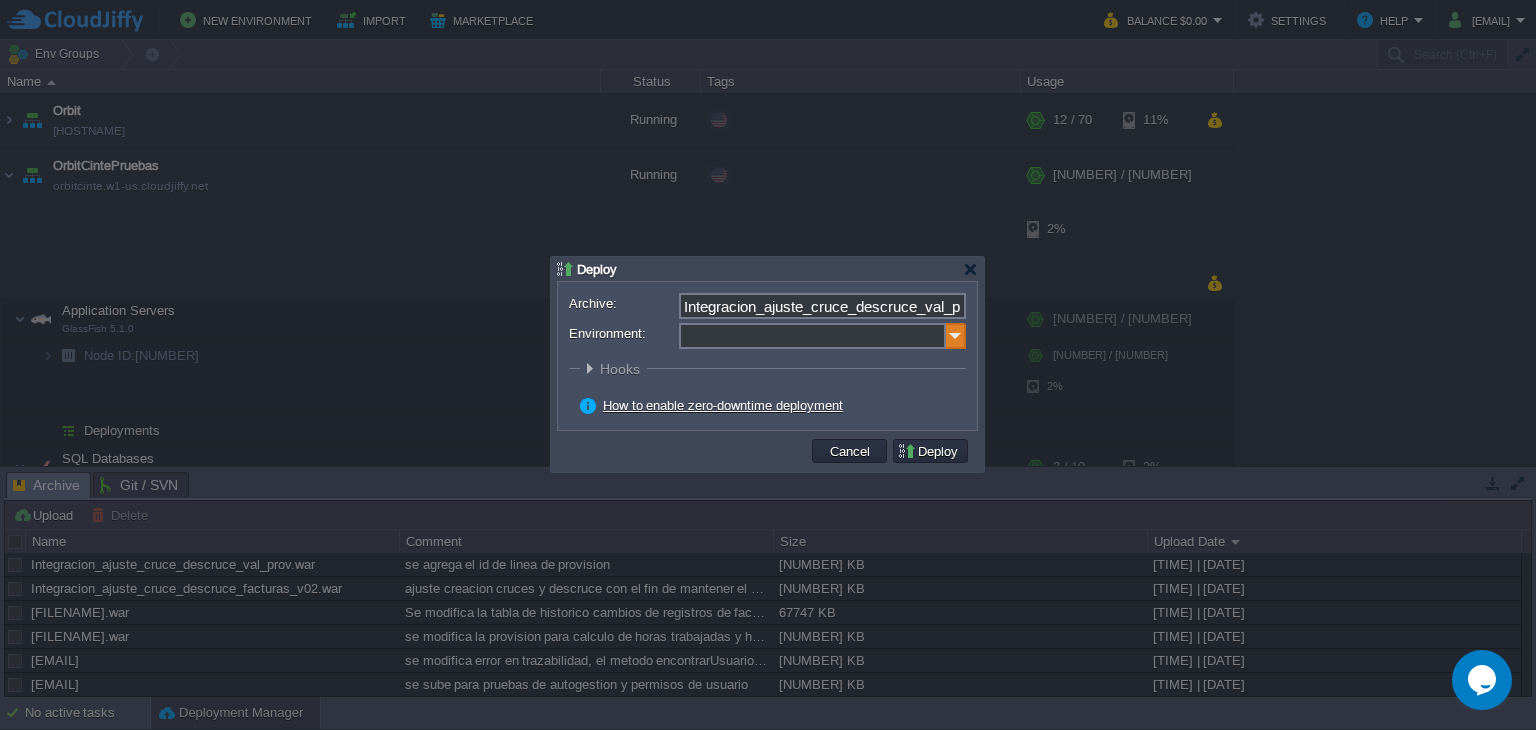 click at bounding box center [956, 336] 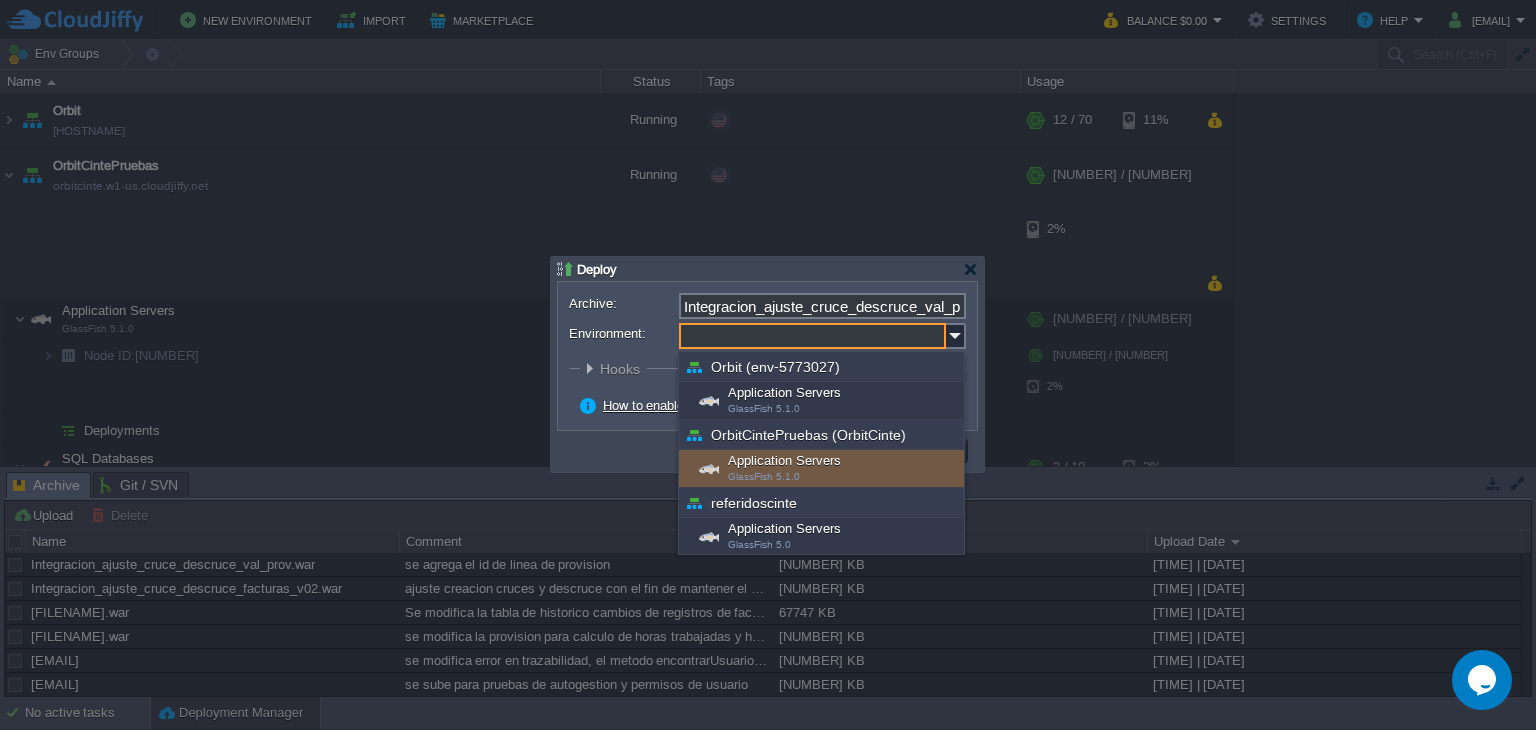 click on "GlassFish 5.1.0" at bounding box center (764, 476) 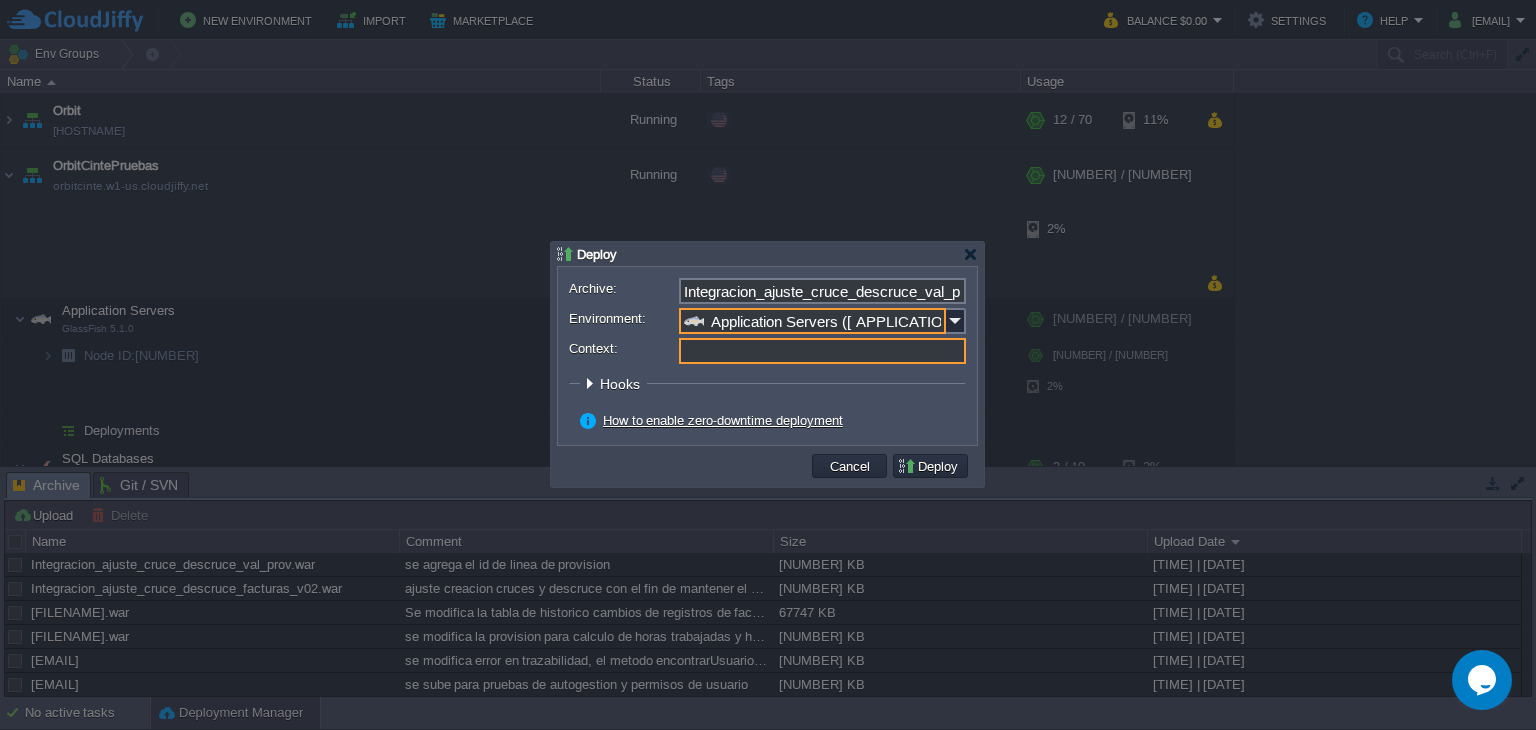 click on "Context:" at bounding box center [822, 351] 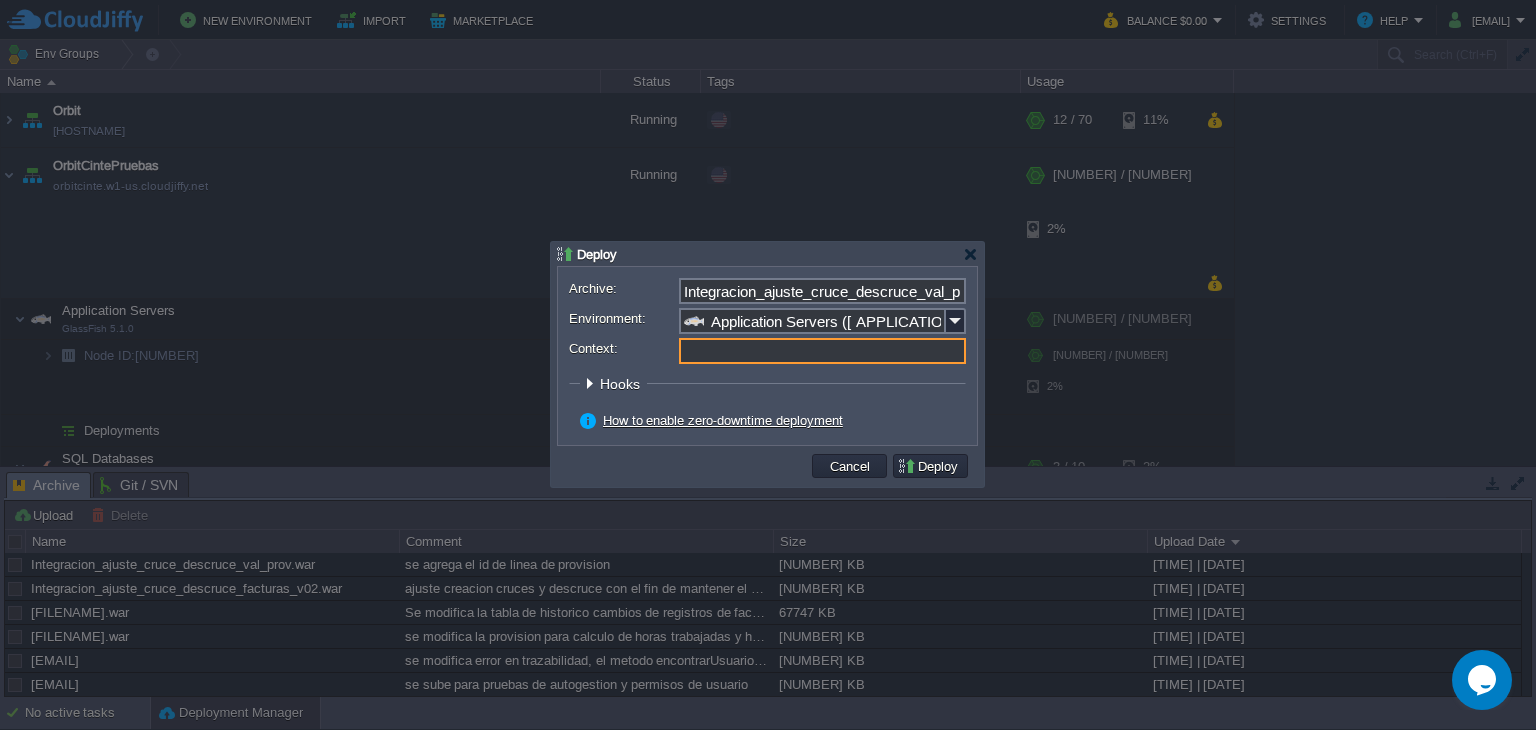 type on "r" 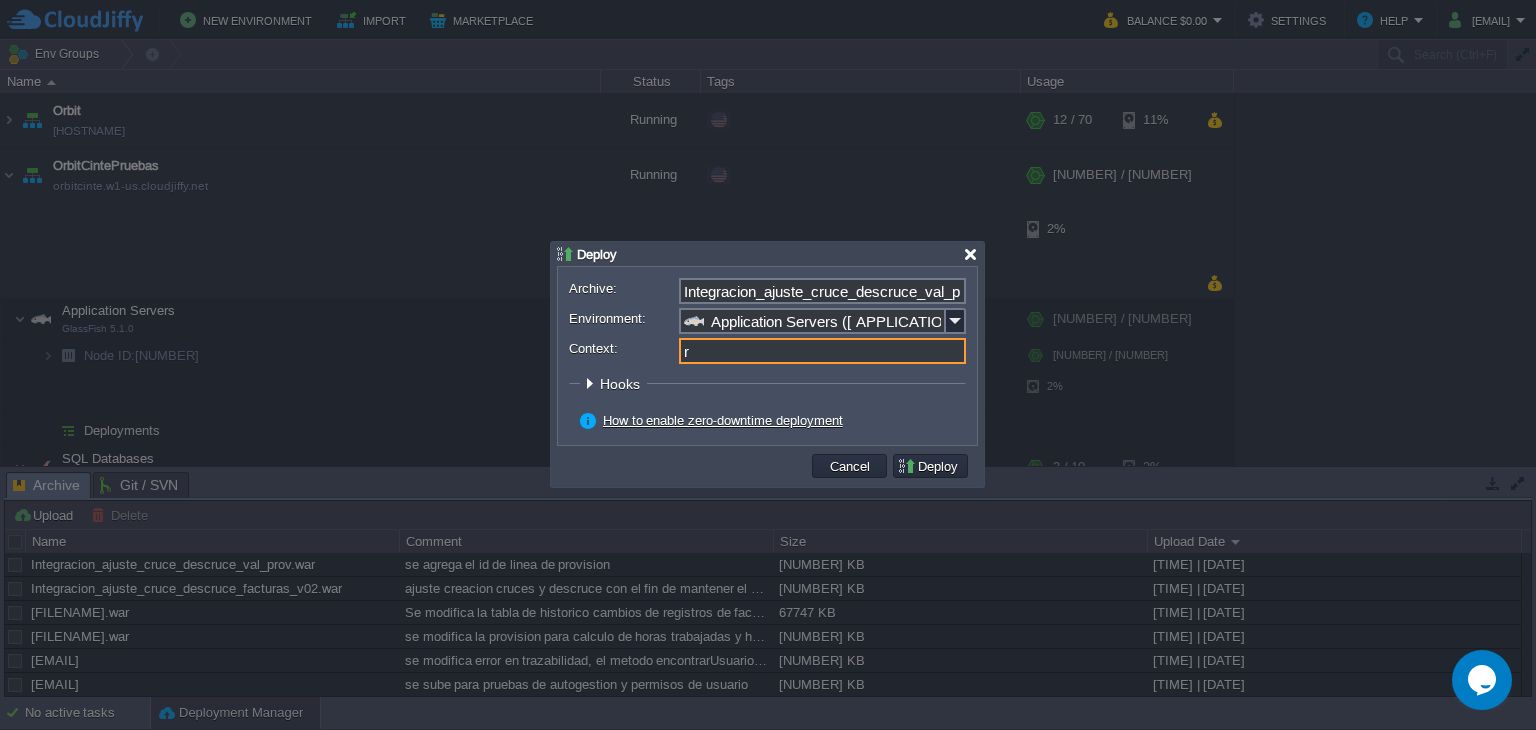 click at bounding box center [970, 254] 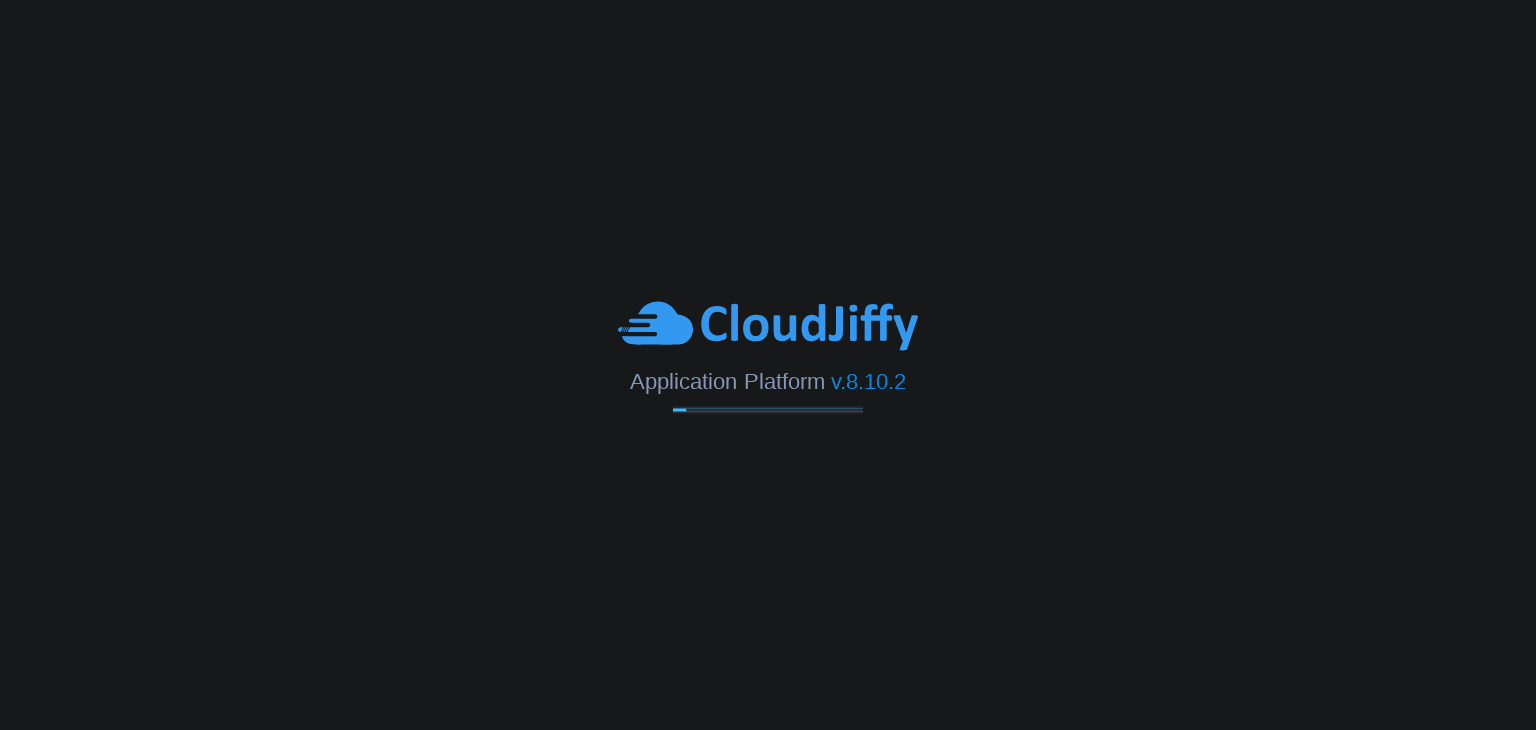 scroll, scrollTop: 0, scrollLeft: 0, axis: both 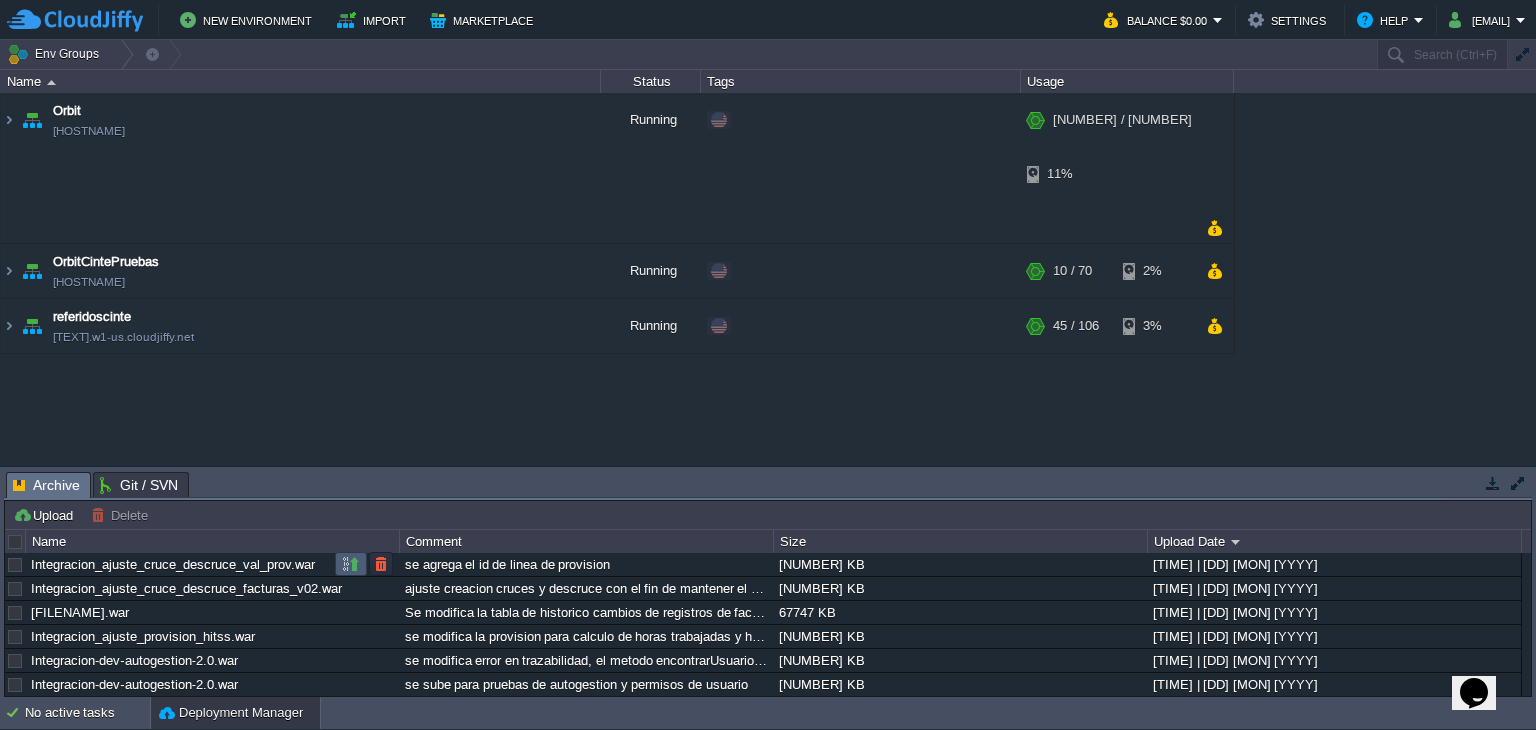 click at bounding box center [351, 564] 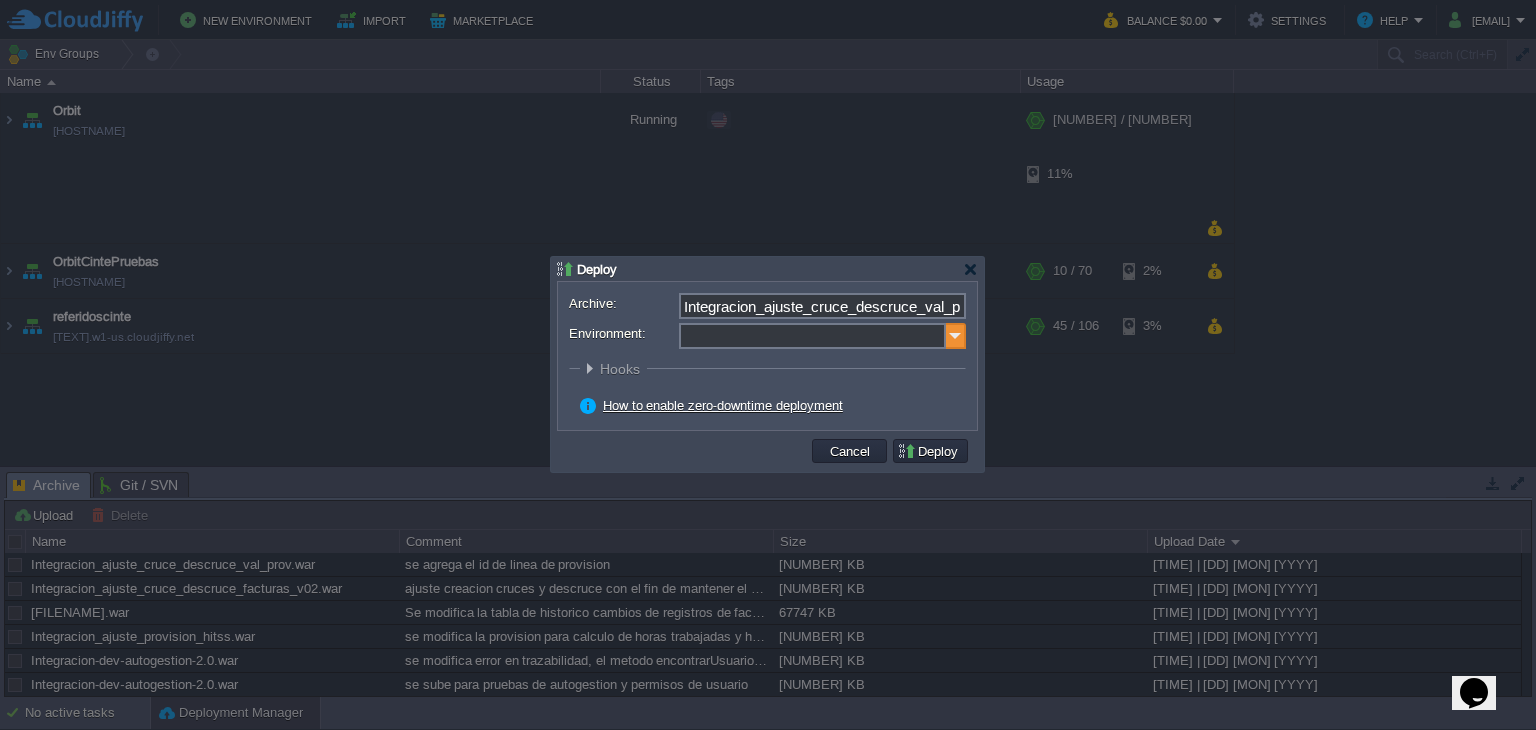click at bounding box center (956, 336) 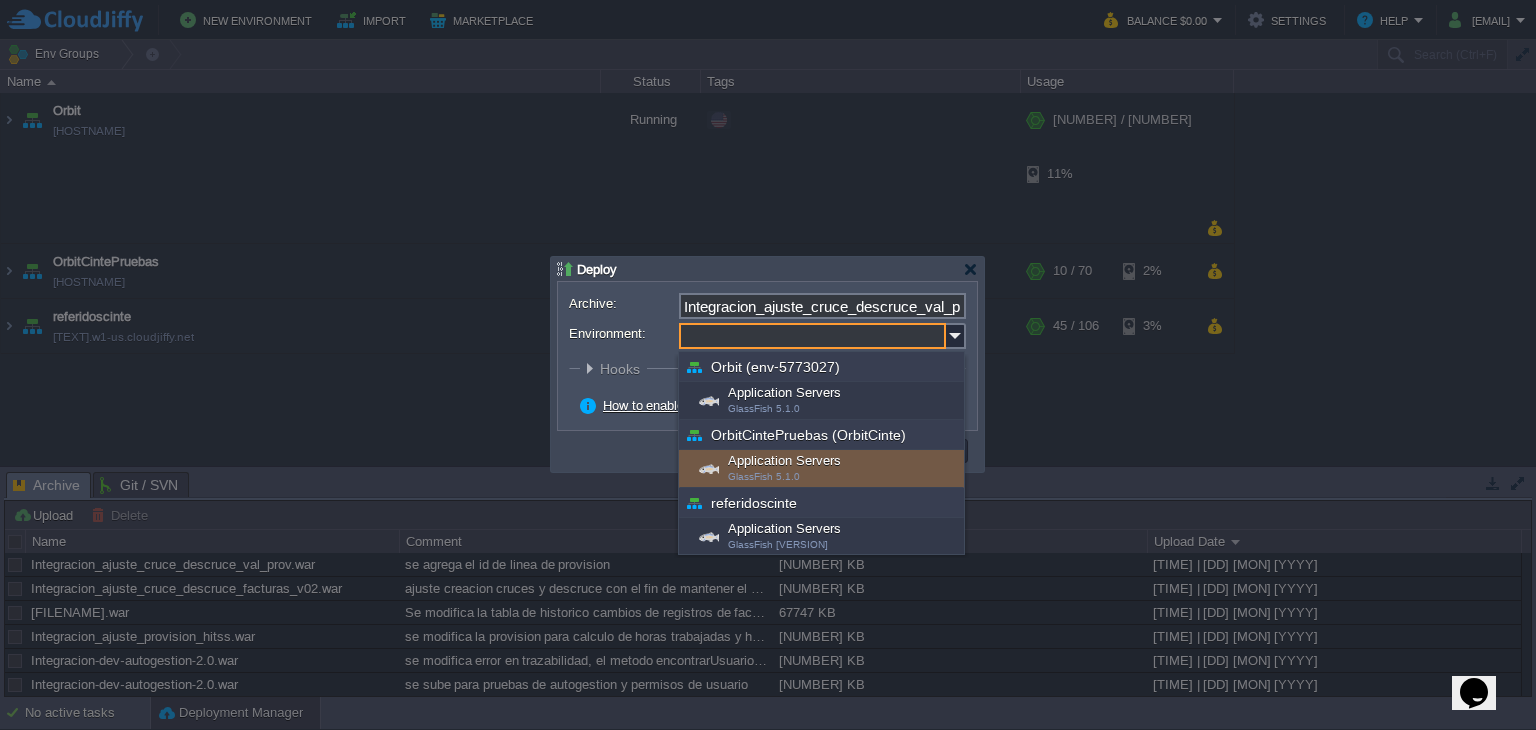 click on "Application Servers GlassFish 5.1.0" at bounding box center (821, 469) 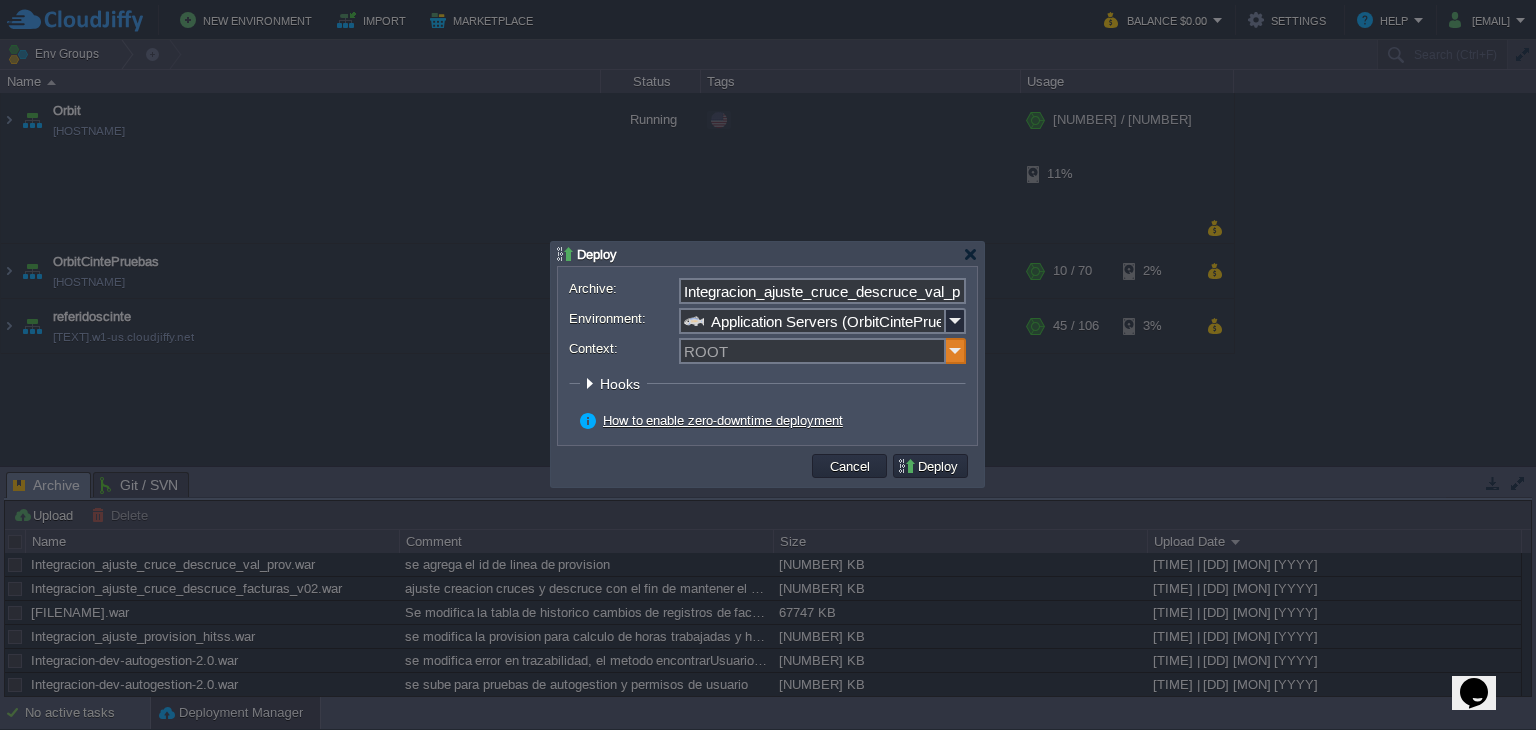 click at bounding box center (956, 351) 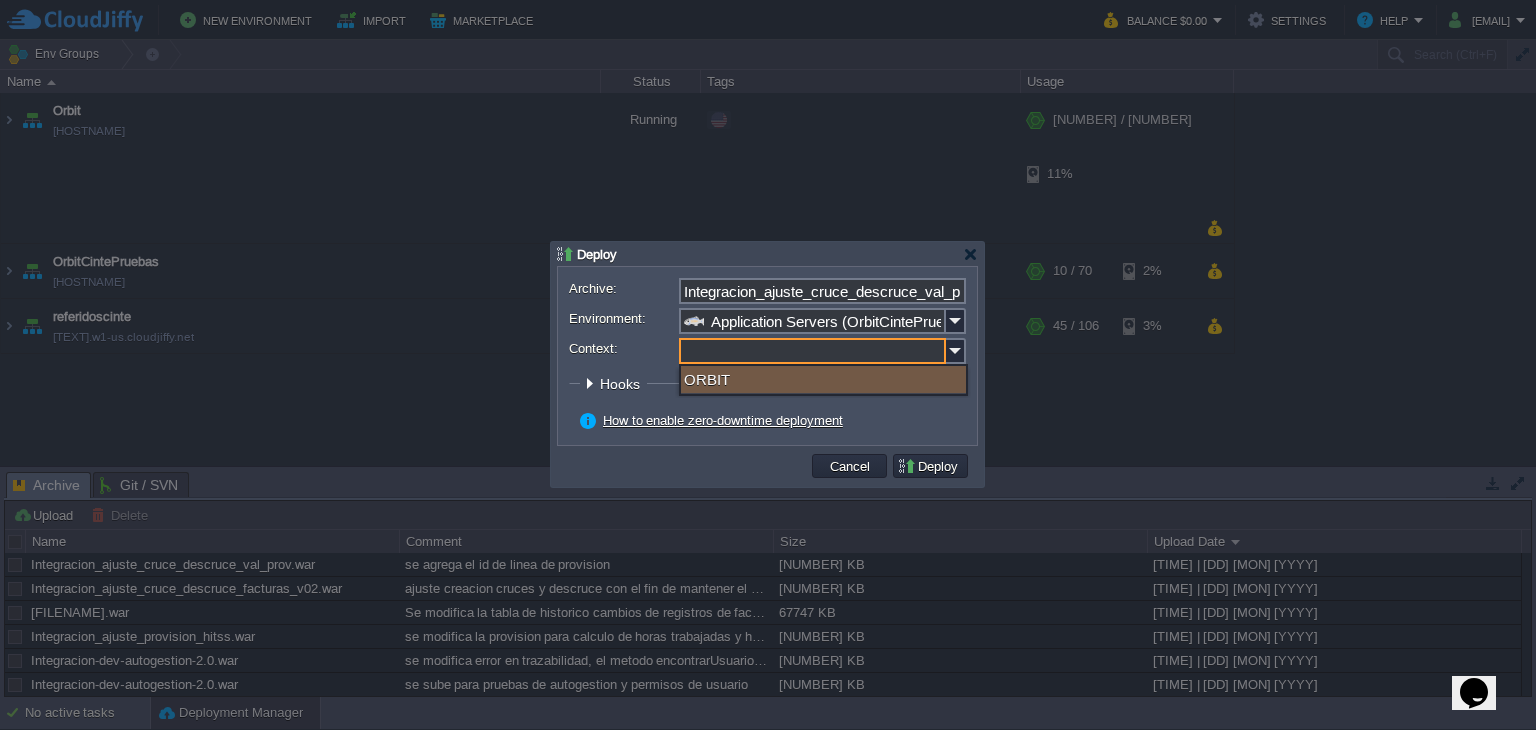 click on "ORBIT" at bounding box center (823, 379) 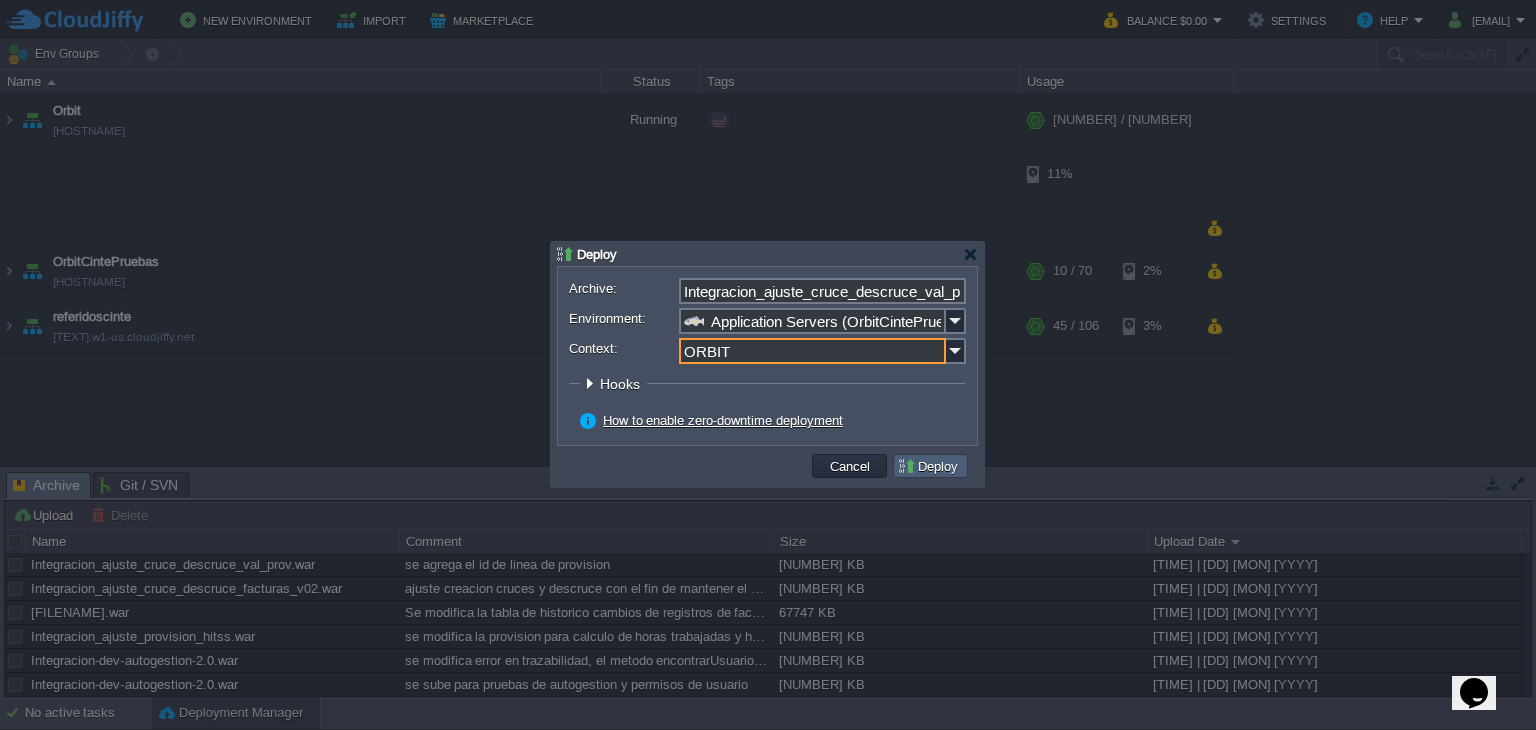 click on "Deploy" at bounding box center [930, 466] 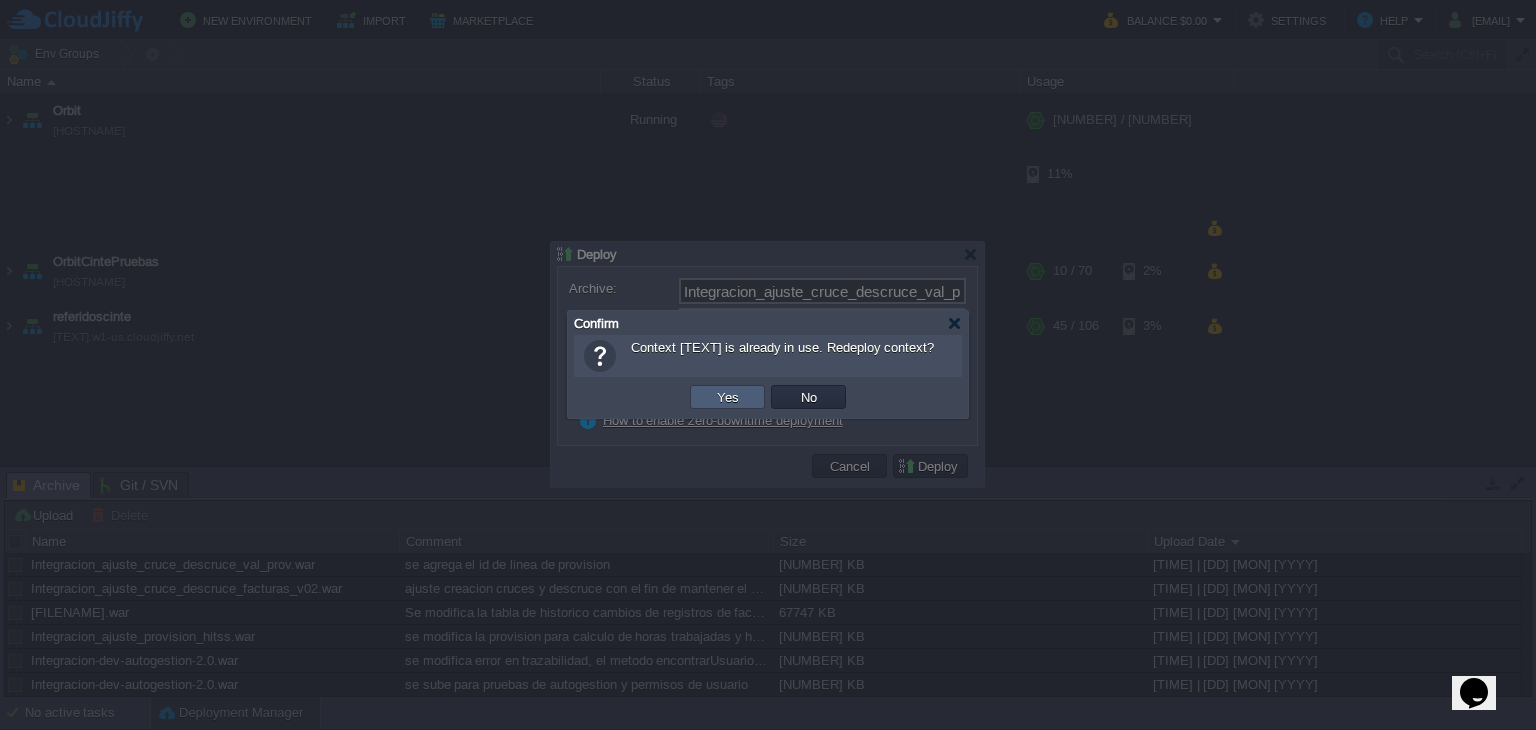 click on "Yes" at bounding box center [727, 397] 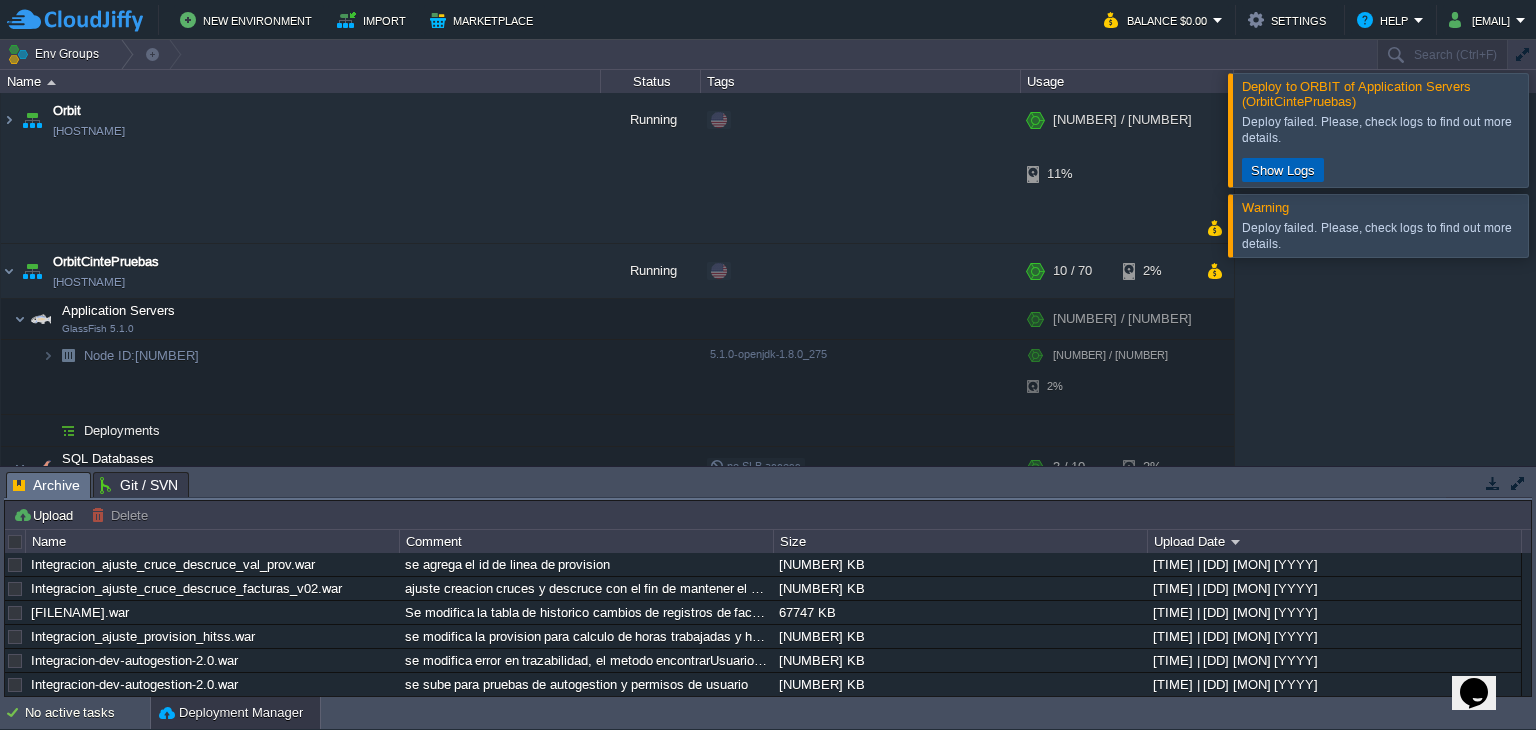 click on "Show Logs" at bounding box center [1283, 170] 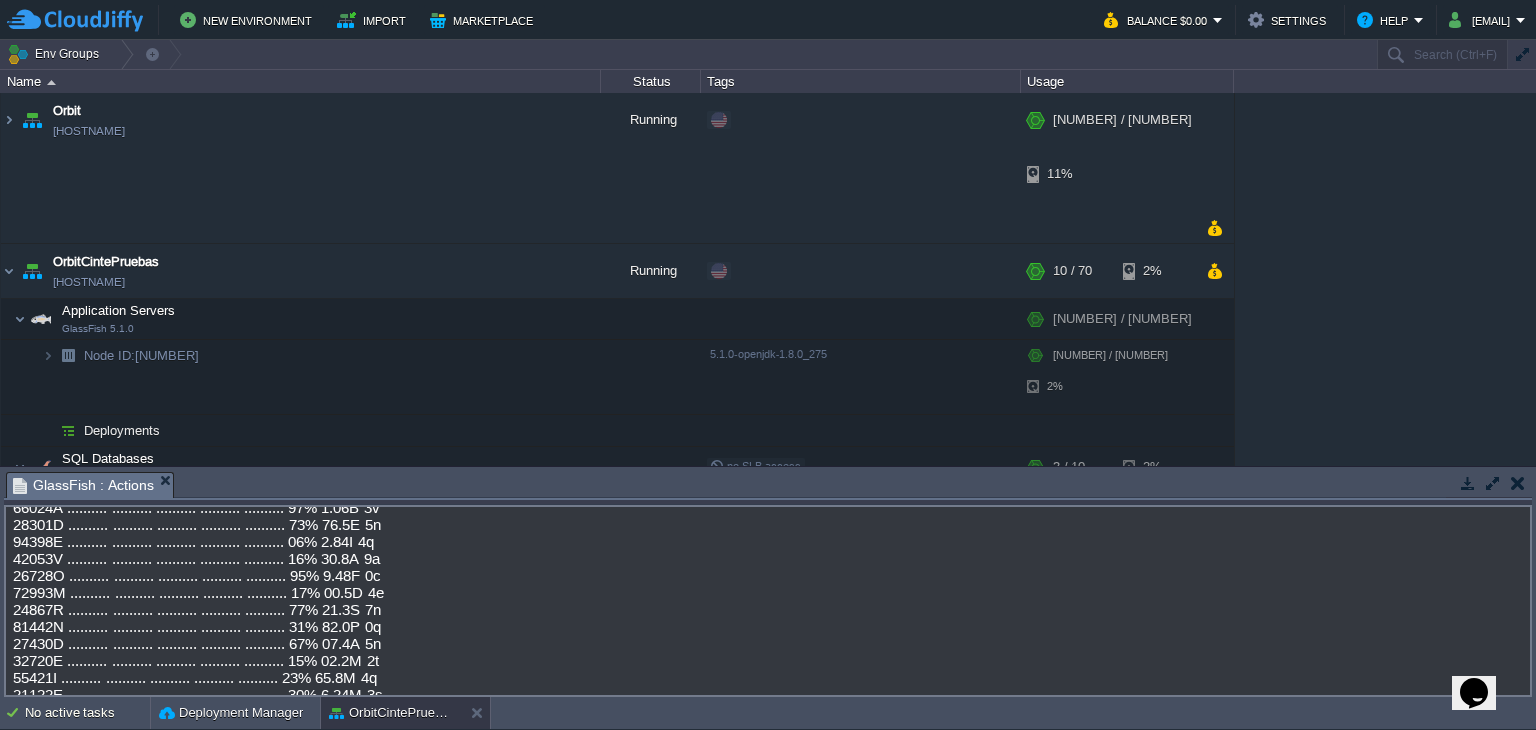 scroll, scrollTop: 19589, scrollLeft: 0, axis: vertical 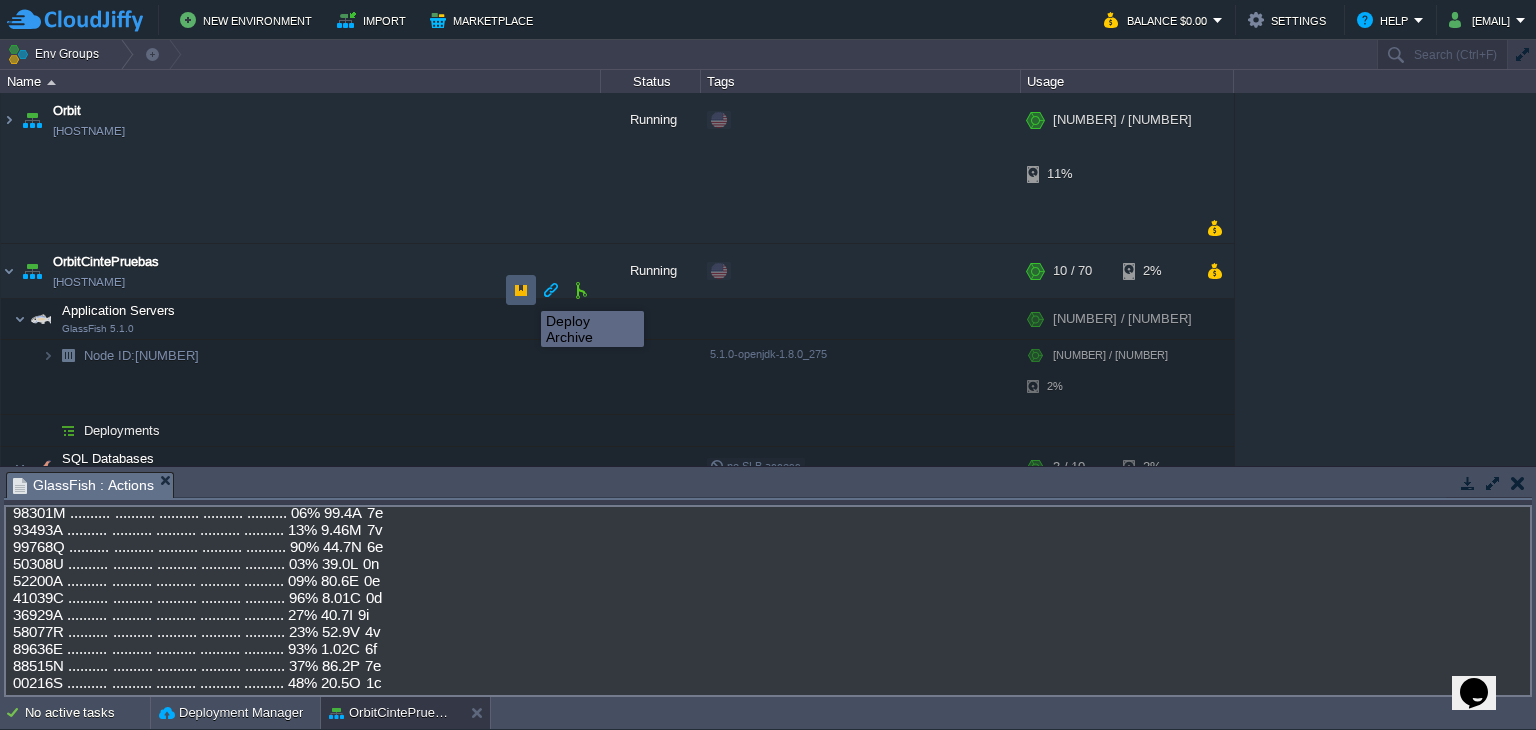 click at bounding box center [521, 290] 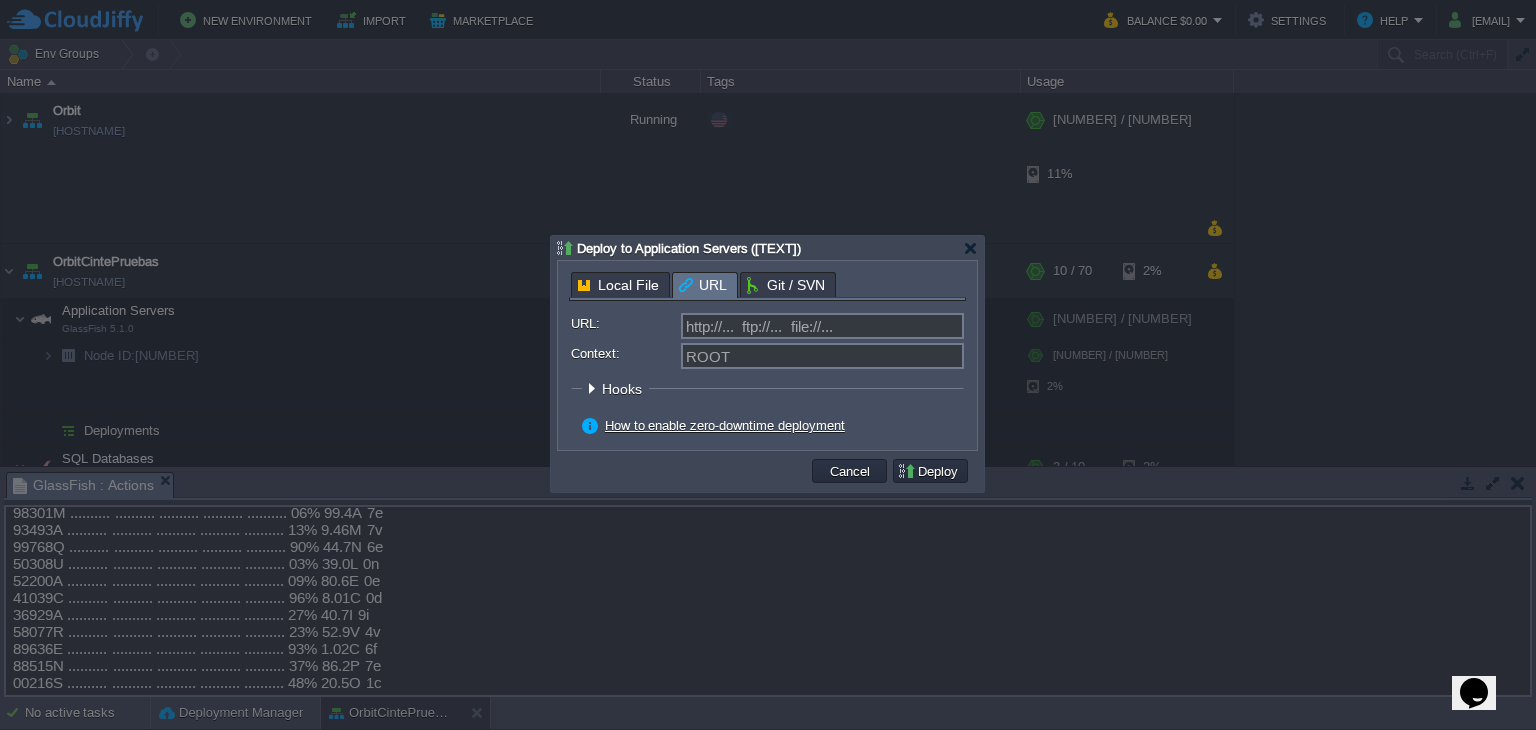 click on "URL" at bounding box center (703, 285) 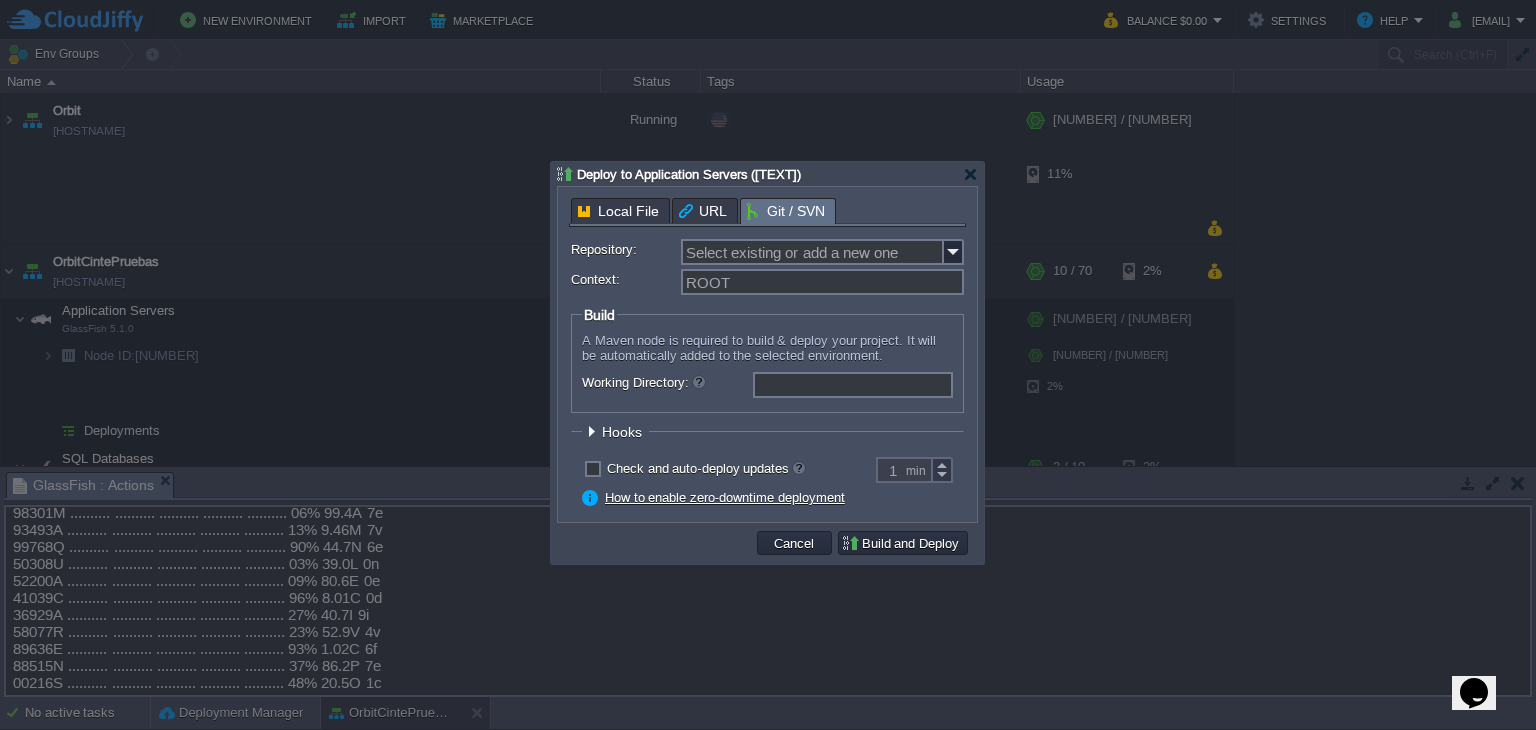 click on "New Environment Import Marketplace Bonus $0.00 Upgrade Account Balance $0.00 Settings Help scinte@grupocinte.com         Env Groups                     Search (Ctrl+F)         auto-gen Name Status Tags Usage Orbit env-5773027.w1-us.cloudjiffy.net Running                                 + Add to Env Group                                                                                                                                                            RAM                 16%                                         CPU                 1%                             12 / 70                    11%       OrbitCintePruebas orbitcinte.w1-us.cloudjiffy.net Running                                 + Add to Env Group                                                                                                                                                            RAM                 13%                                         CPU                 5%                             10 / 70 2%" at bounding box center (768, 365) 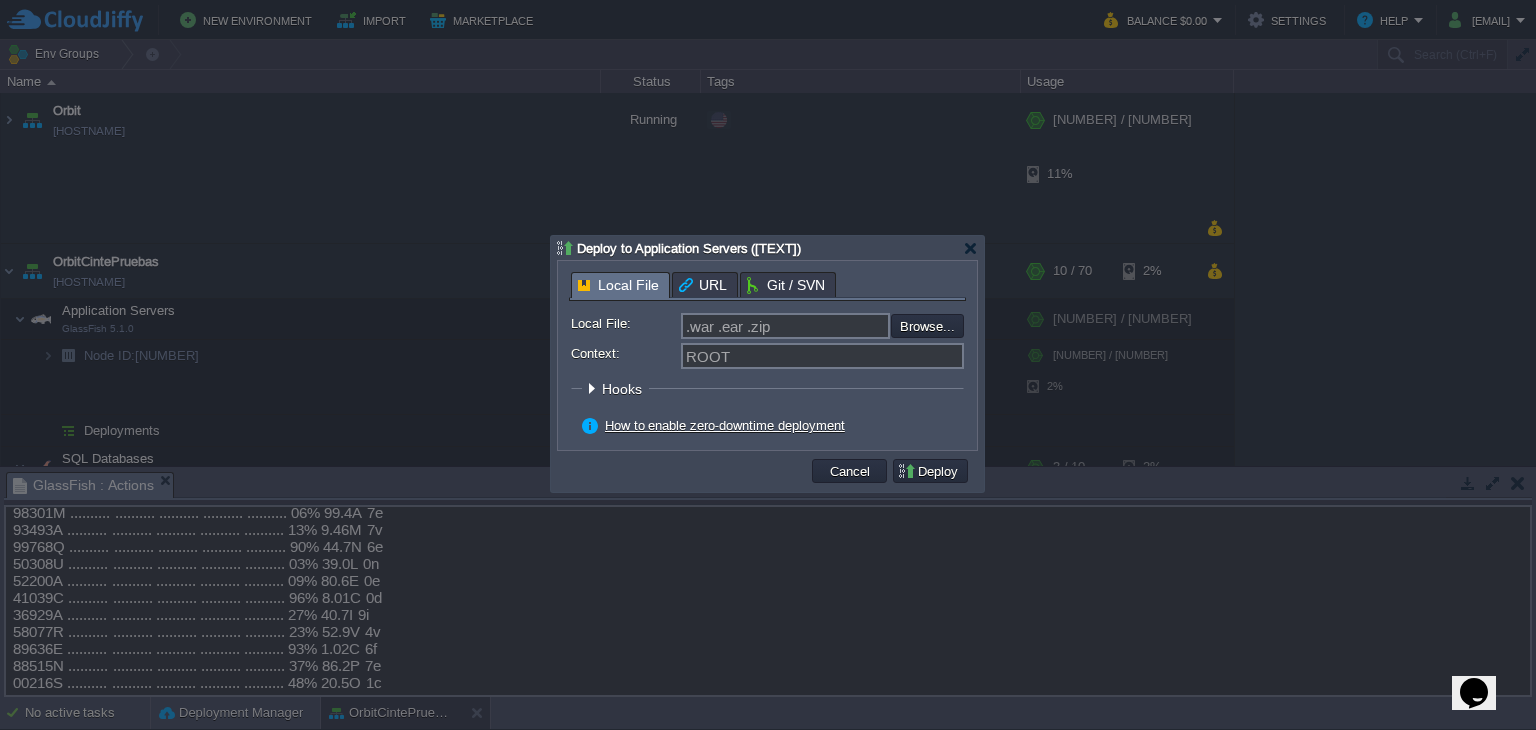 click at bounding box center (591, 388) 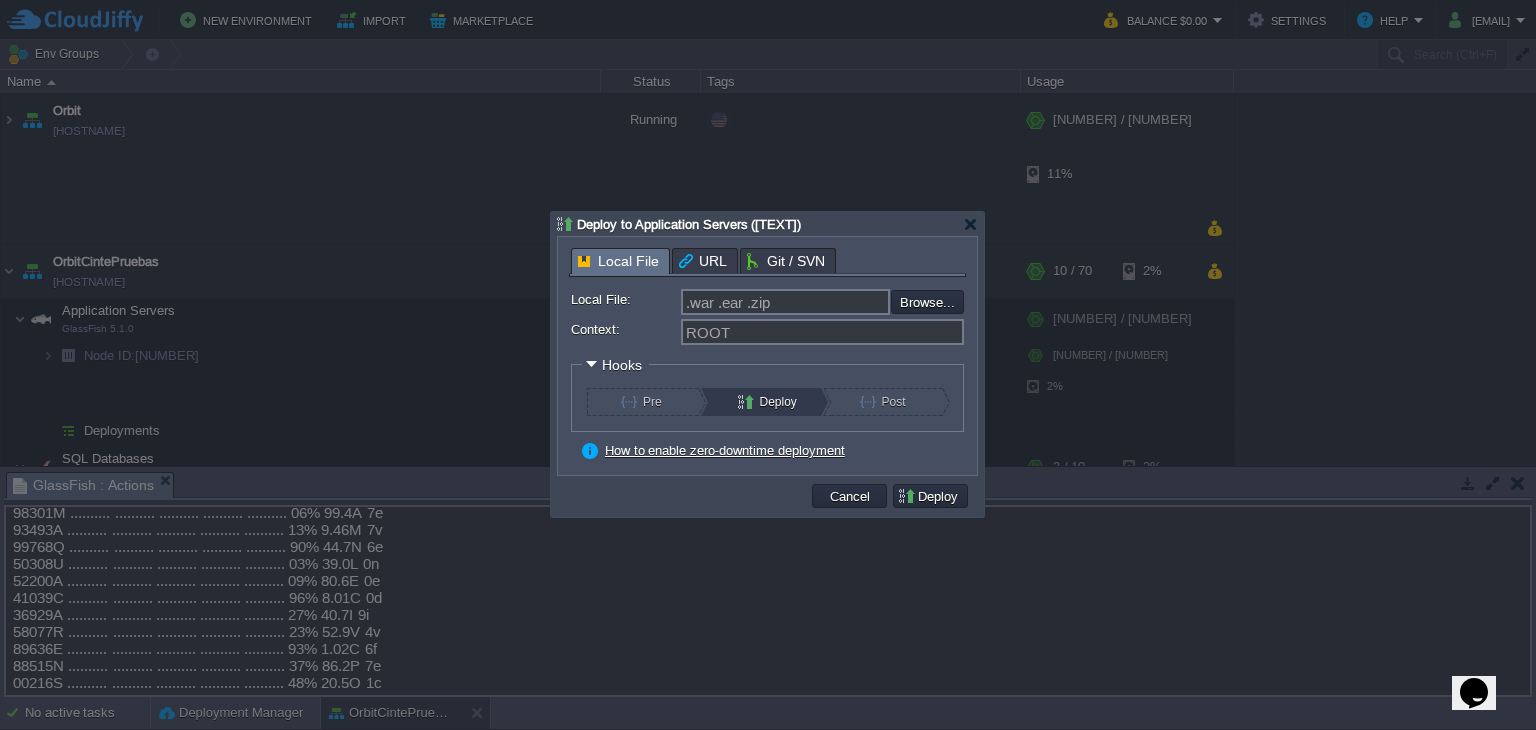 click at bounding box center (591, 364) 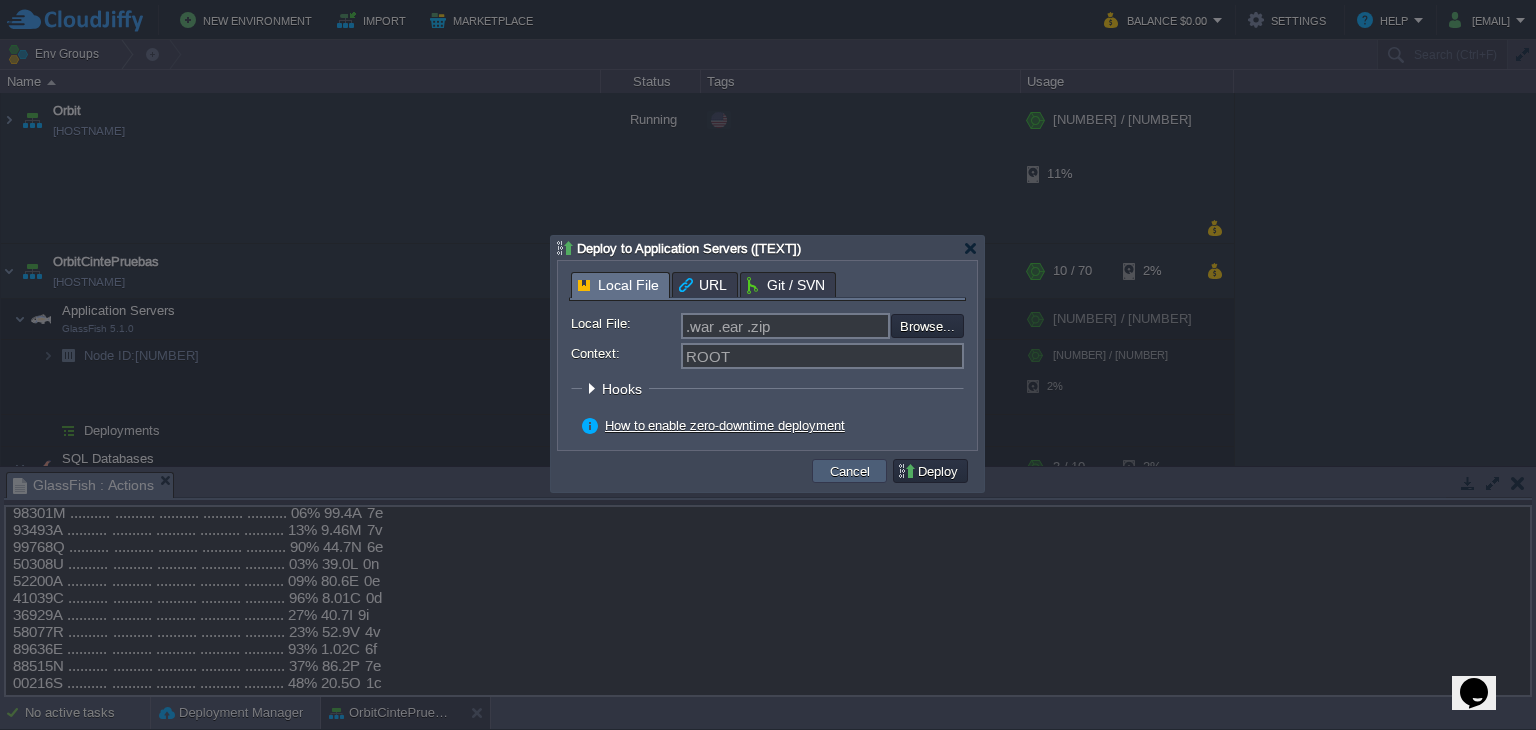 click on "Cancel" at bounding box center [850, 471] 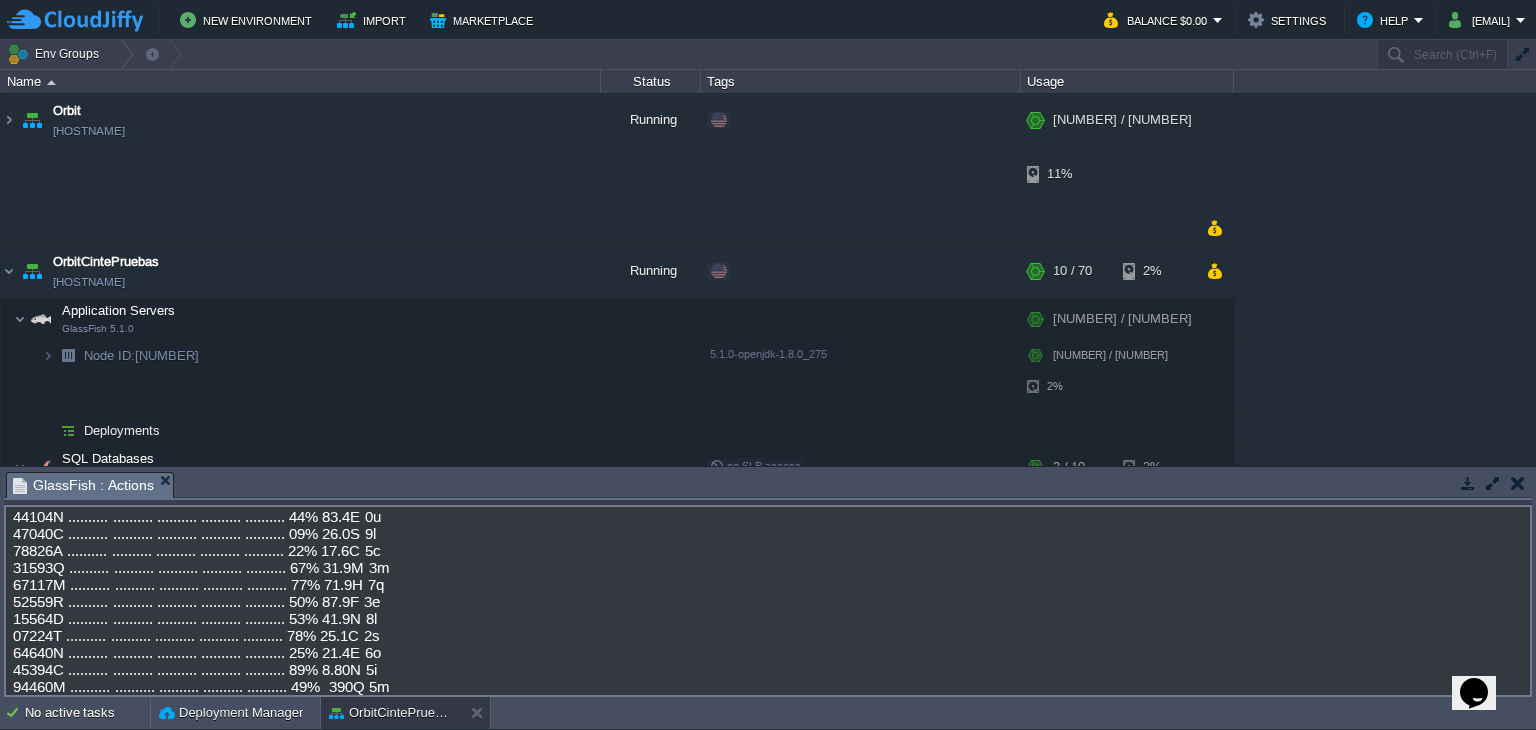 scroll, scrollTop: 22089, scrollLeft: 0, axis: vertical 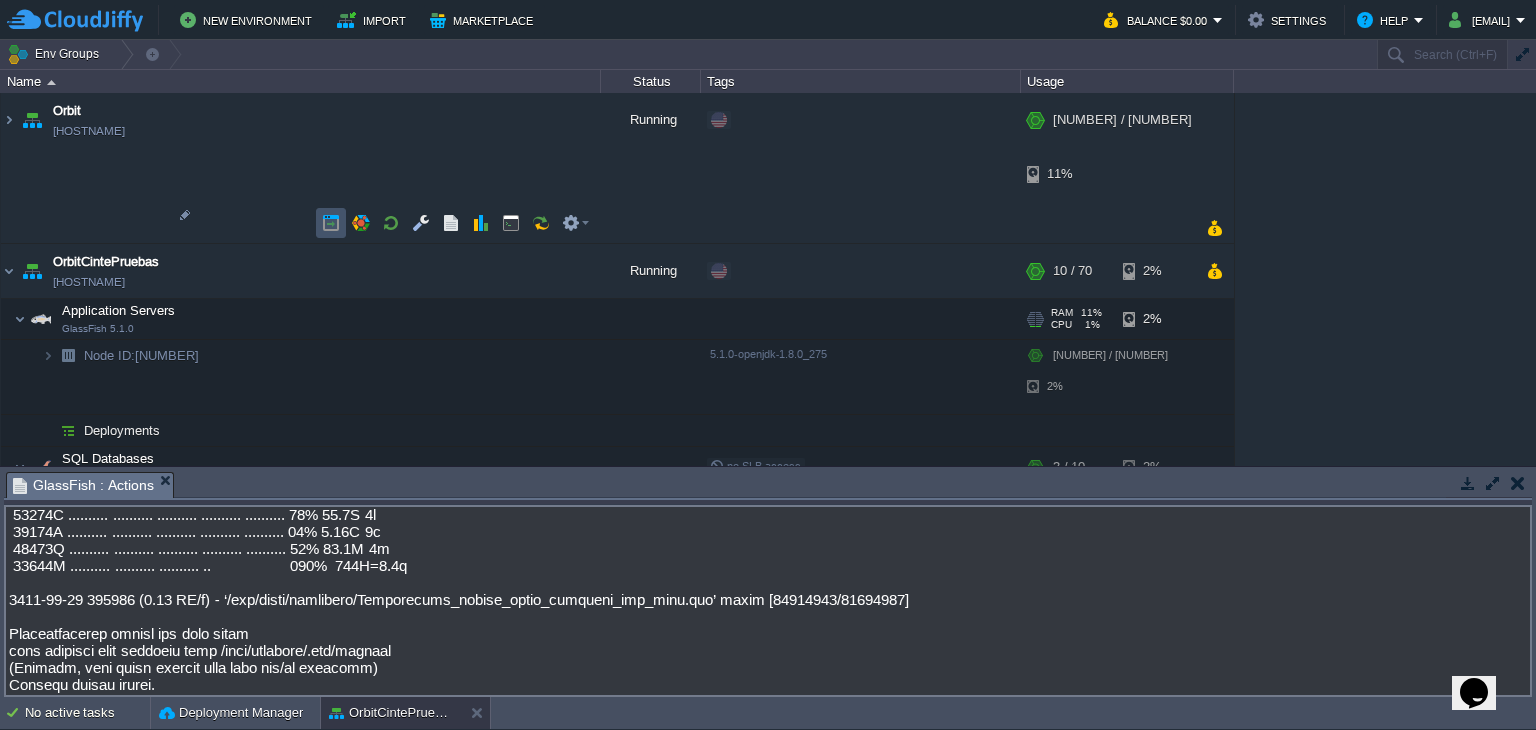 click at bounding box center [331, 223] 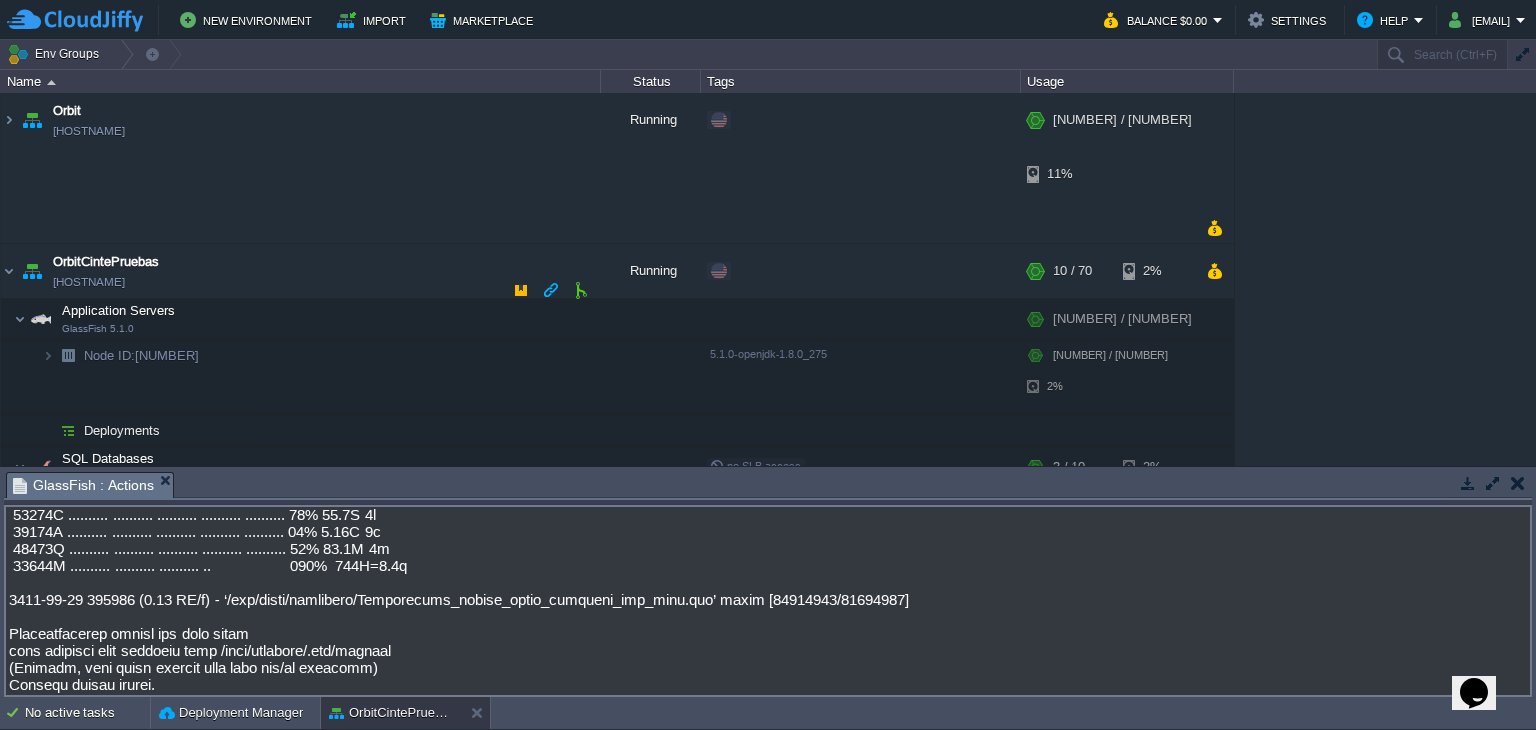 click on "Deployments" at bounding box center [122, 430] 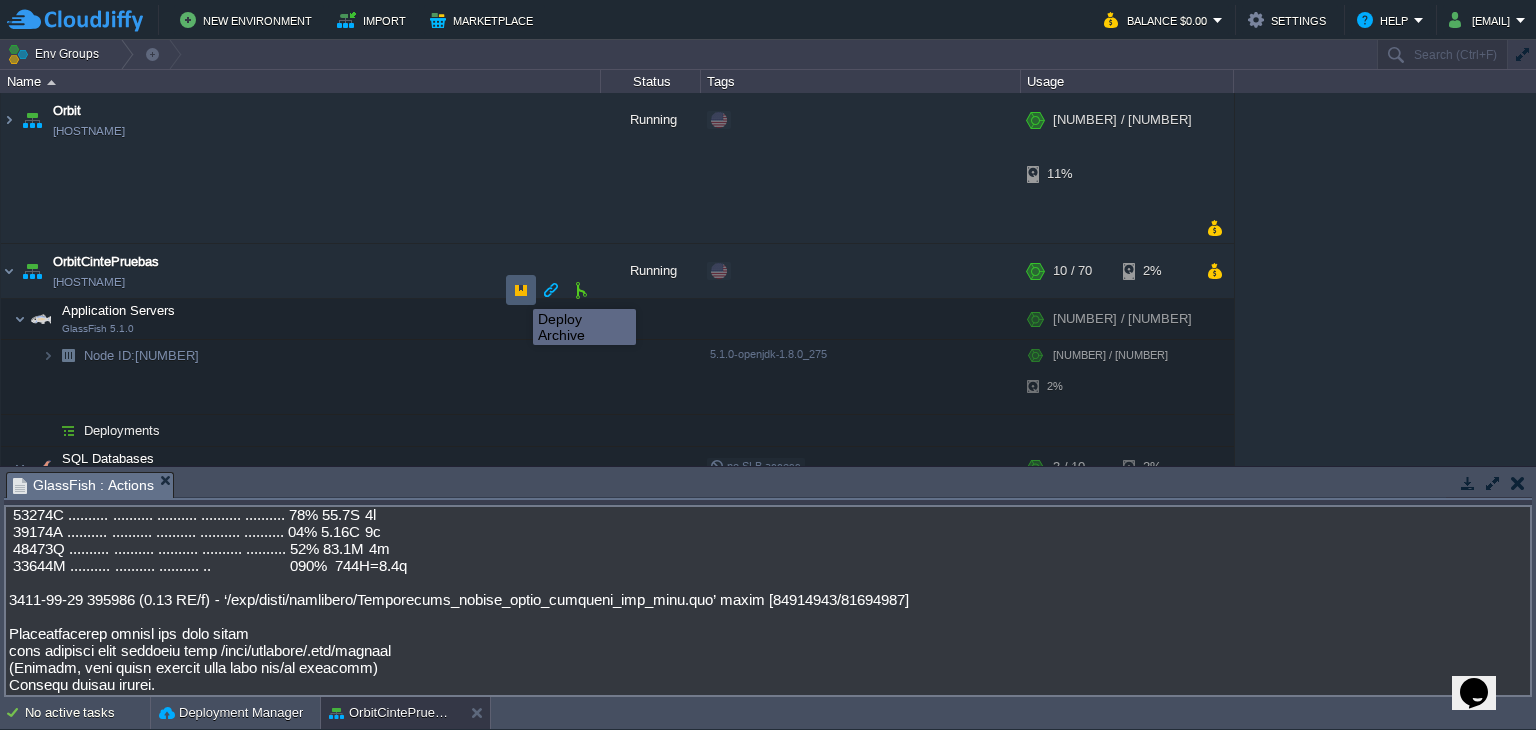 click at bounding box center [521, 290] 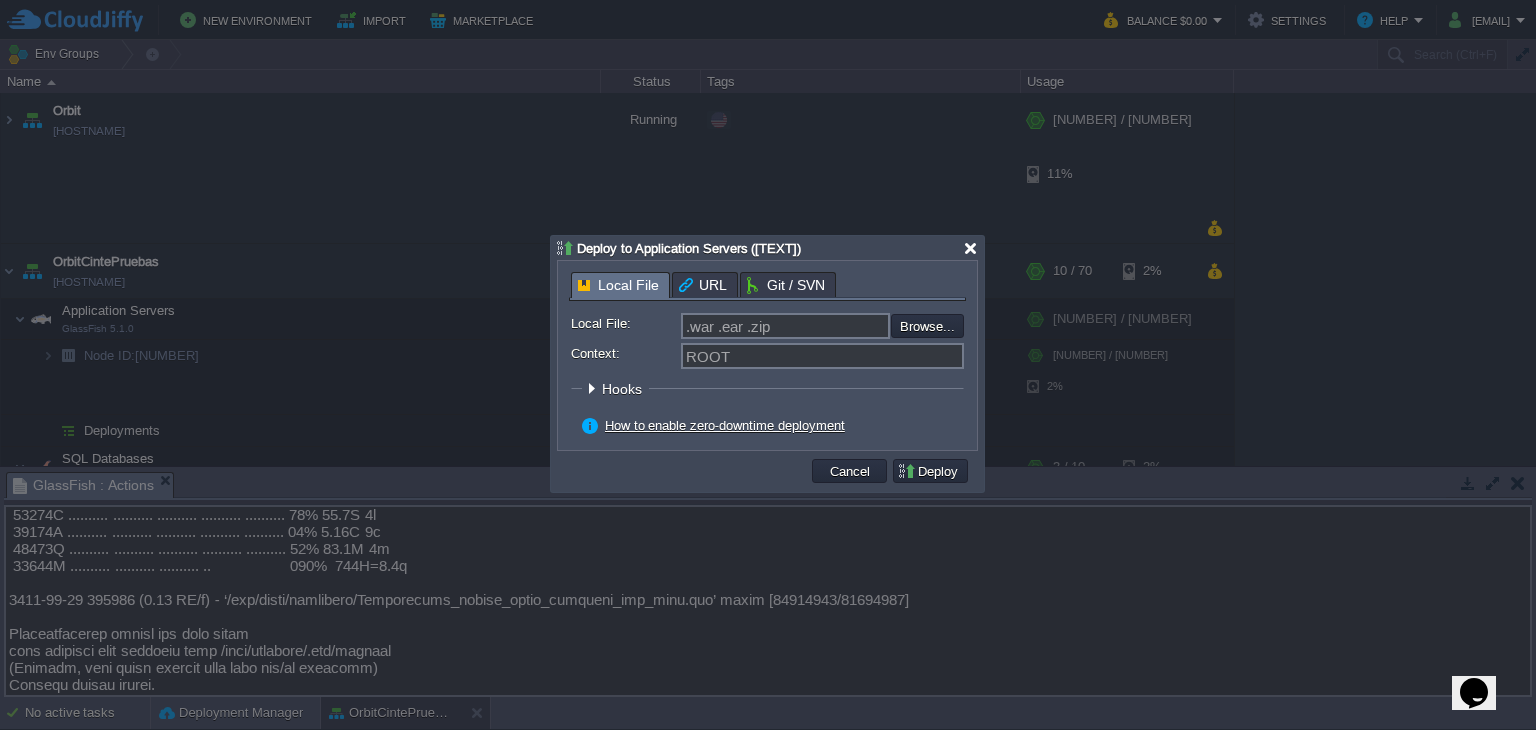 click at bounding box center (970, 248) 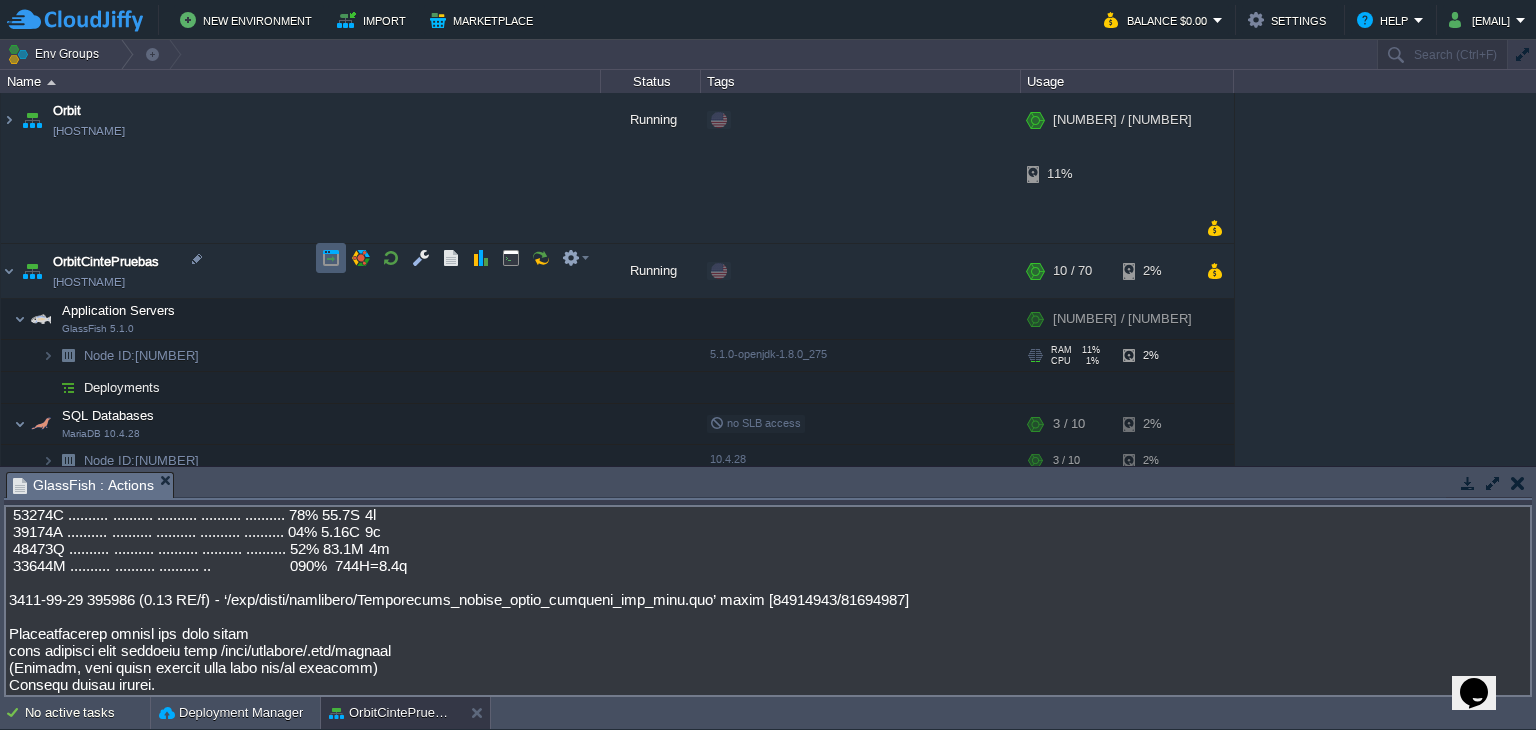 click at bounding box center [331, 258] 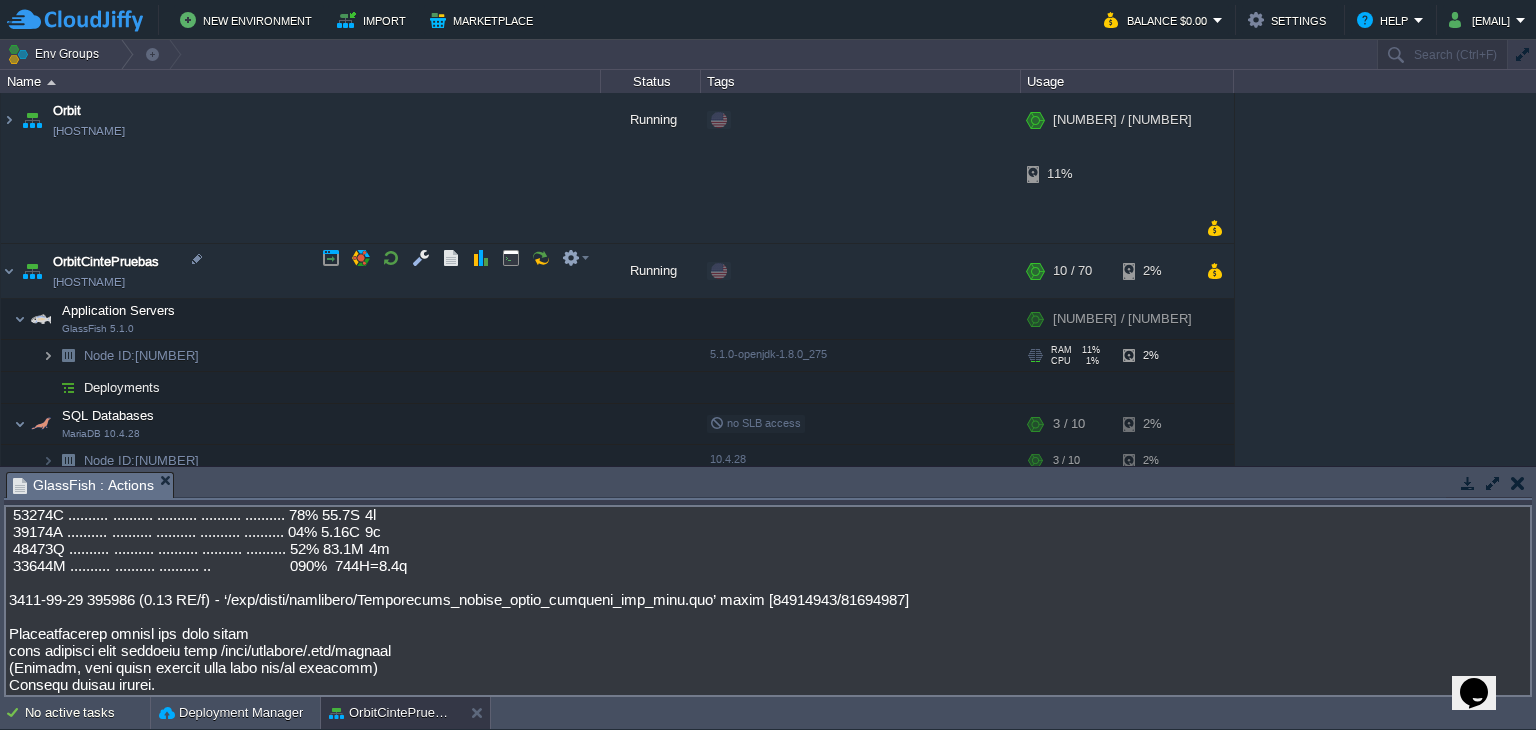 click at bounding box center [48, 355] 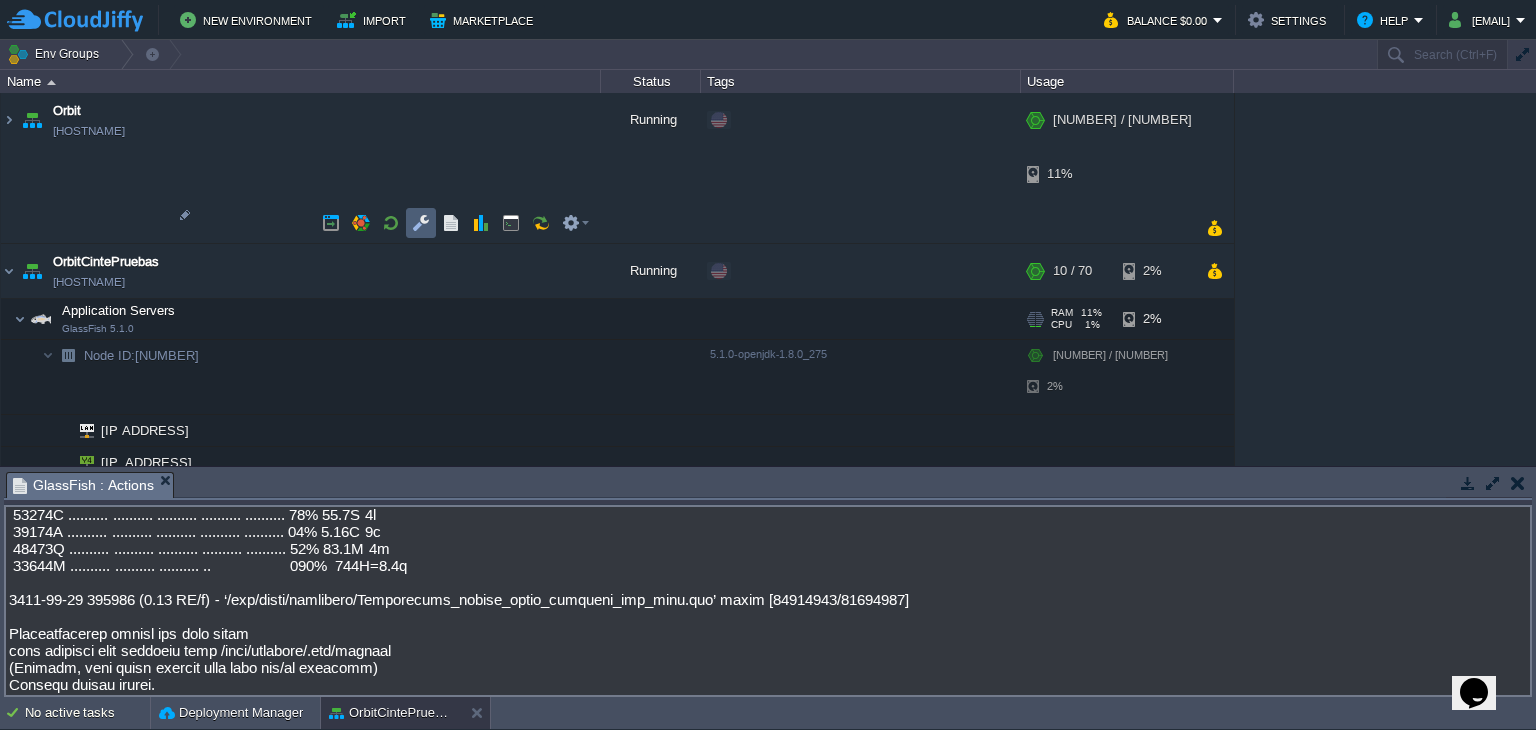 click at bounding box center [421, 223] 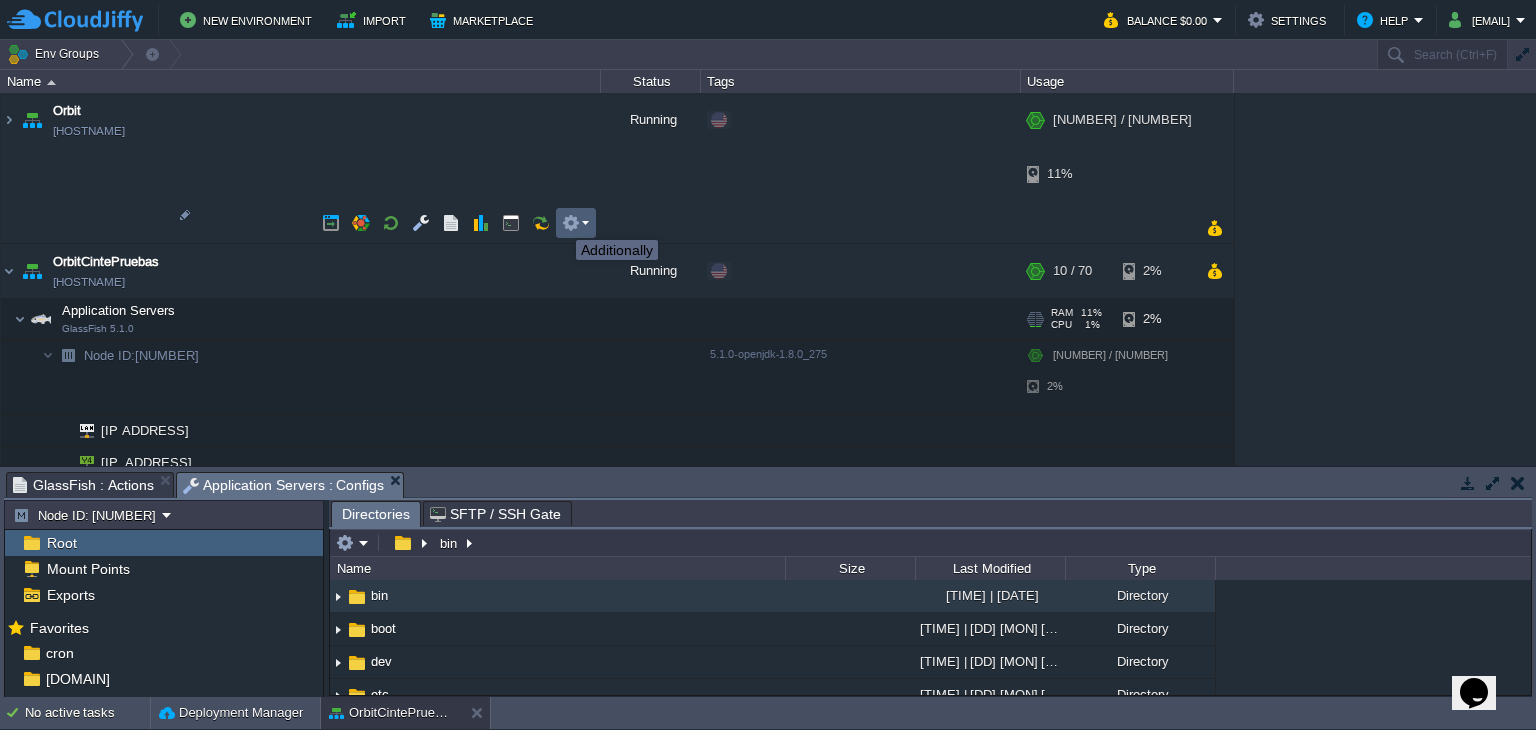 click at bounding box center (571, 223) 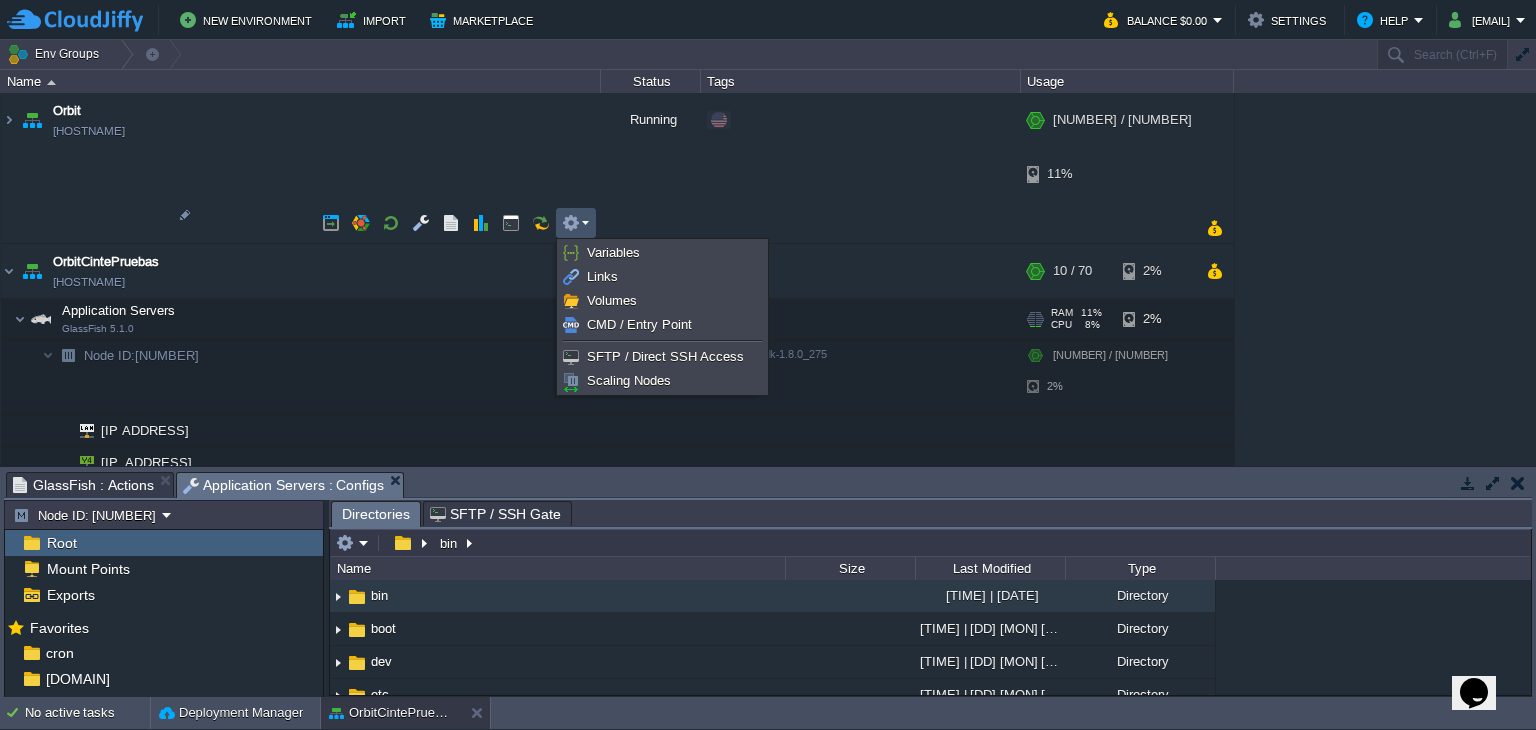 click on "188.208.142.22" at bounding box center (147, 462) 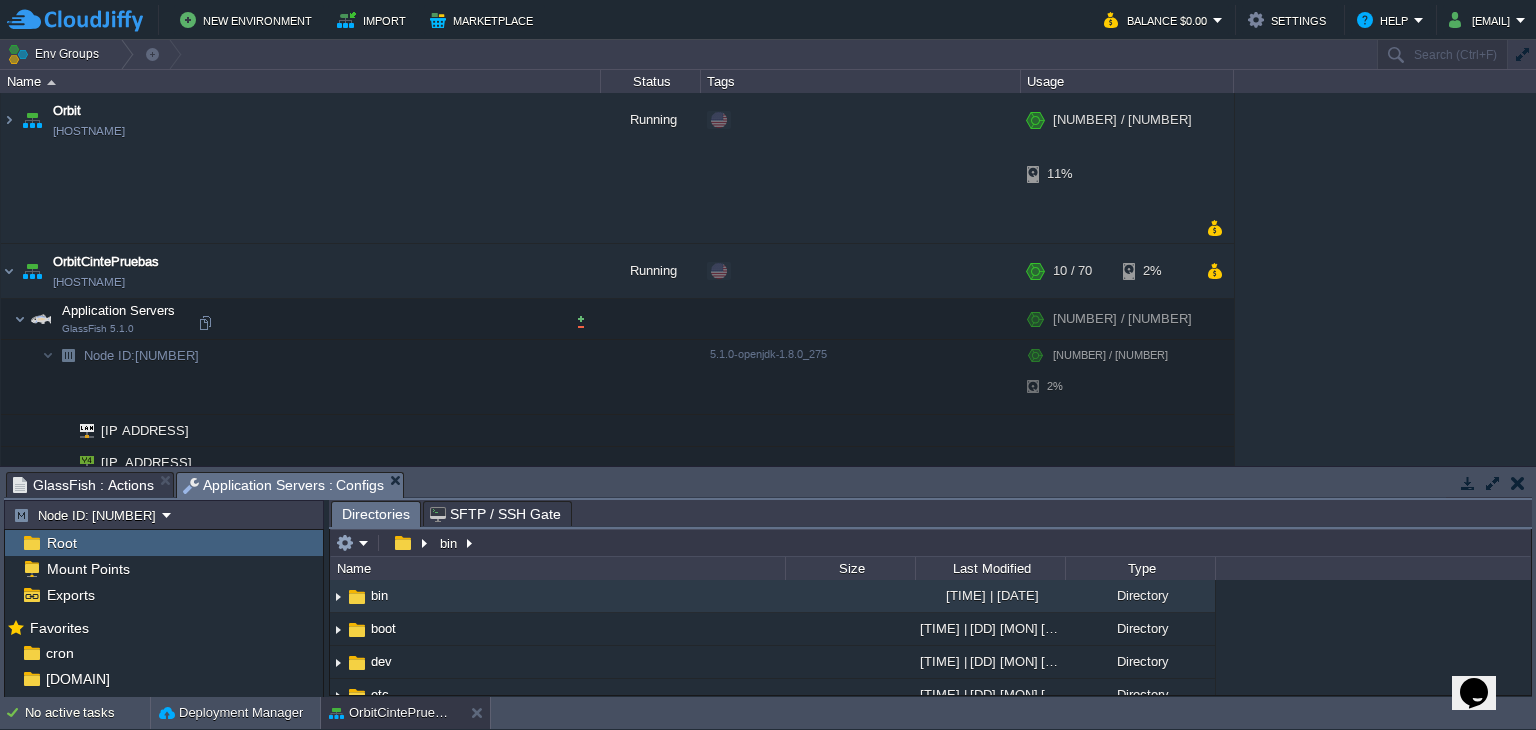 click on "188.208.142.22" at bounding box center [147, 462] 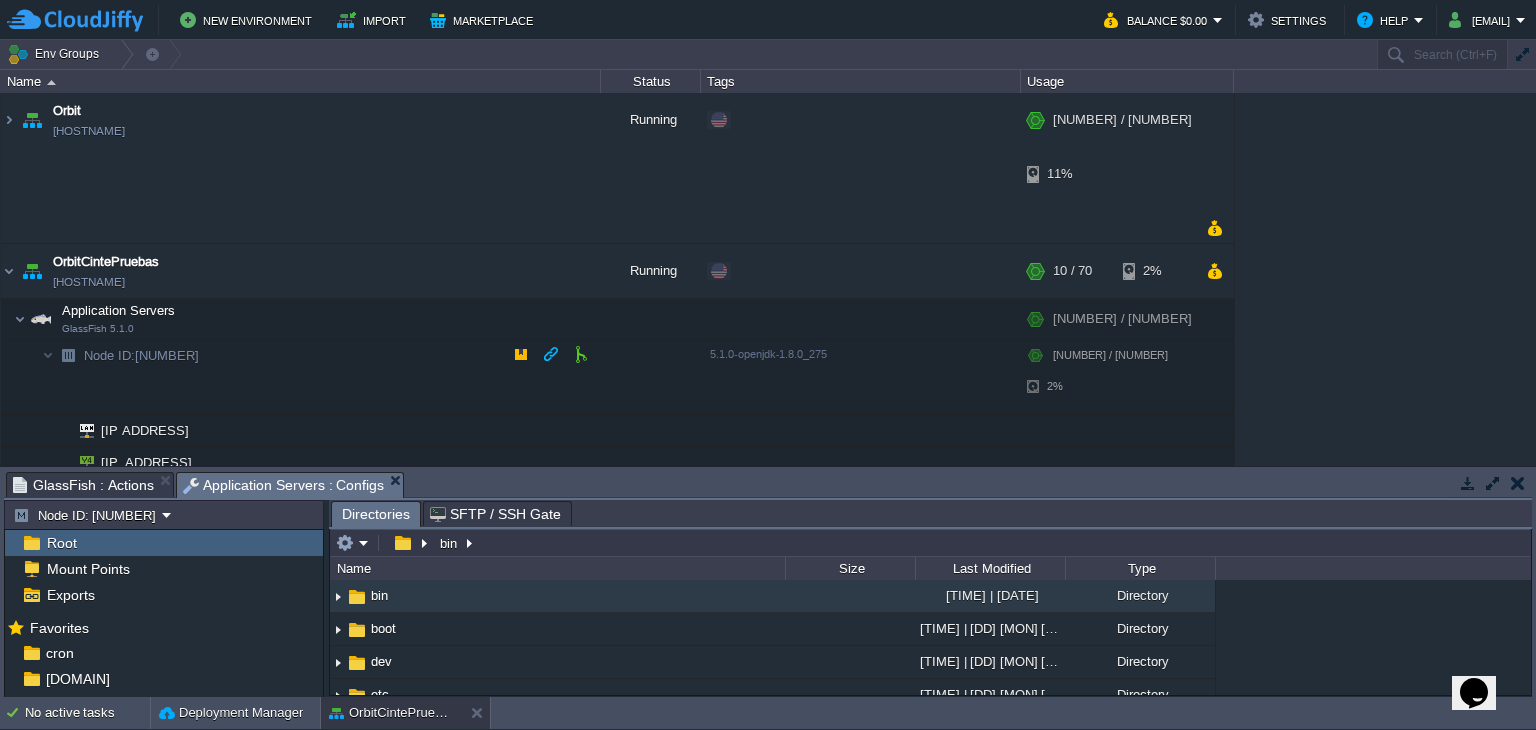 click on "Deployments" at bounding box center [122, 494] 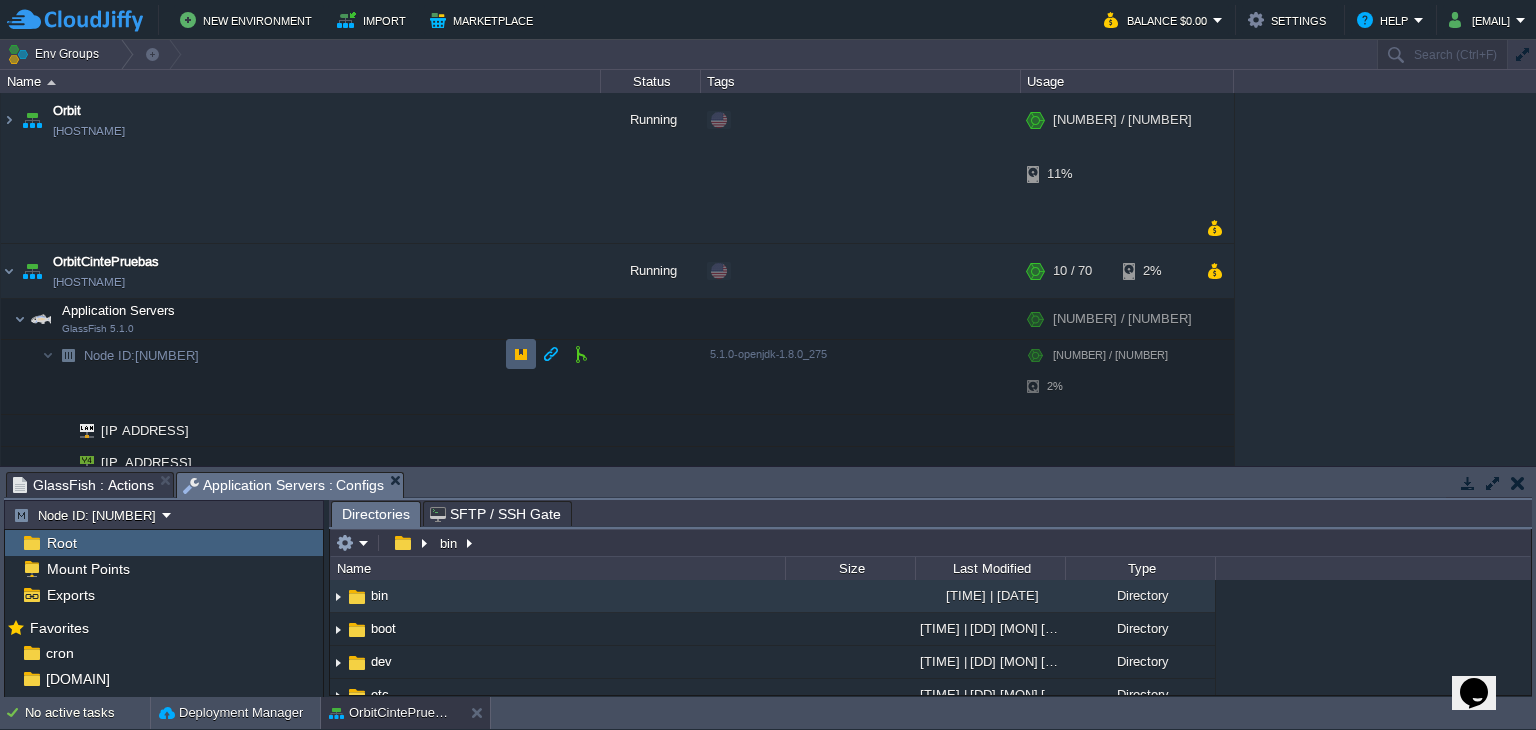 click at bounding box center (521, 354) 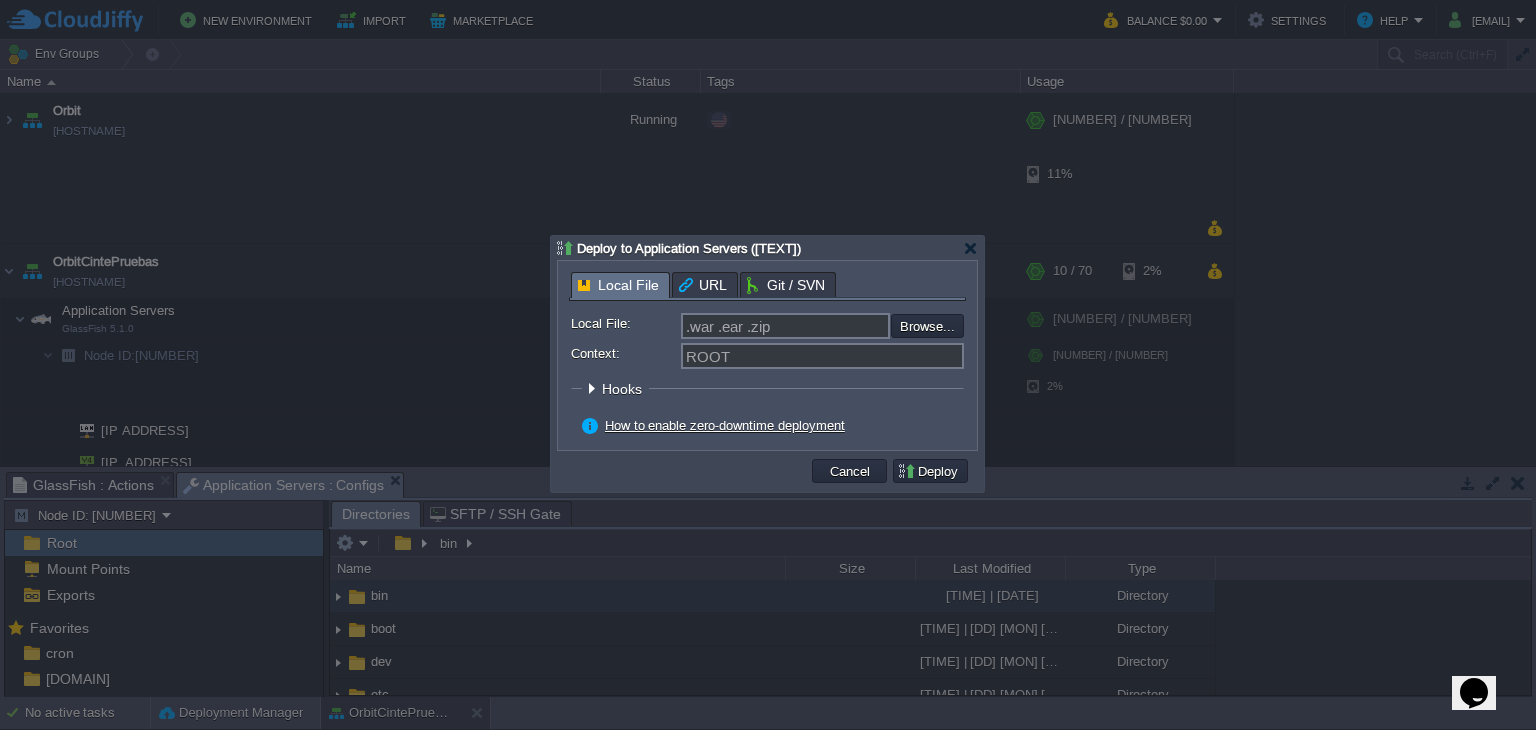 type 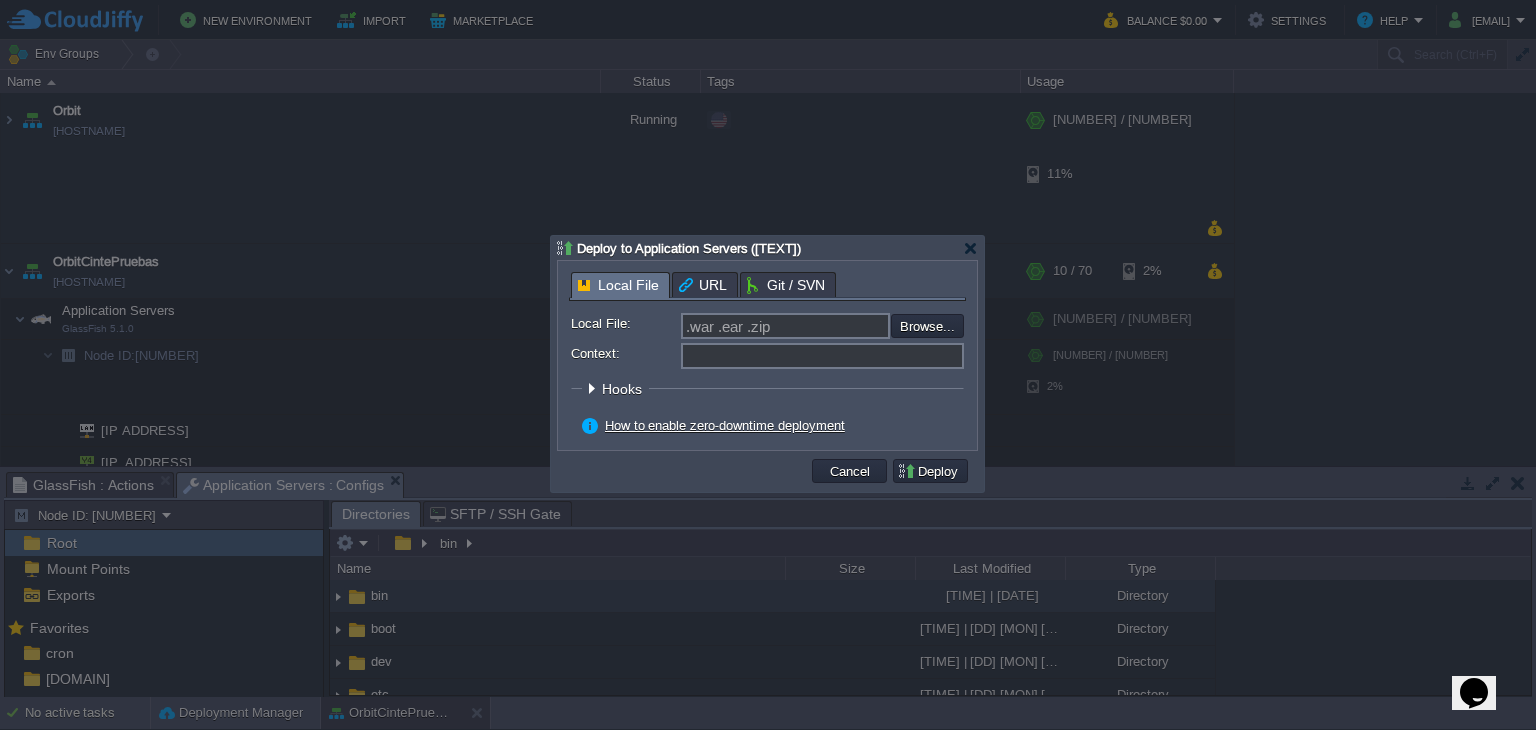 click on "Context:" at bounding box center (822, 356) 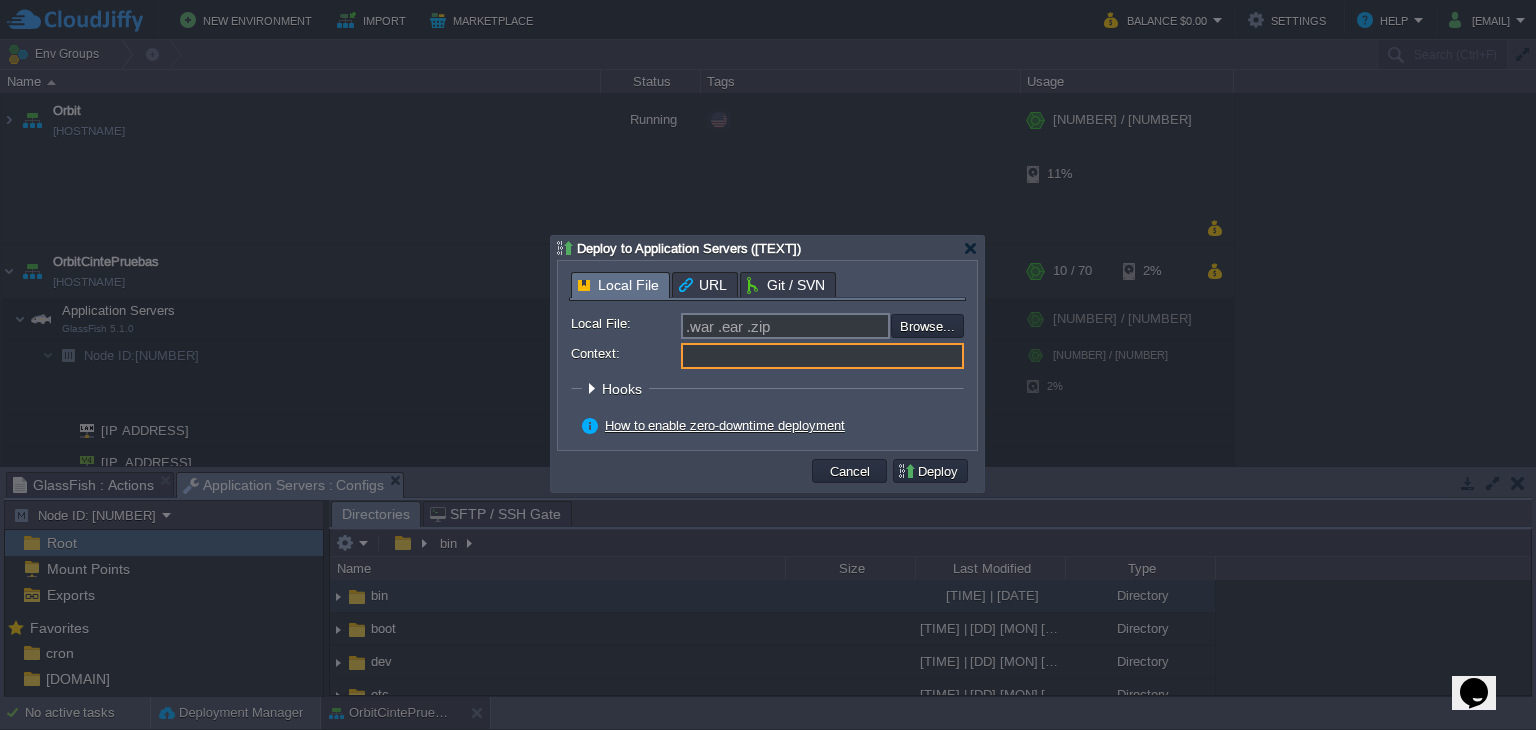 click on "Context:" at bounding box center [822, 356] 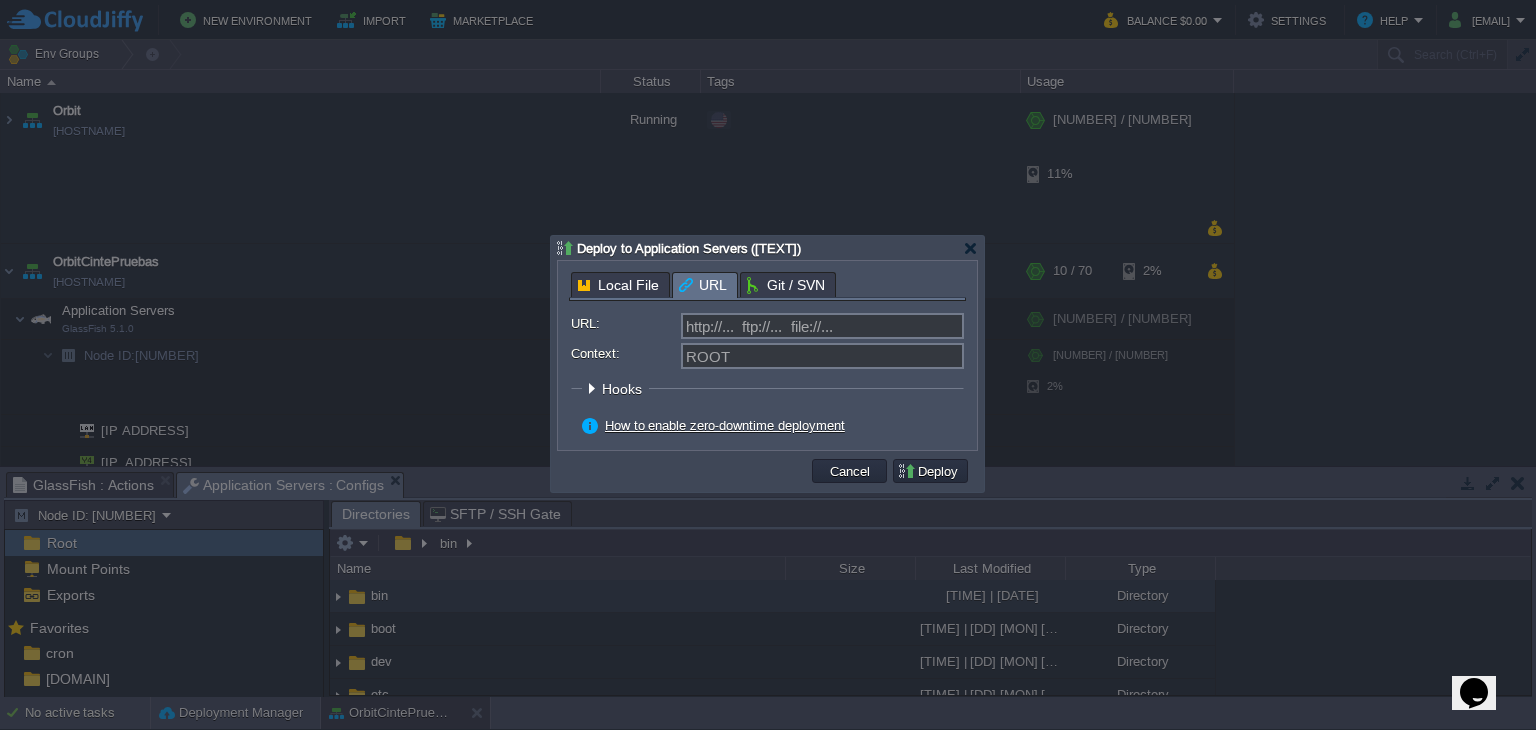 click on "URL" at bounding box center [703, 285] 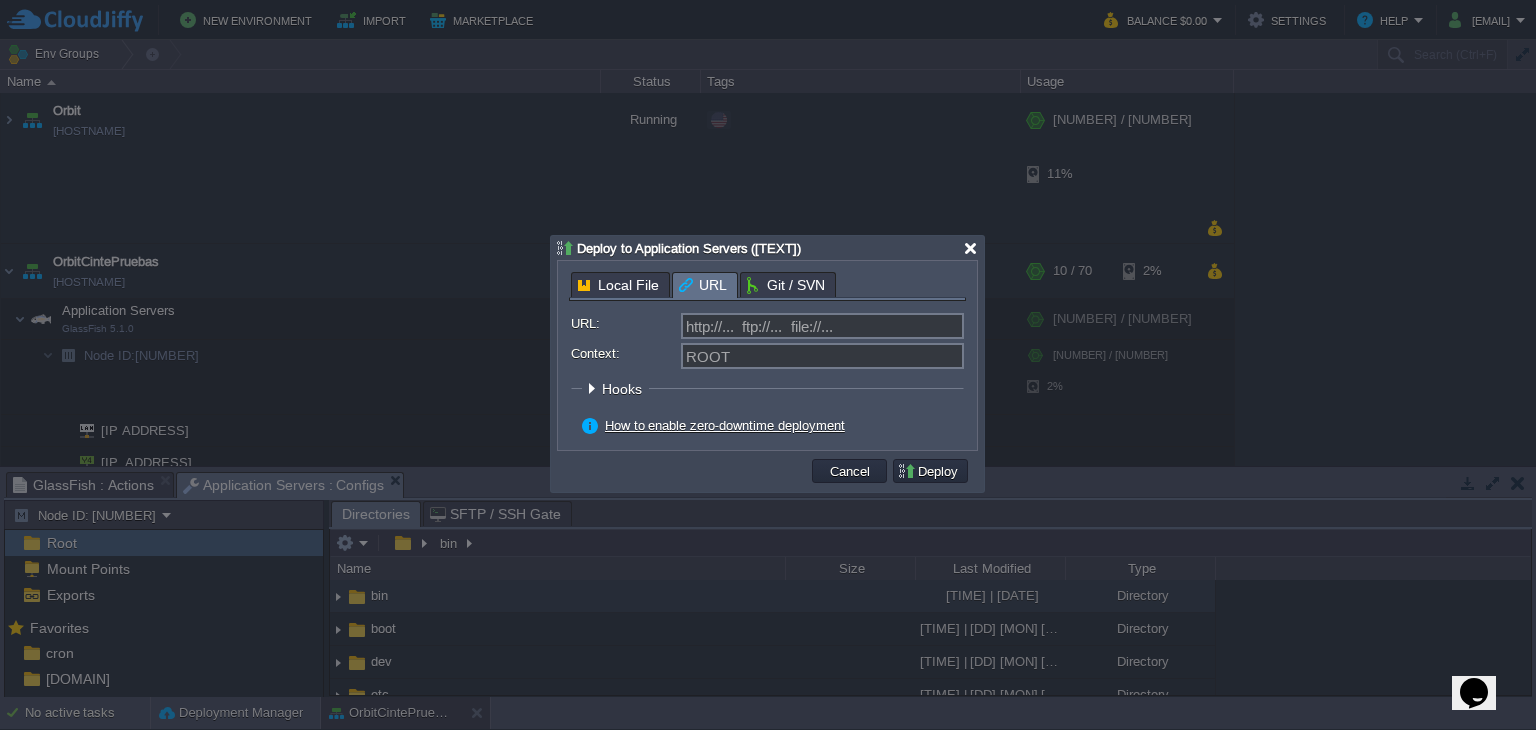 click at bounding box center (970, 248) 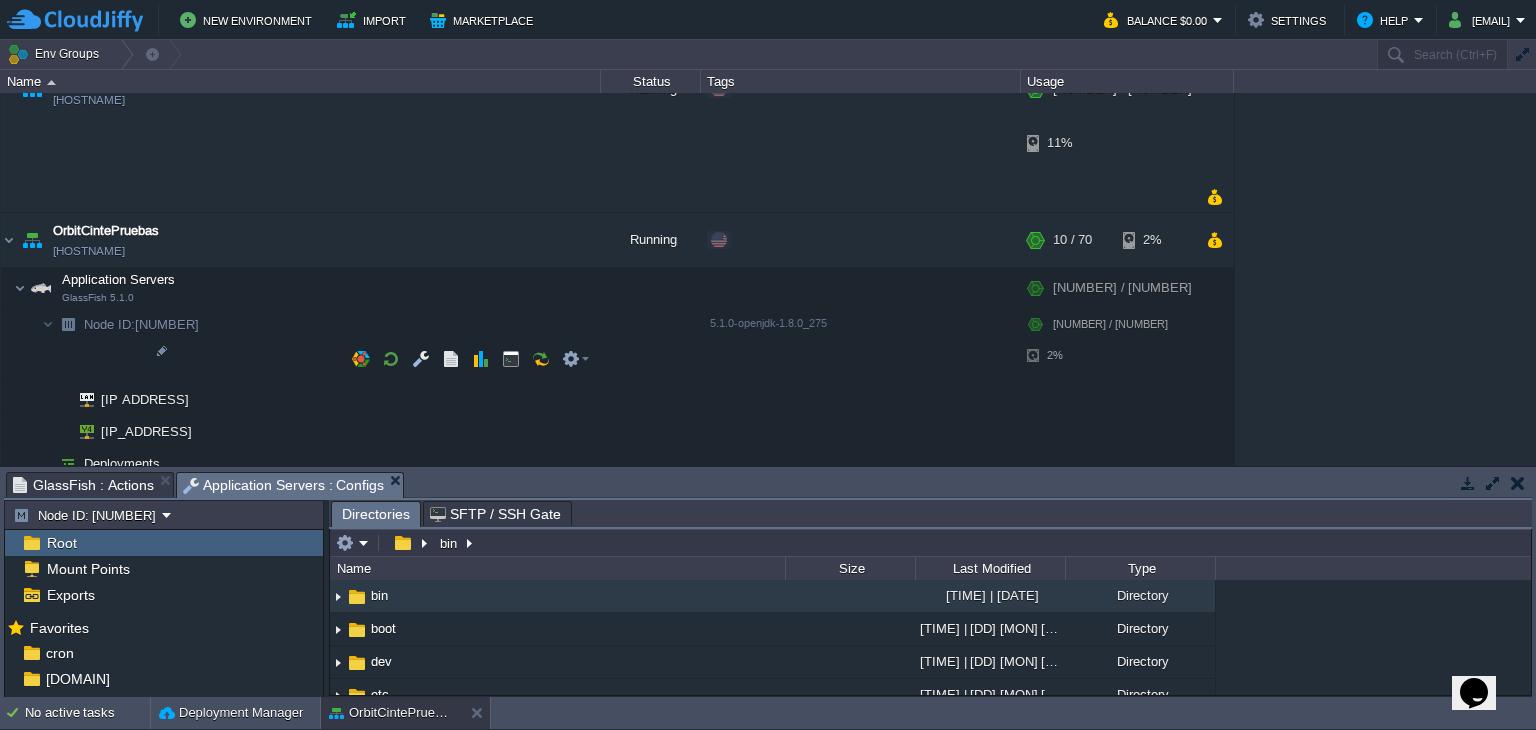 scroll, scrollTop: 32, scrollLeft: 0, axis: vertical 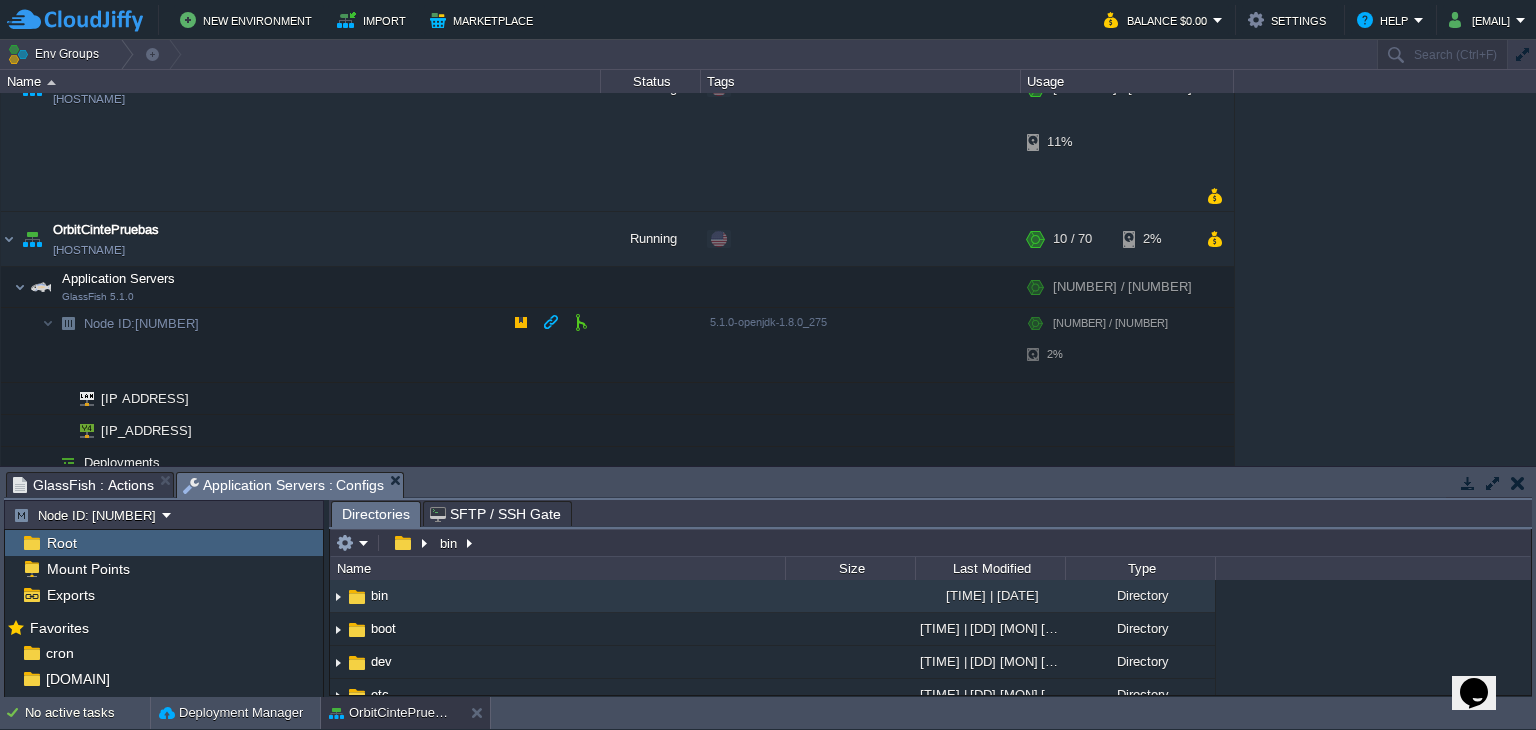 click on "Deployments" at bounding box center (301, 463) 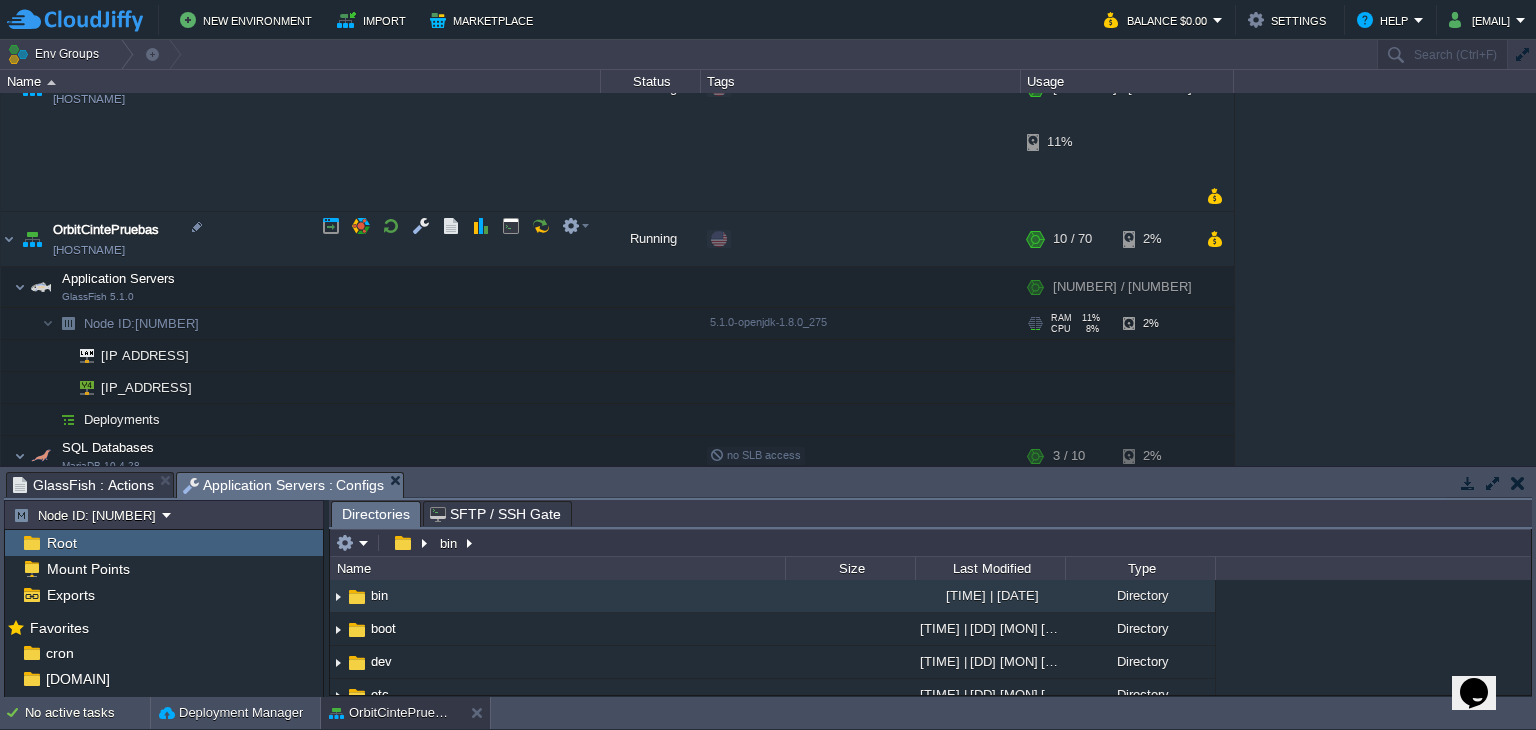 click at bounding box center (48, 323) 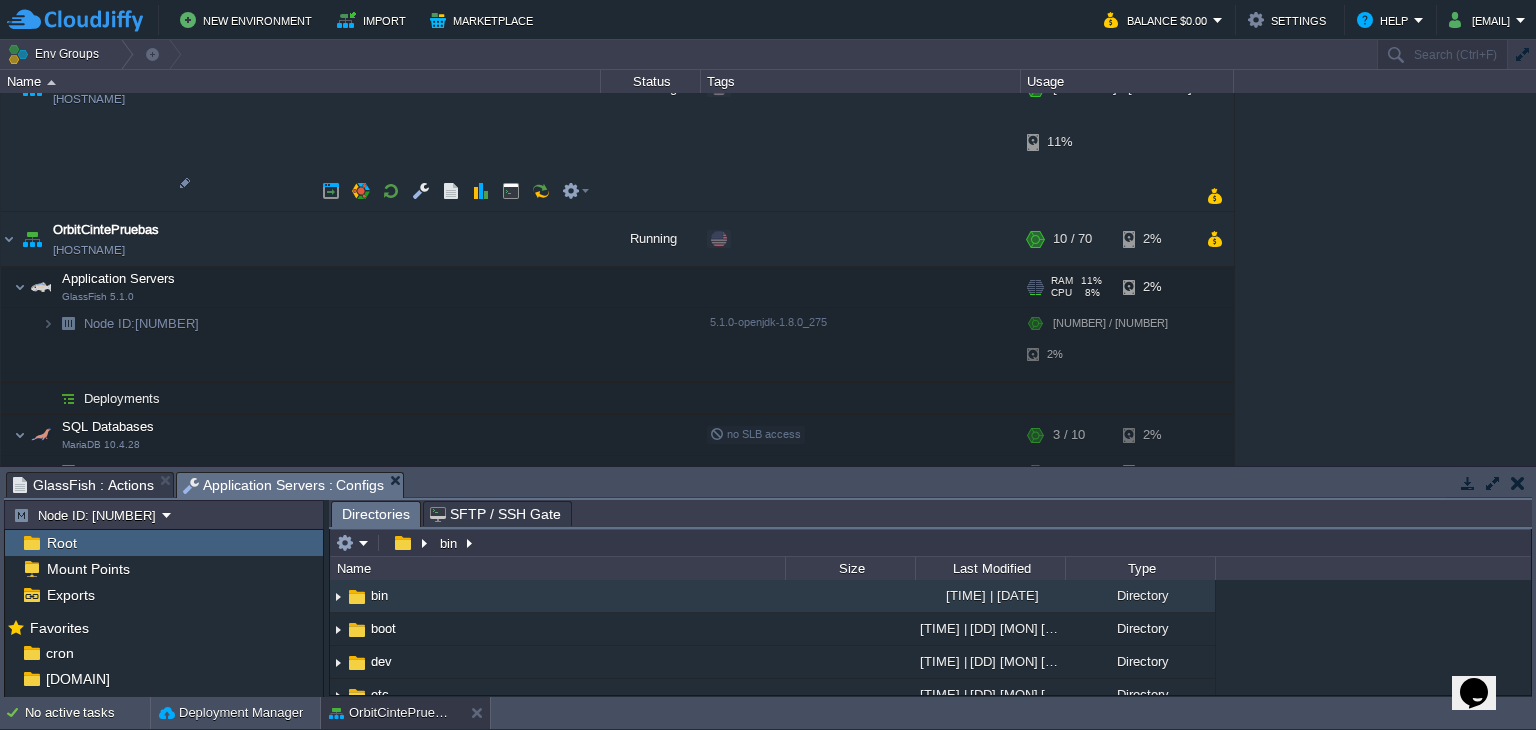 scroll, scrollTop: 0, scrollLeft: 0, axis: both 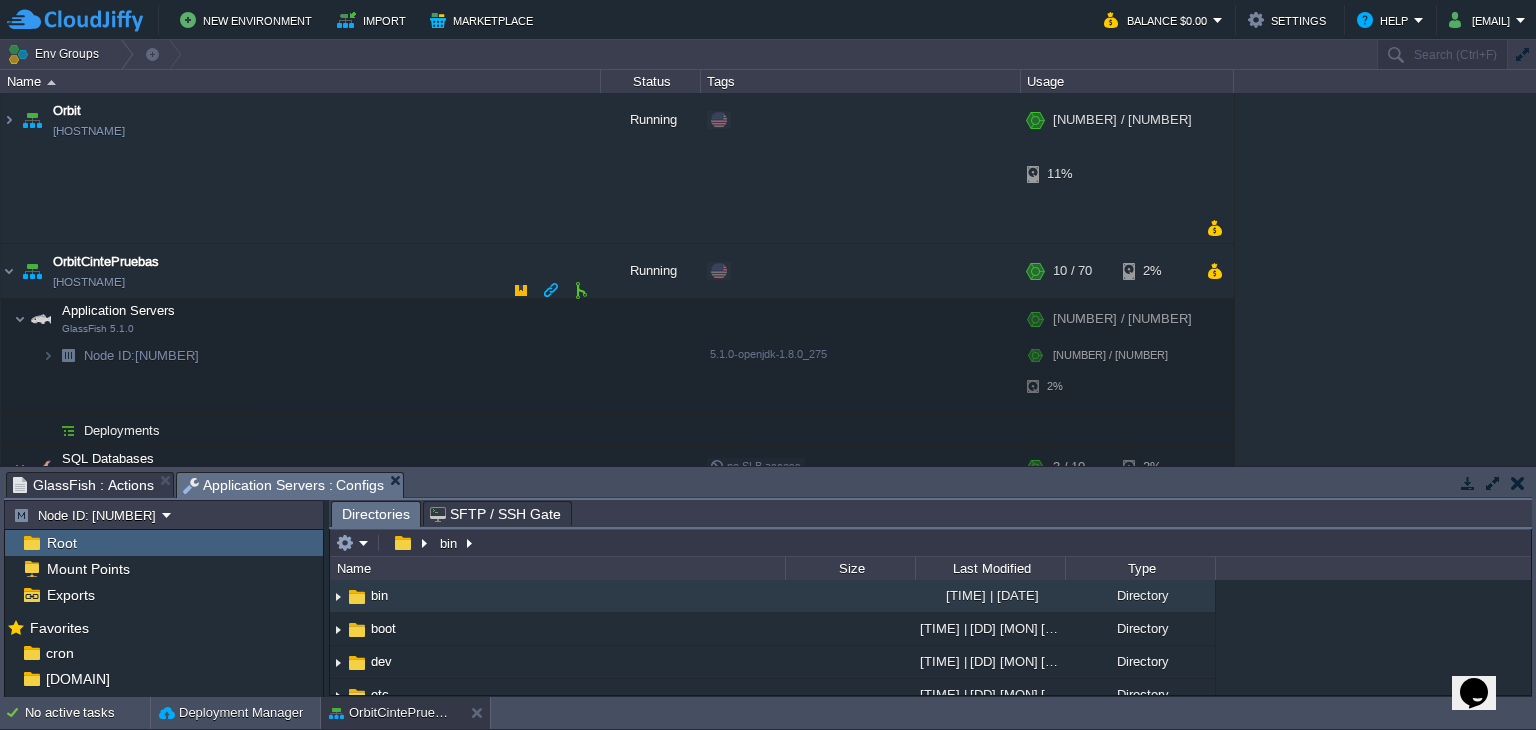 click on "Deployments" at bounding box center [122, 430] 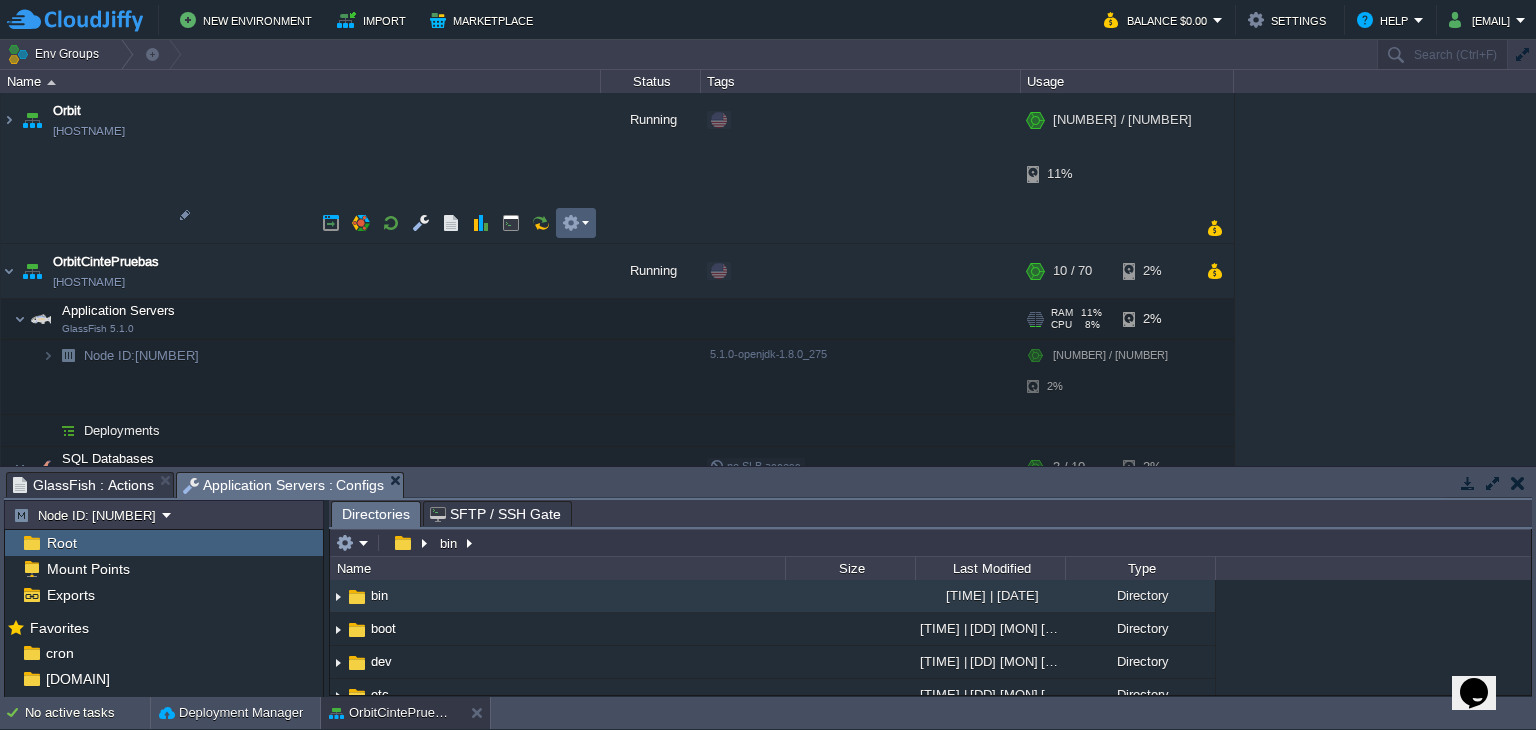 click at bounding box center [571, 223] 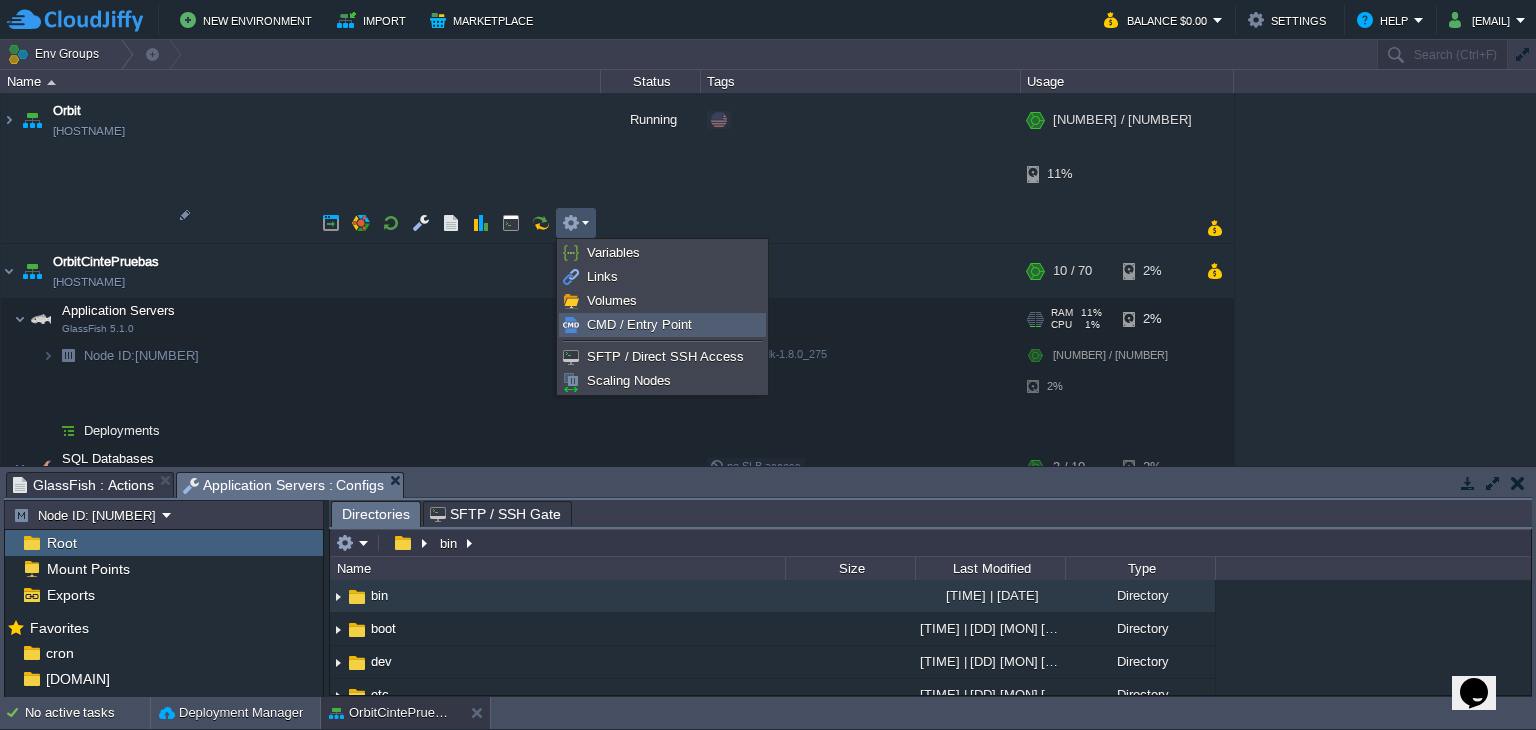 click on "CMD / Entry Point" at bounding box center [639, 324] 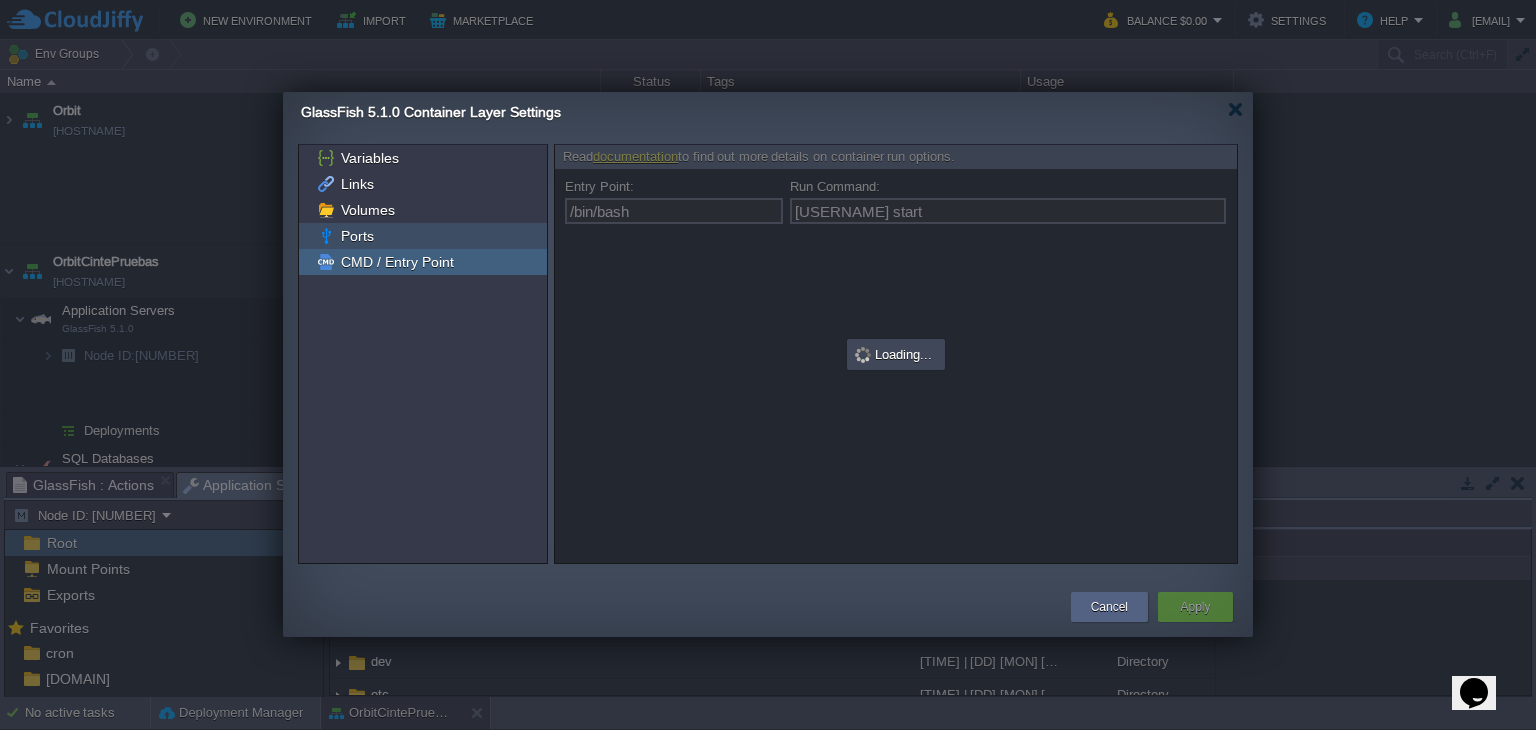 click on "Ports" at bounding box center (357, 236) 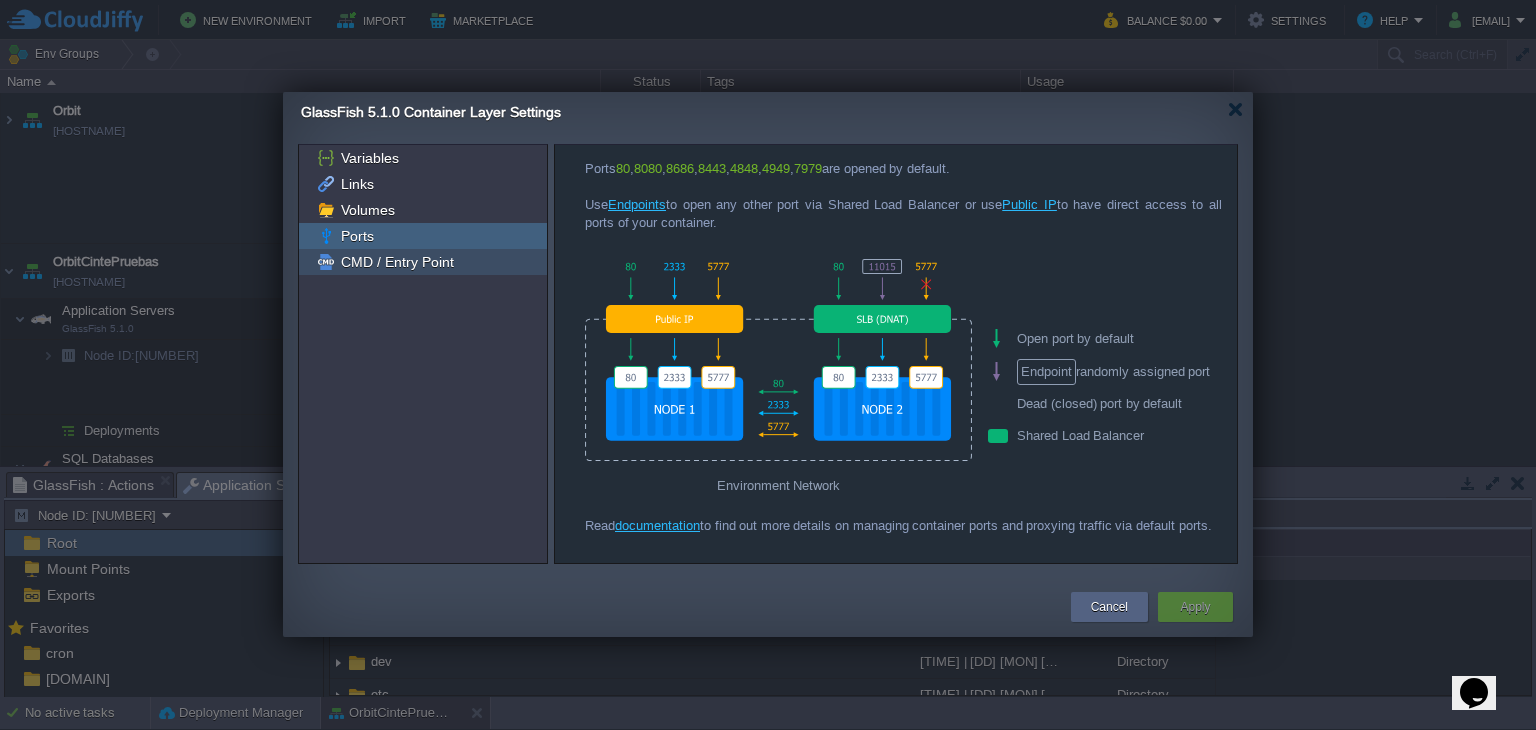 click on "CMD / Entry Point" at bounding box center [423, 262] 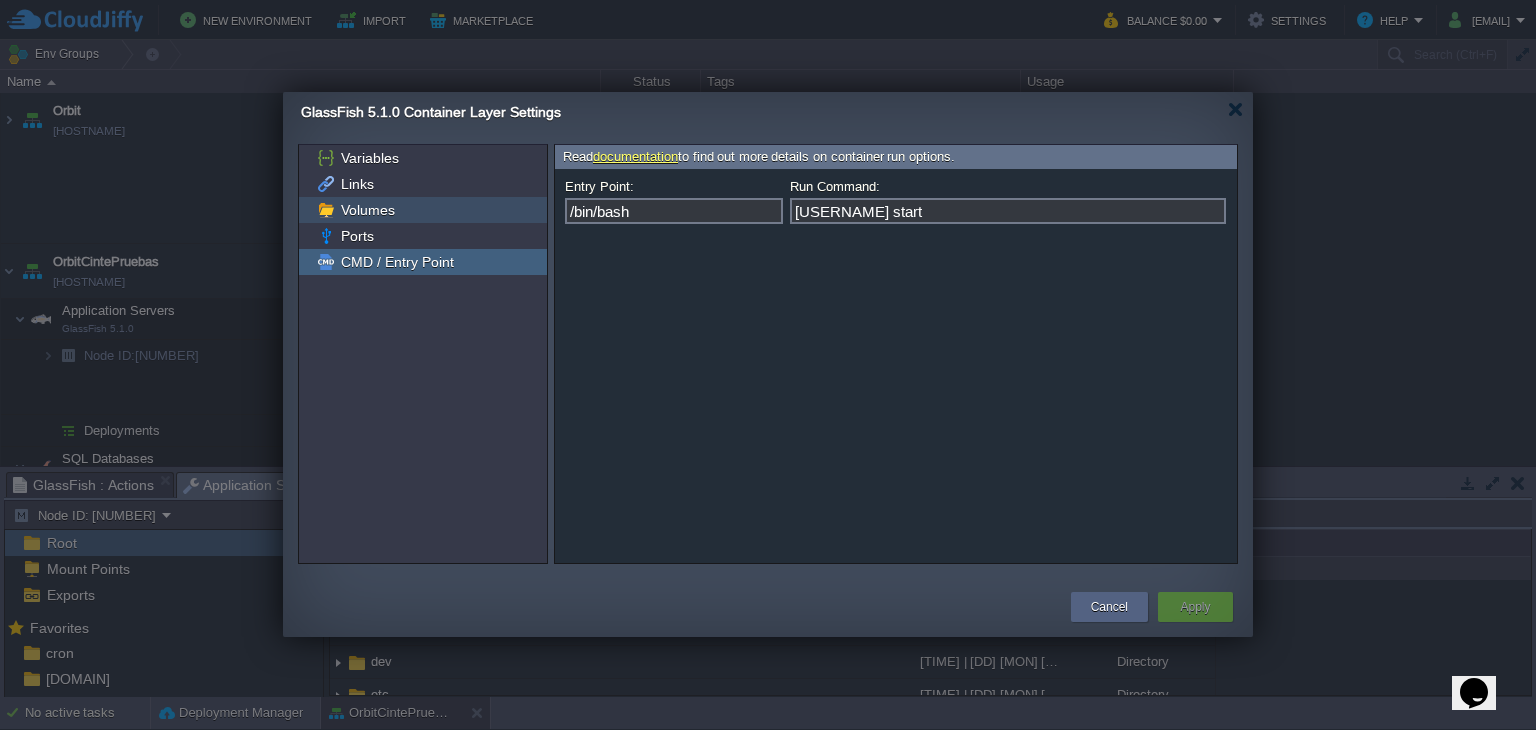 click on "Volumes" at bounding box center [367, 210] 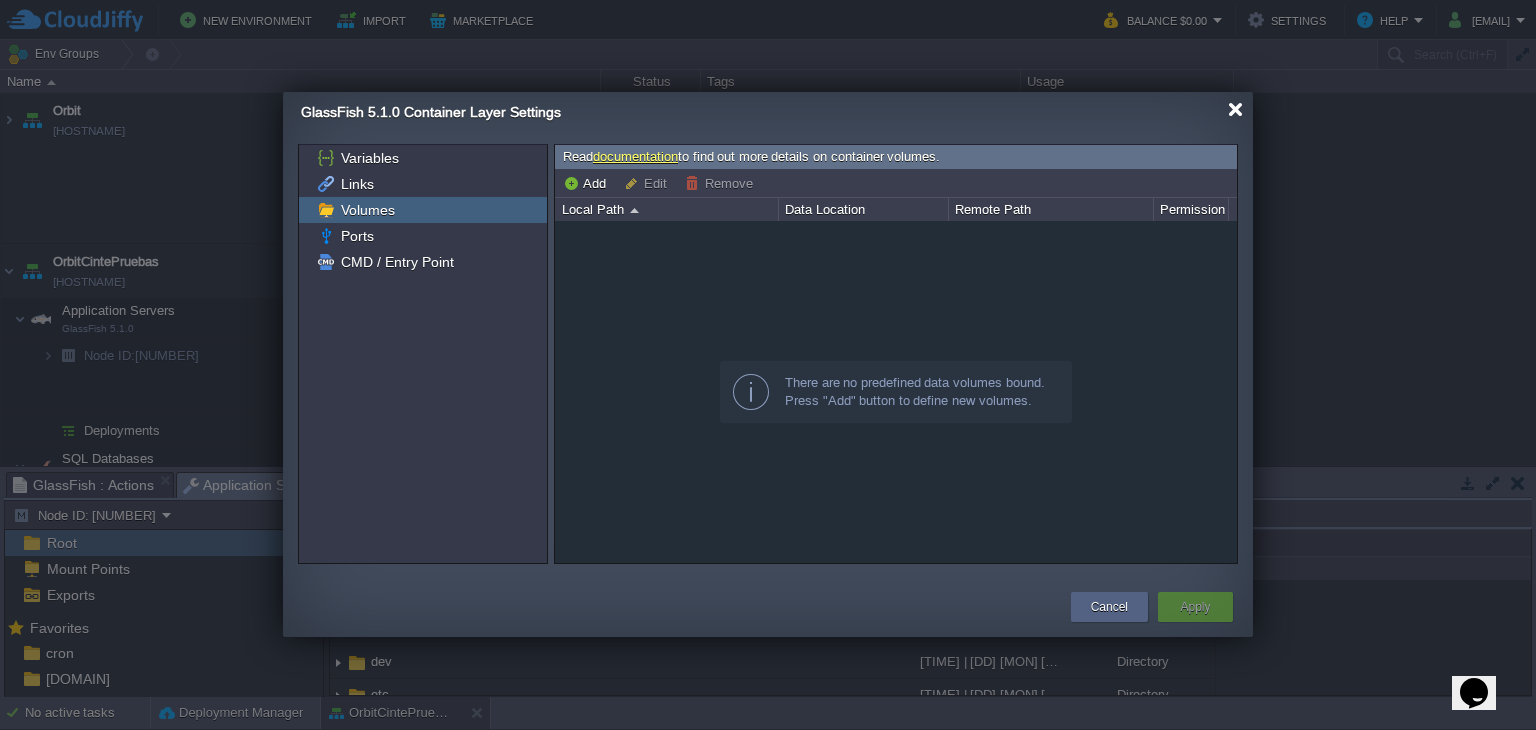 click at bounding box center (1235, 109) 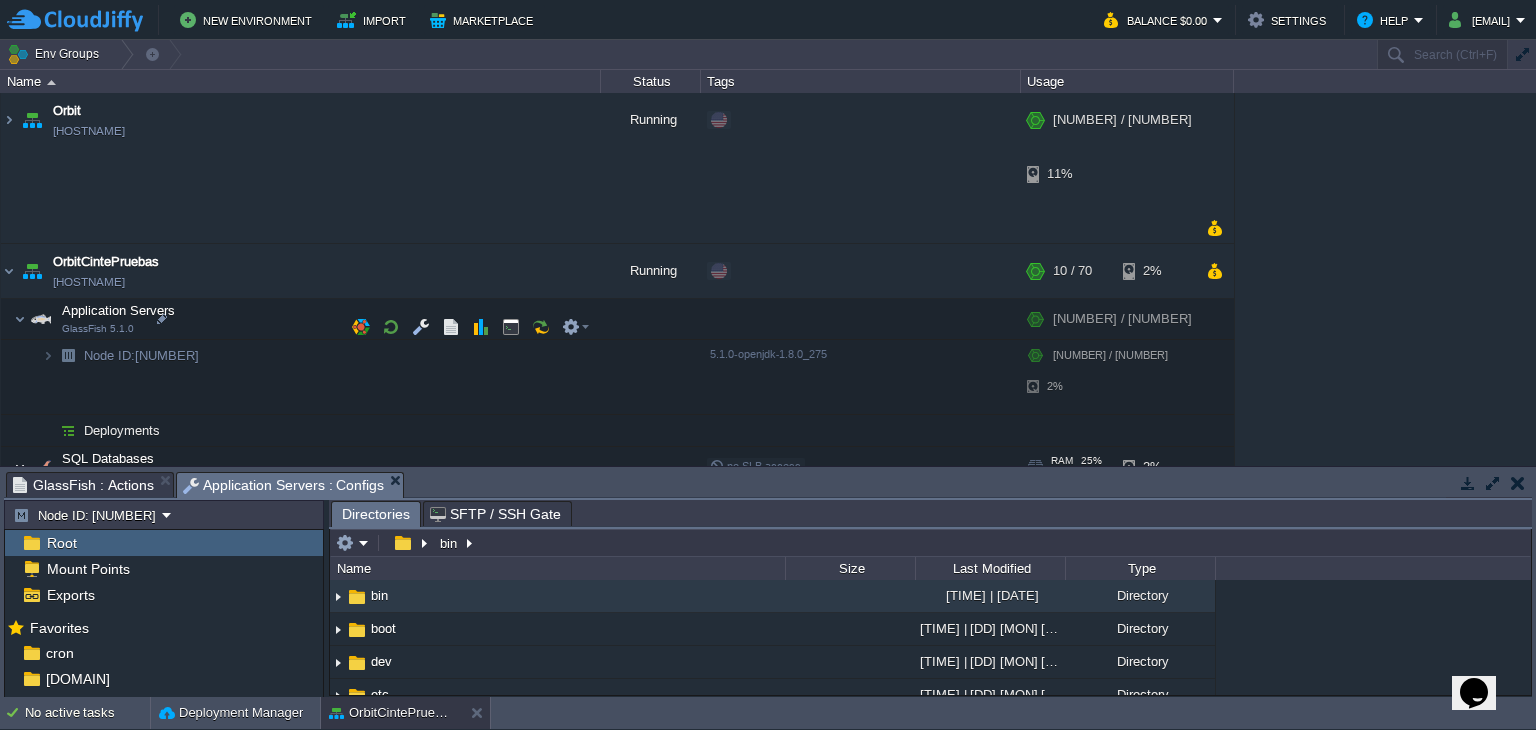 click at bounding box center [20, 467] 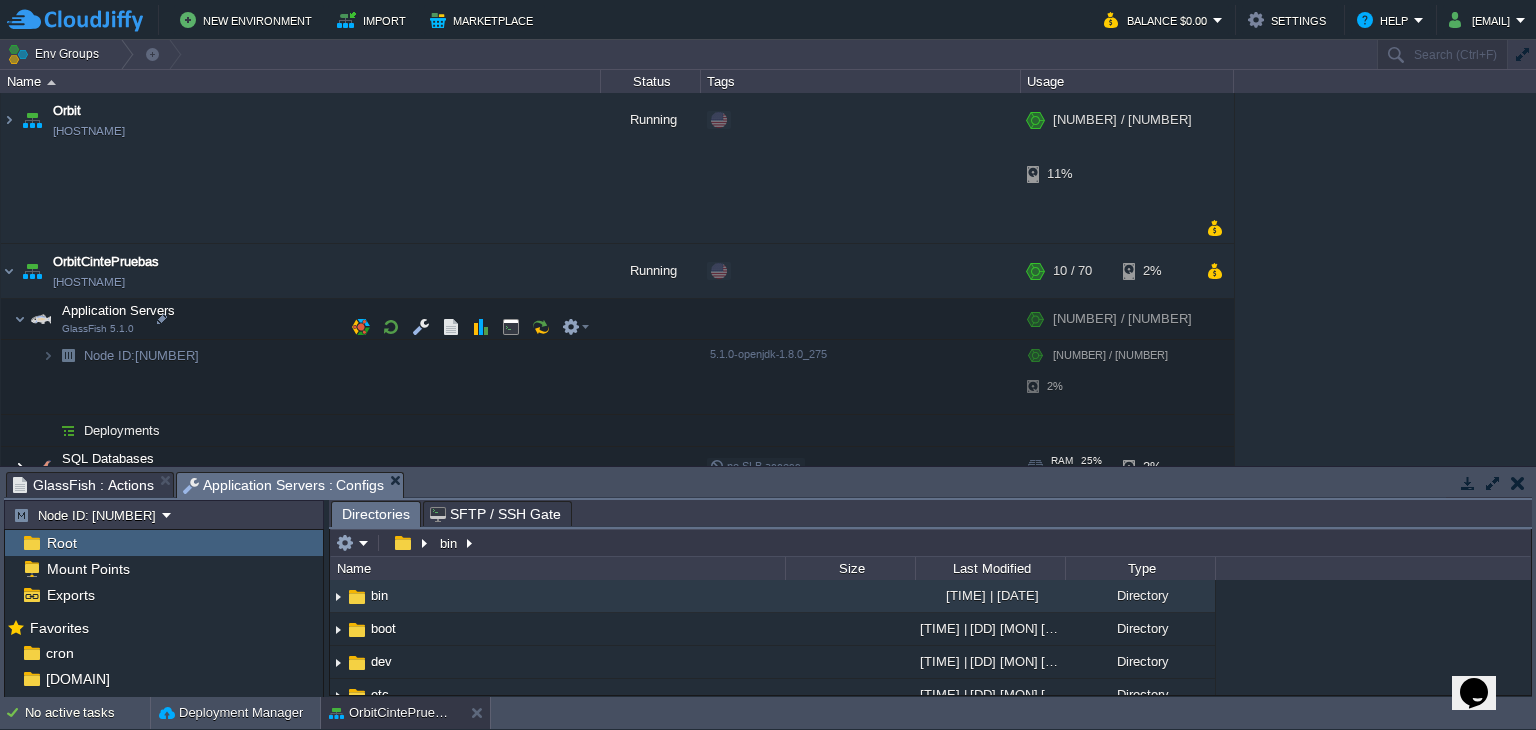 click at bounding box center [20, 467] 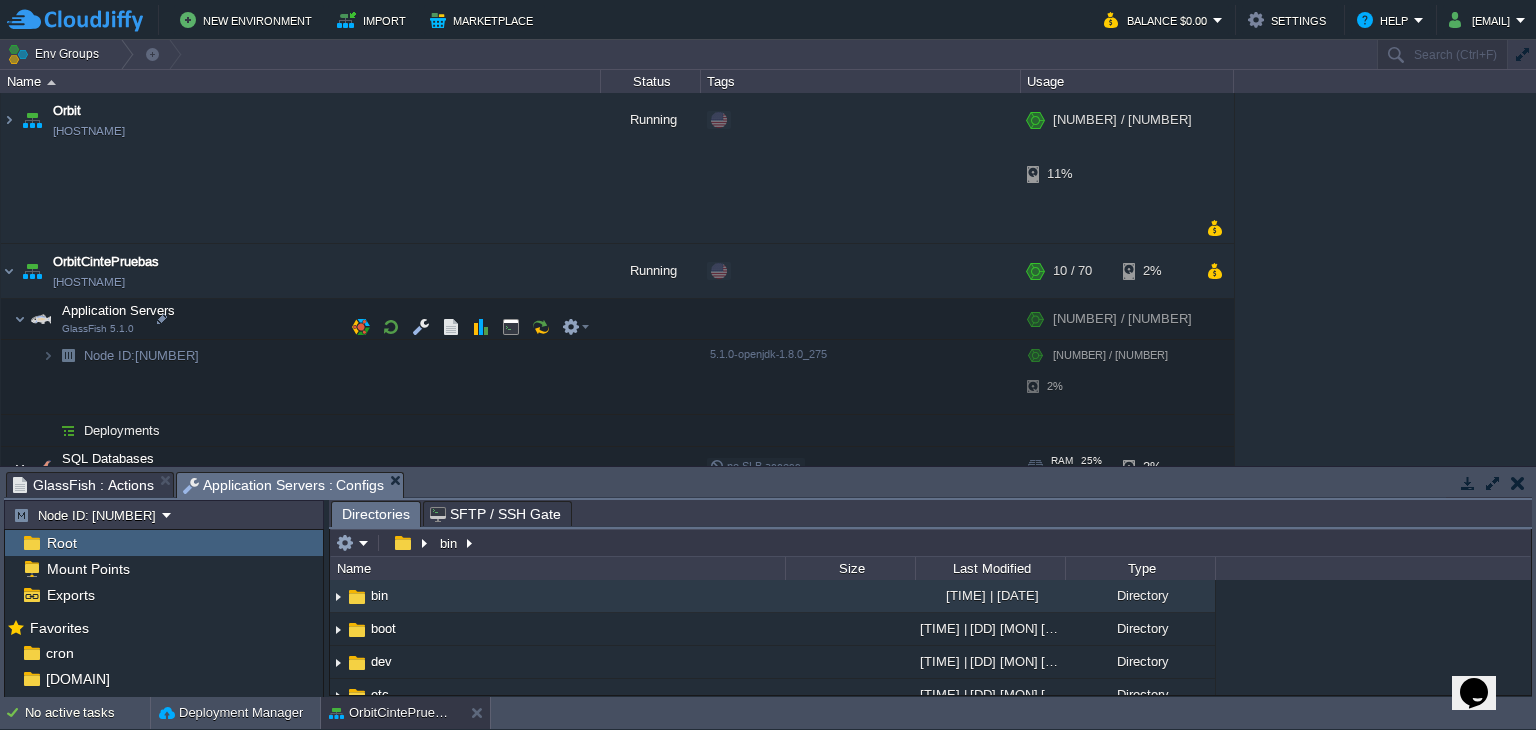 click at bounding box center (20, 467) 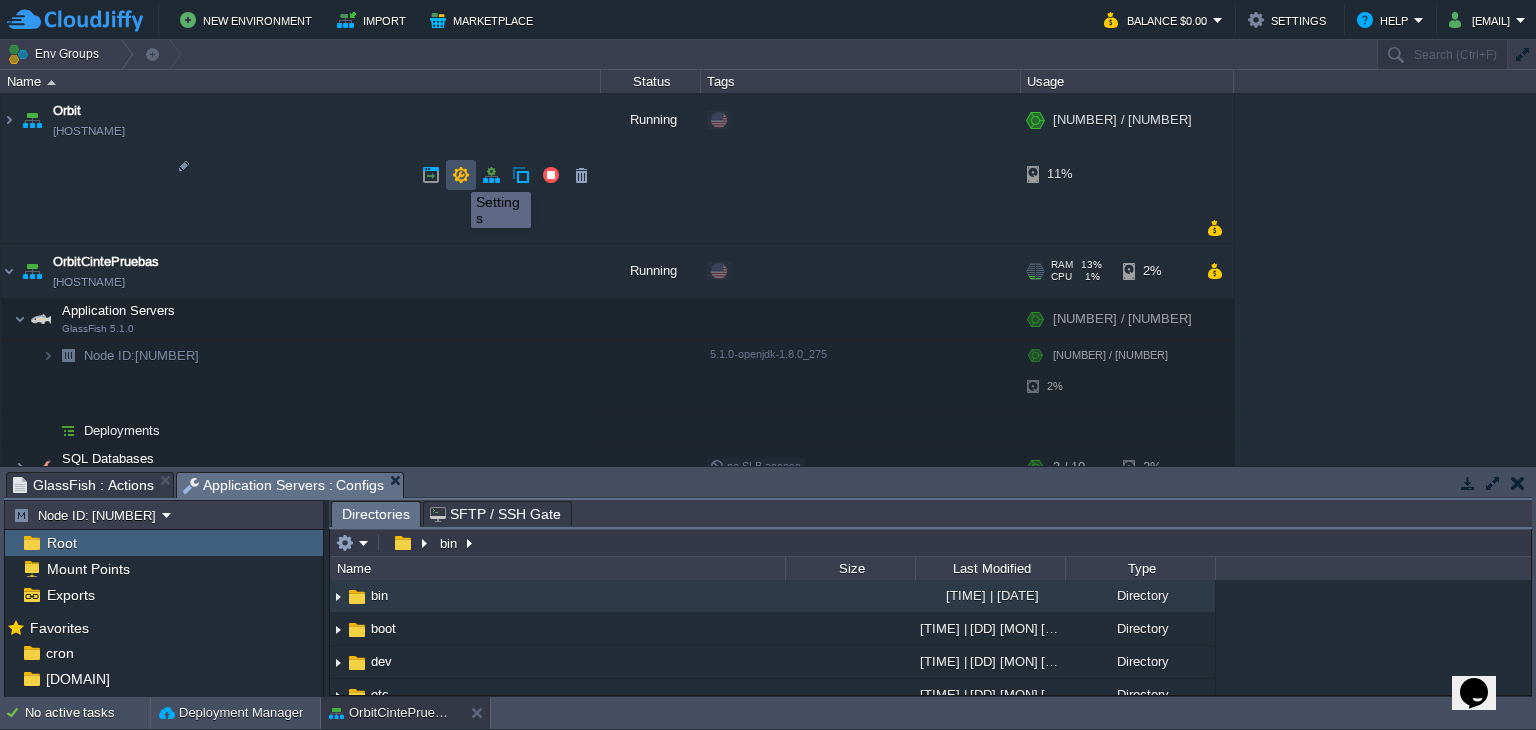 click at bounding box center [461, 175] 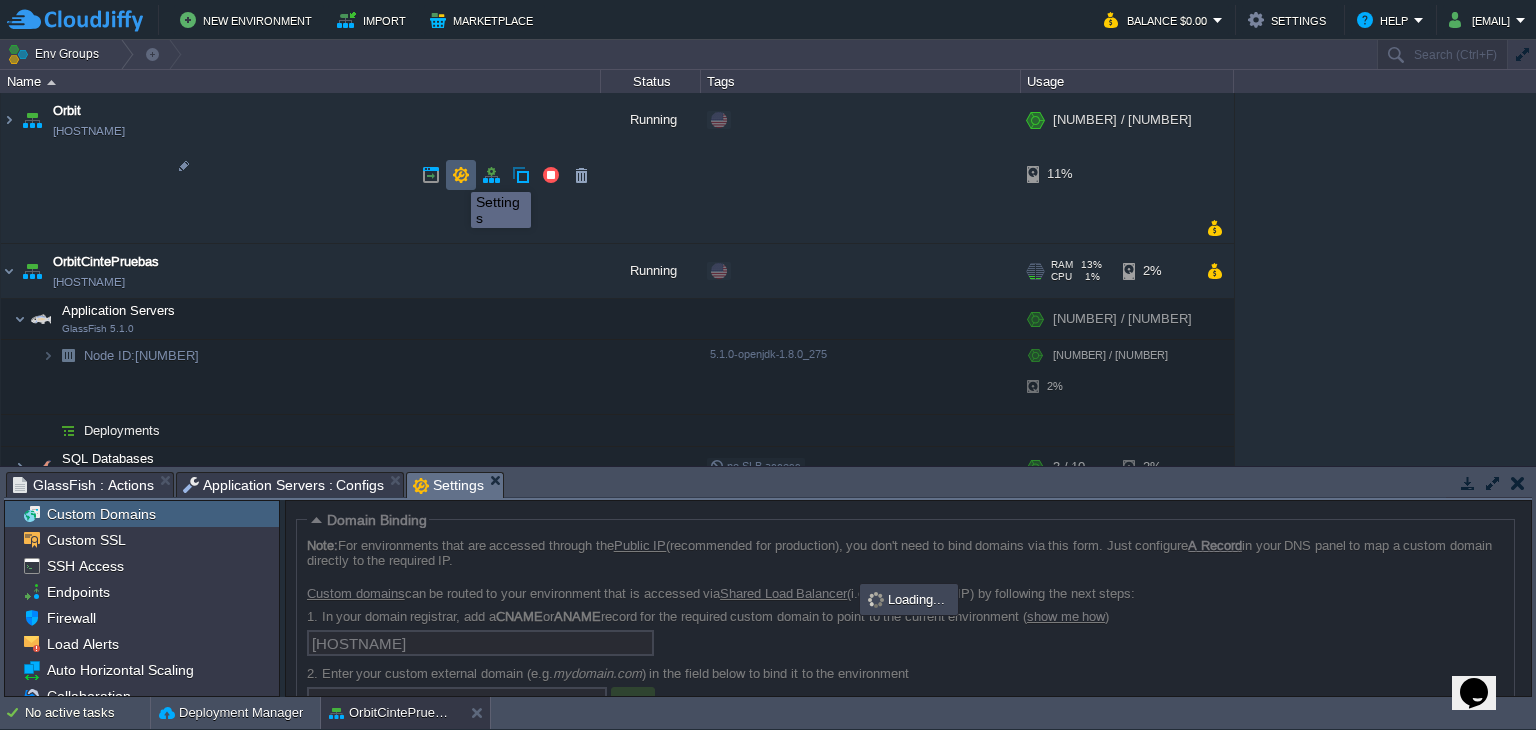 scroll, scrollTop: 20, scrollLeft: 0, axis: vertical 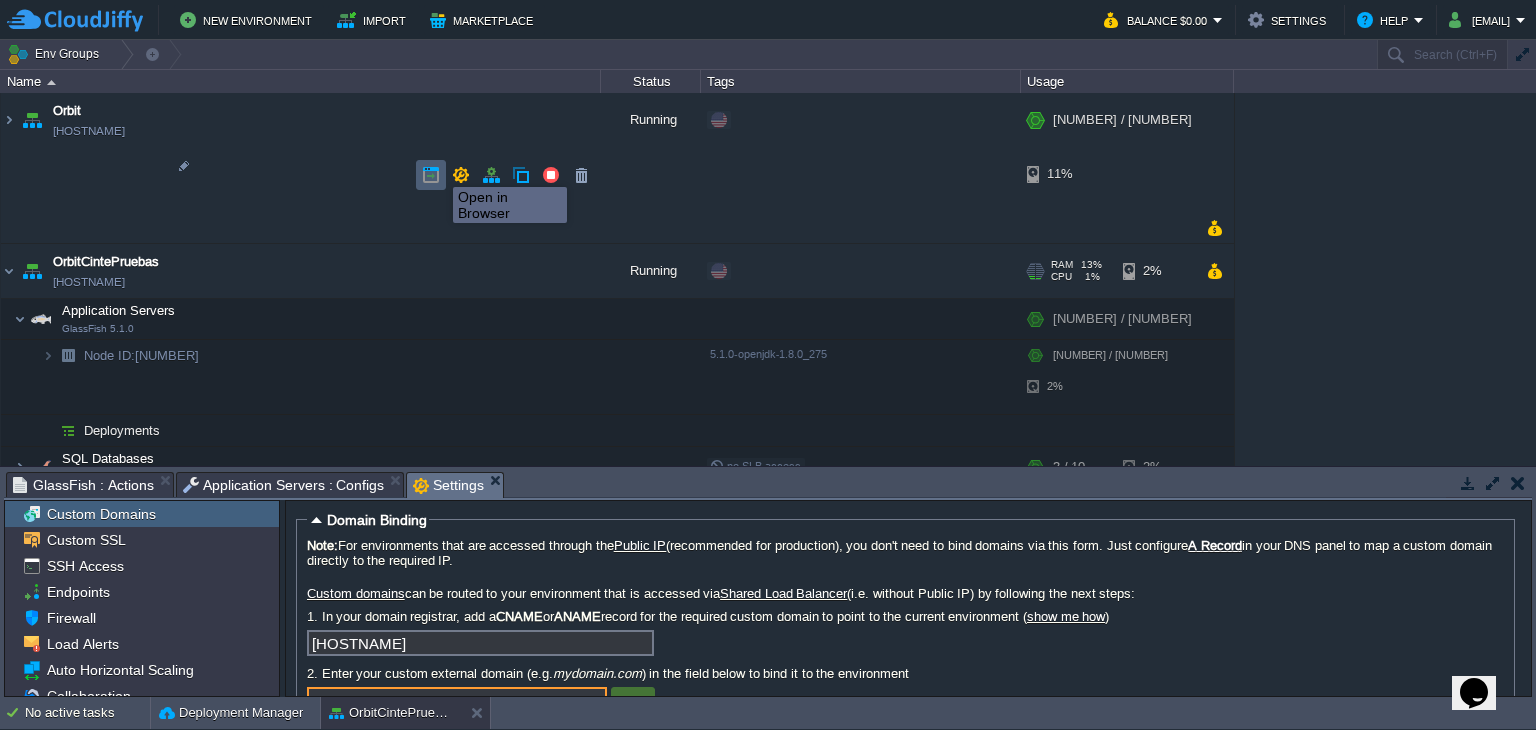 click at bounding box center (431, 175) 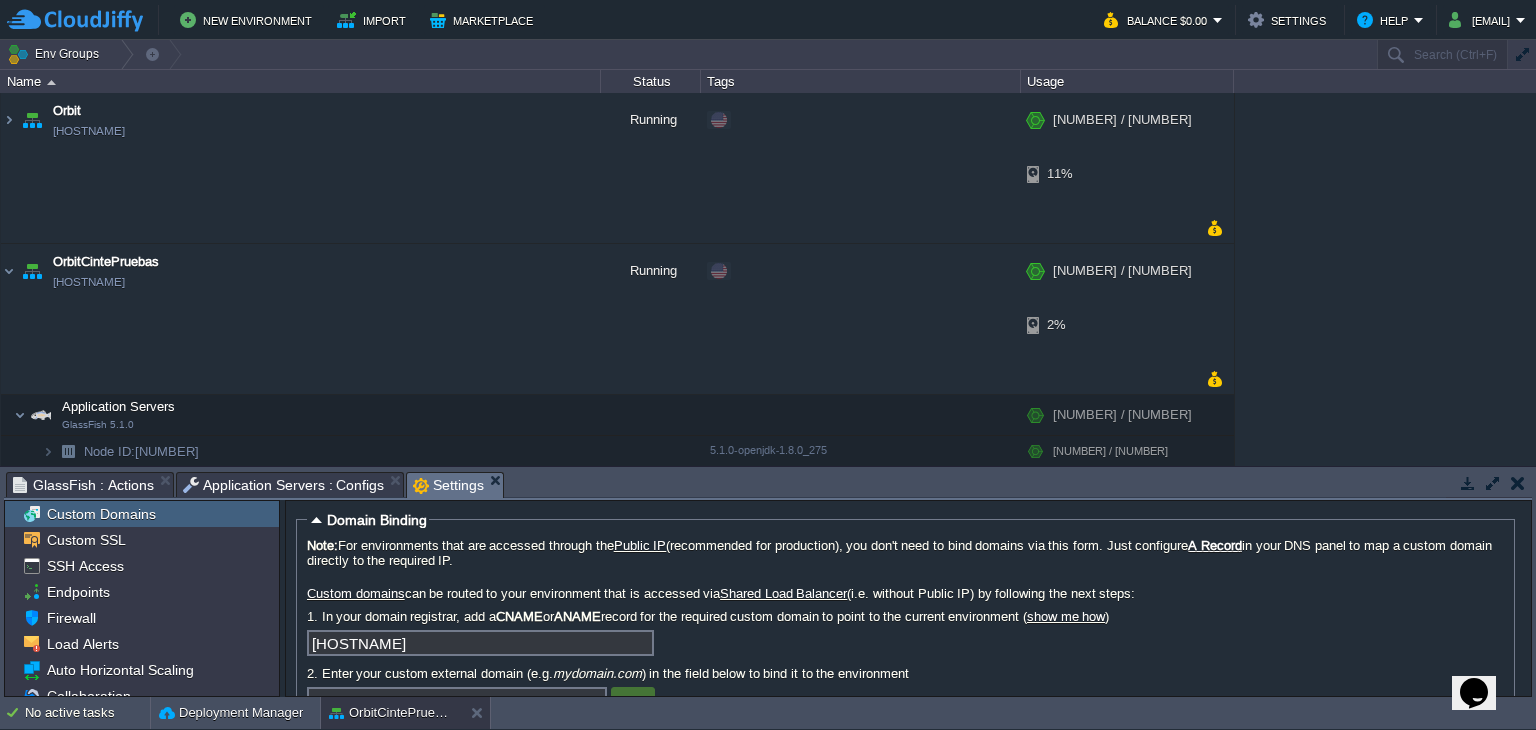 click on "GlassFish : Actions" at bounding box center (83, 485) 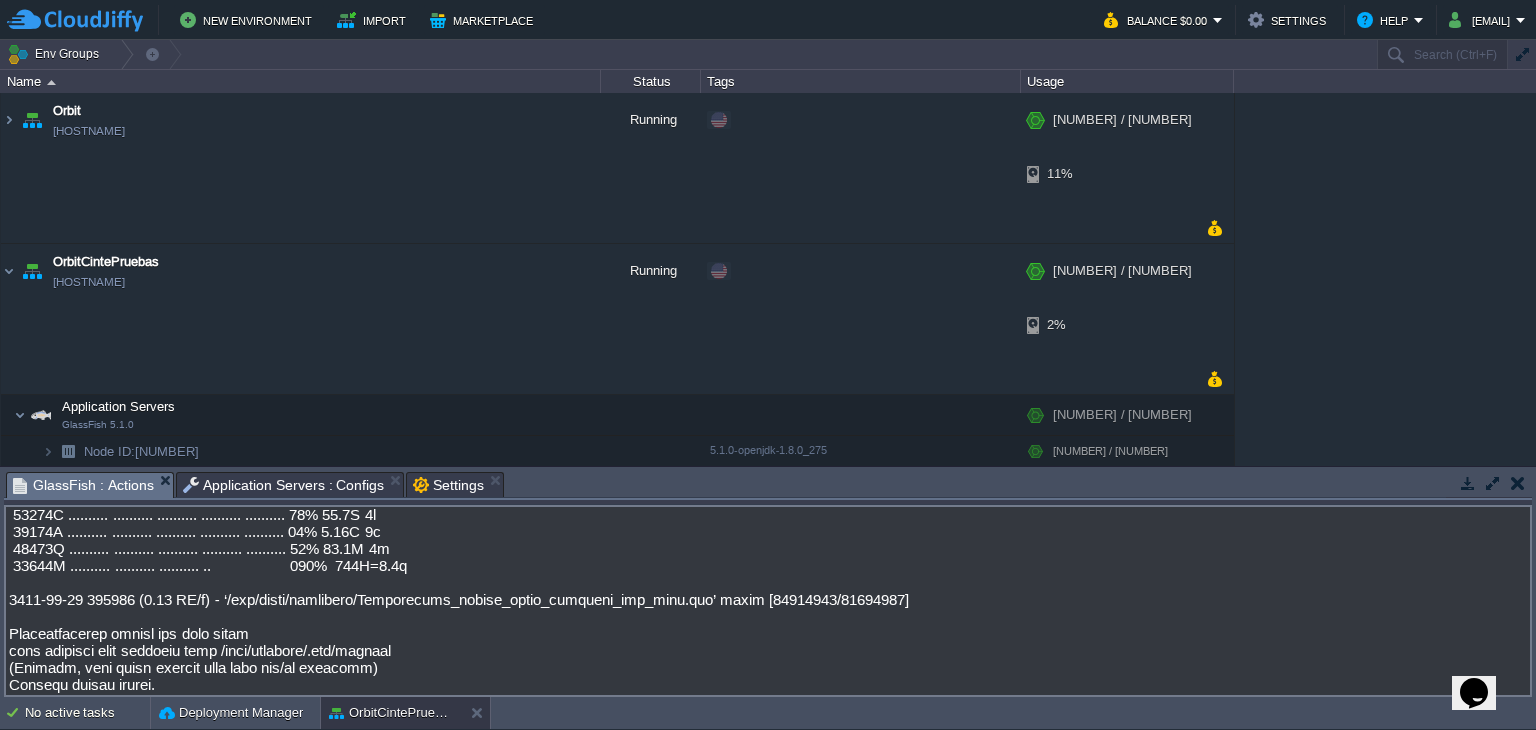 click on "Application Servers : Configs" at bounding box center [284, 485] 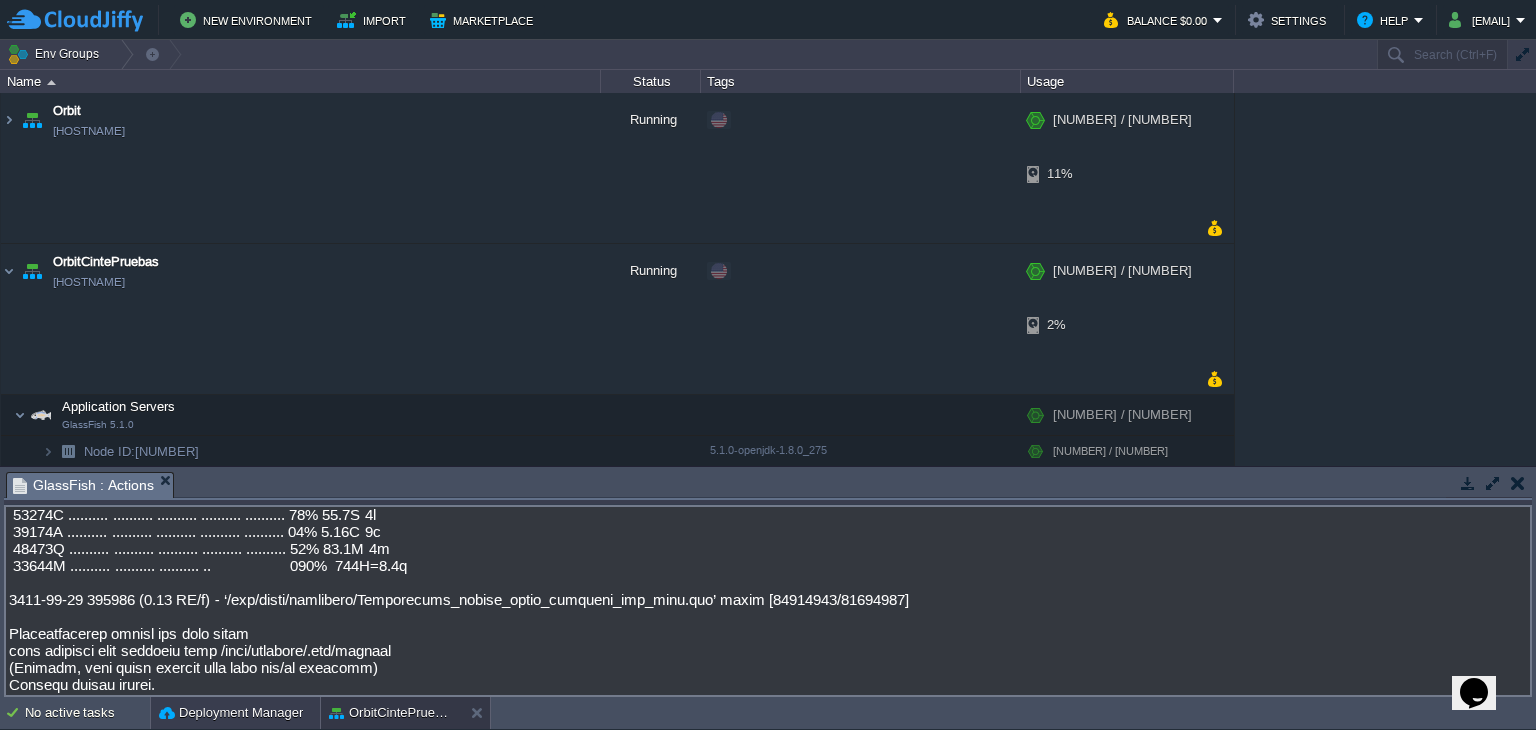 click on "Deployment Manager" at bounding box center [235, 713] 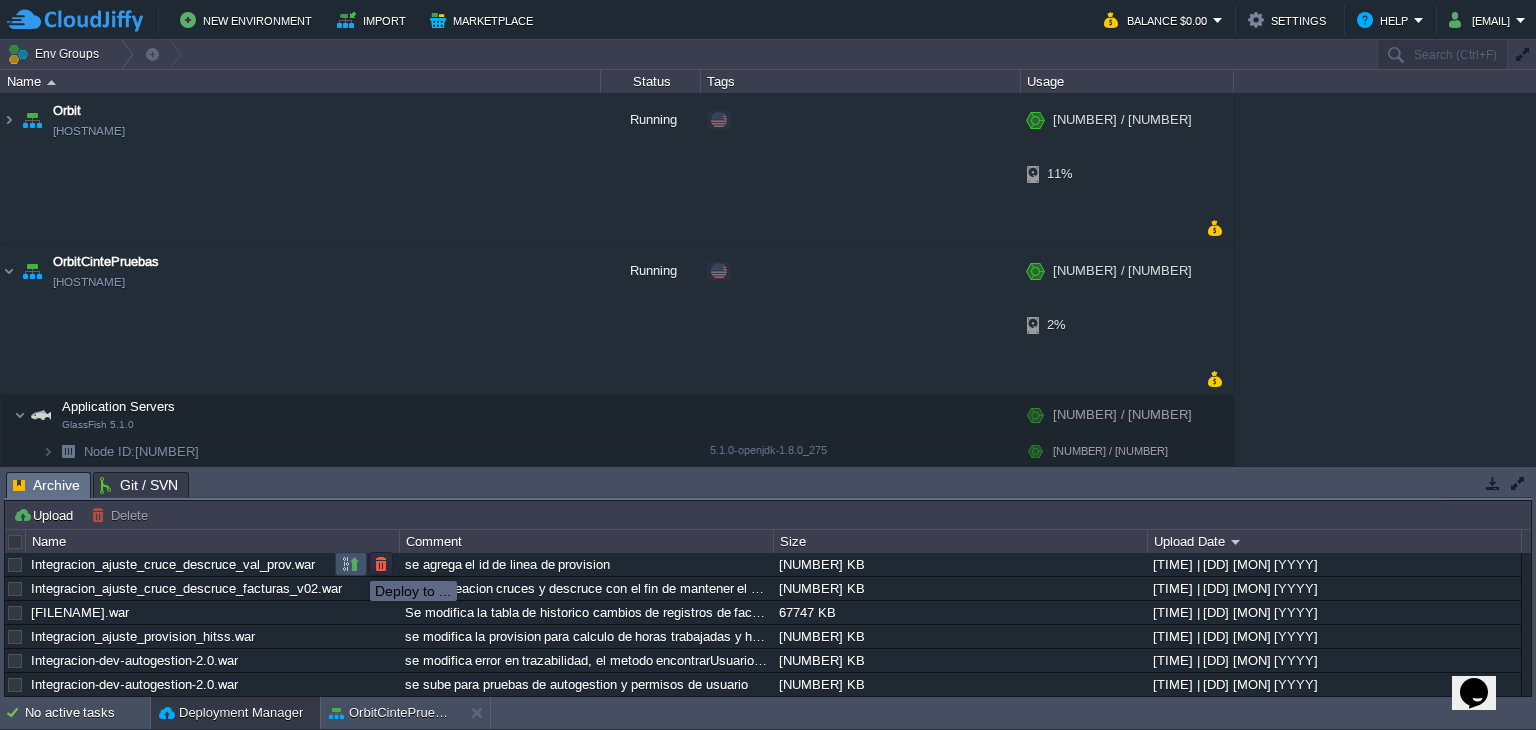 click at bounding box center [351, 564] 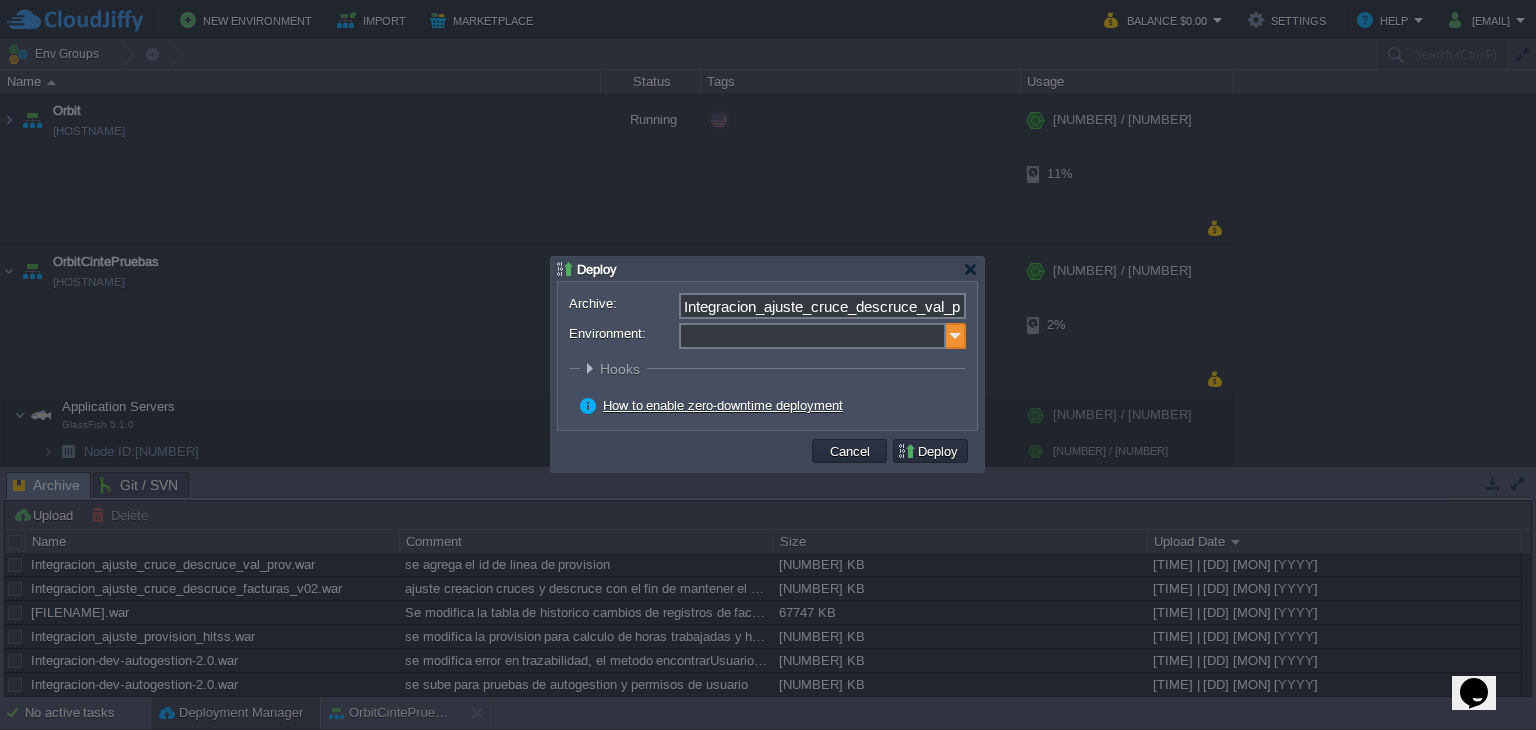 click at bounding box center [956, 336] 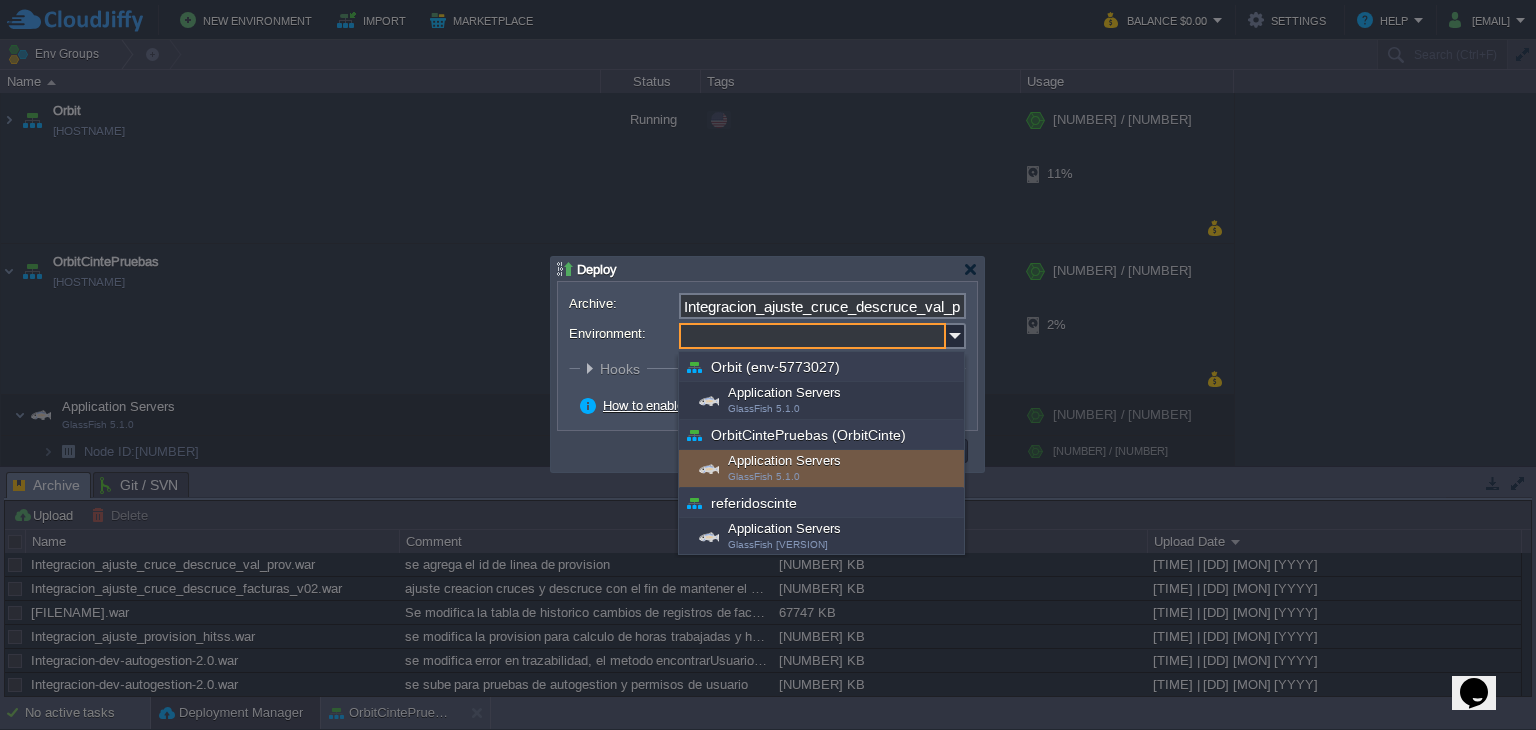 click on "Application Servers GlassFish 5.1.0" at bounding box center (821, 469) 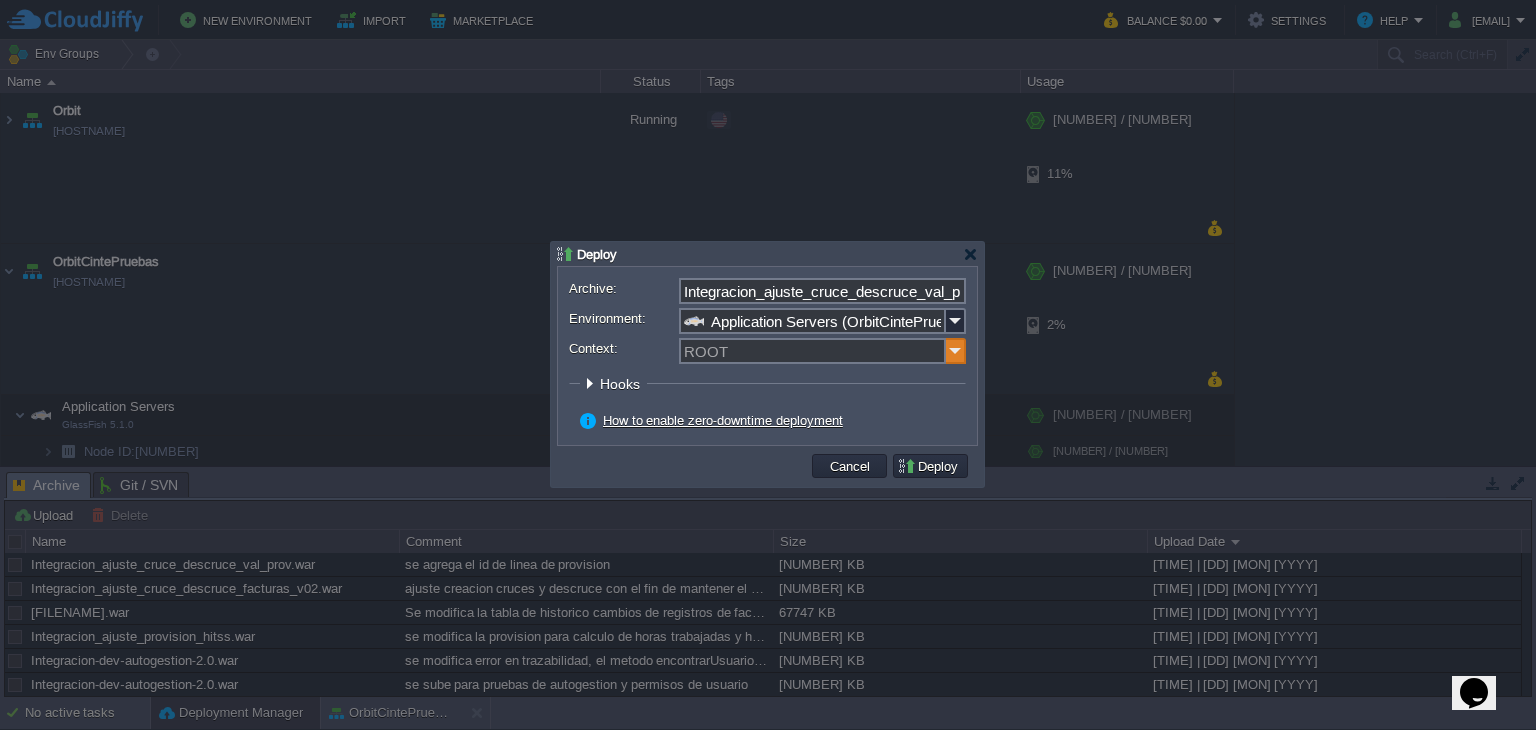 click at bounding box center [956, 351] 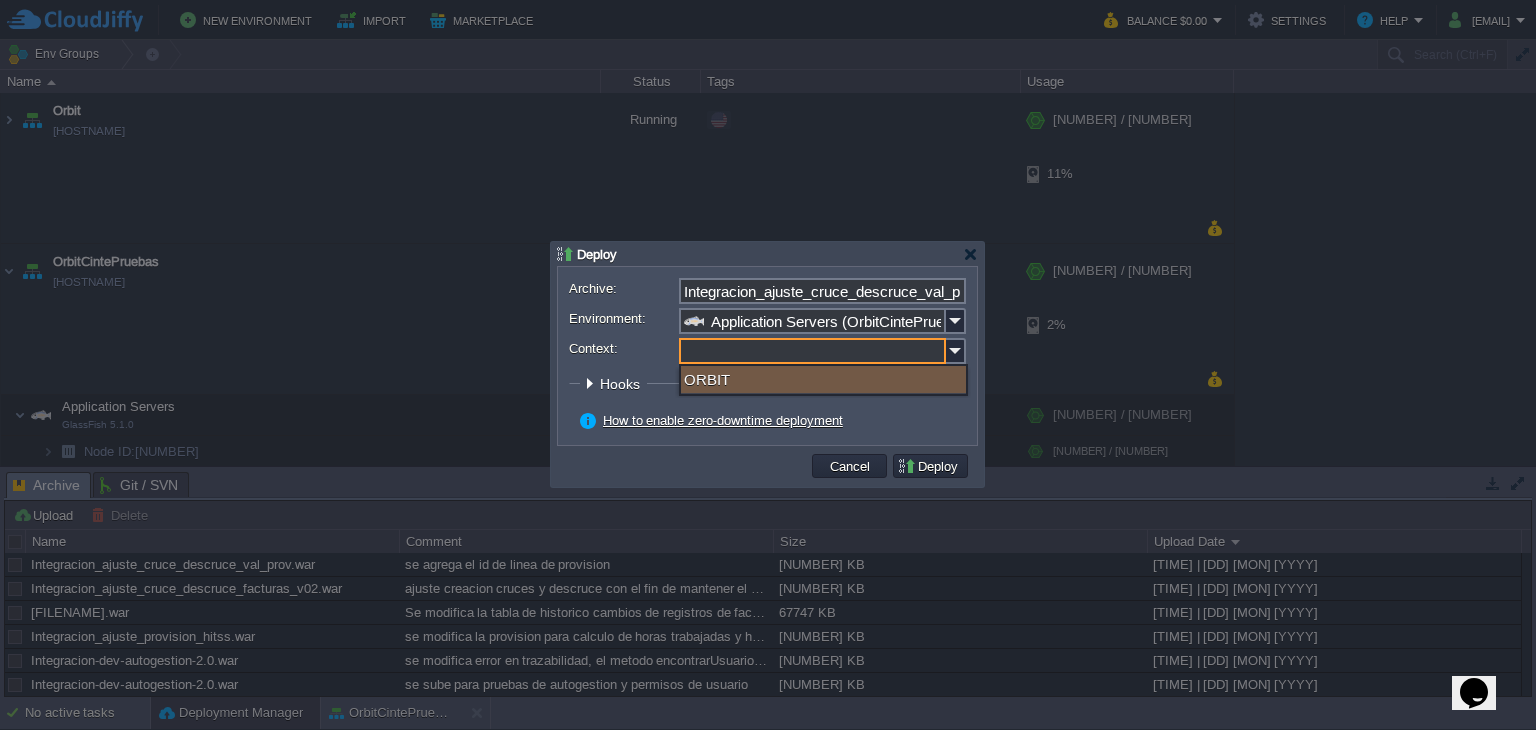 click on "ORBIT" at bounding box center [823, 379] 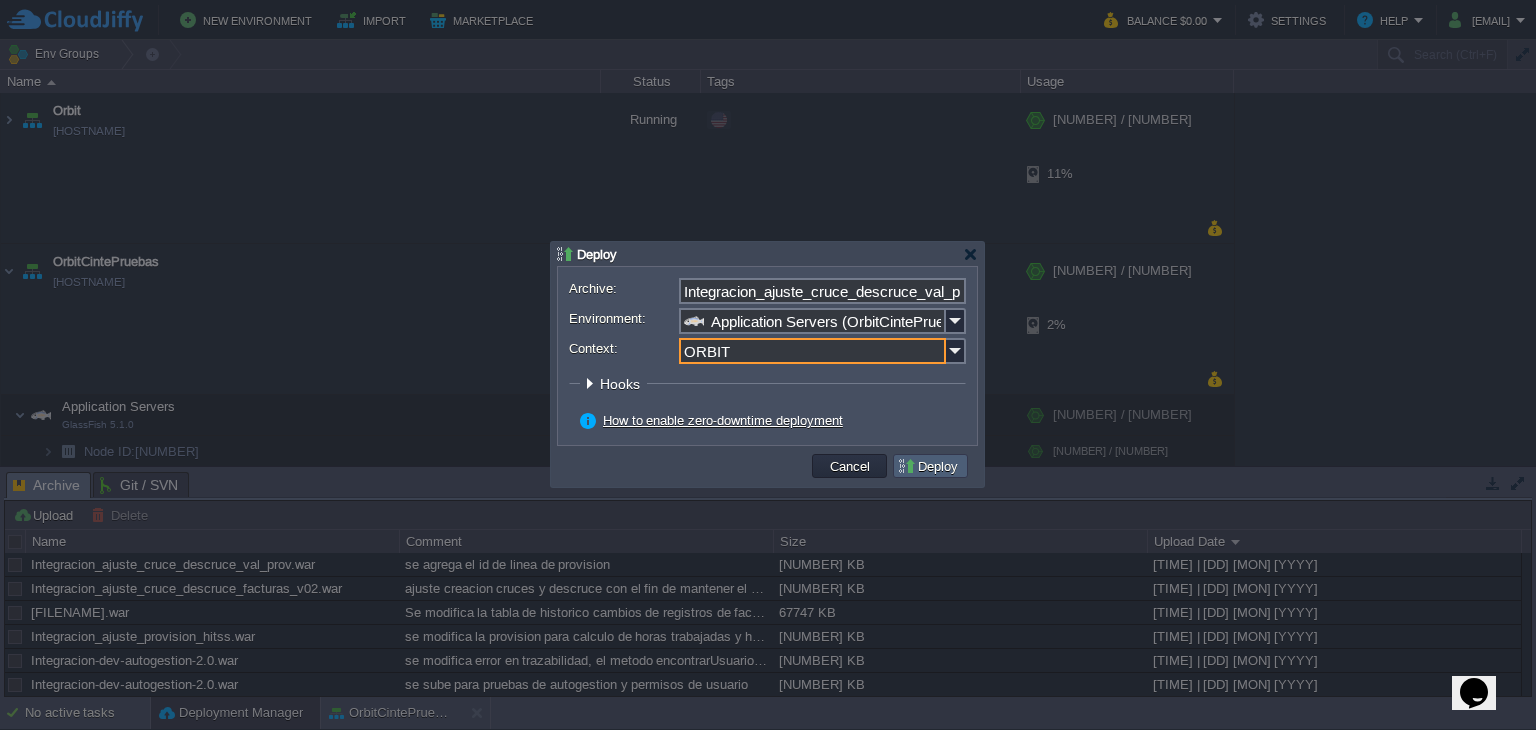 click on "Deploy" at bounding box center [930, 466] 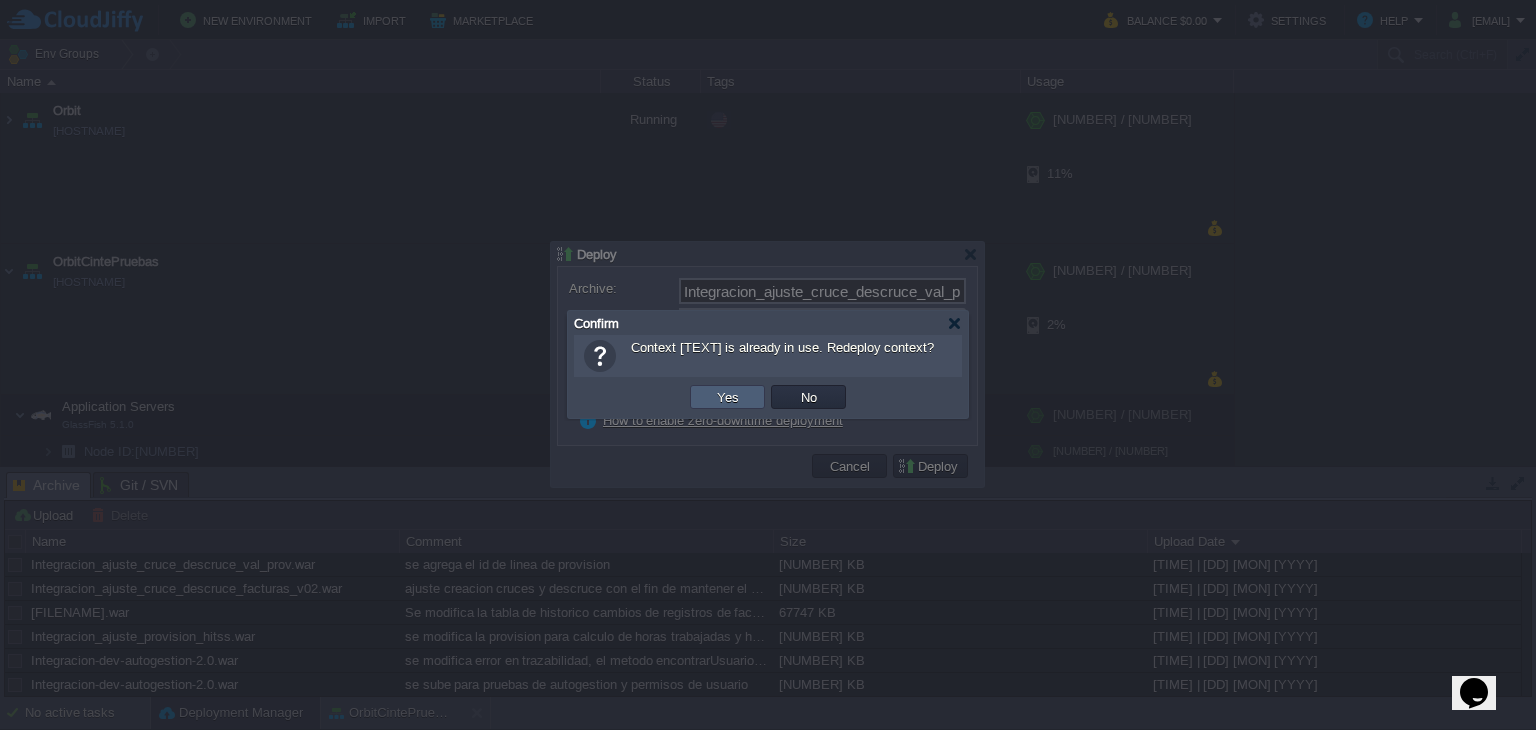 click on "Yes" at bounding box center (728, 397) 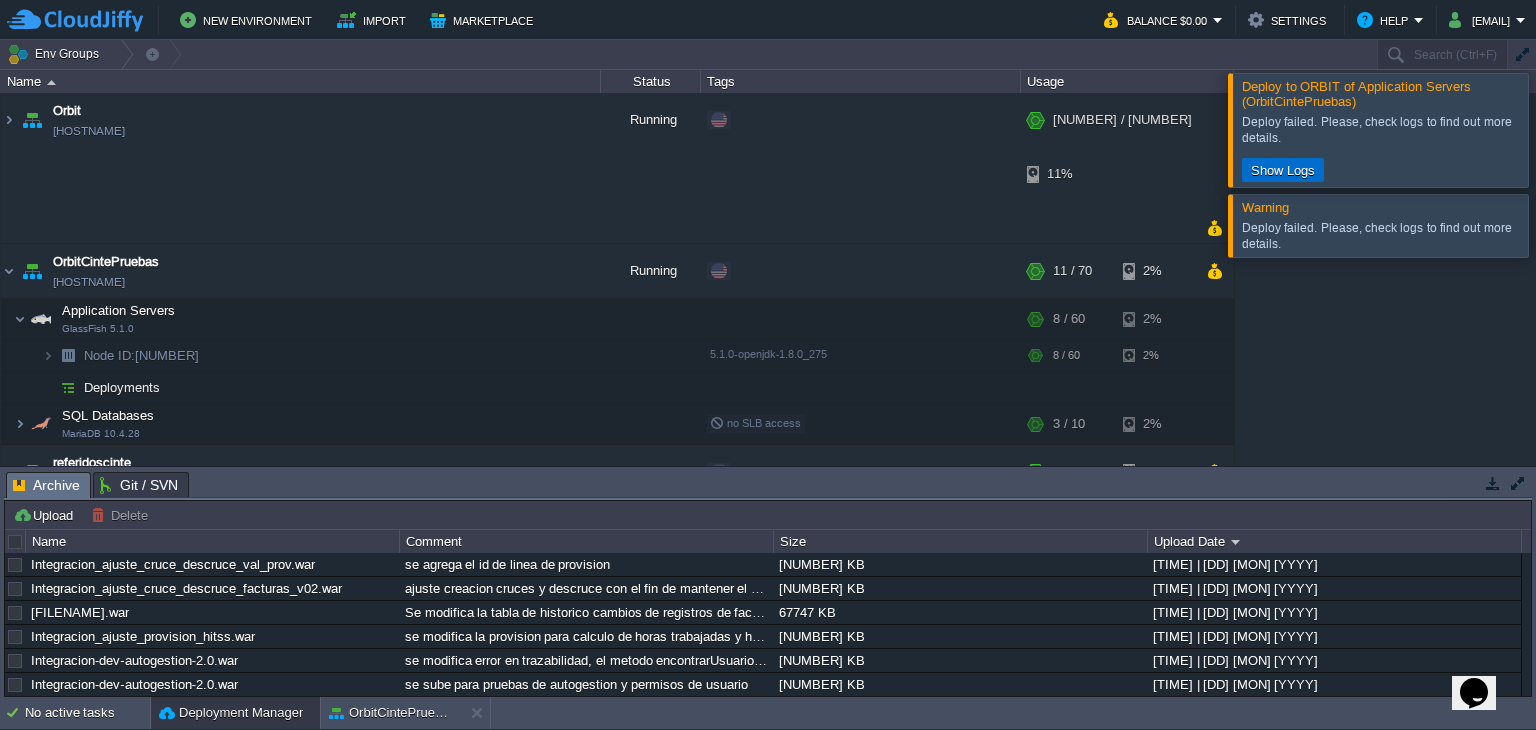 click on "Show Logs" at bounding box center (1283, 170) 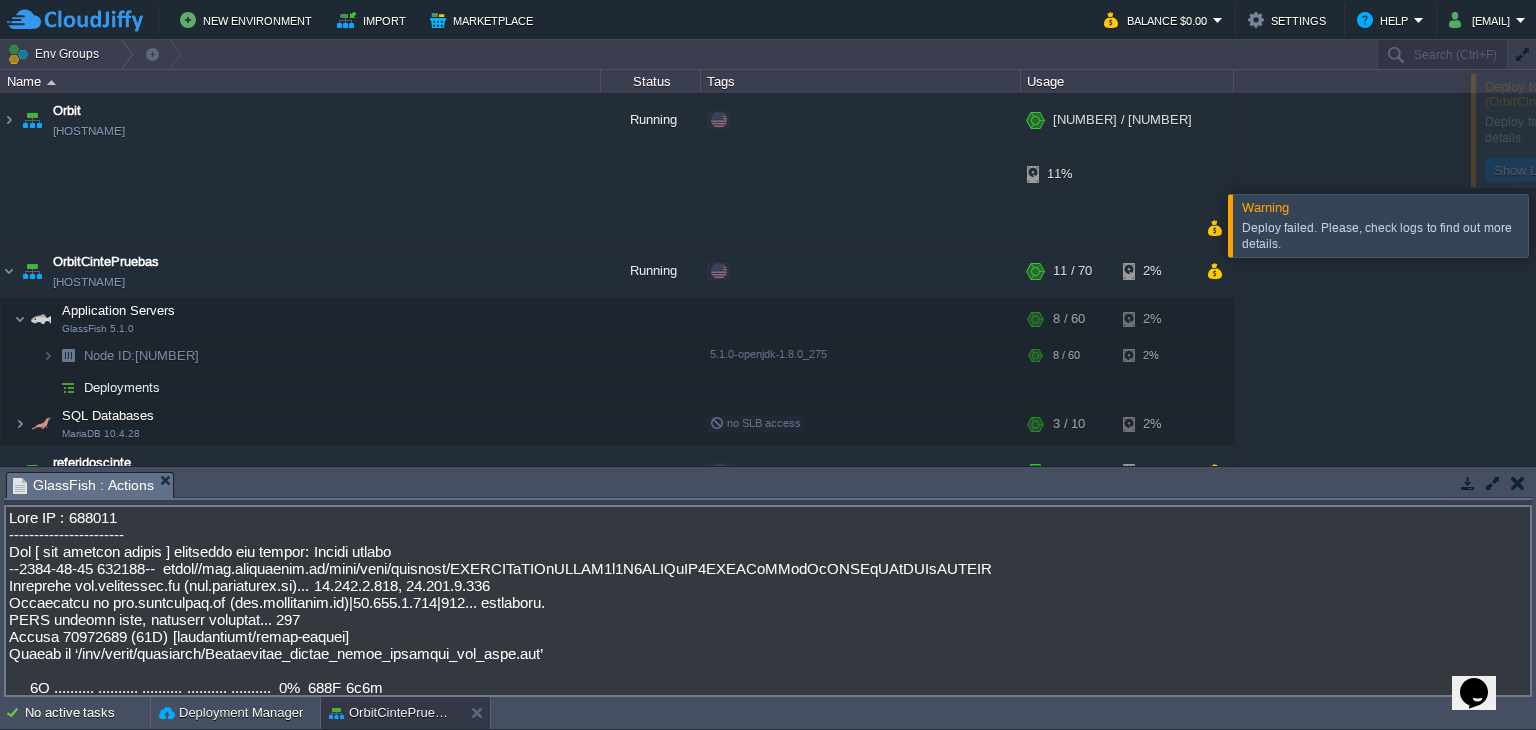 scroll, scrollTop: 24489, scrollLeft: 0, axis: vertical 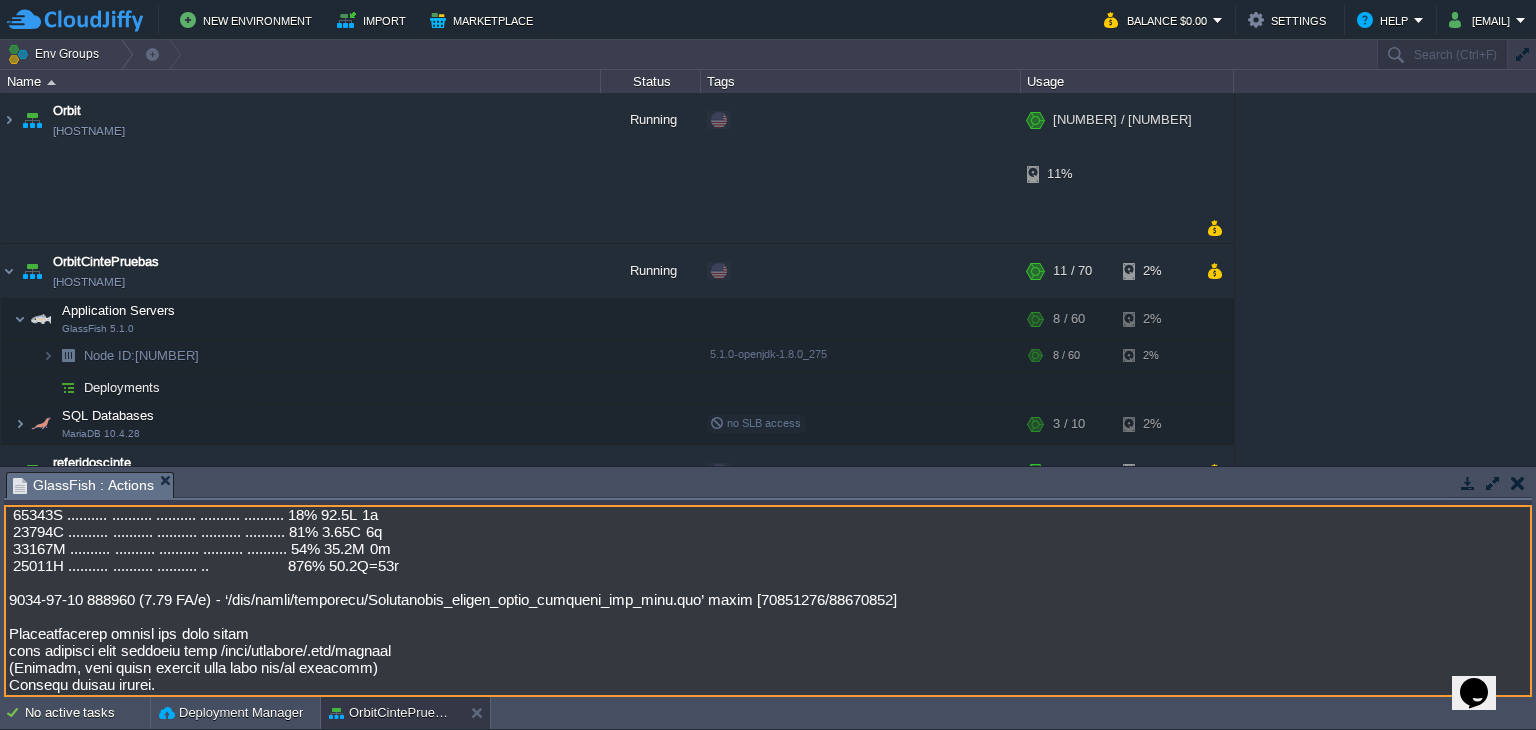 drag, startPoint x: 11, startPoint y: 625, endPoint x: 201, endPoint y: 683, distance: 198.65549 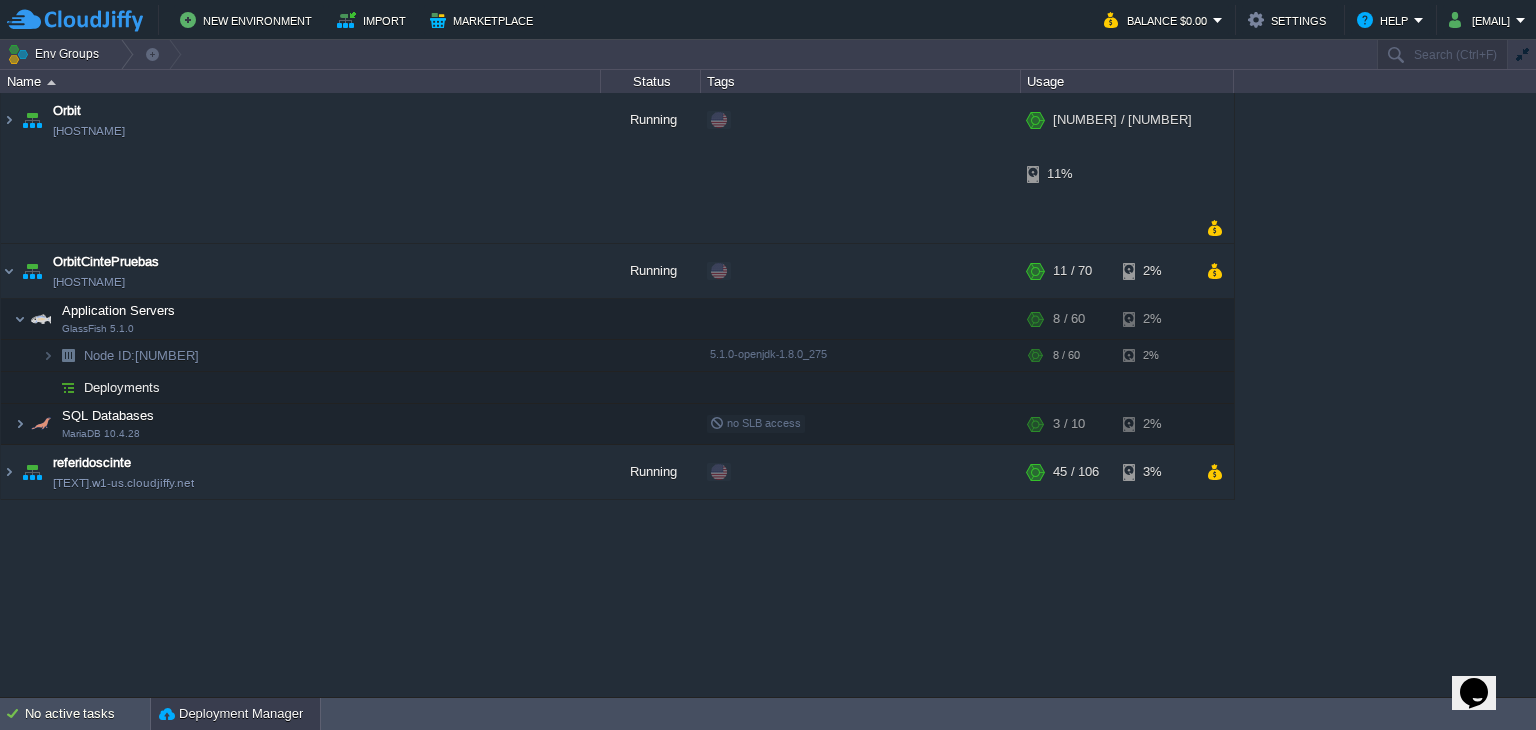click on "Deployment Manager" at bounding box center [231, 714] 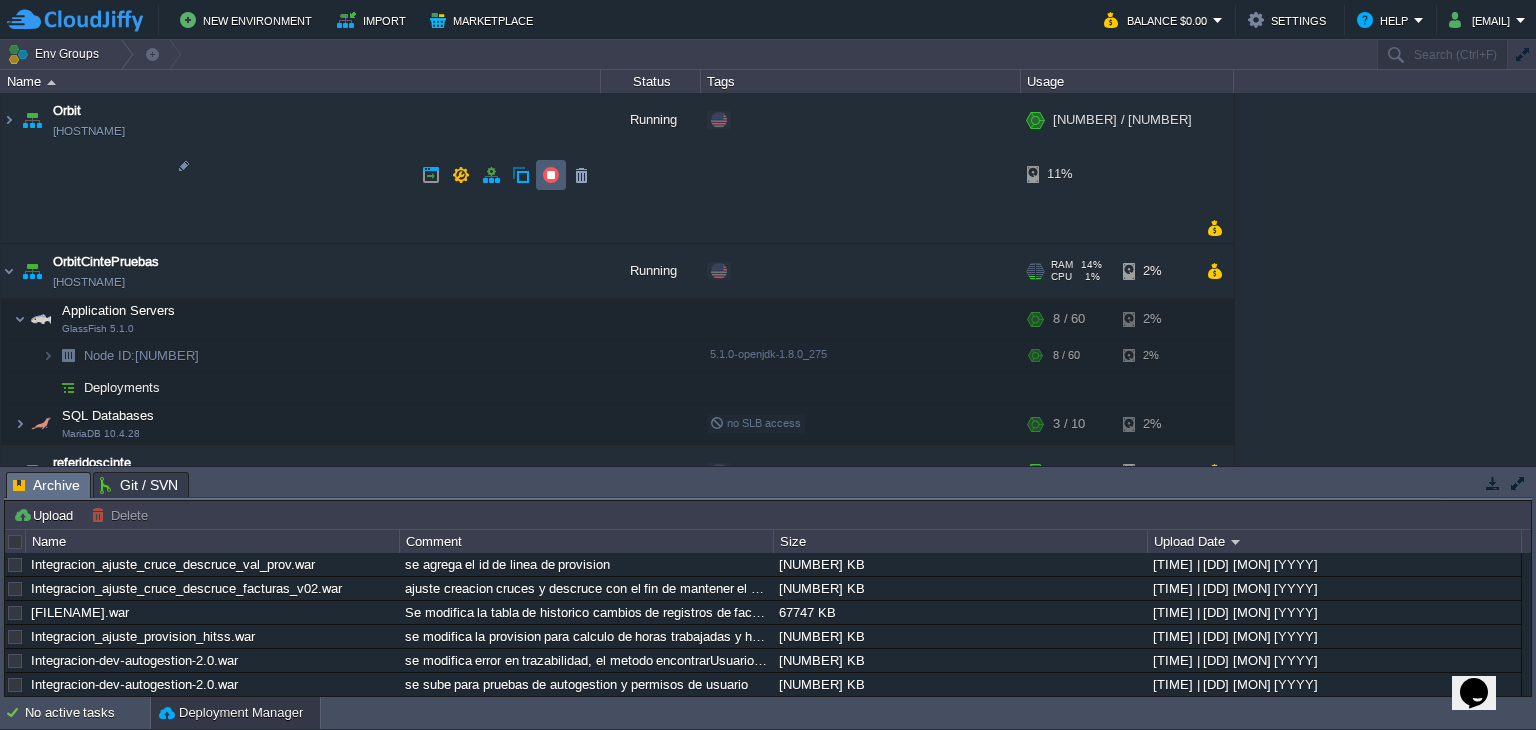 click at bounding box center (551, 175) 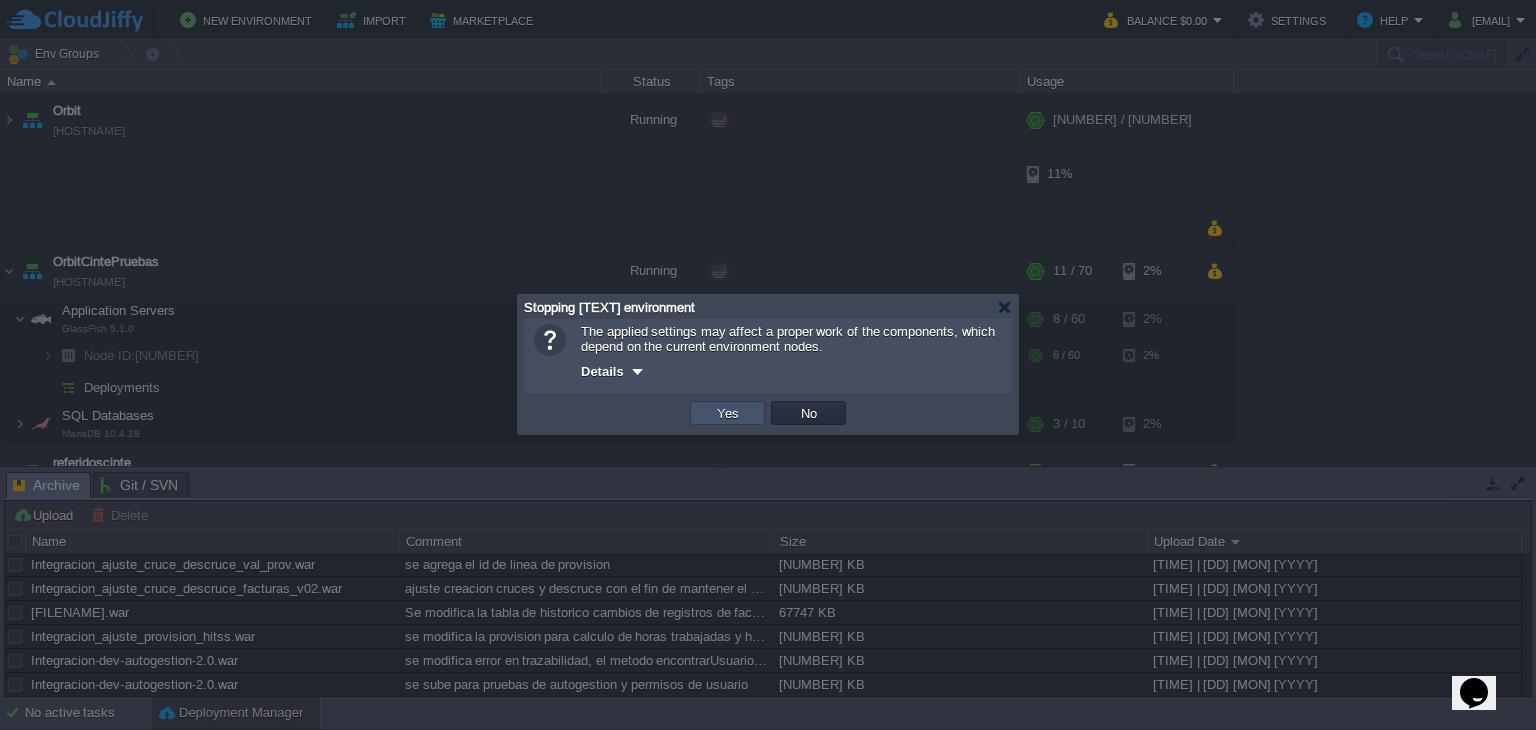 click on "Yes" at bounding box center (728, 413) 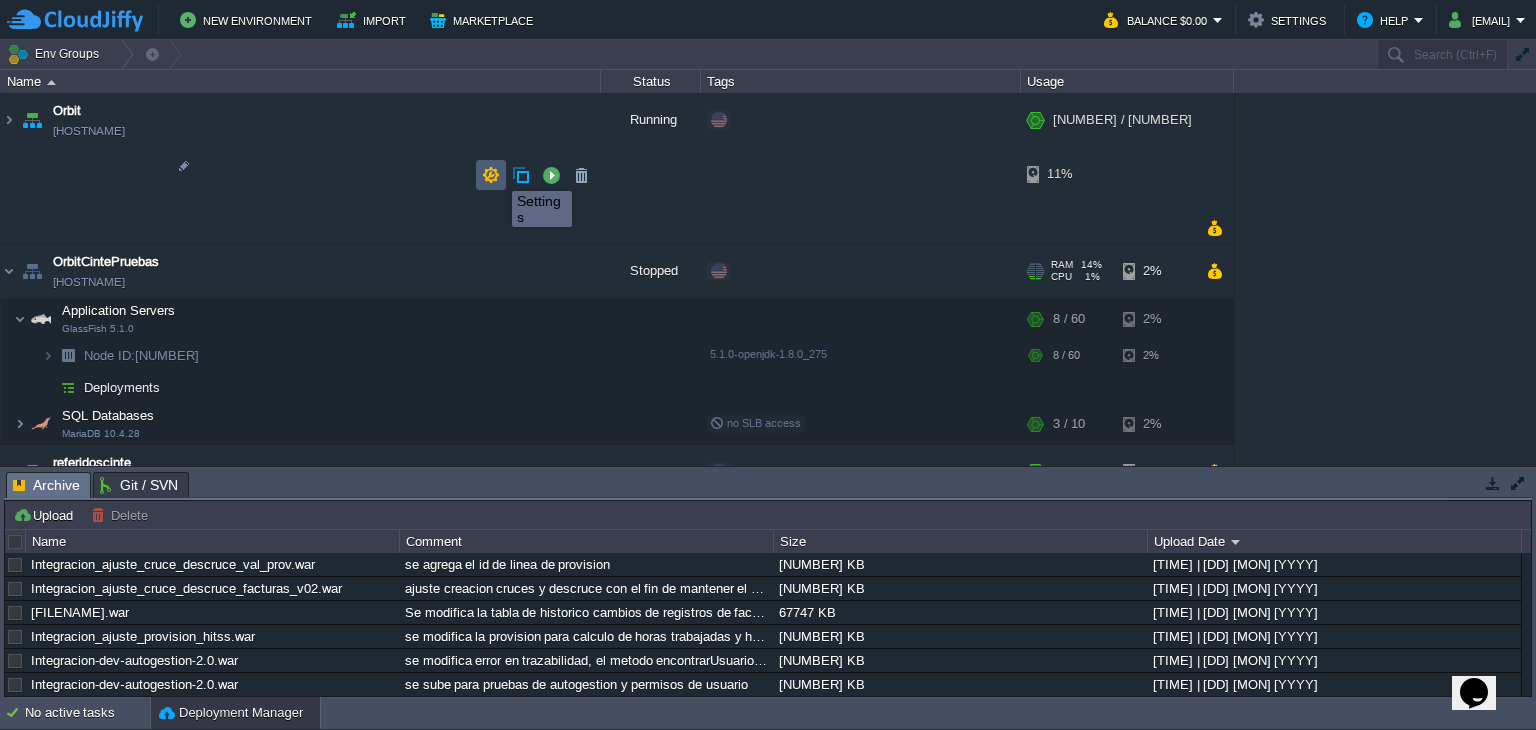click at bounding box center [491, 175] 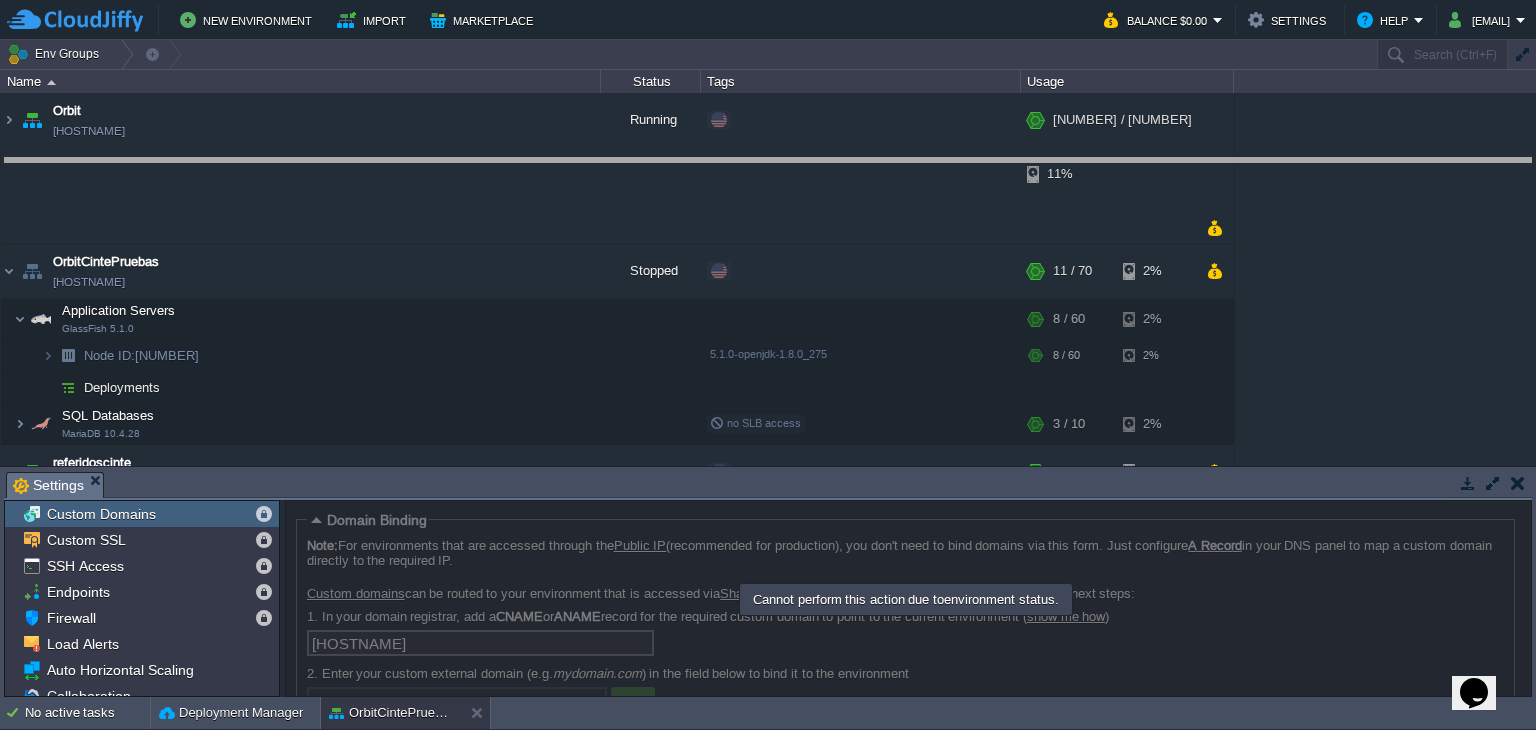 drag, startPoint x: 261, startPoint y: 474, endPoint x: 280, endPoint y: 153, distance: 321.56183 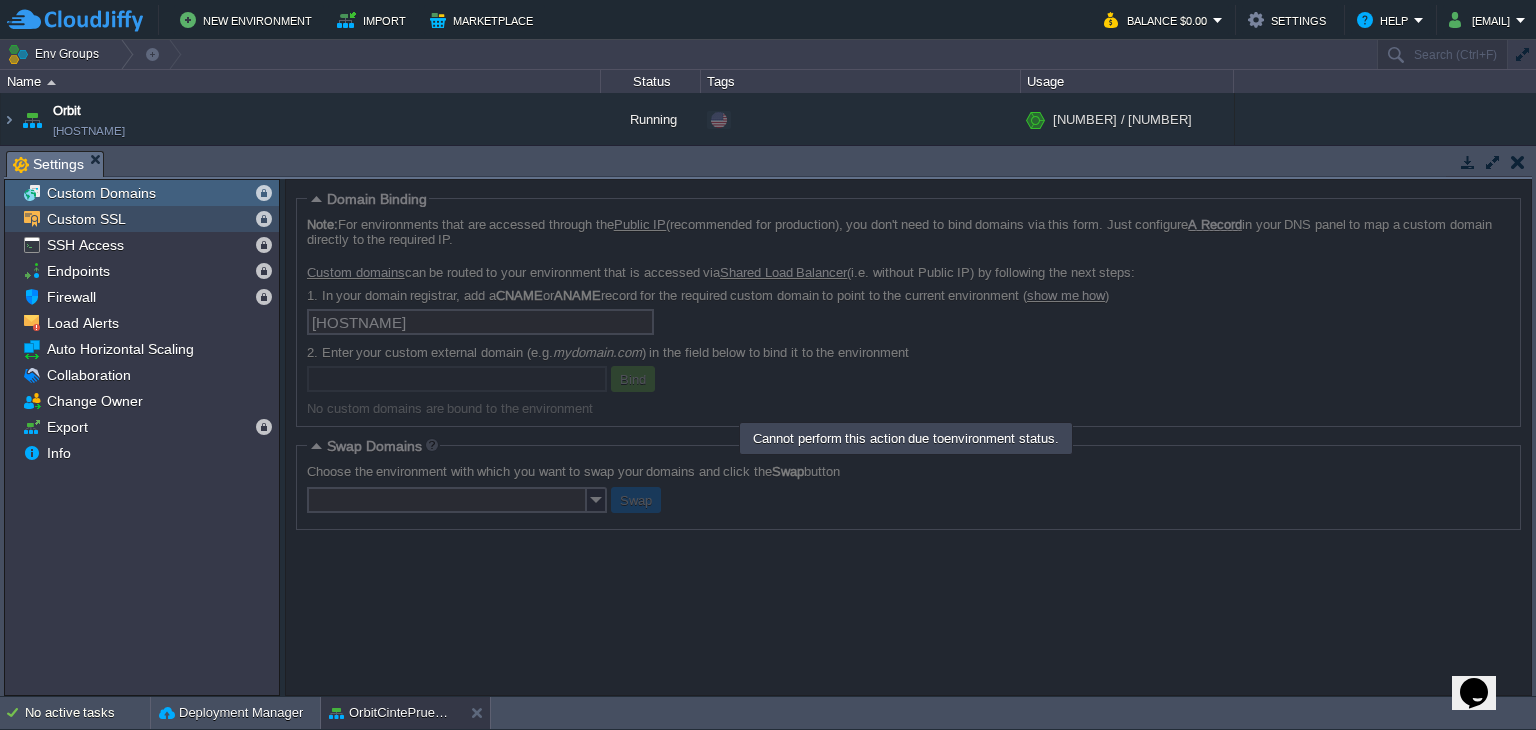 click on "Custom SSL" at bounding box center [86, 219] 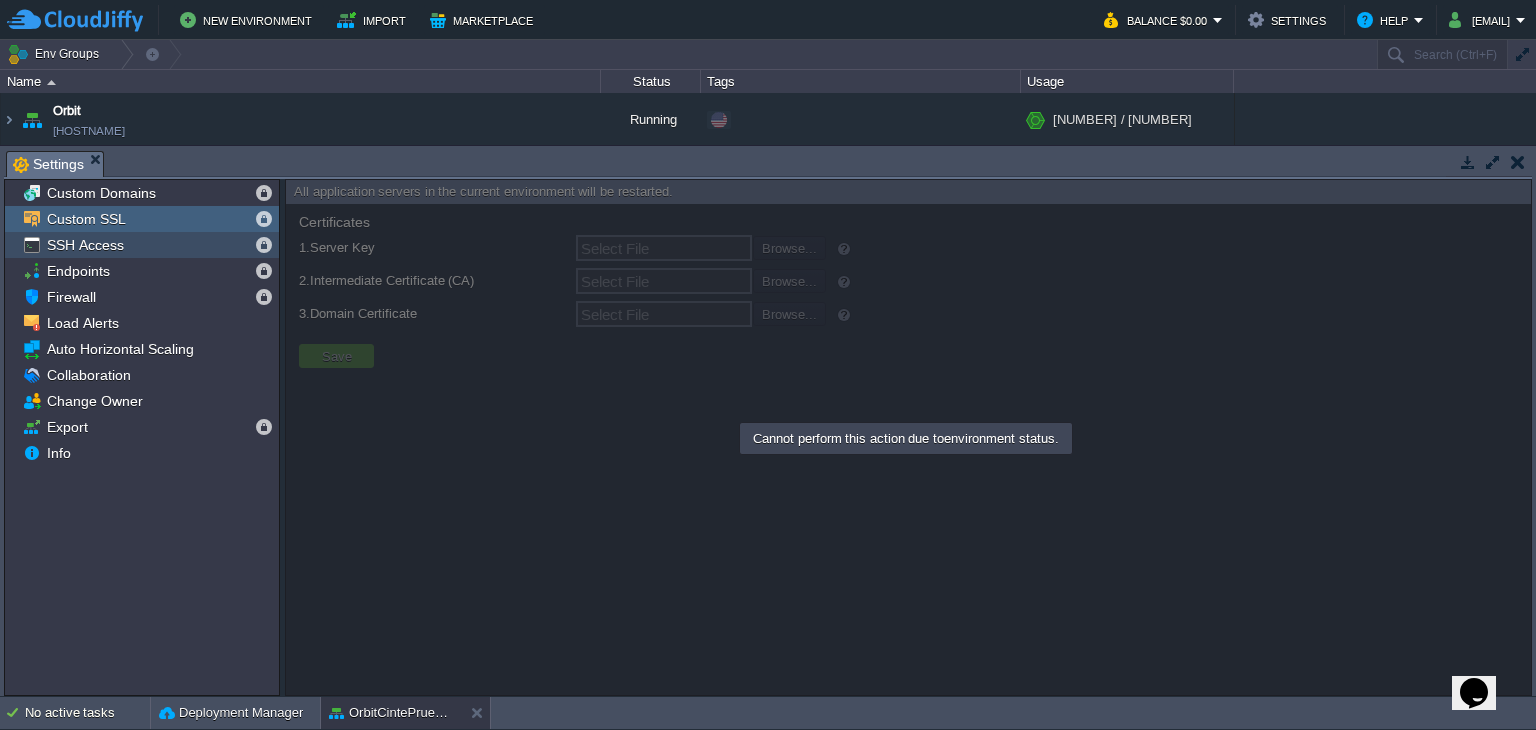 click on "SSH Access" at bounding box center [85, 245] 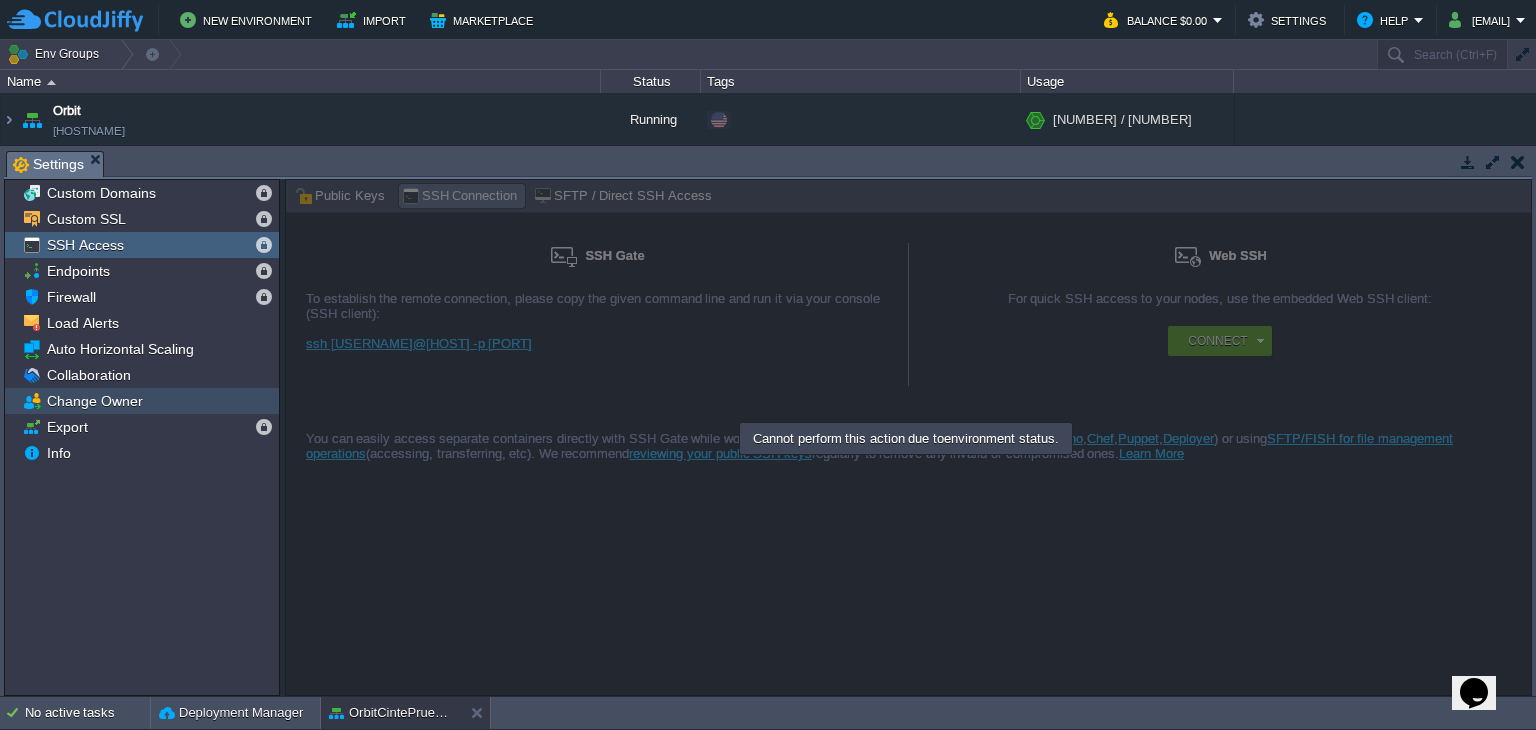click on "Change Owner" at bounding box center [94, 401] 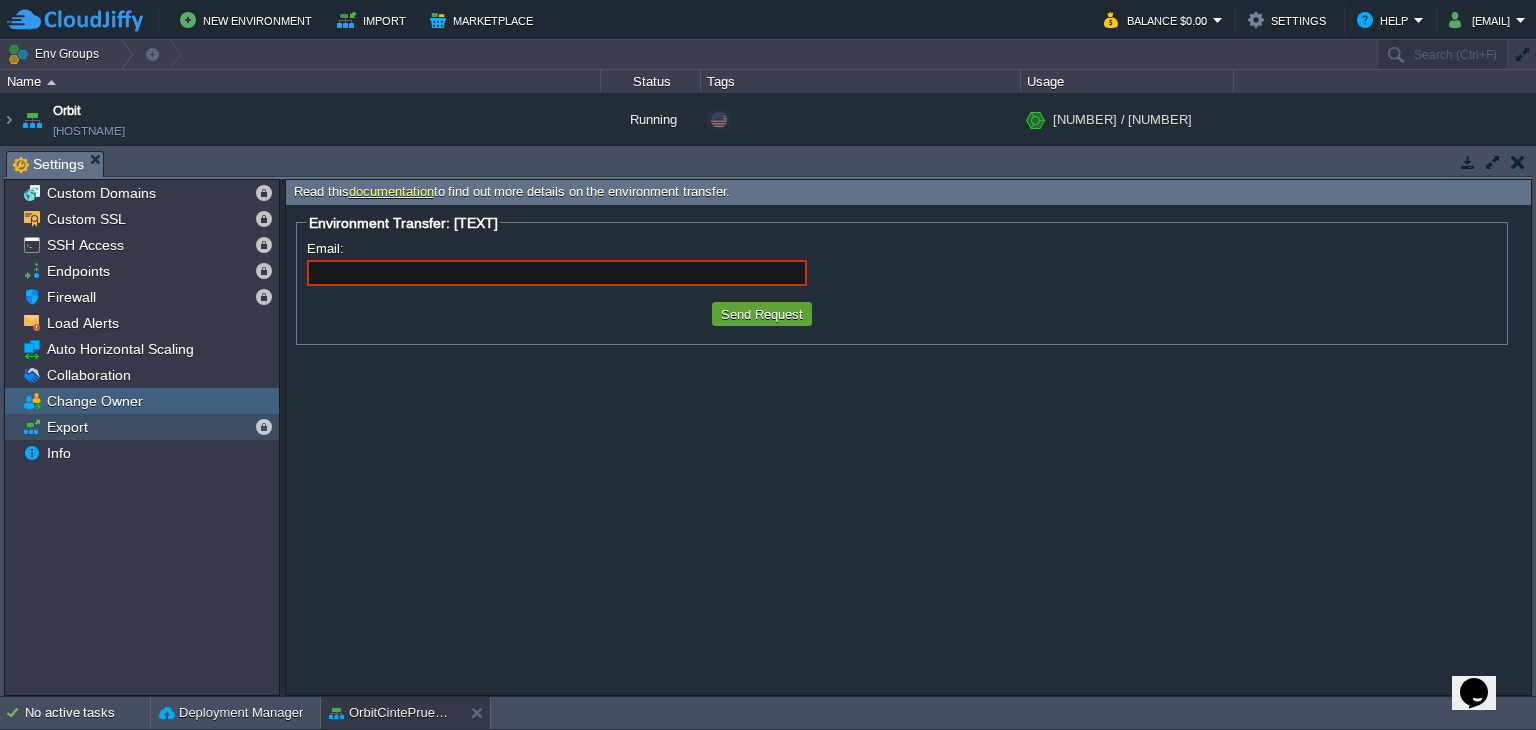 click on "Export" at bounding box center [67, 427] 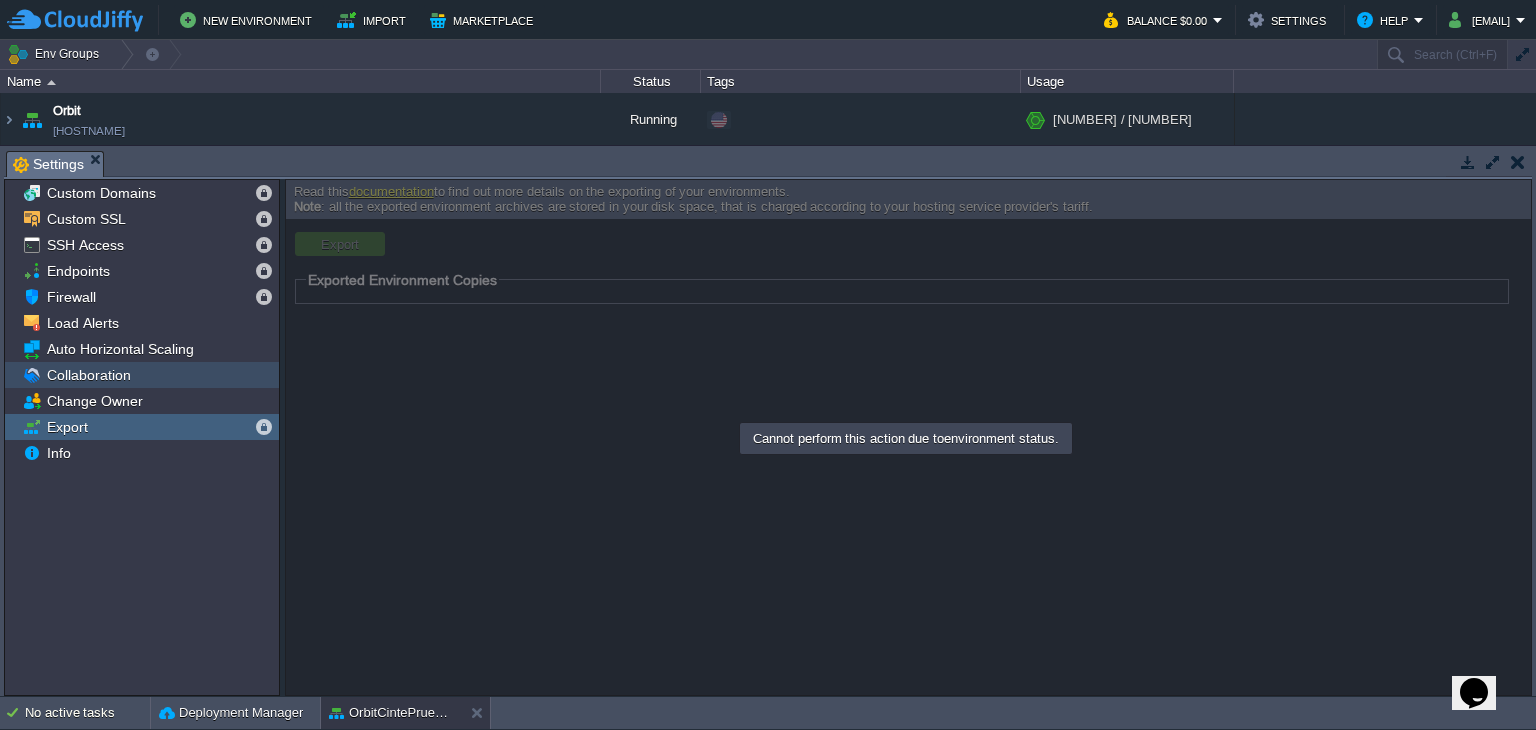 click on "Collaboration" at bounding box center [88, 375] 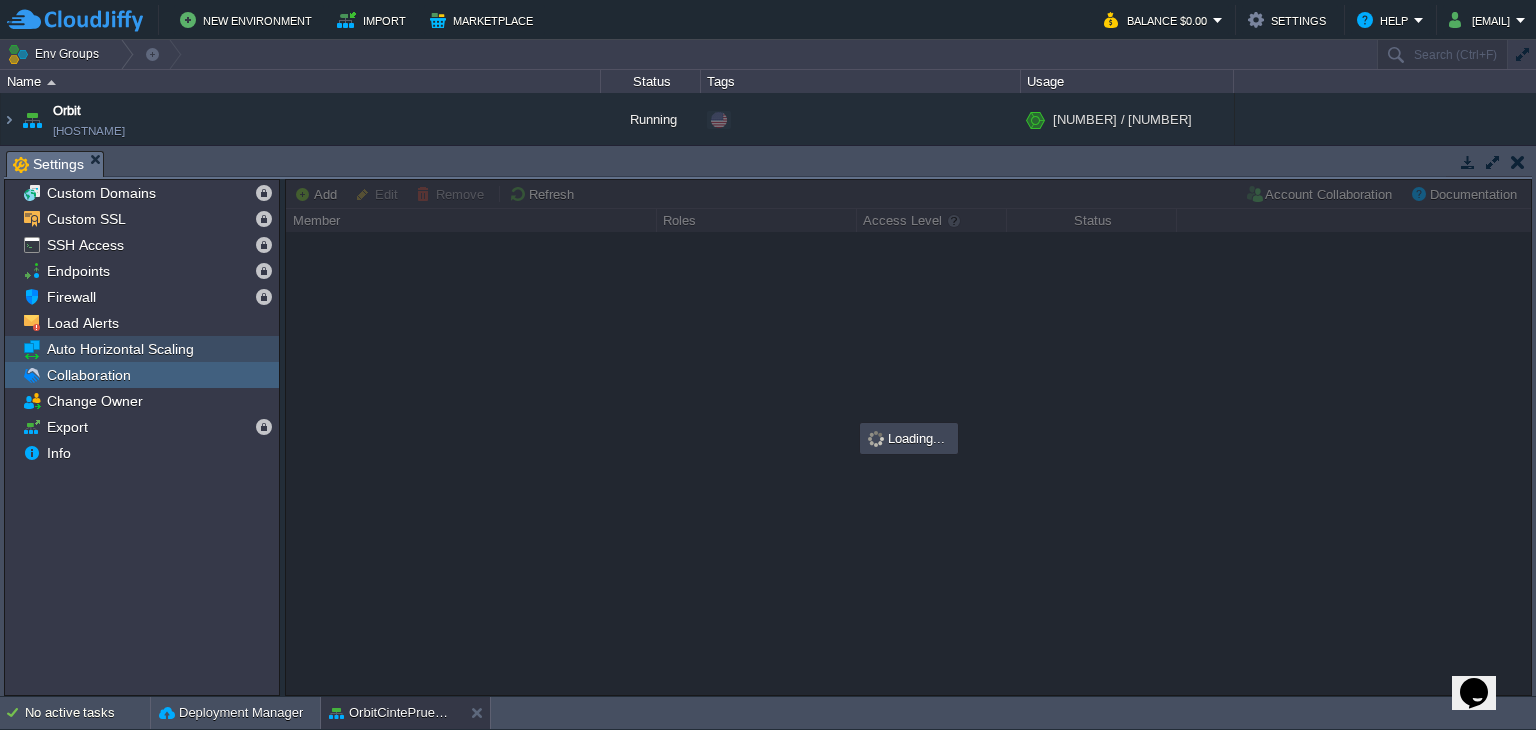 click on "Auto Horizontal Scaling" at bounding box center [120, 349] 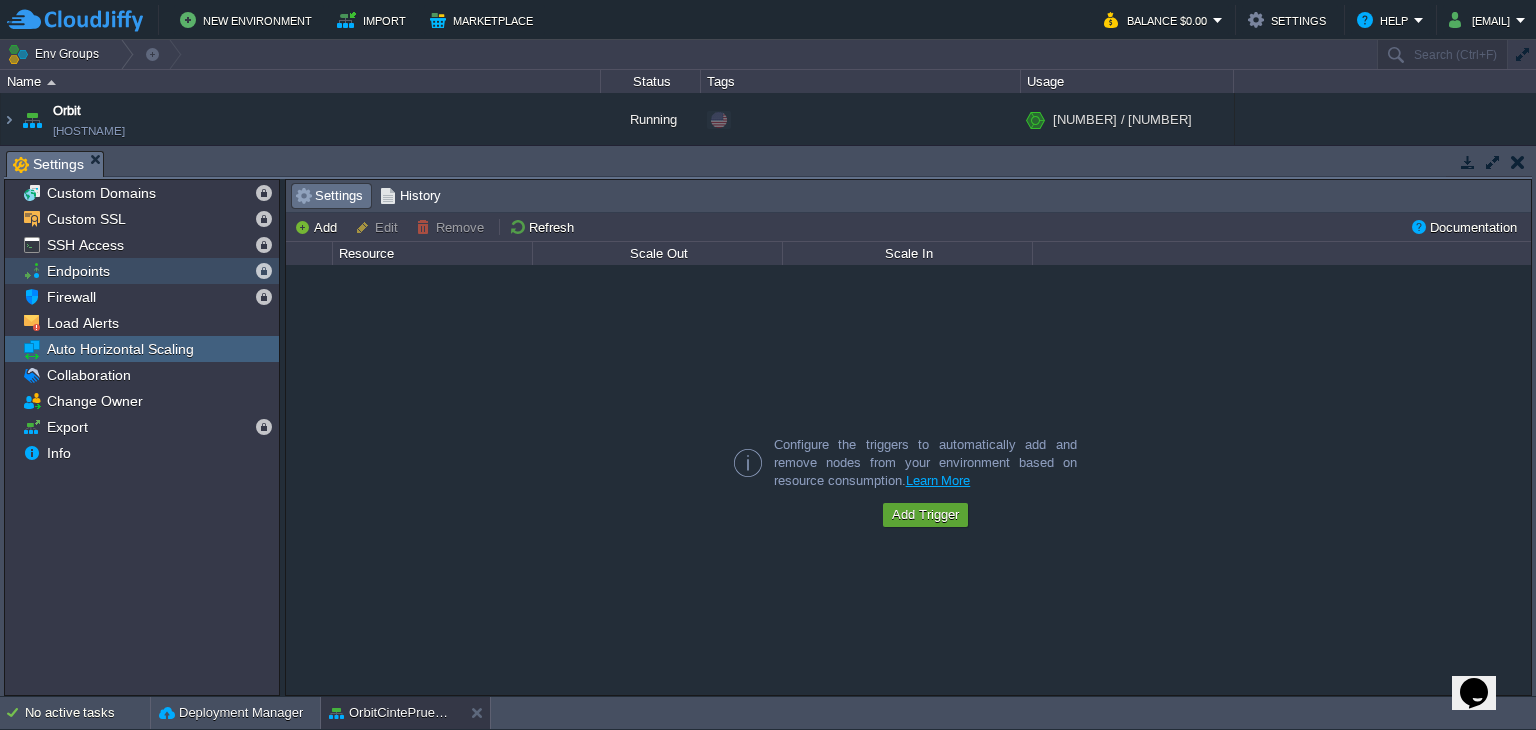 click on "Endpoints" at bounding box center (78, 271) 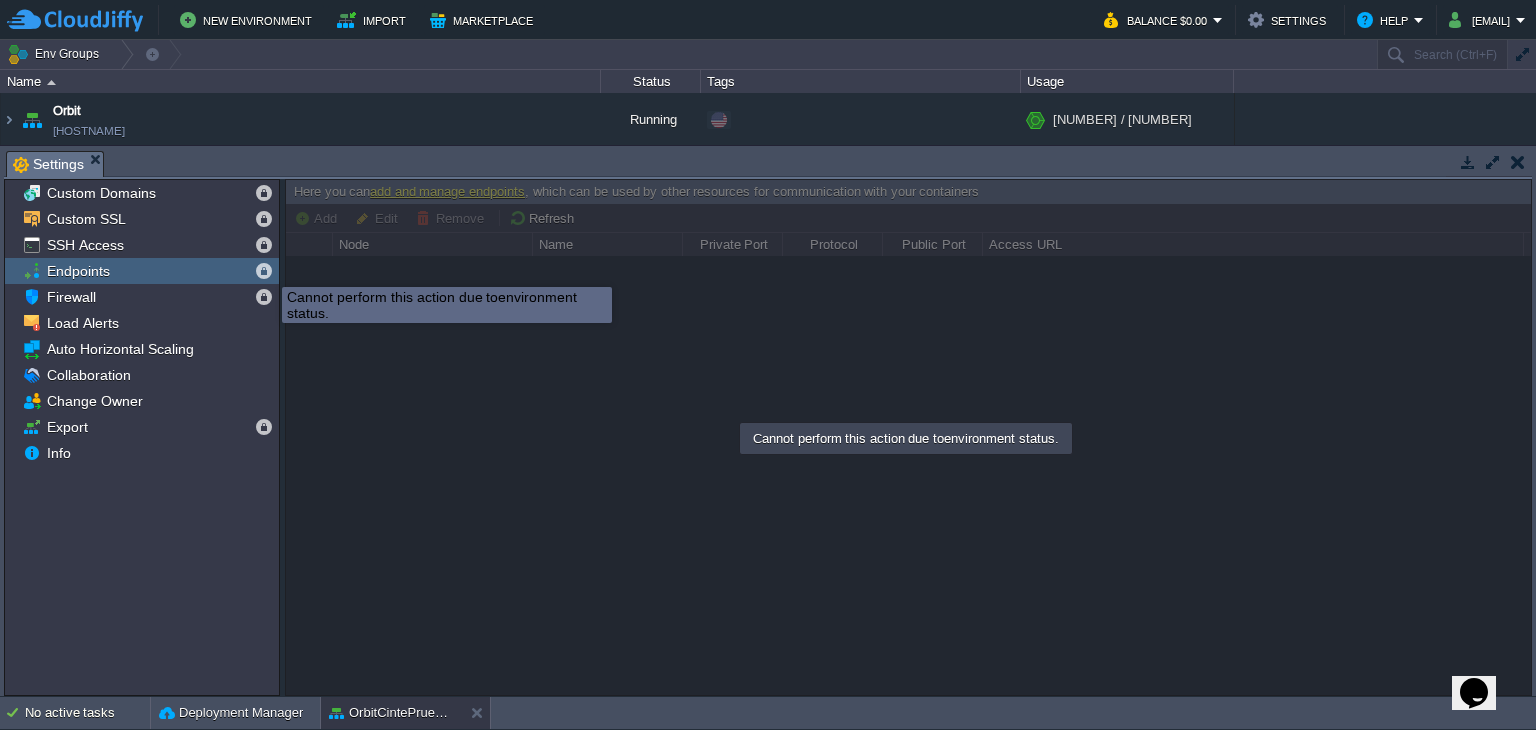 click at bounding box center [264, 271] 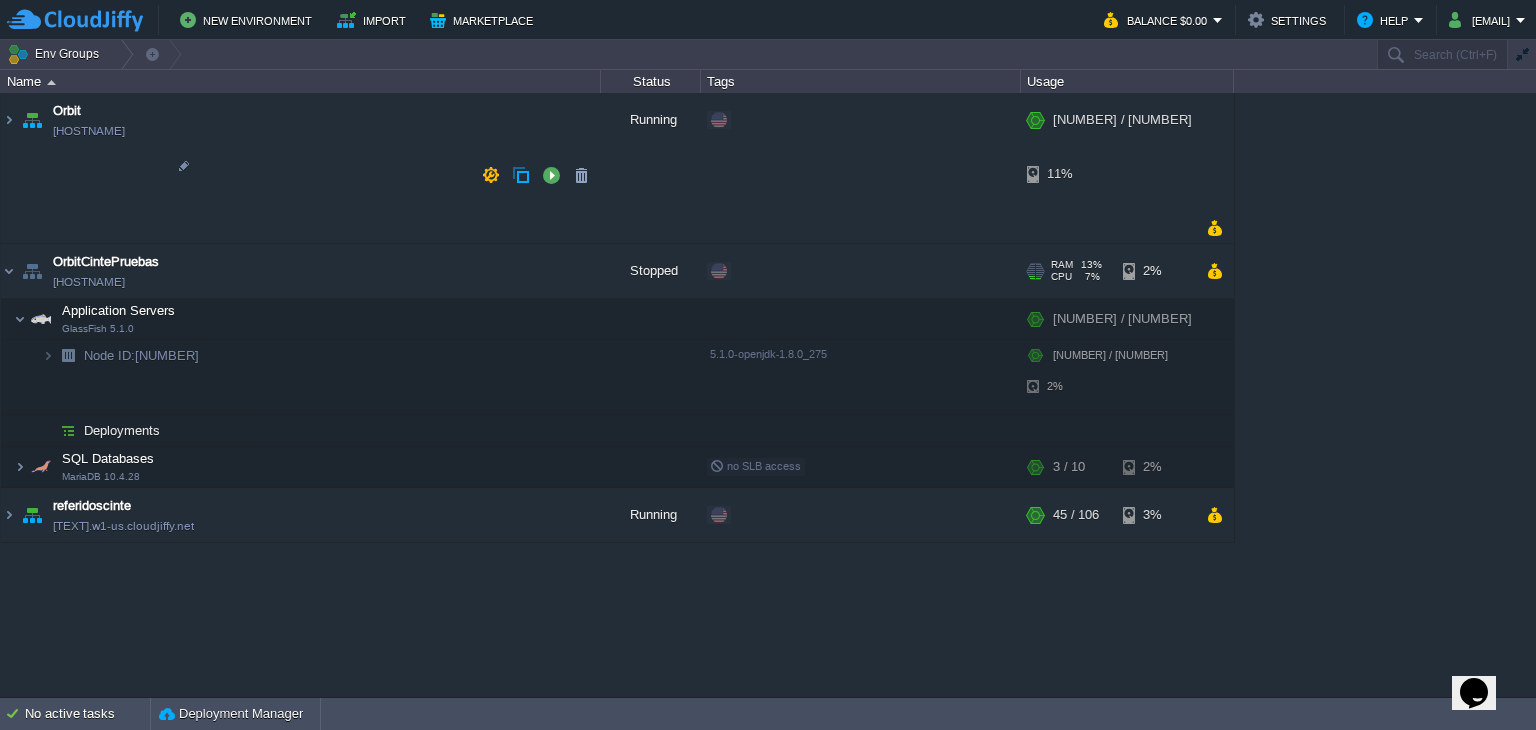 click on "orbitcinte.w1-us.cloudjiffy.net" at bounding box center [89, 282] 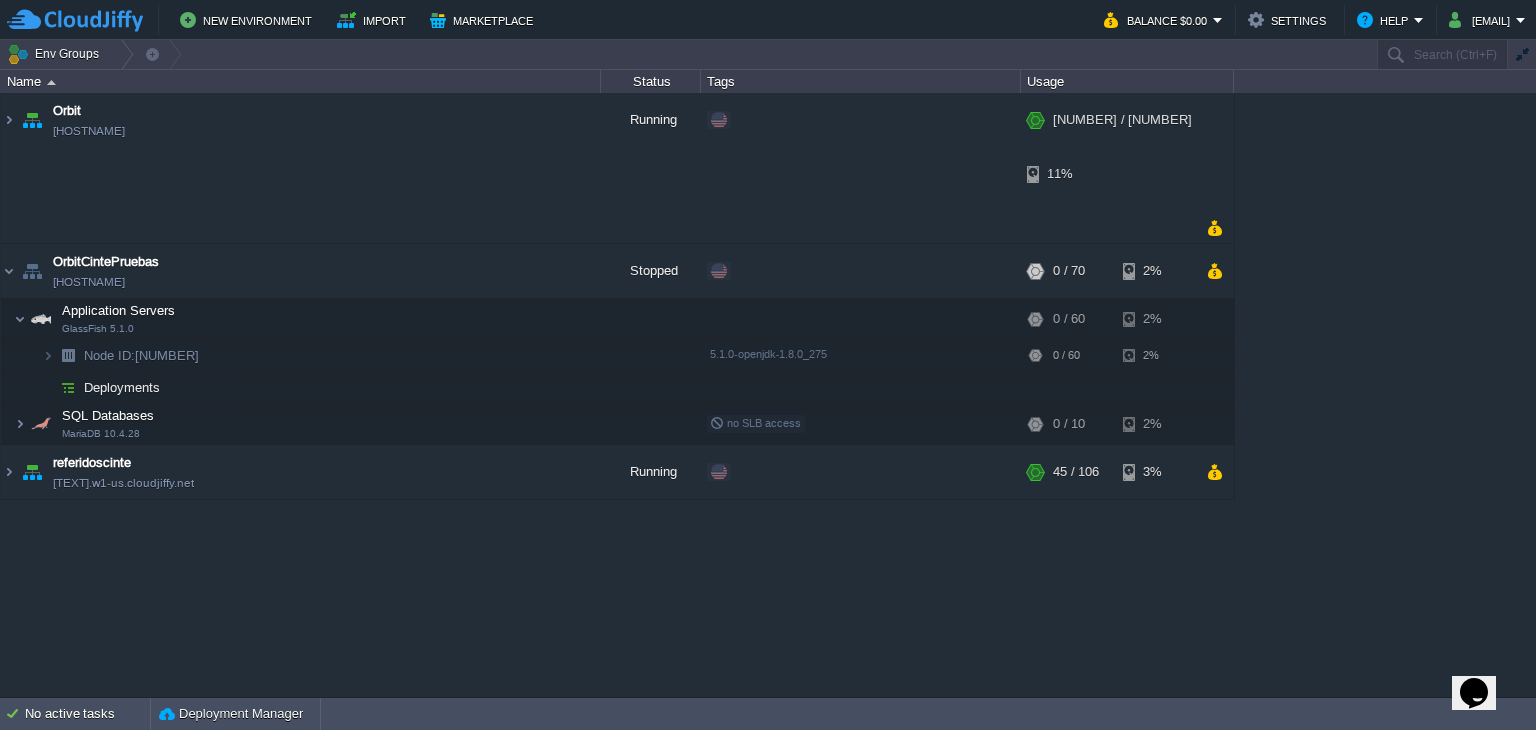 click on "Deployments" at bounding box center (122, 387) 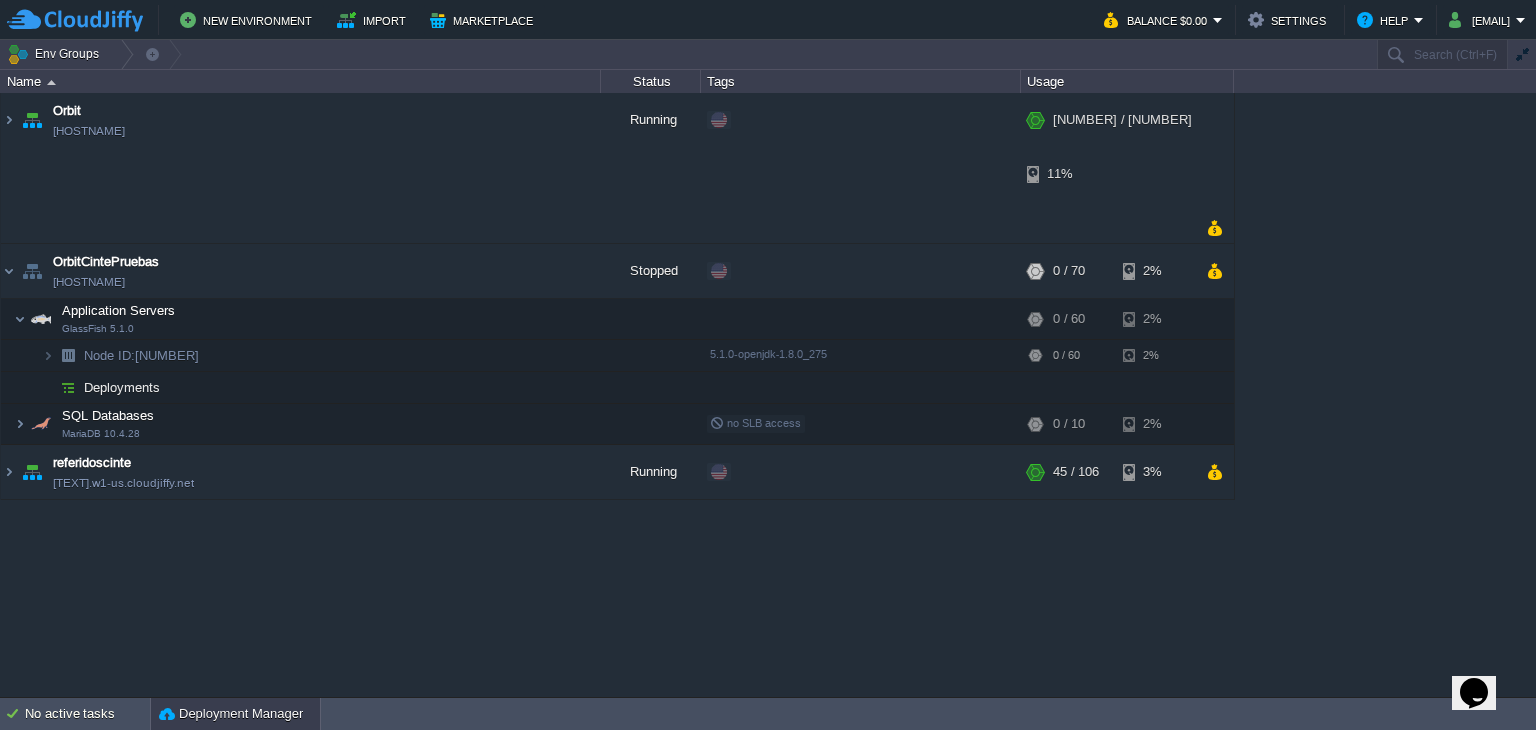 click on "Deployment Manager" at bounding box center [231, 714] 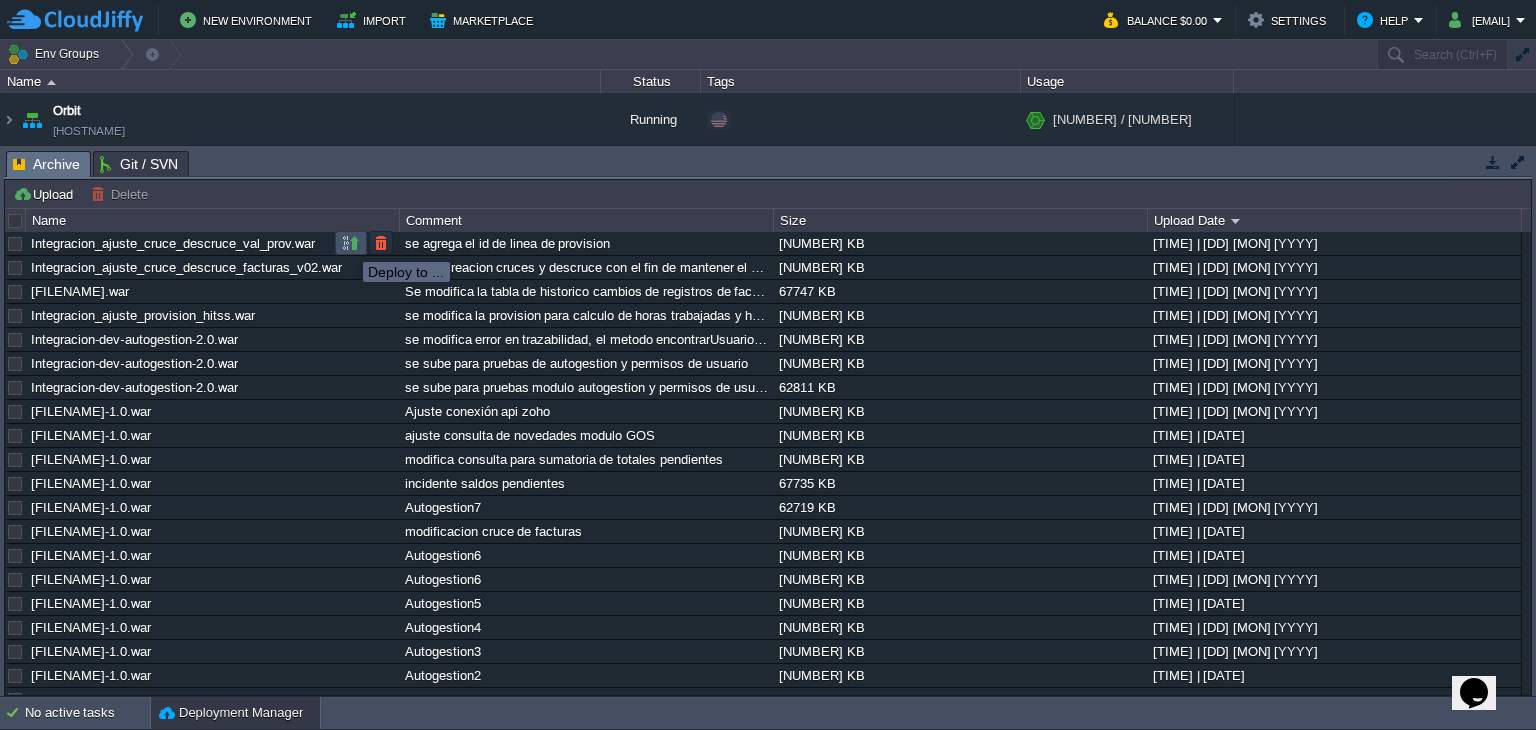 click at bounding box center (351, 243) 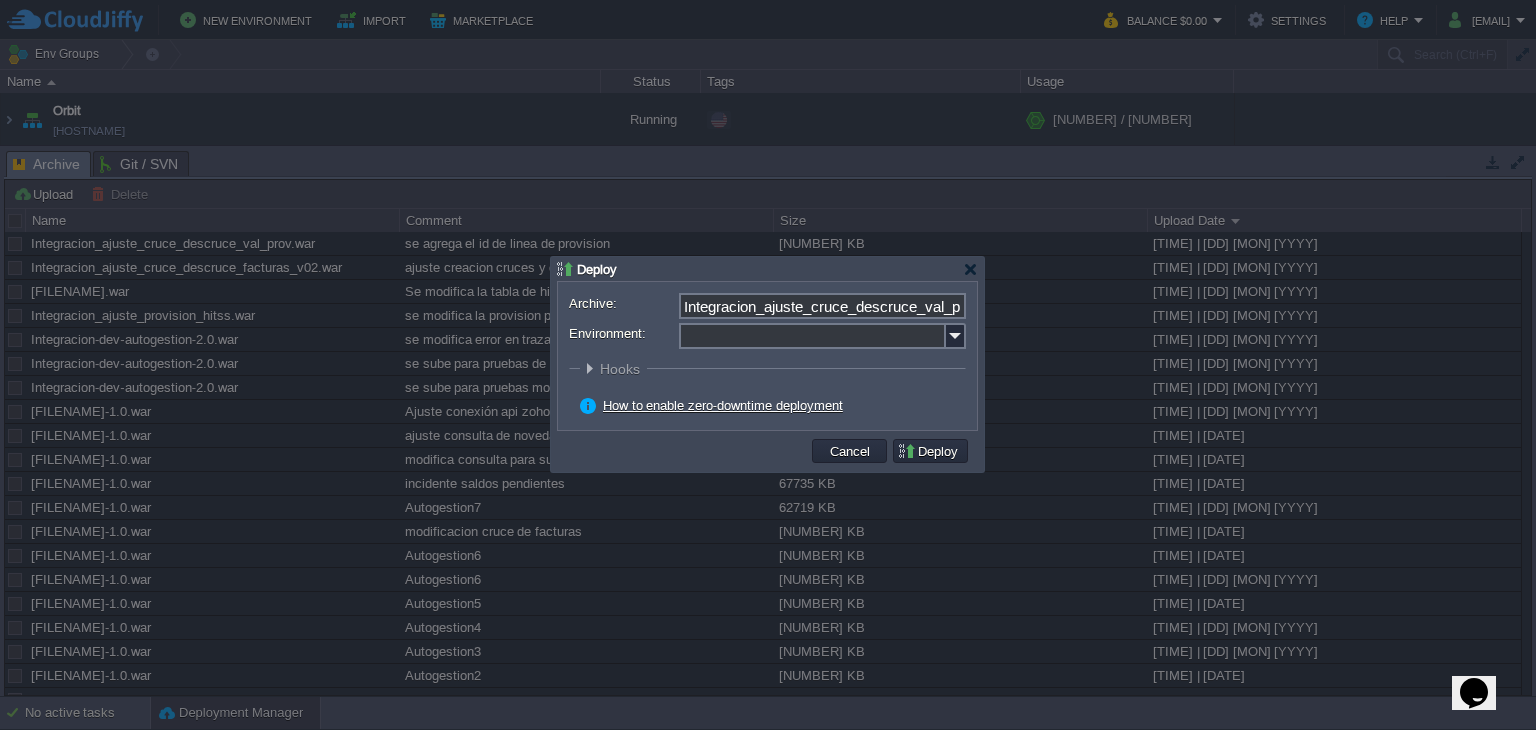 click on "Environment:" at bounding box center [812, 336] 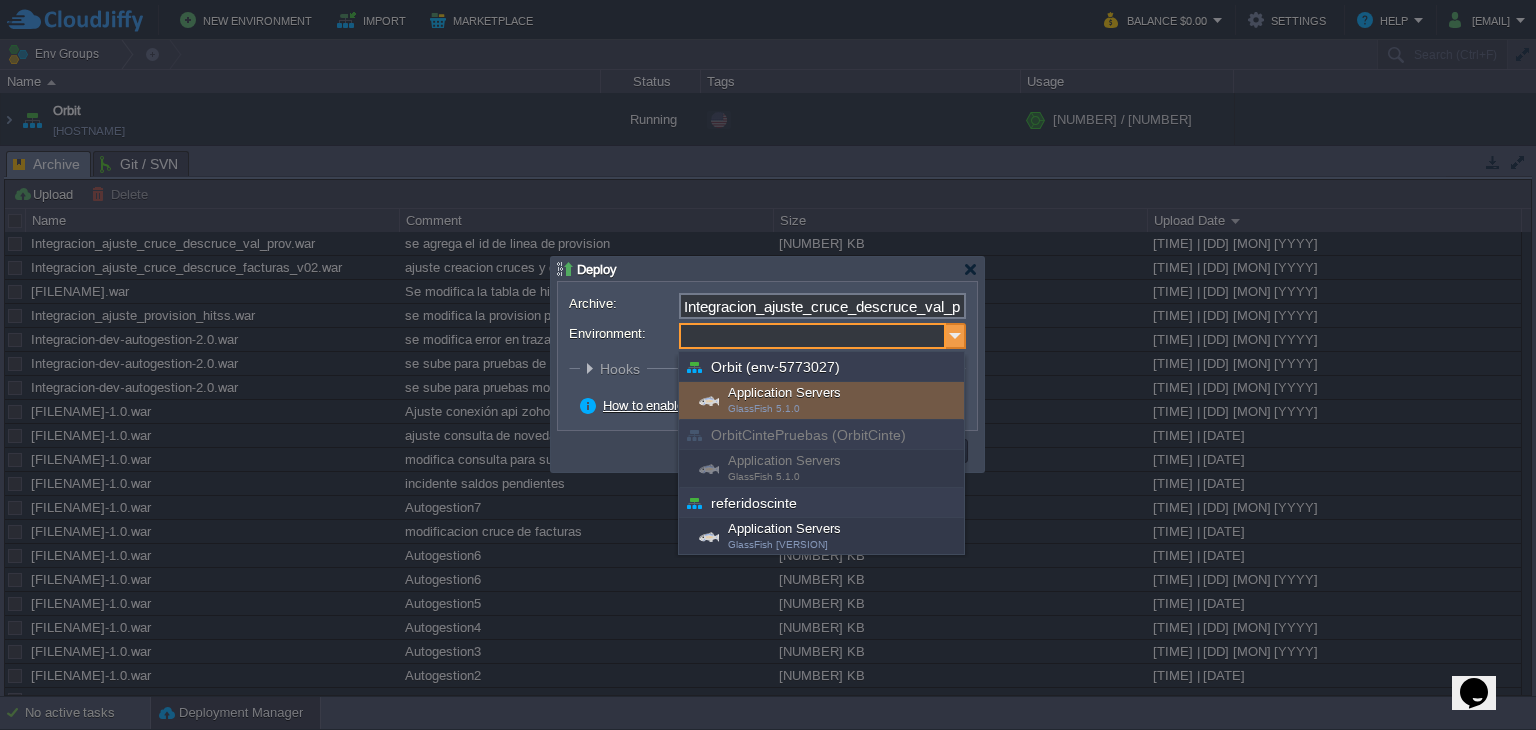 click at bounding box center (956, 336) 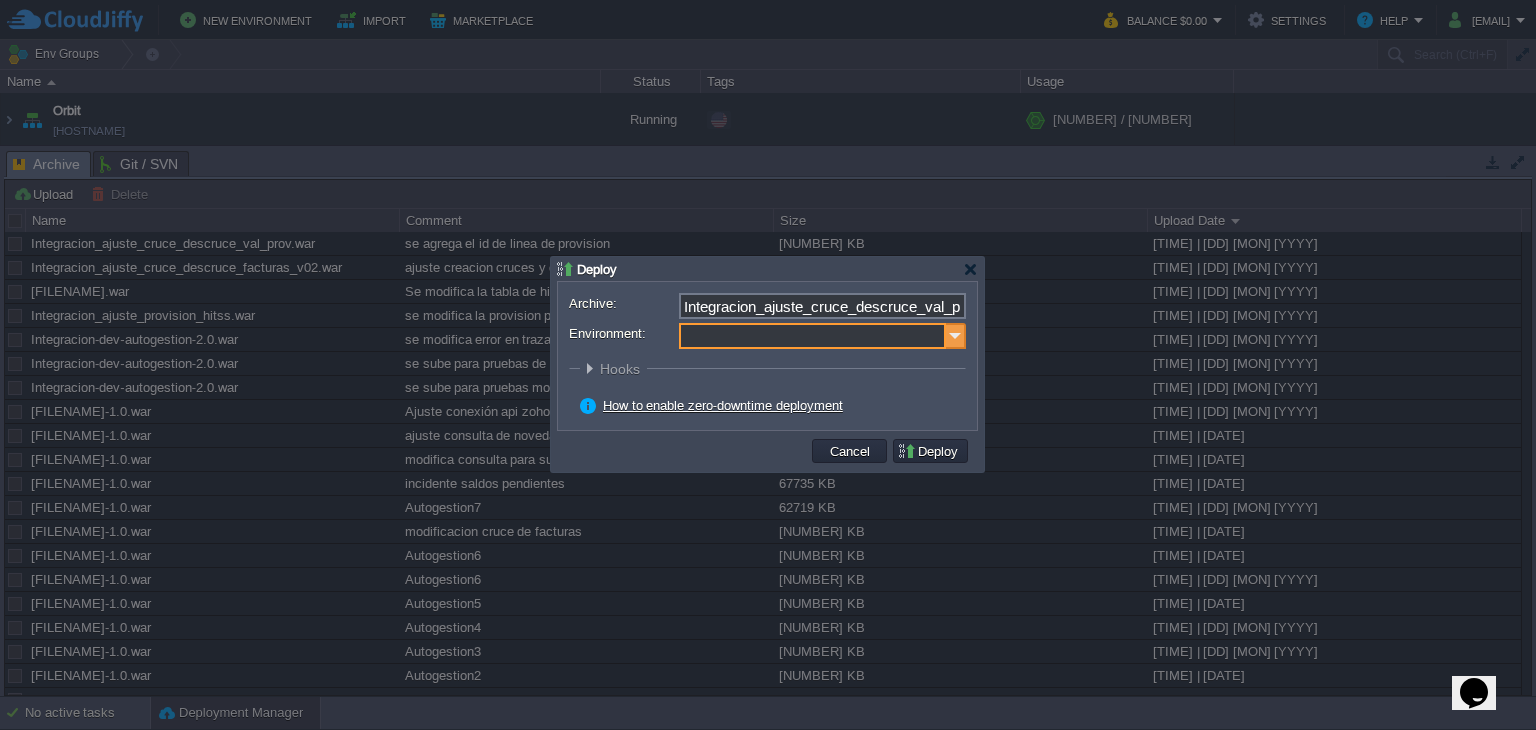 click at bounding box center [956, 336] 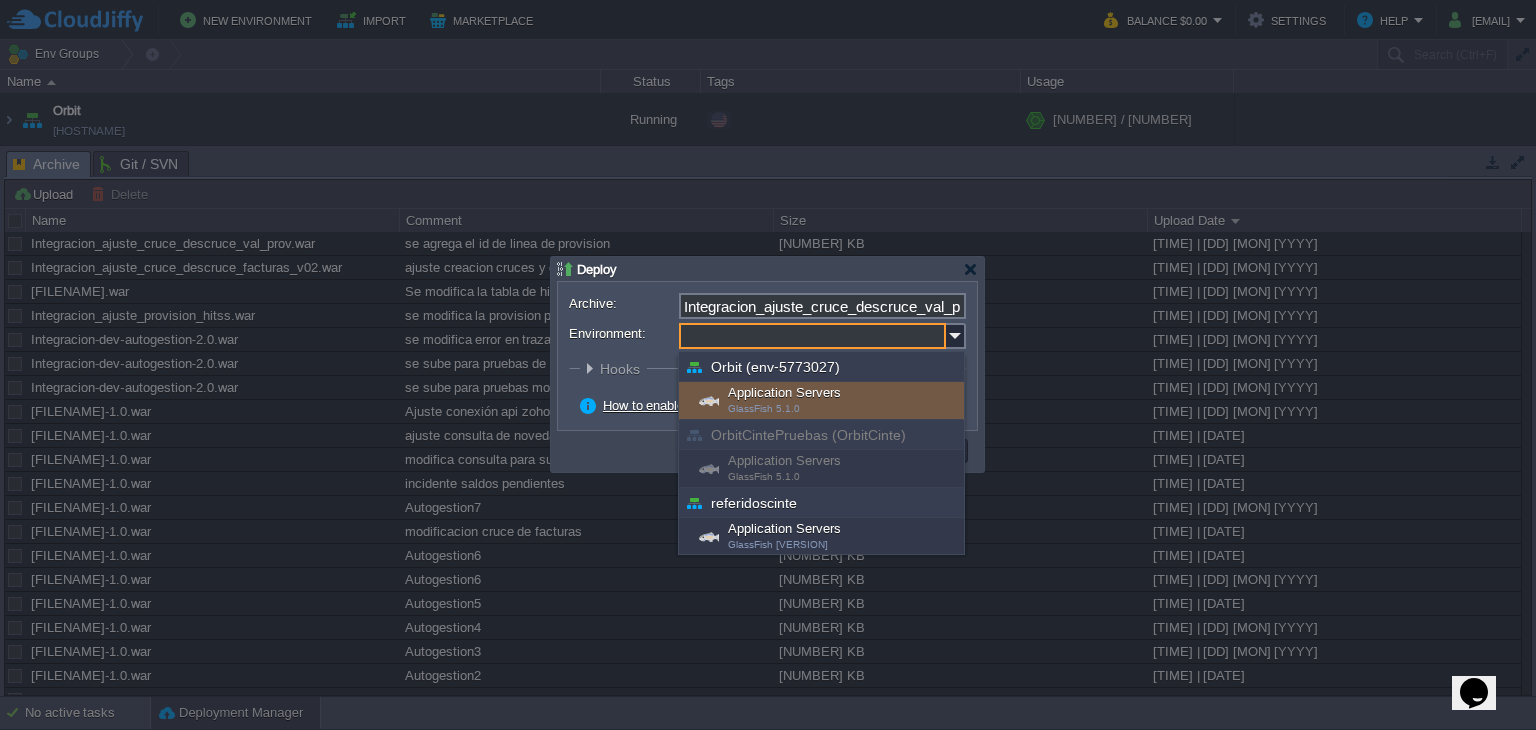 click at bounding box center (768, 365) 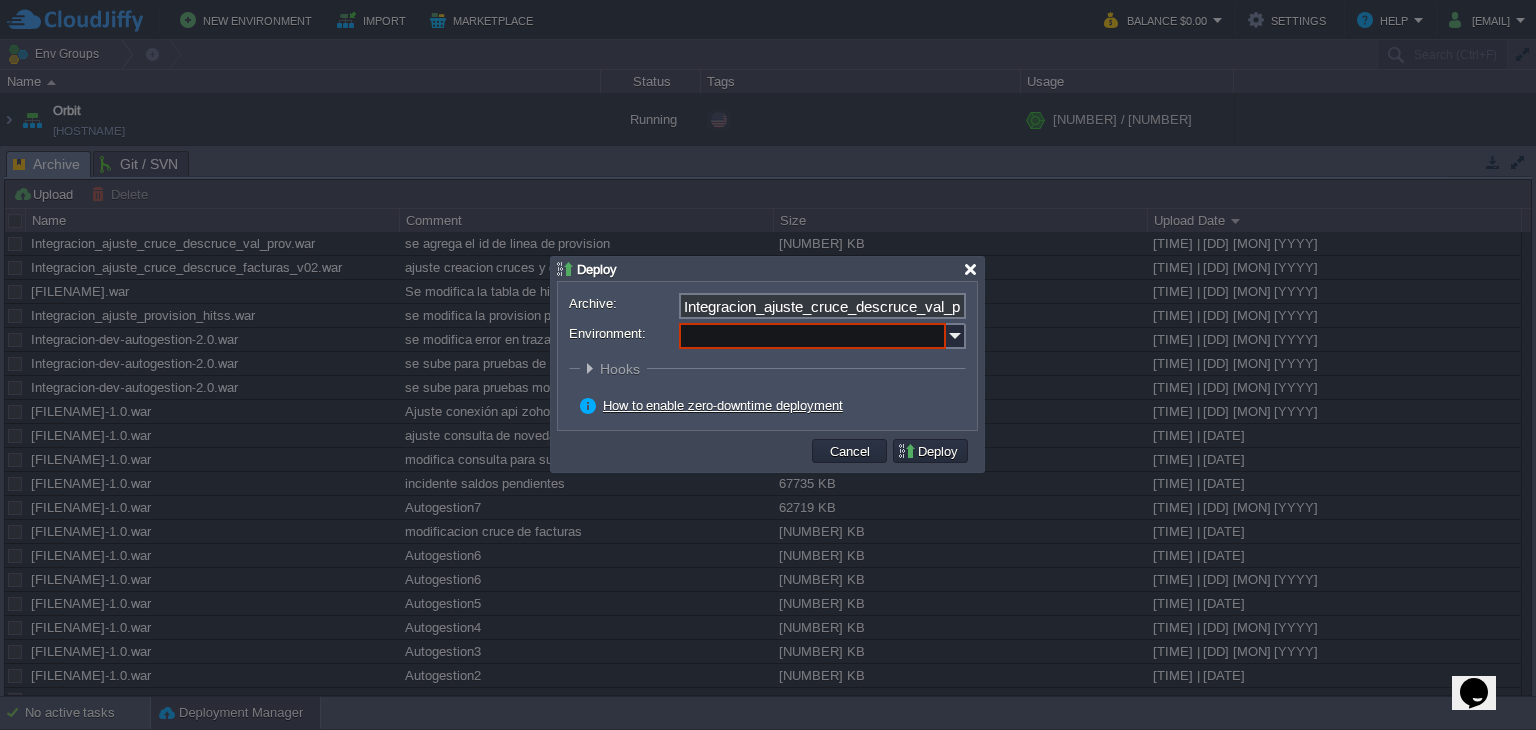 click at bounding box center [970, 269] 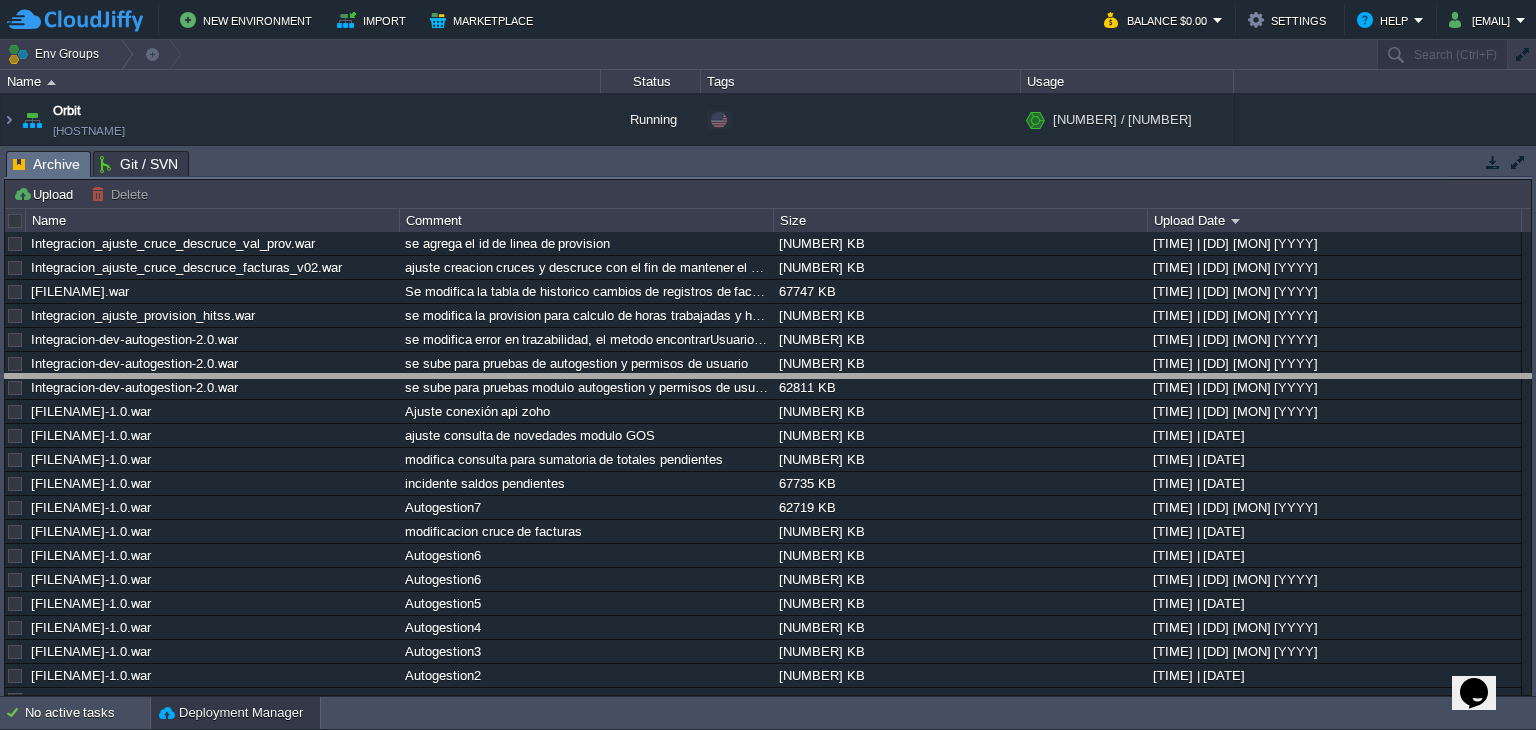 drag, startPoint x: 603, startPoint y: 173, endPoint x: 620, endPoint y: 396, distance: 223.64705 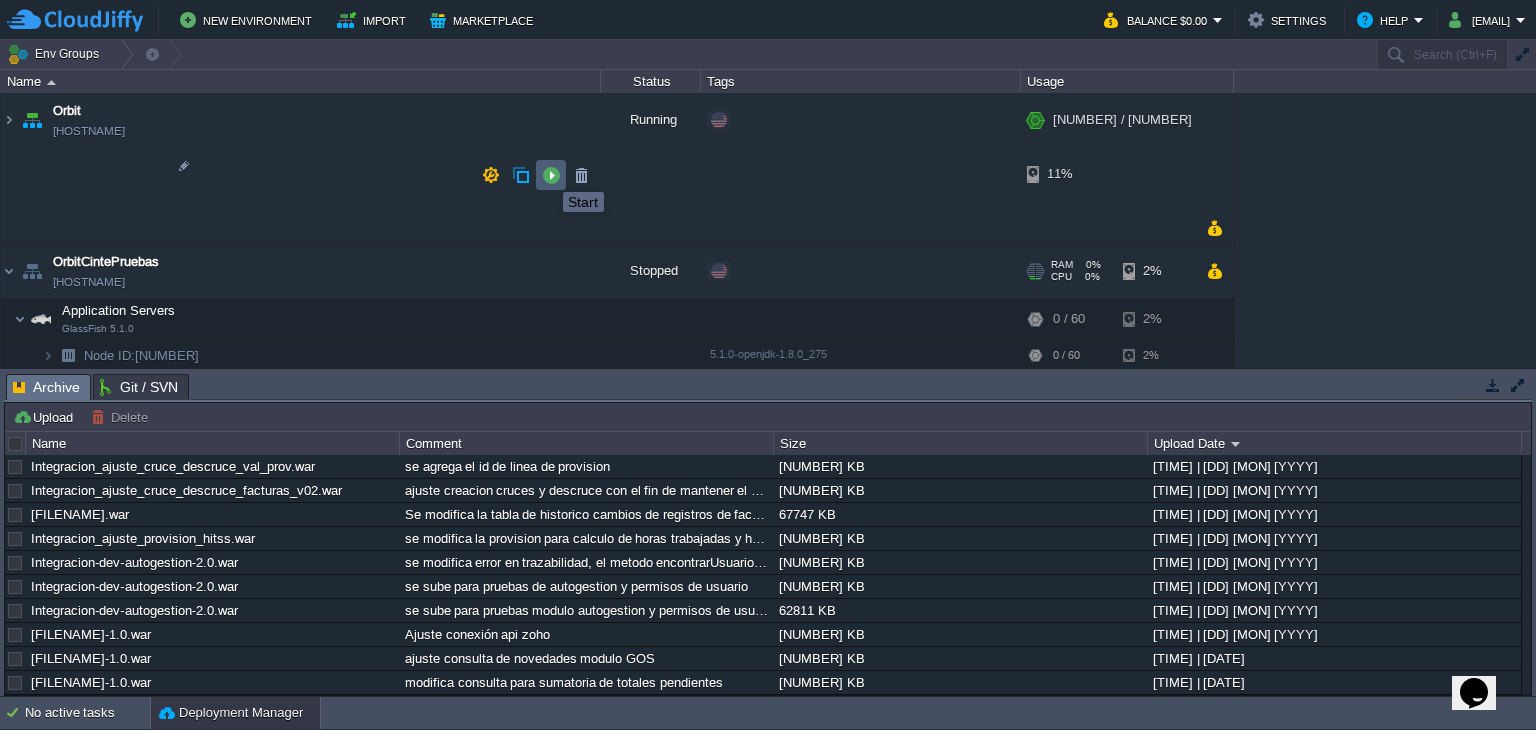 click at bounding box center (551, 175) 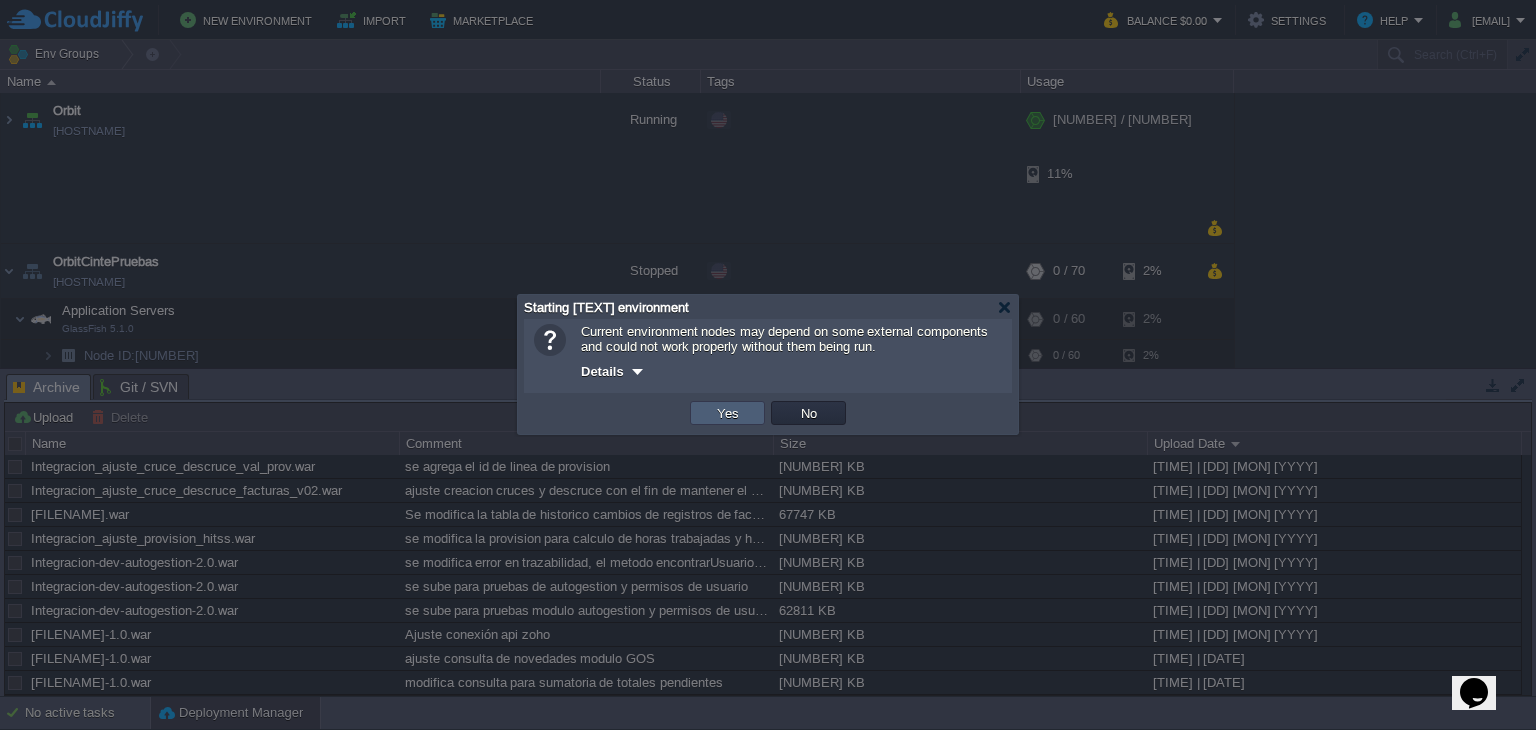 click on "Yes" at bounding box center (727, 413) 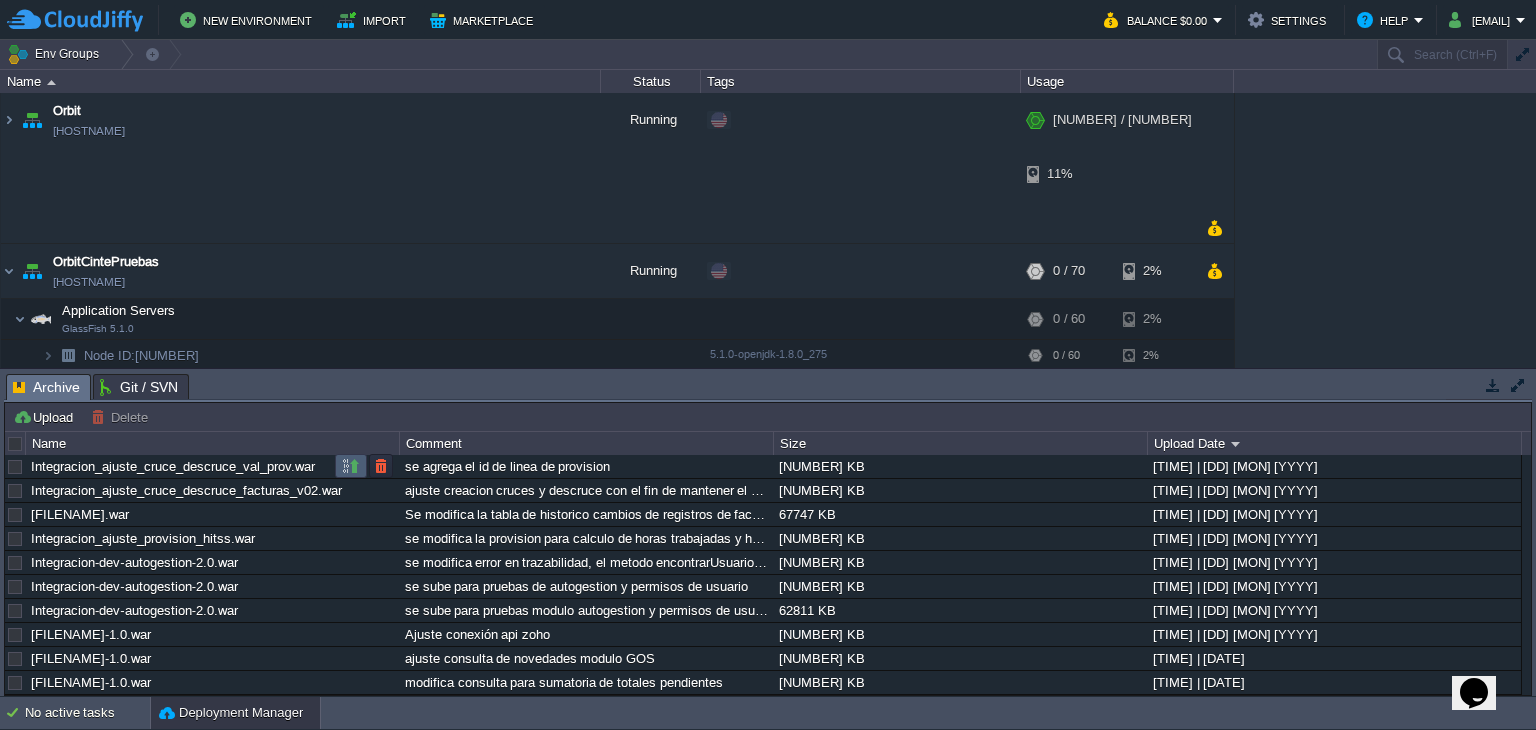 click at bounding box center [351, 466] 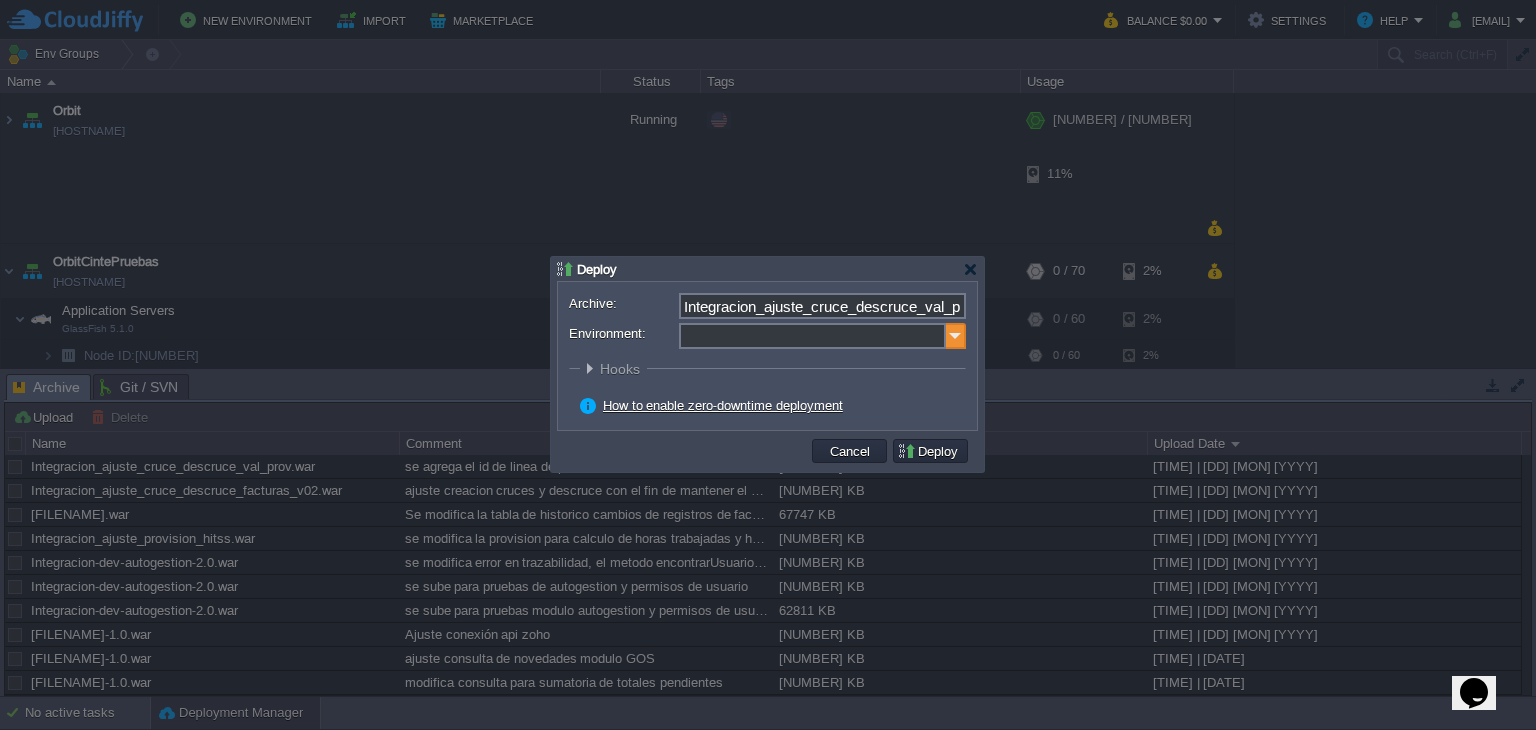 click at bounding box center [956, 336] 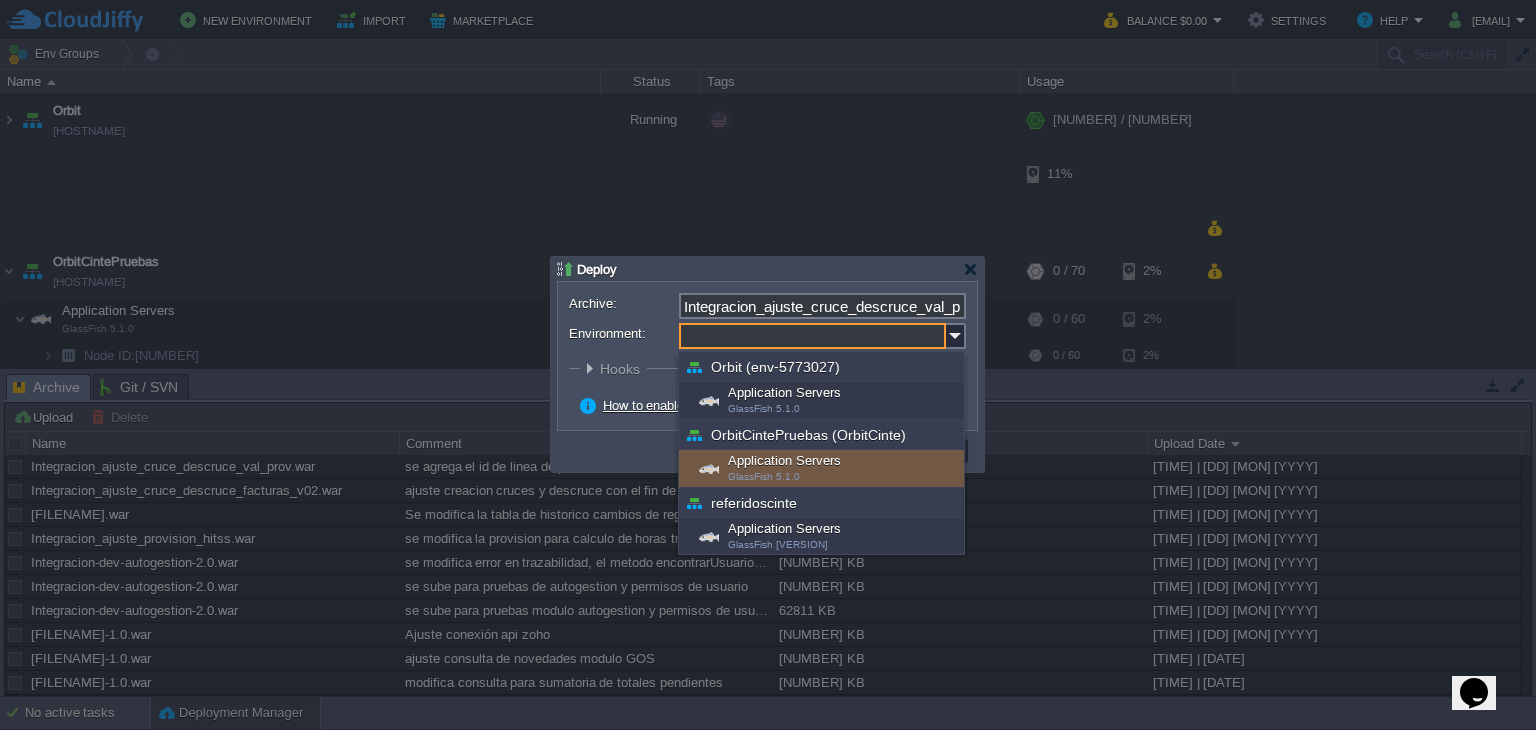 click on "GlassFish 5.1.0" at bounding box center (764, 476) 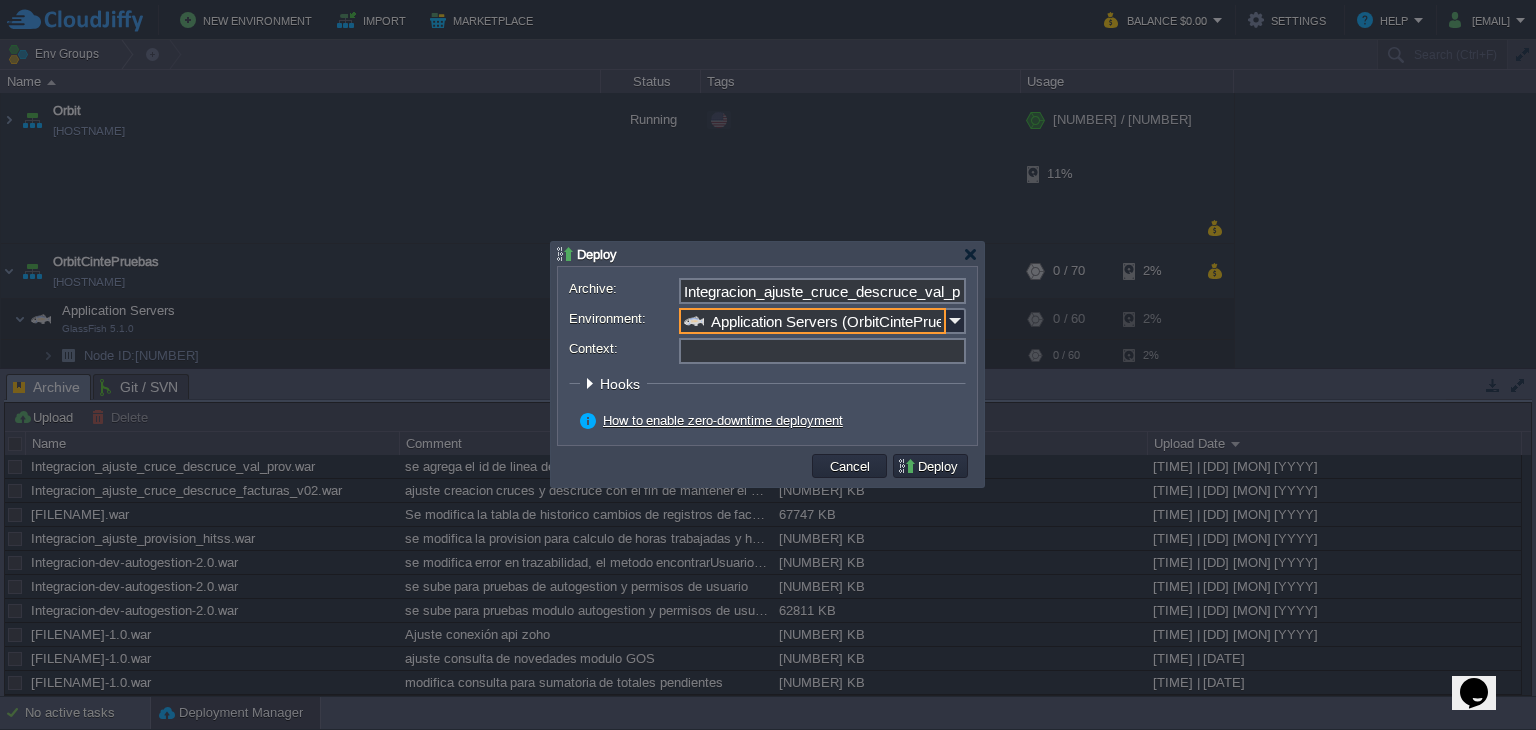 click on "Context:" at bounding box center (822, 351) 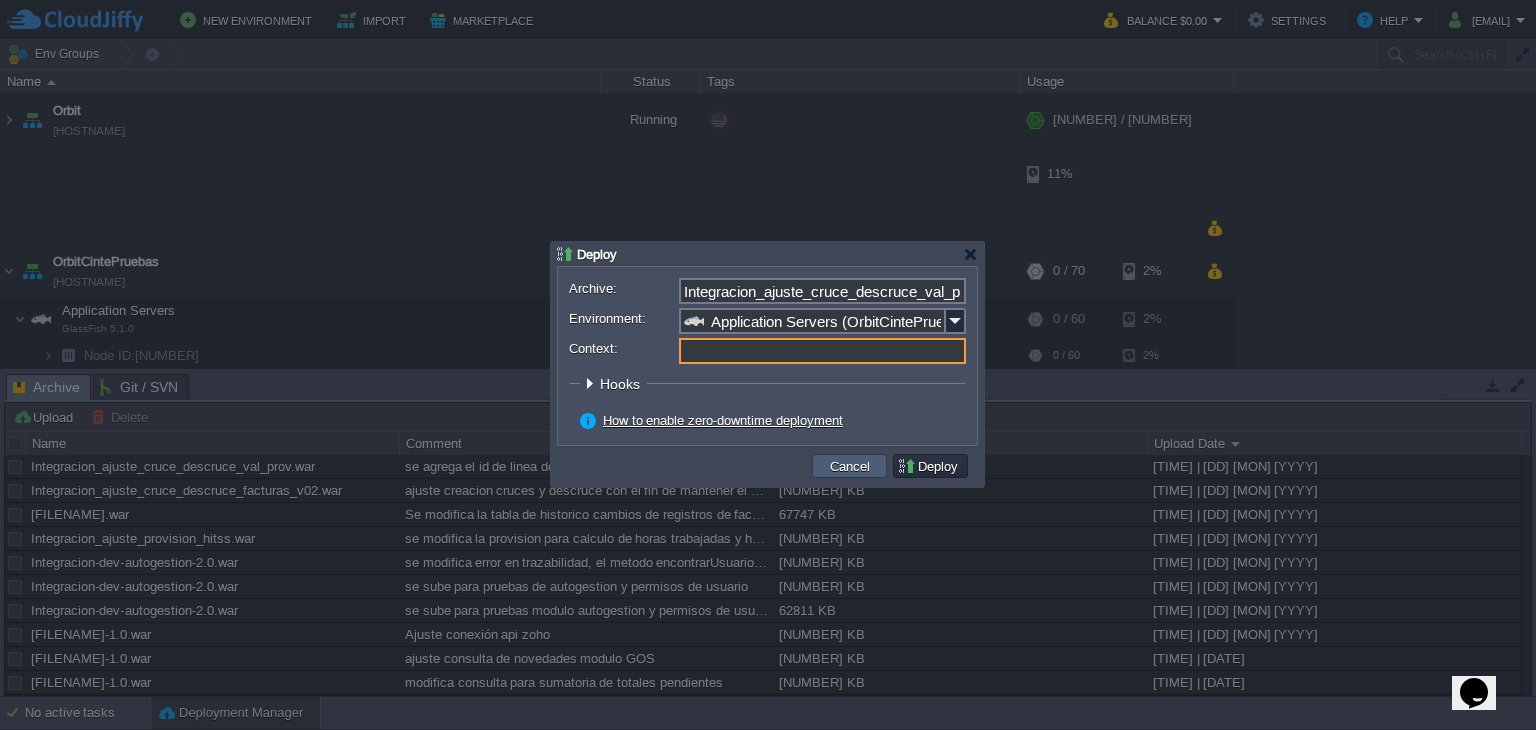 type on "ROOT" 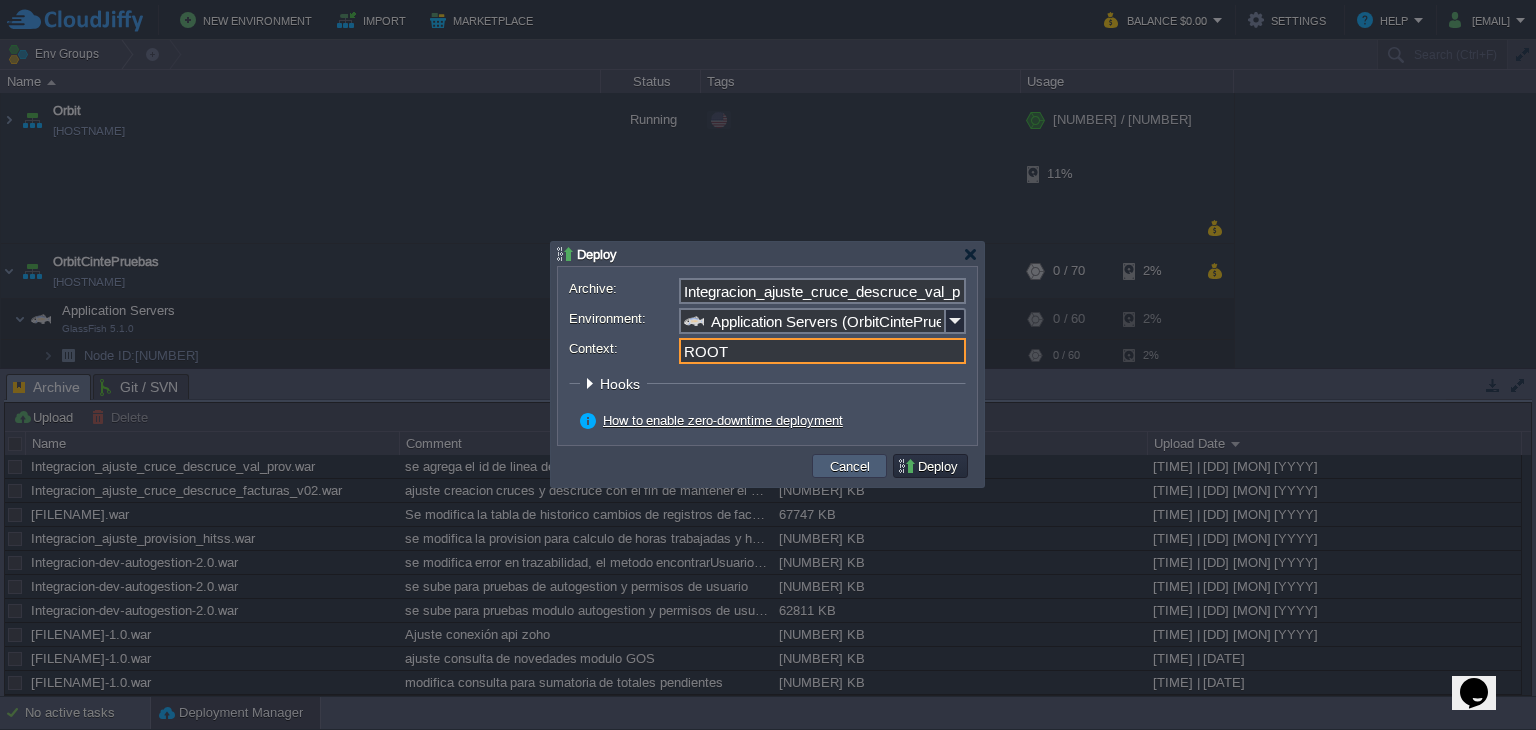 click on "Cancel" at bounding box center (850, 466) 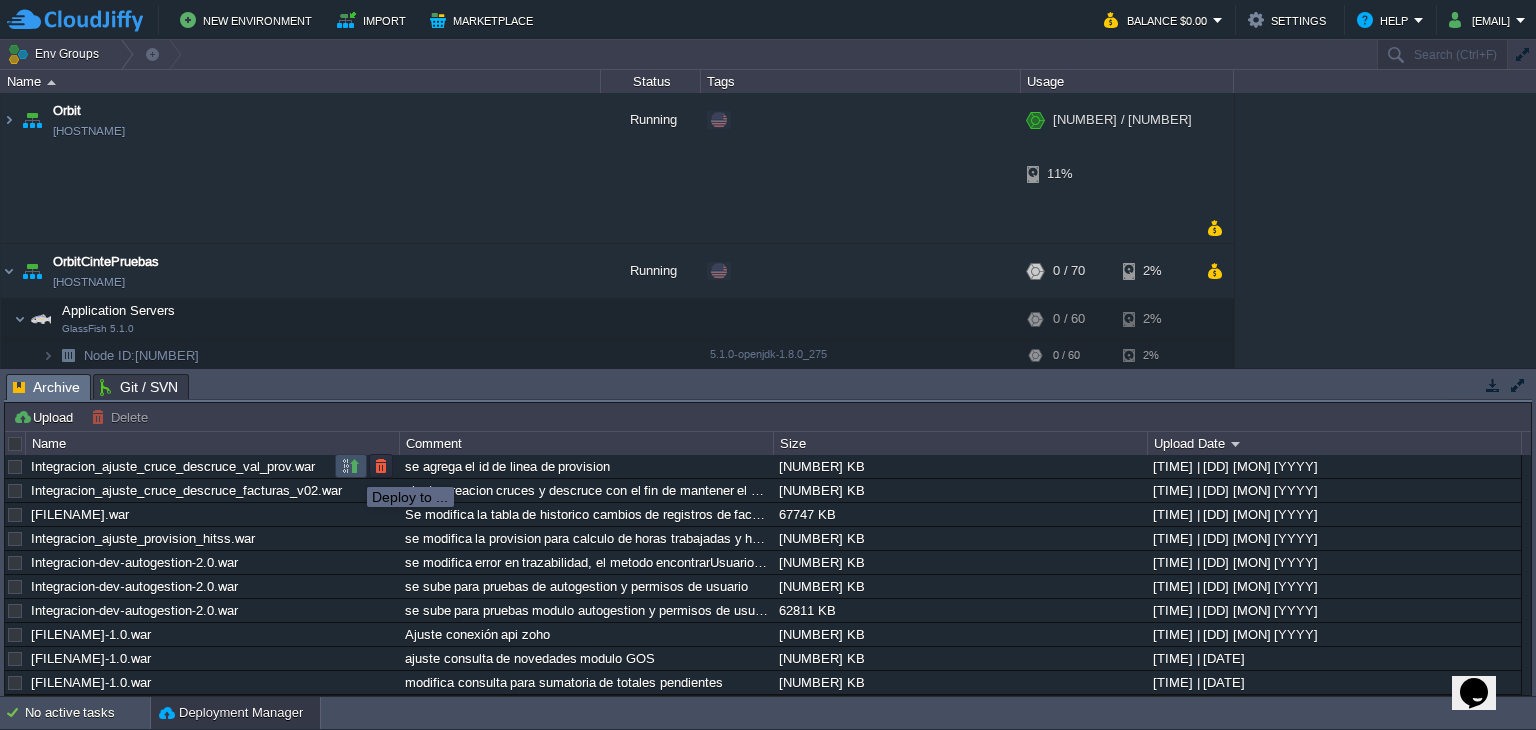 click at bounding box center [351, 466] 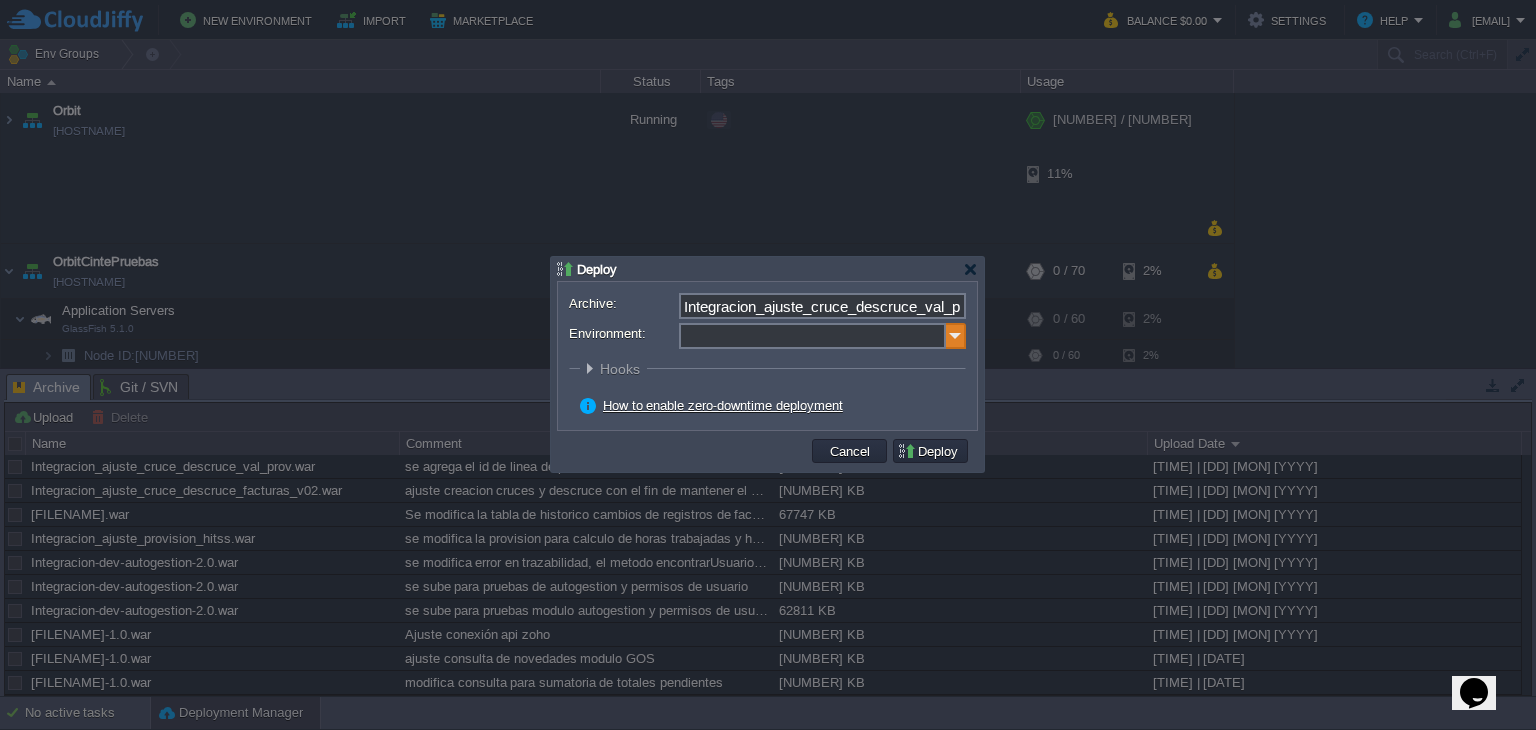 click at bounding box center [956, 336] 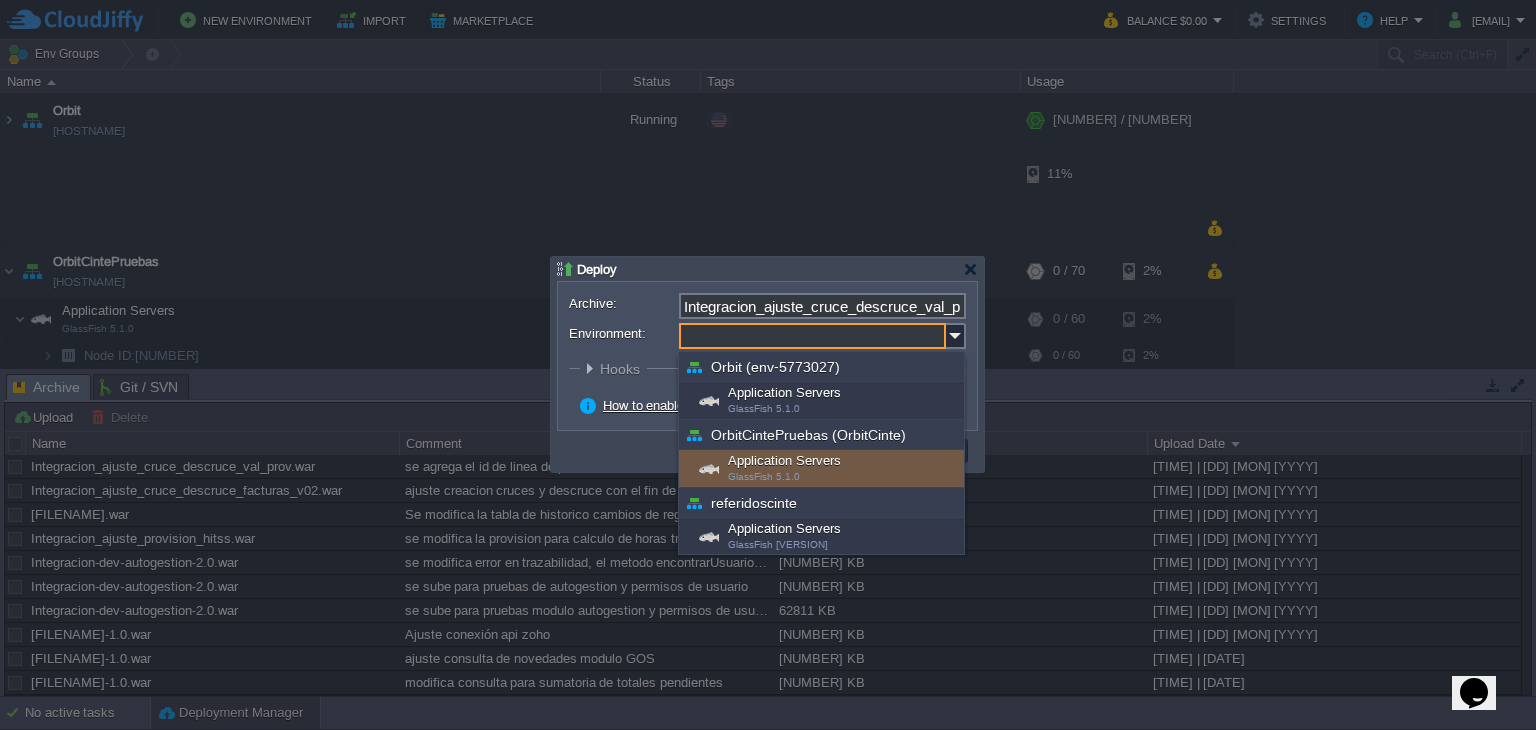 click on "Application Servers GlassFish 5.1.0" at bounding box center [821, 469] 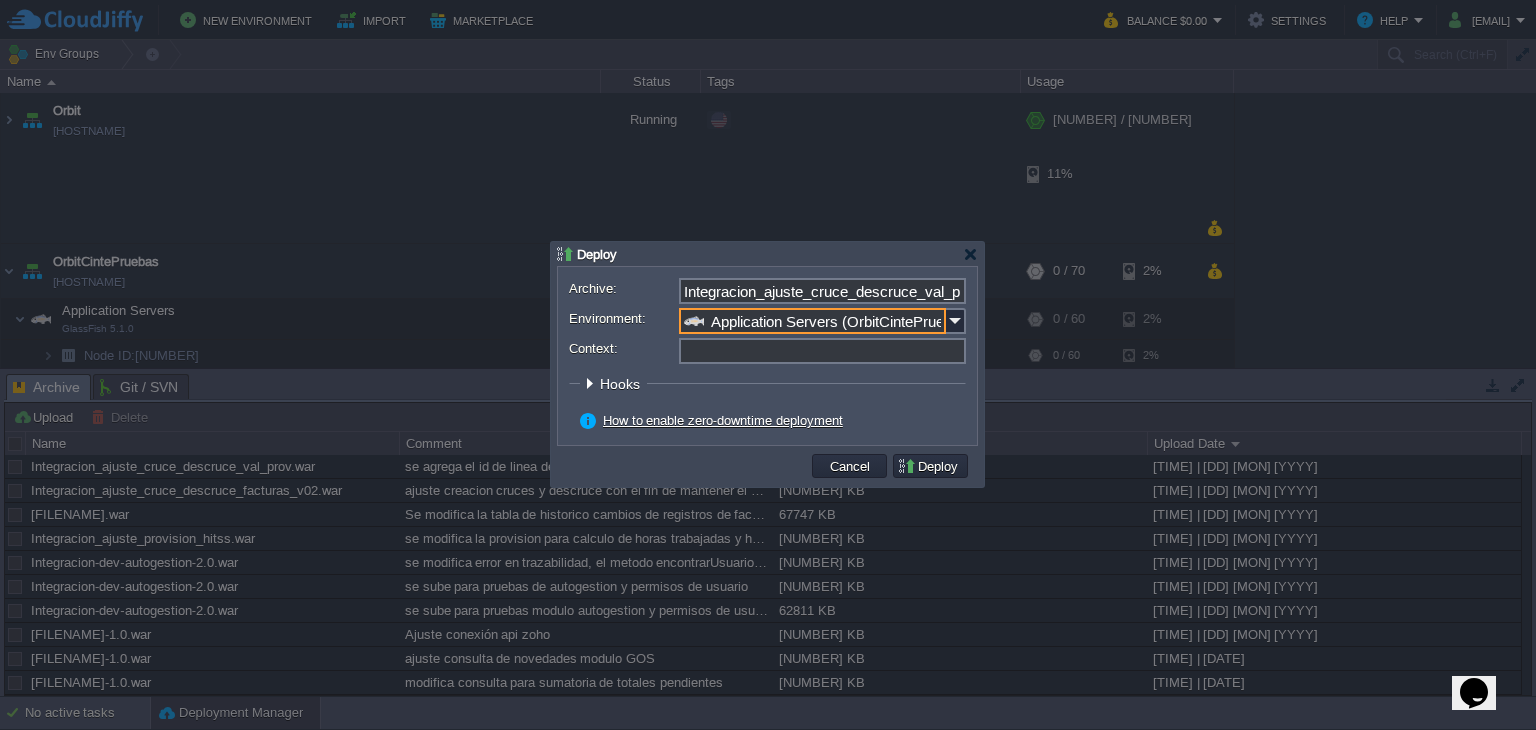 click on "Context:" at bounding box center (822, 351) 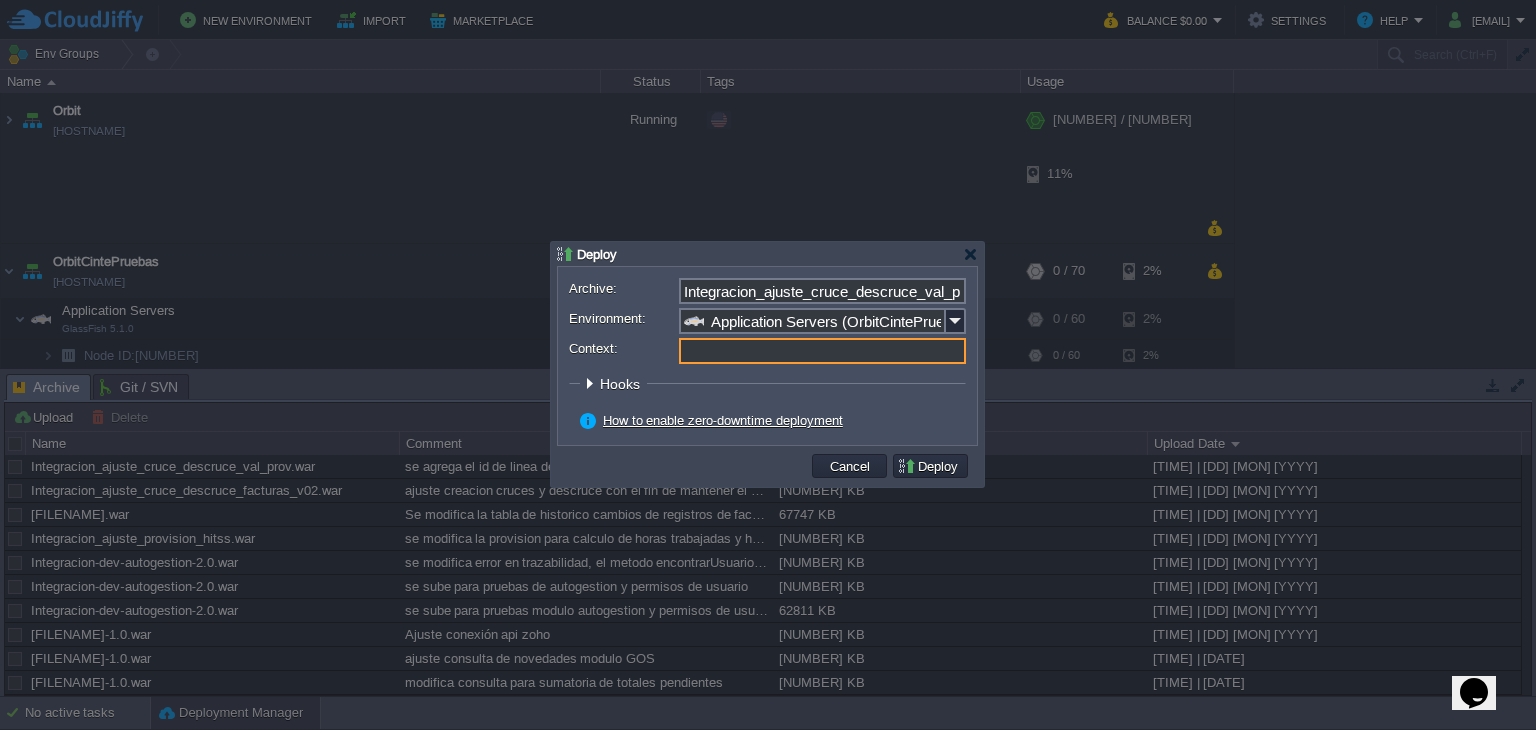type on "ROOT" 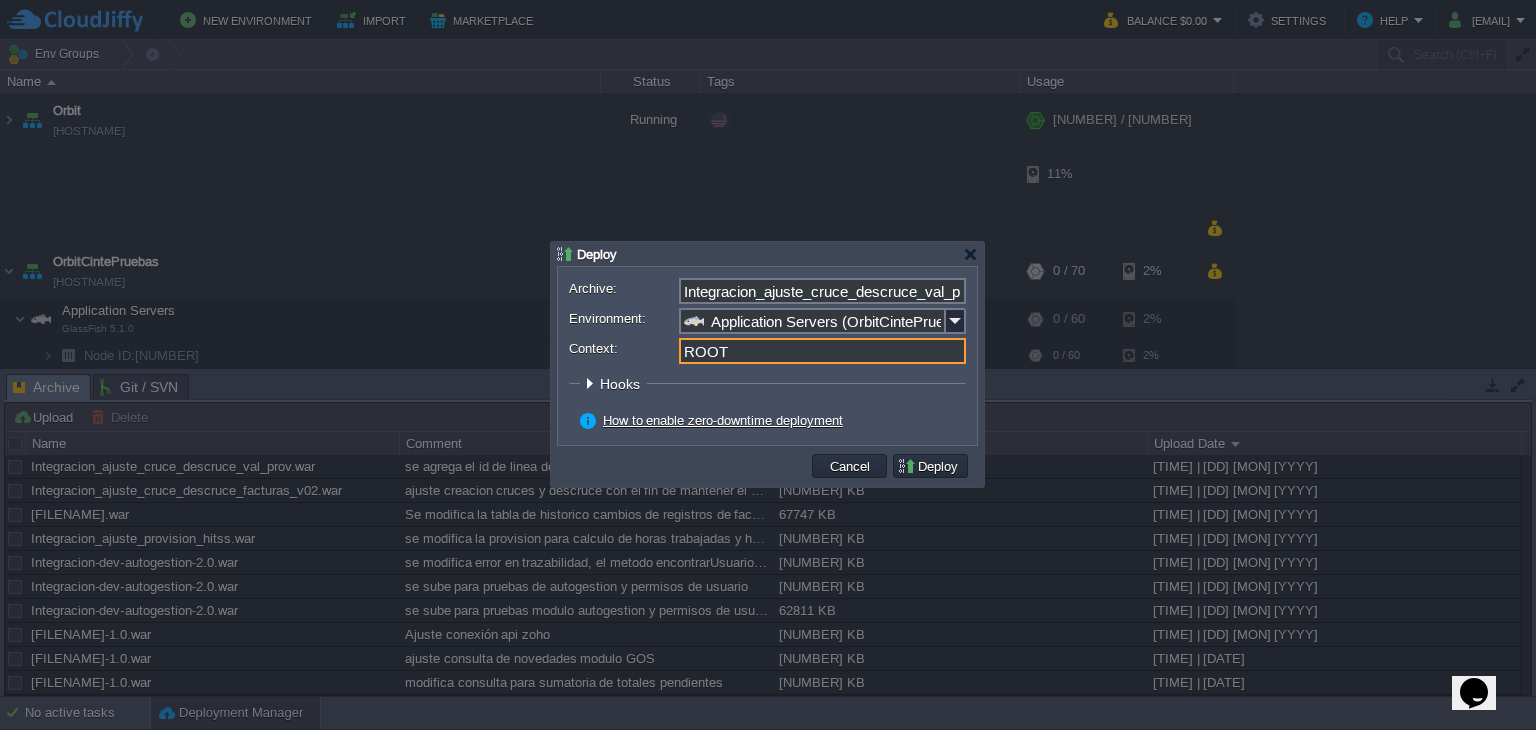 click on "How to enable zero-downtime deployment" at bounding box center (723, 420) 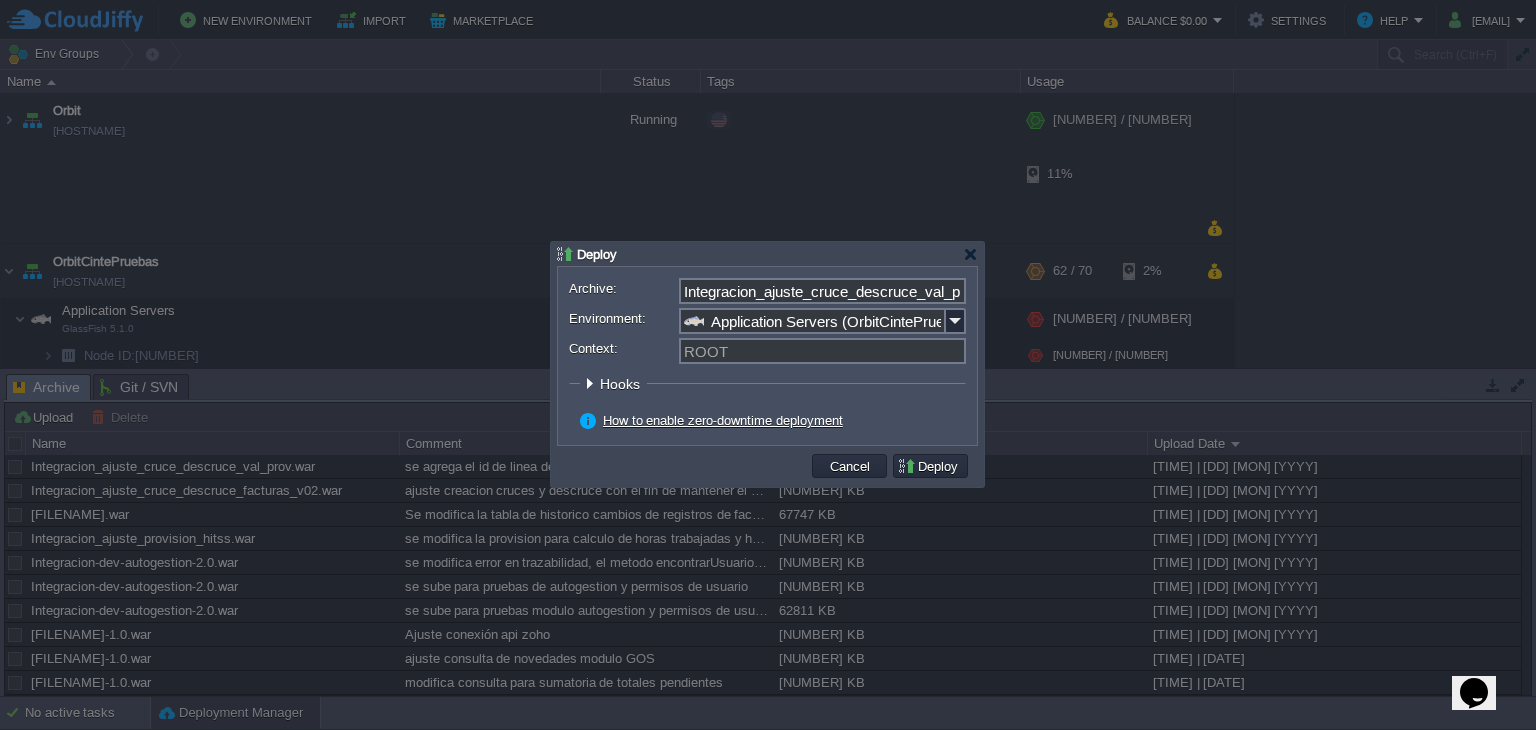 click at bounding box center [589, 383] 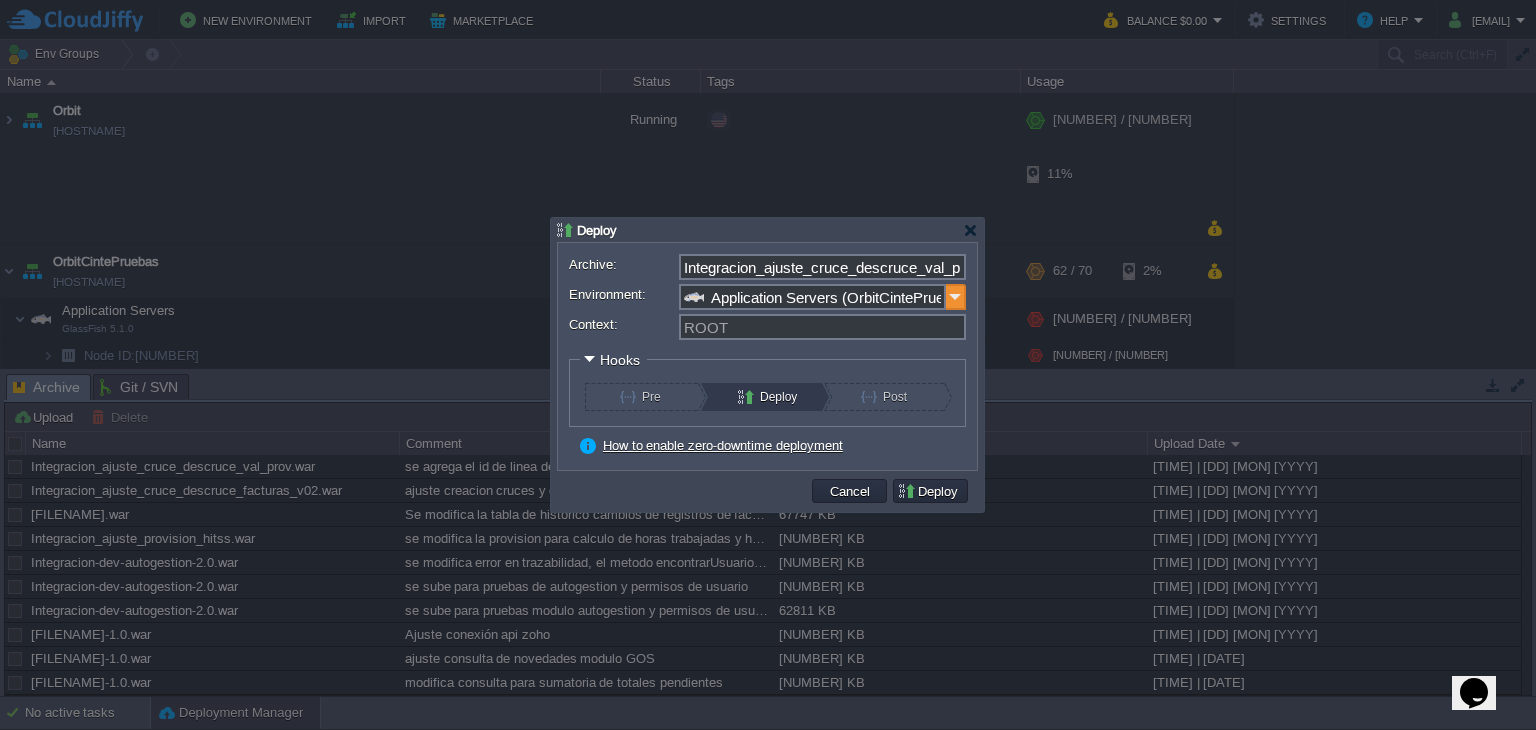 click at bounding box center [956, 297] 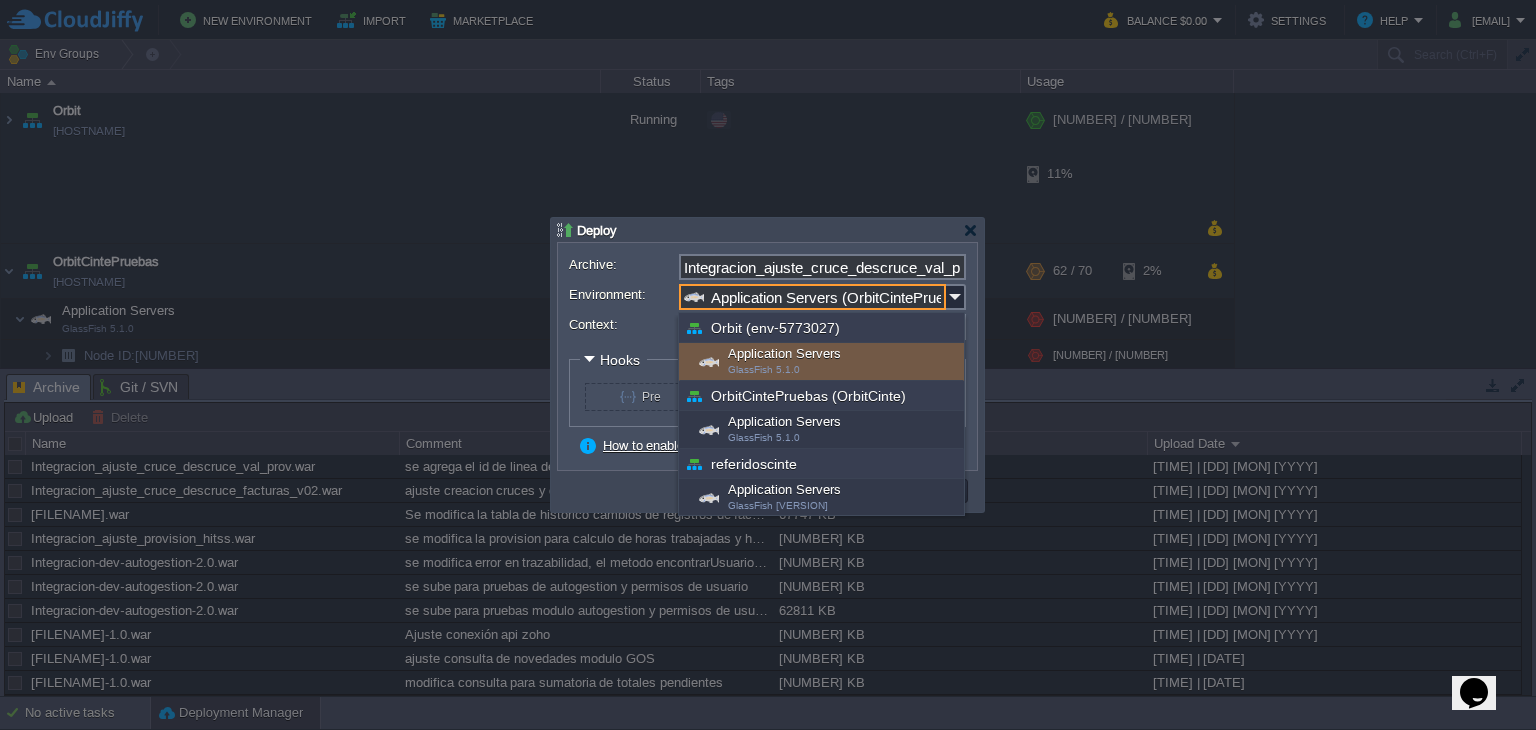 click on "OrbitCintePruebas (OrbitCinte)" at bounding box center [821, 396] 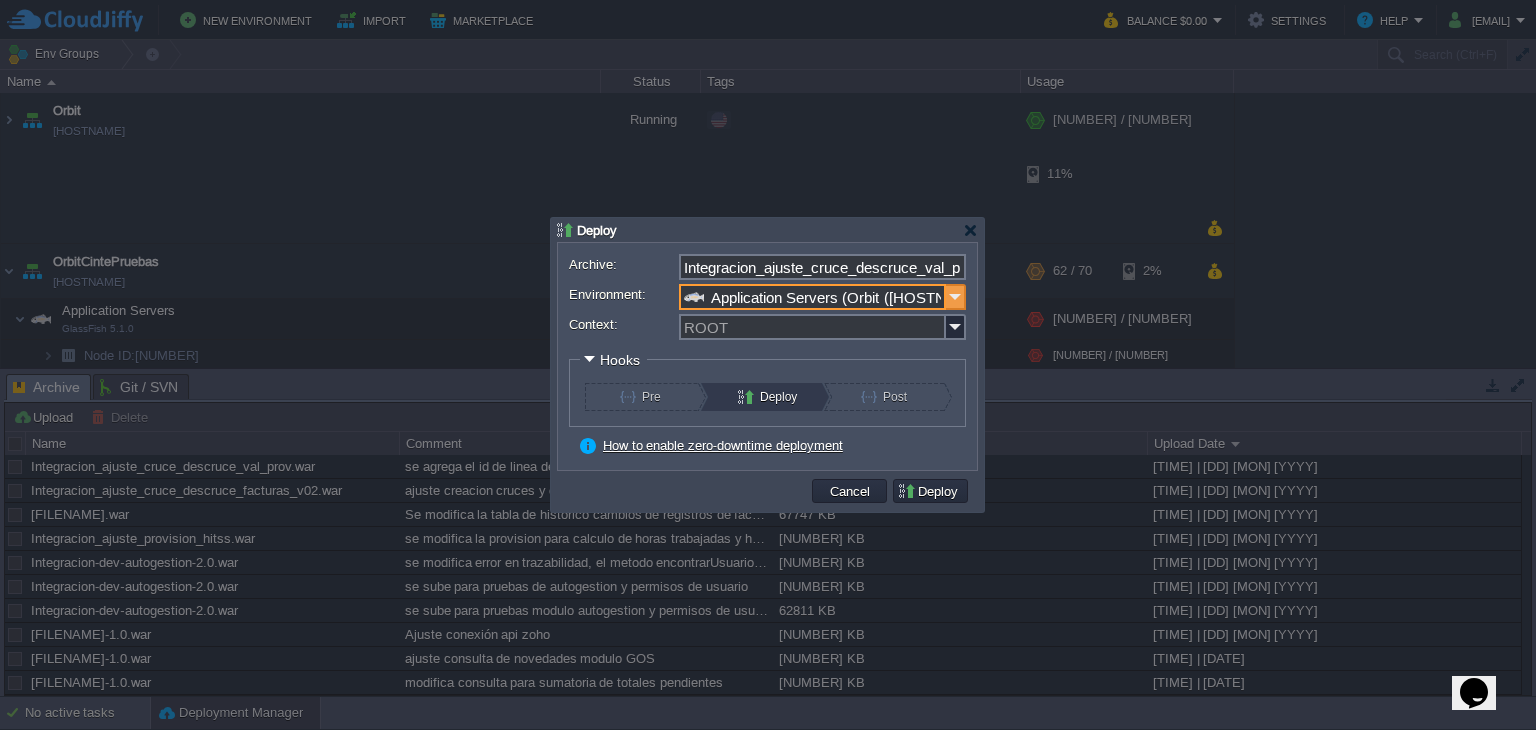 click at bounding box center (956, 297) 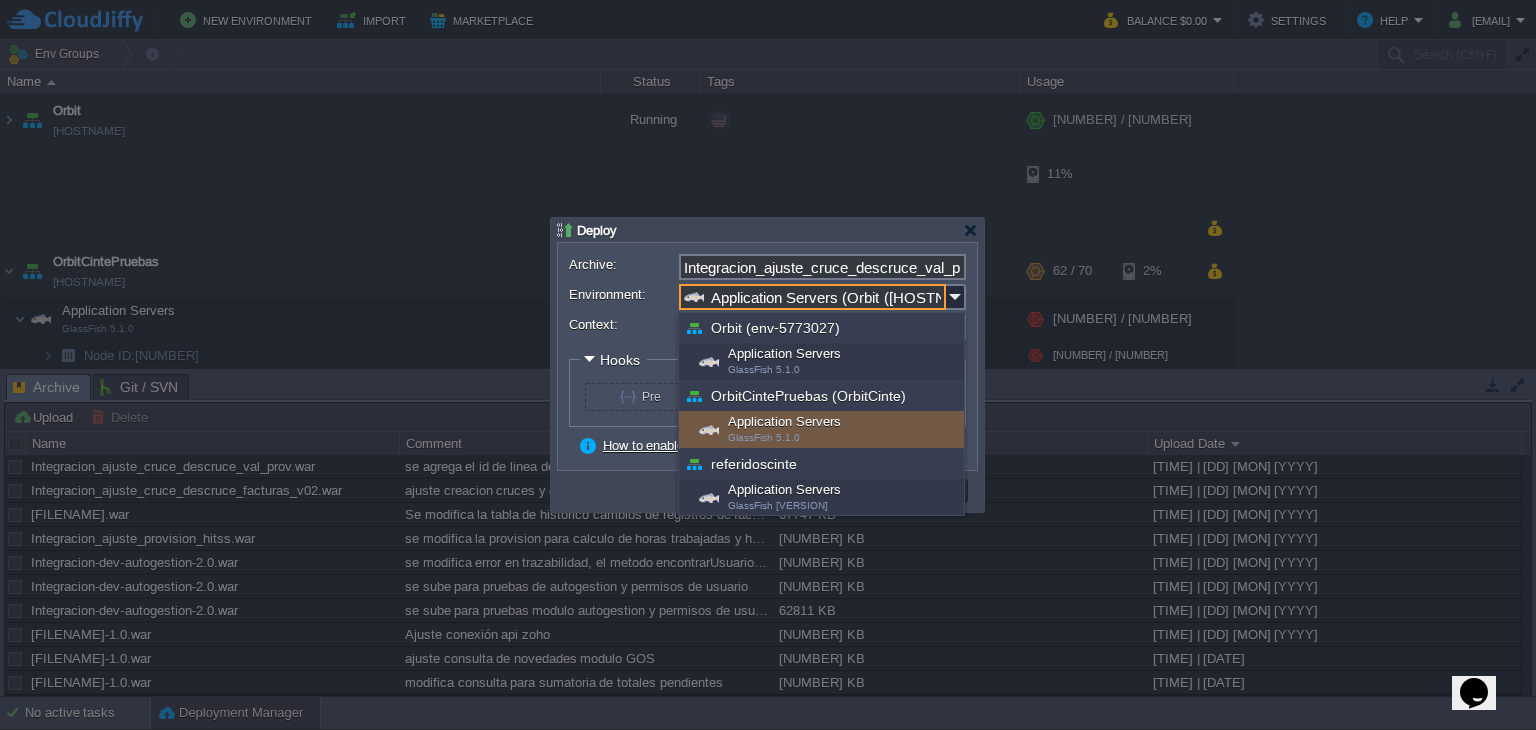 click on "Application Servers GlassFish 5.1.0" at bounding box center (821, 430) 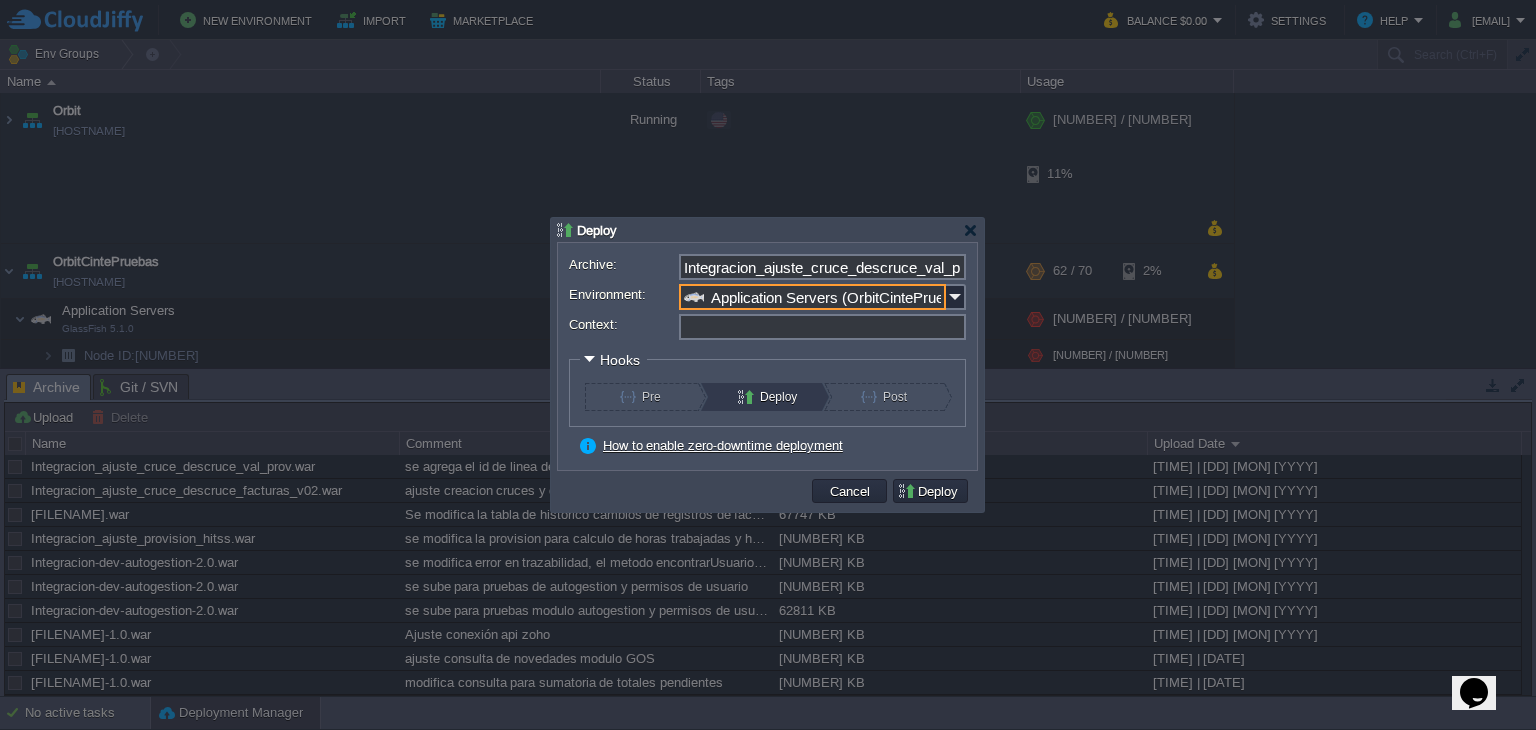 click on "Context:" at bounding box center [822, 327] 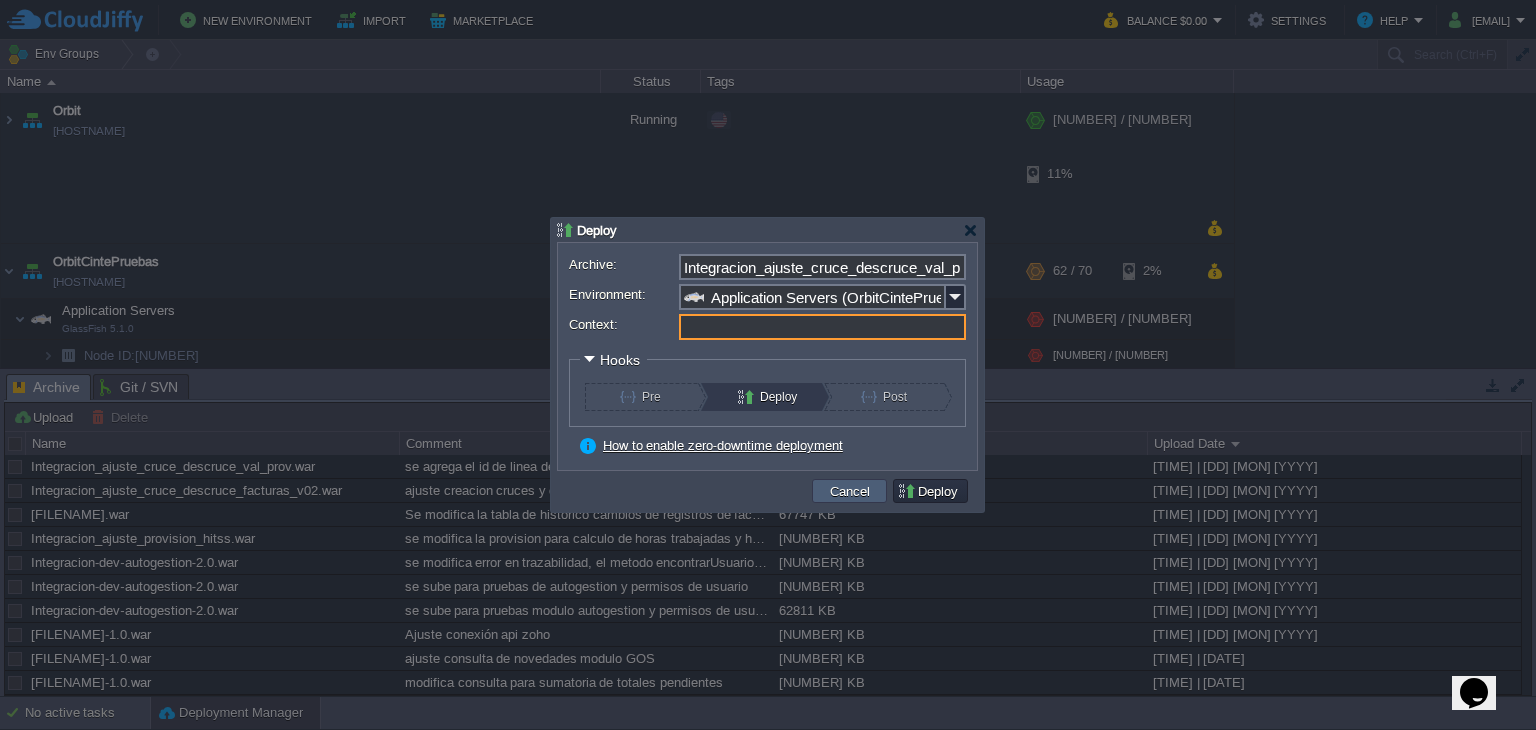 type on "ROOT" 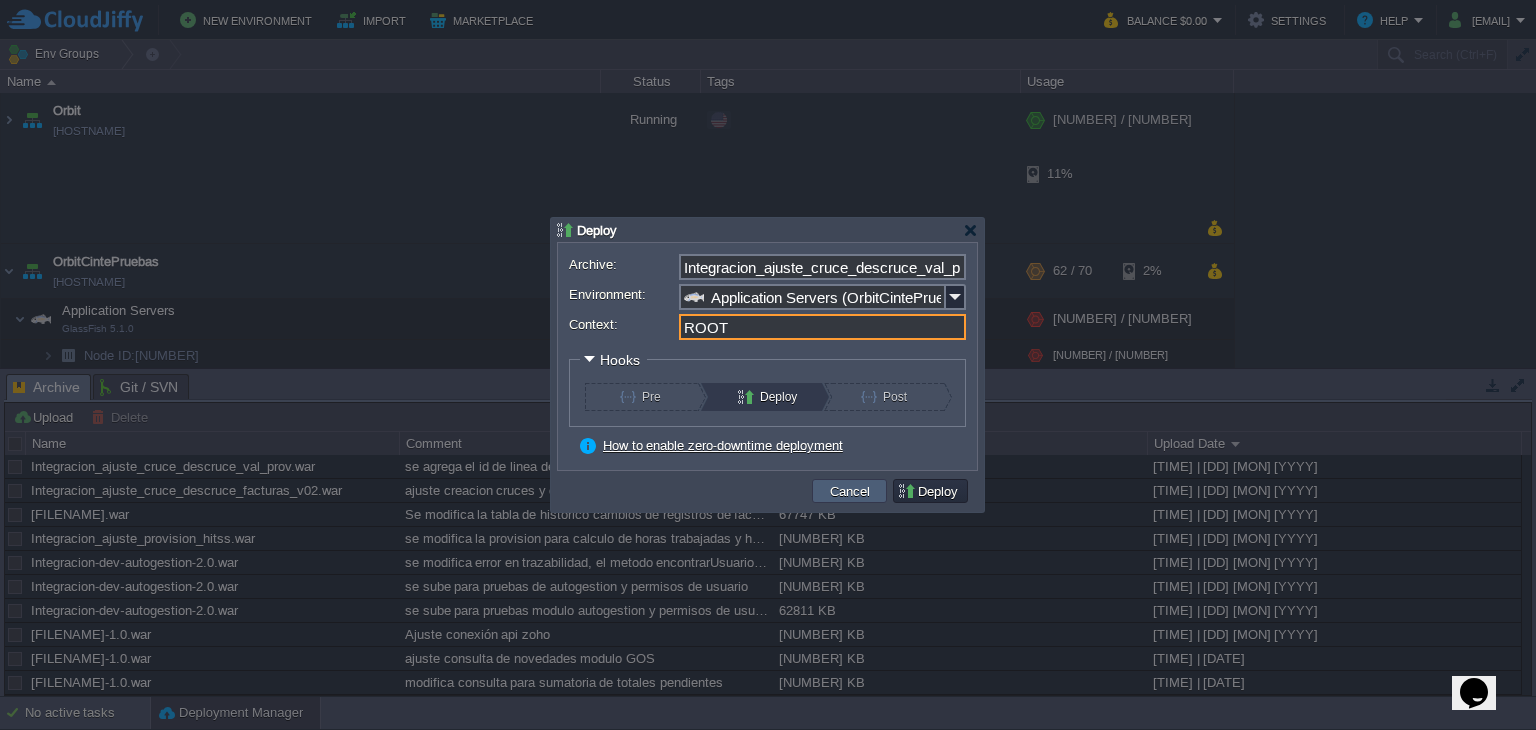 click on "Cancel" at bounding box center [850, 491] 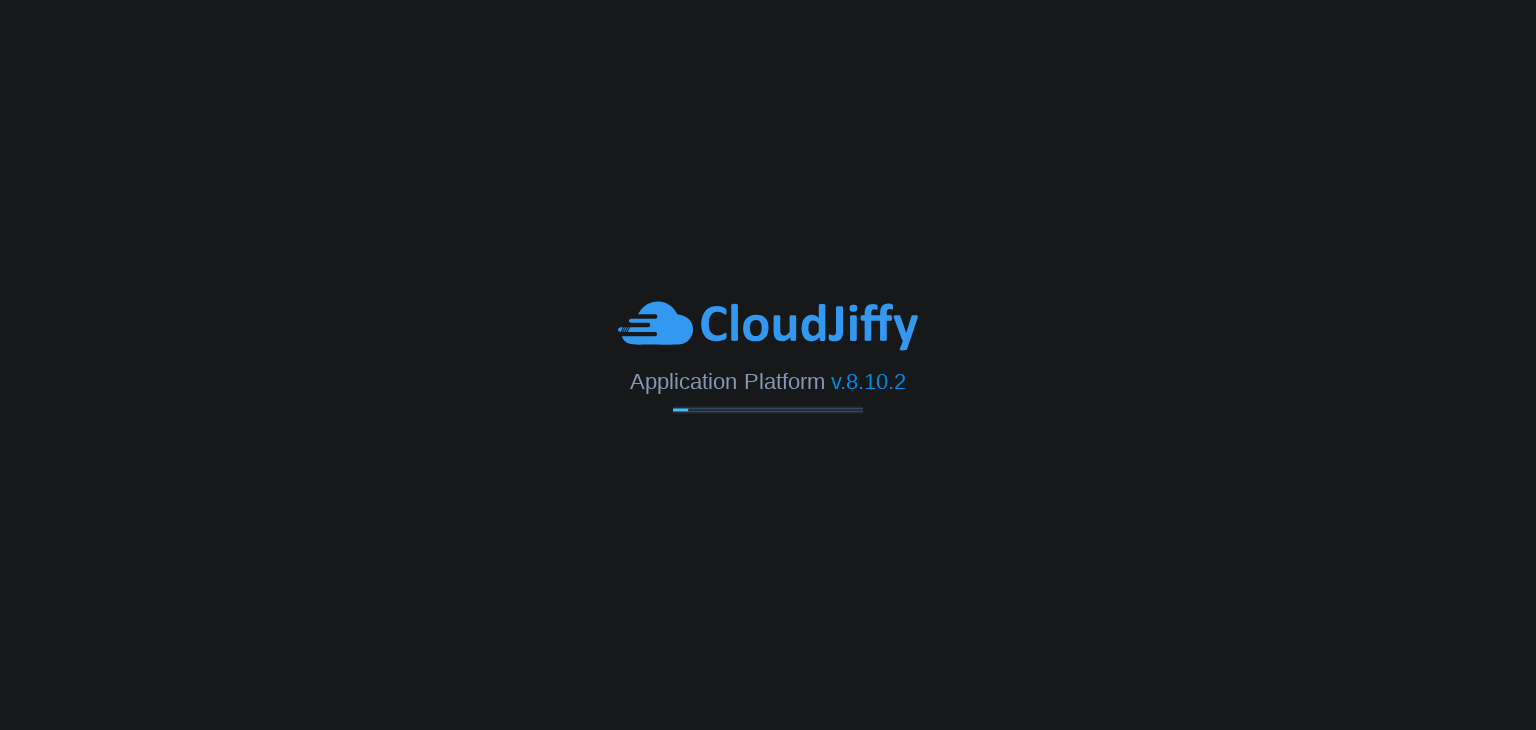 scroll, scrollTop: 0, scrollLeft: 0, axis: both 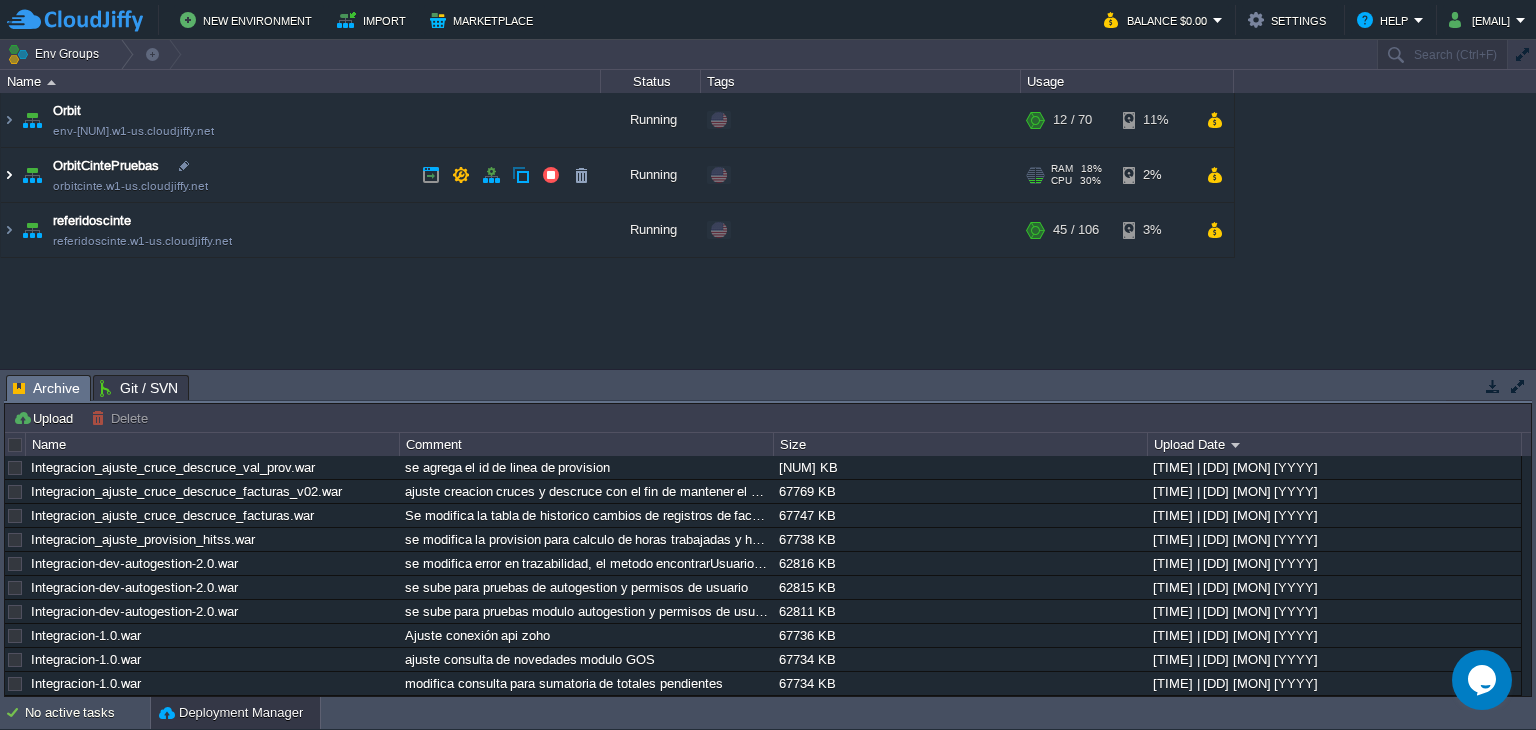 click at bounding box center (9, 175) 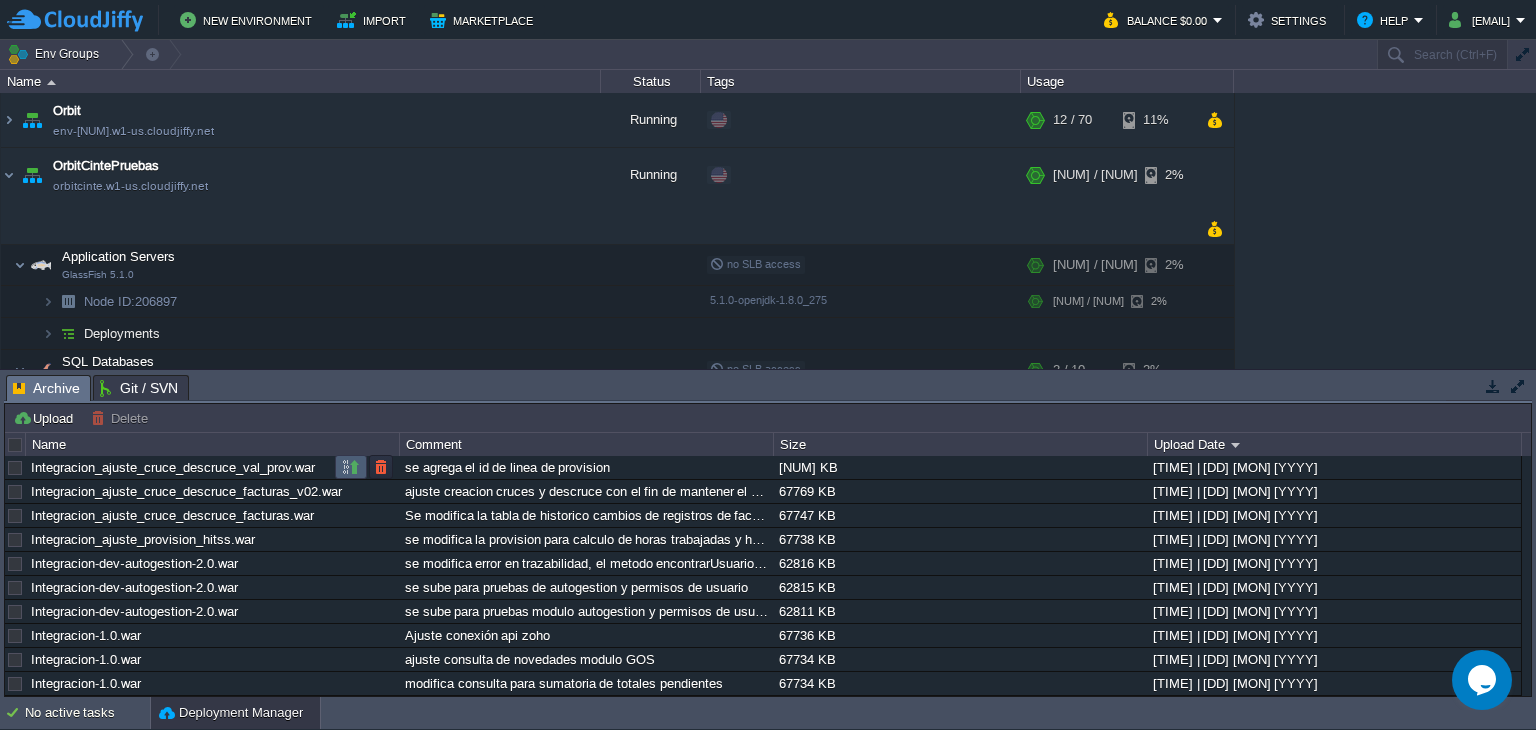 click at bounding box center (351, 467) 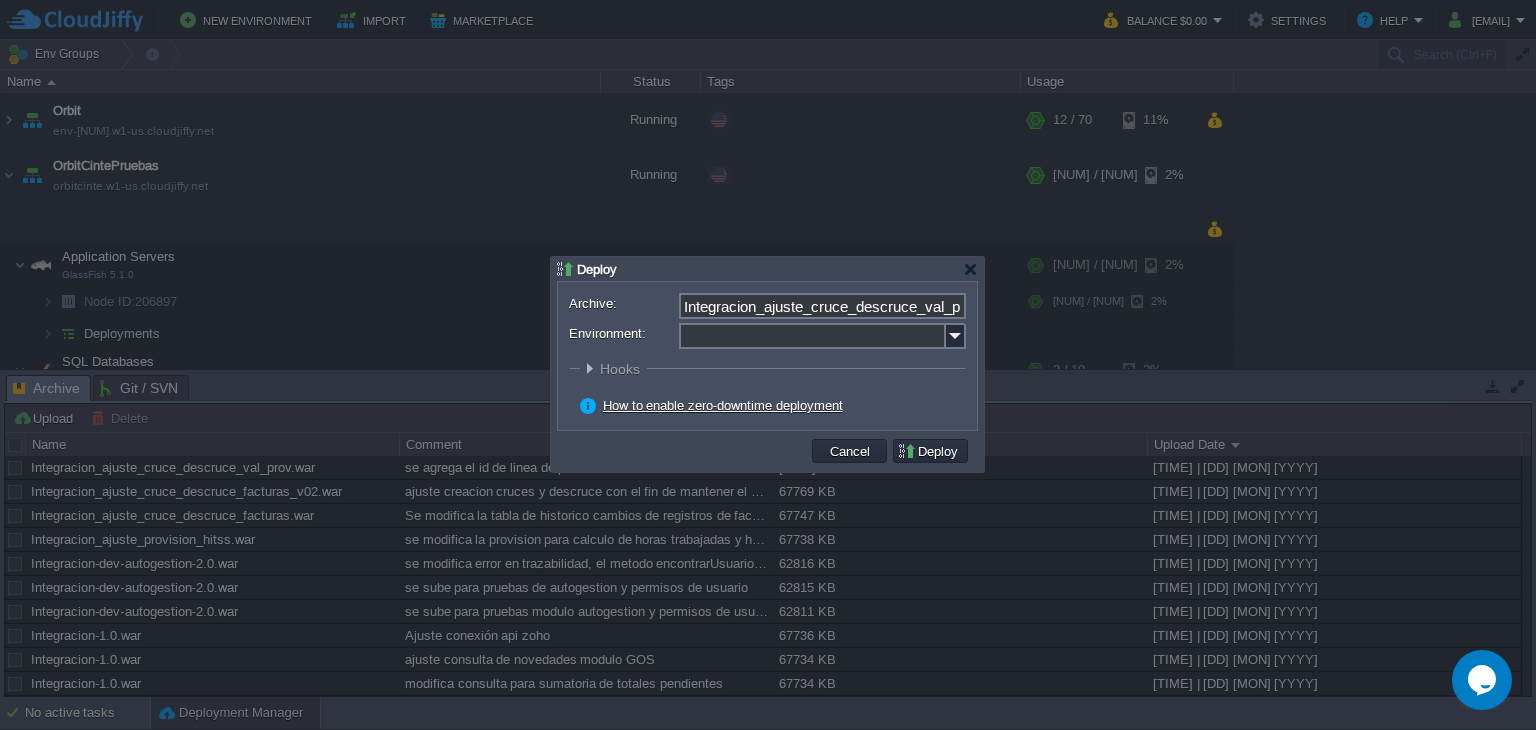 click at bounding box center (956, 336) 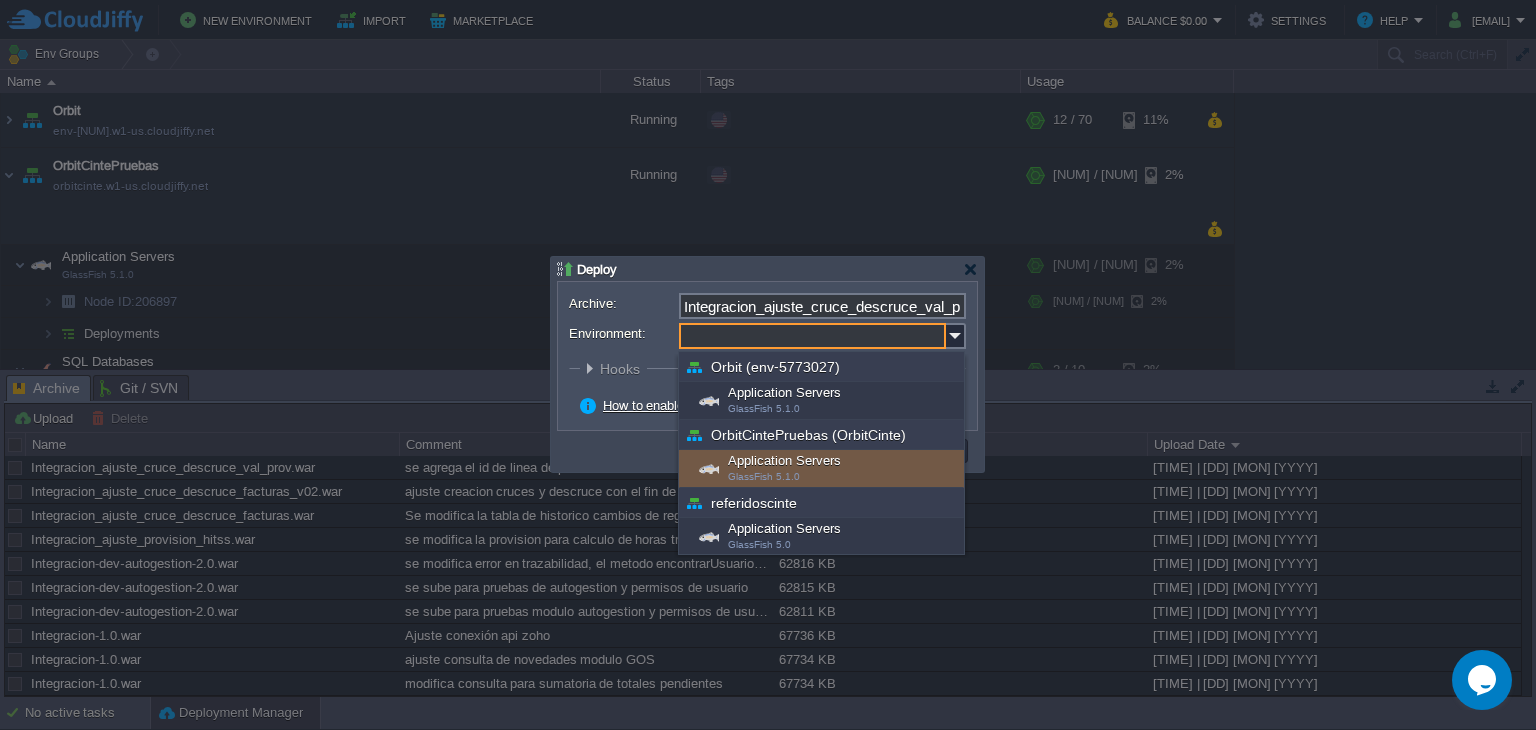 click on "Application Servers GlassFish 5.1.0" at bounding box center [821, 469] 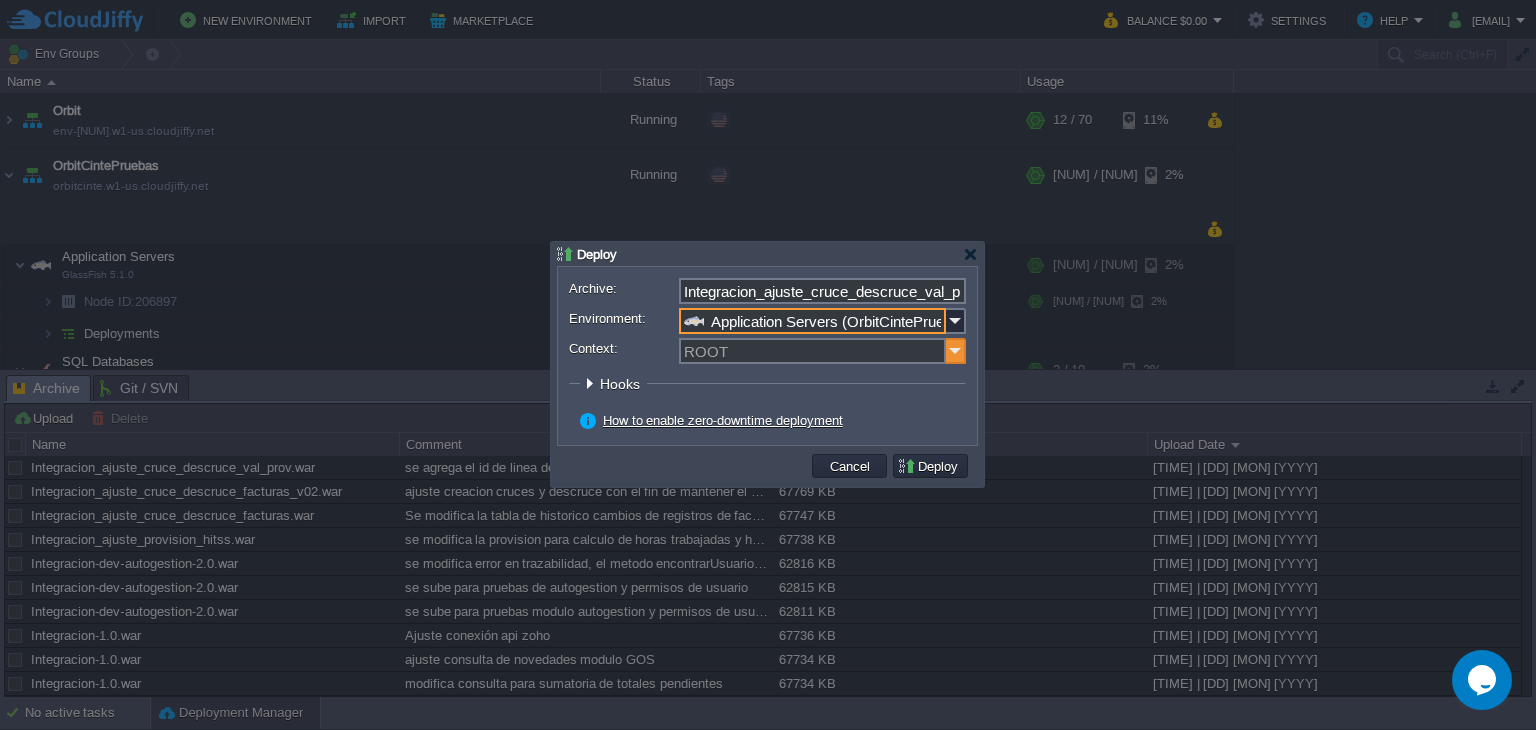 click at bounding box center [956, 351] 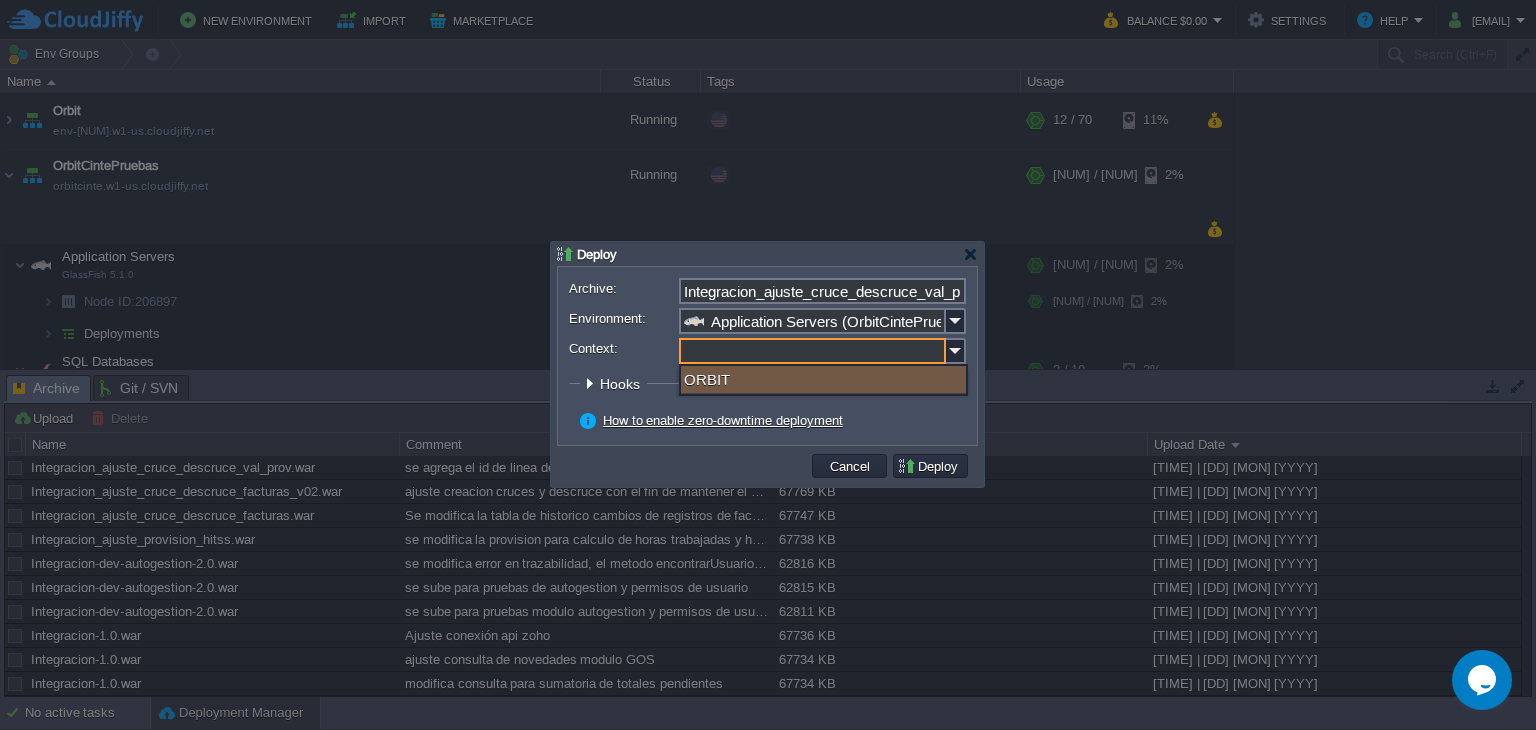 click on "ORBIT" at bounding box center (823, 379) 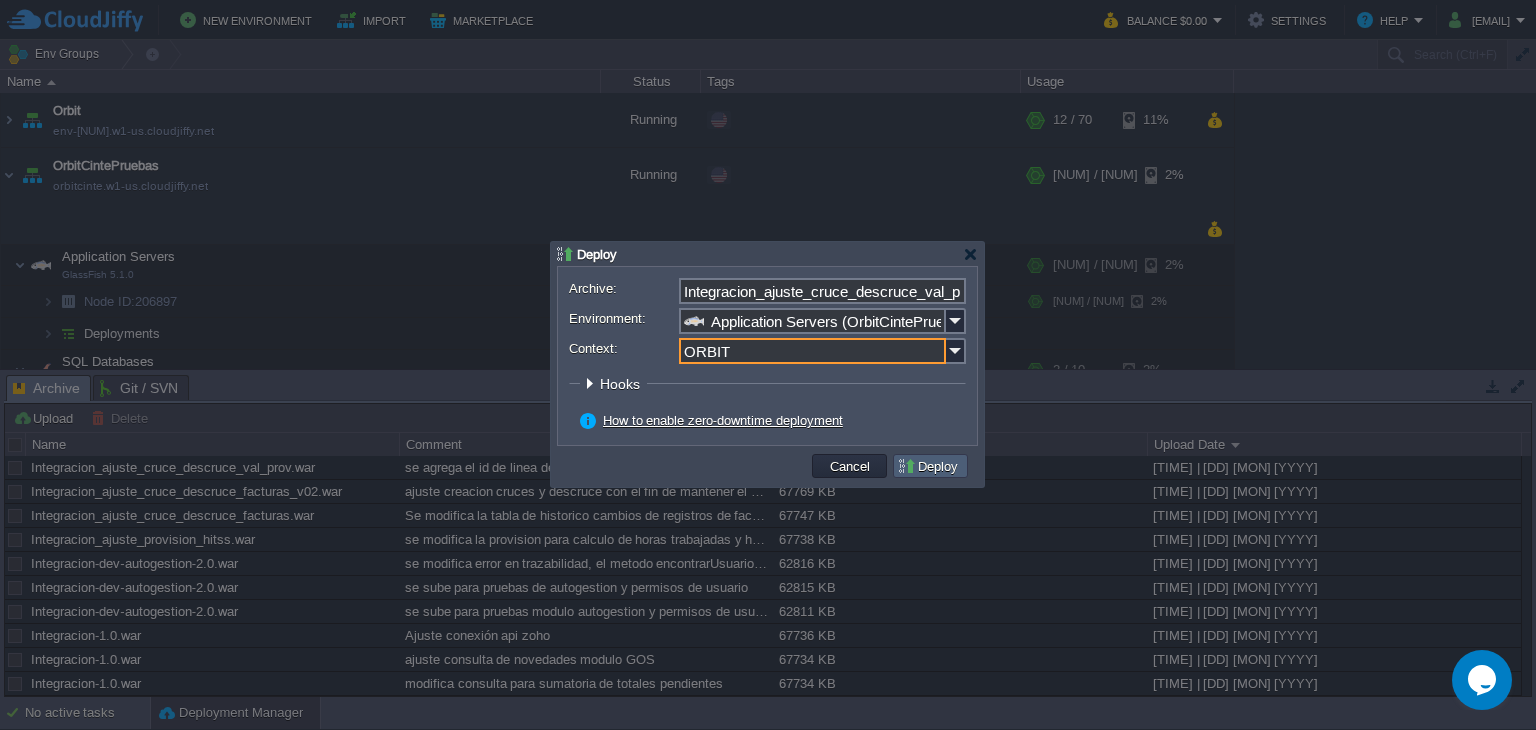 click on "Deploy" at bounding box center [930, 466] 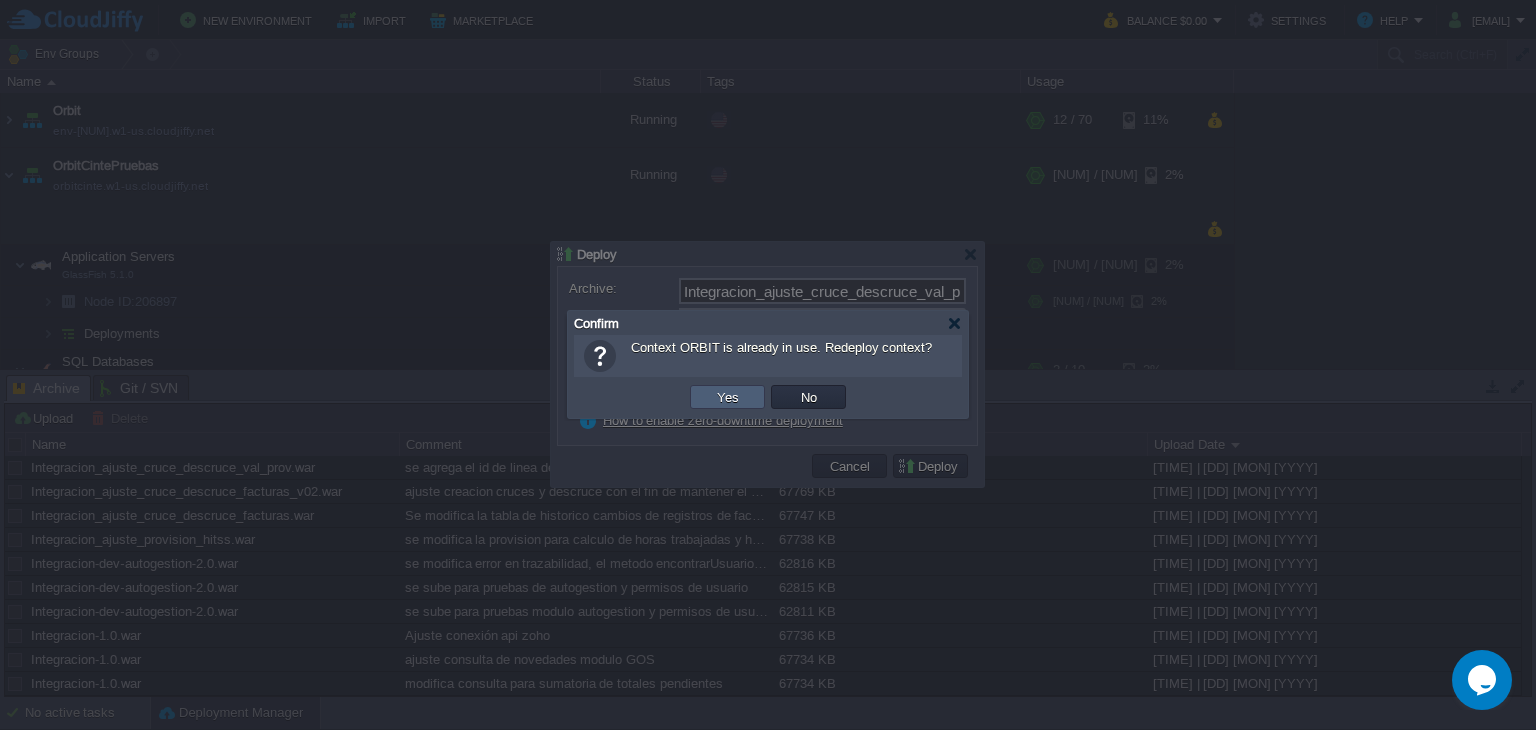 click on "Yes" at bounding box center [727, 397] 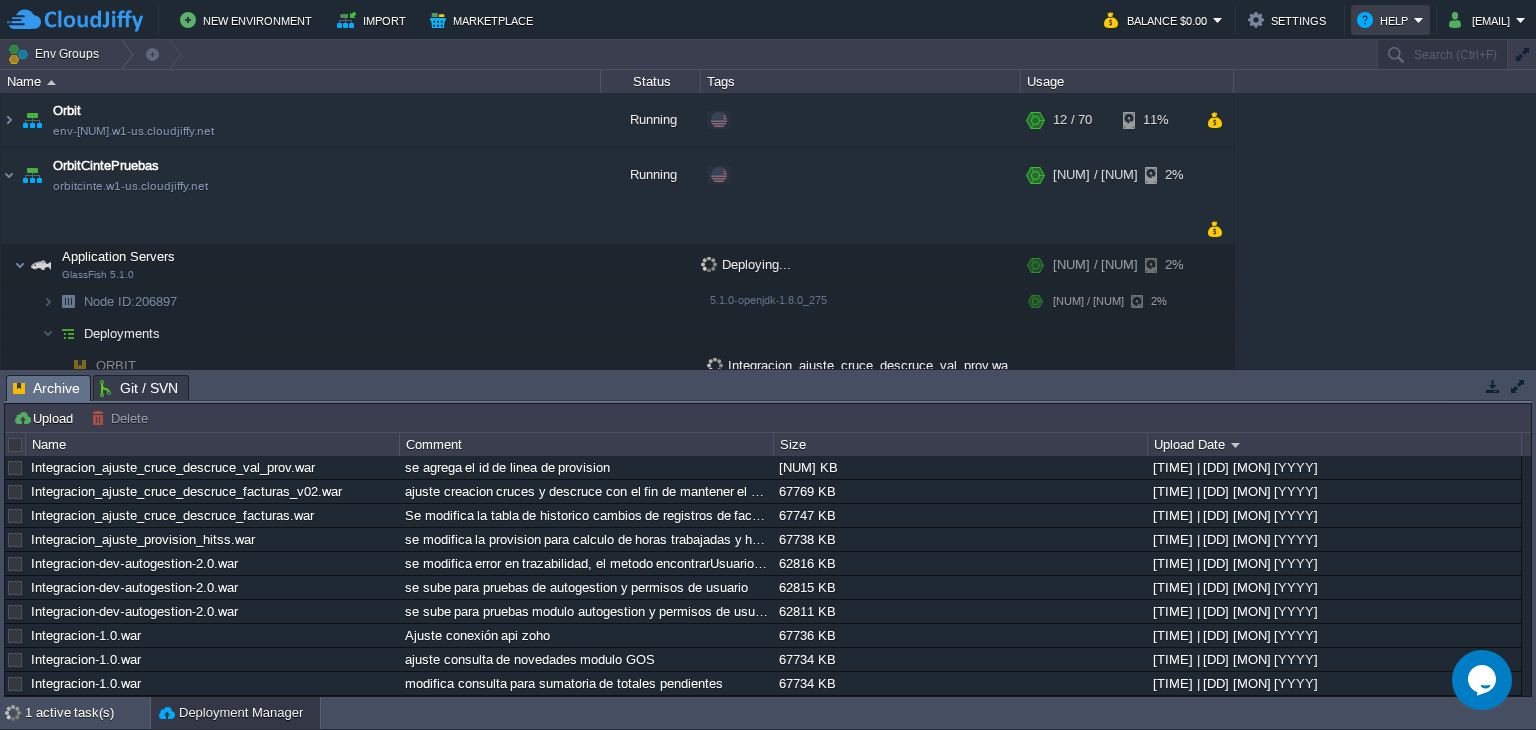 click on "Help" at bounding box center [1390, 20] 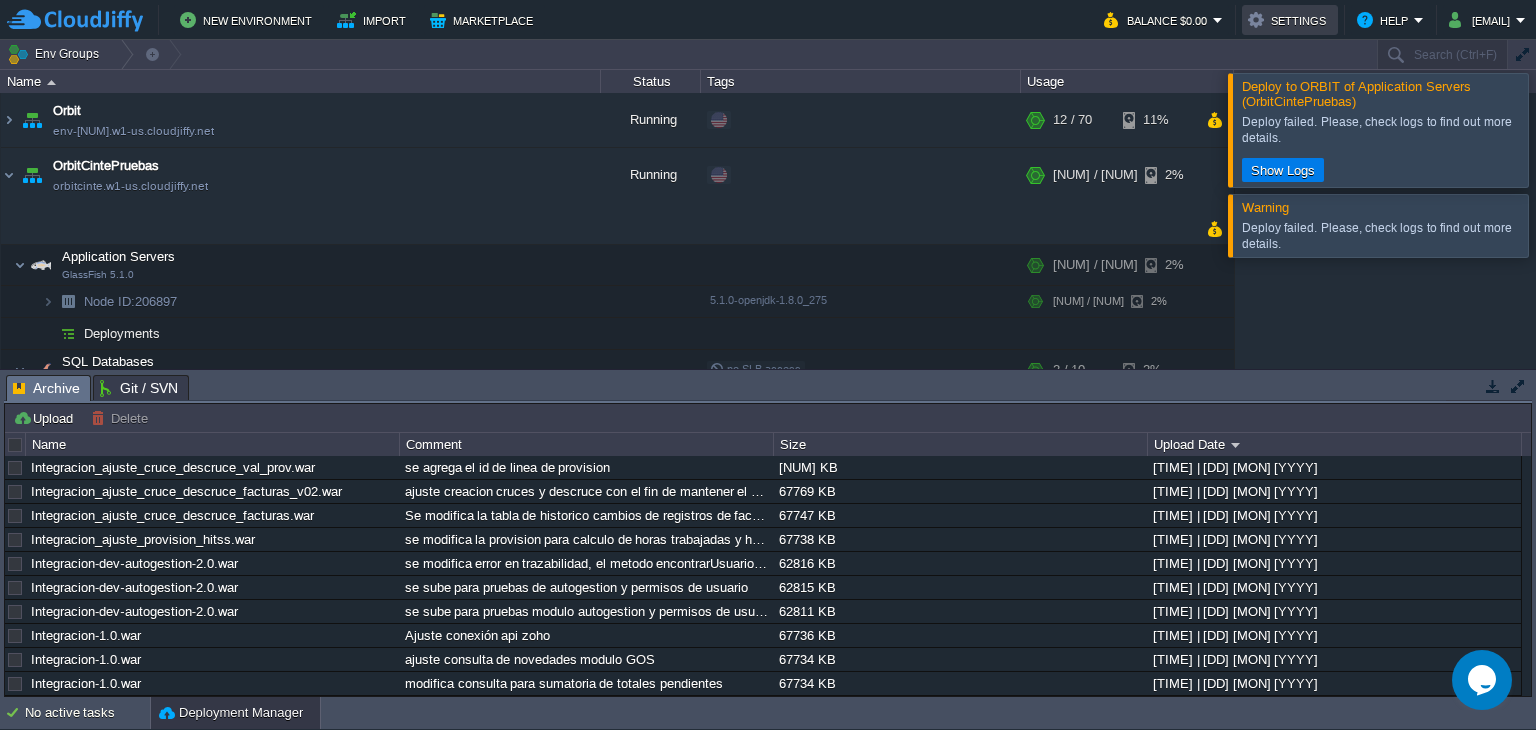 drag, startPoint x: 1204, startPoint y: 19, endPoint x: 1379, endPoint y: 321, distance: 349.0401 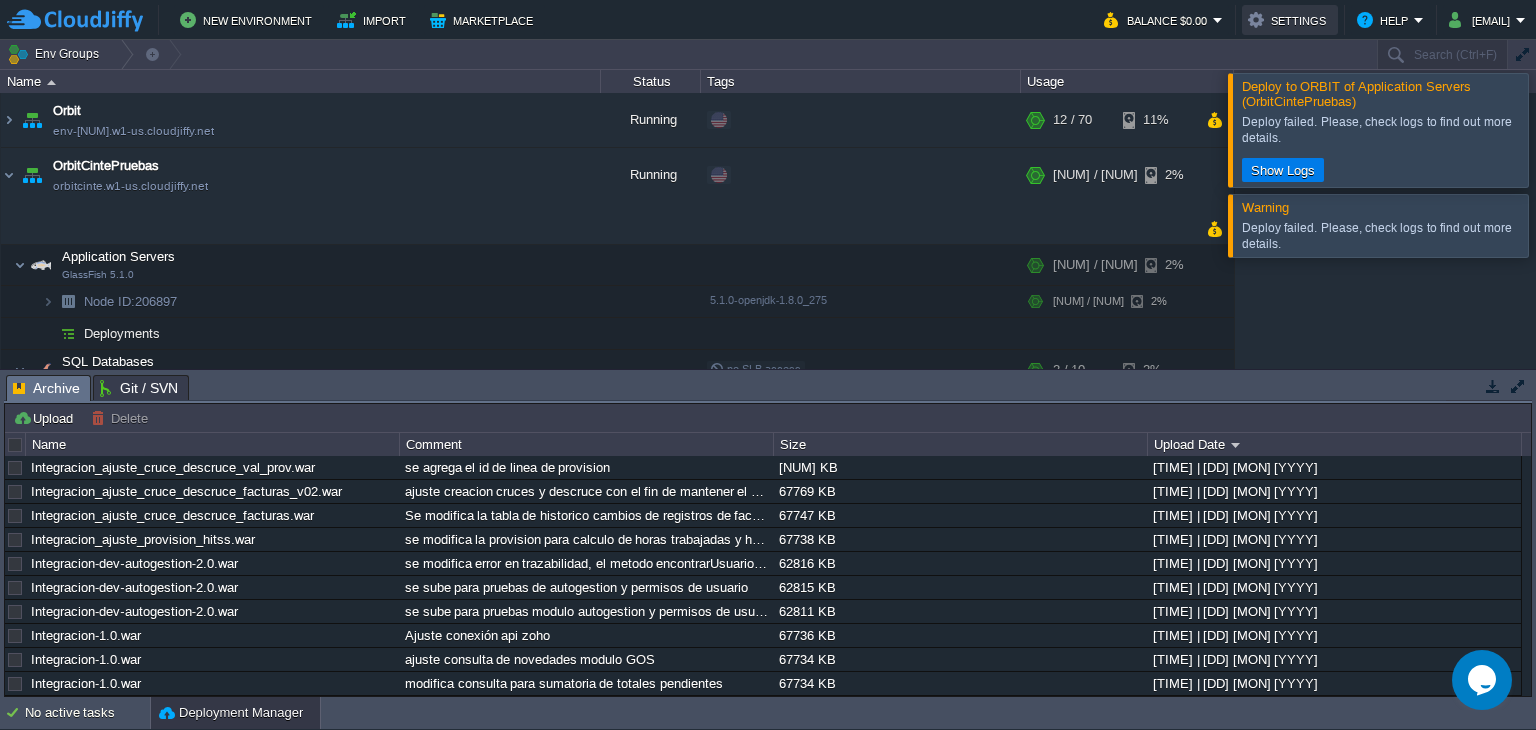 click on "Settings" at bounding box center (1290, 20) 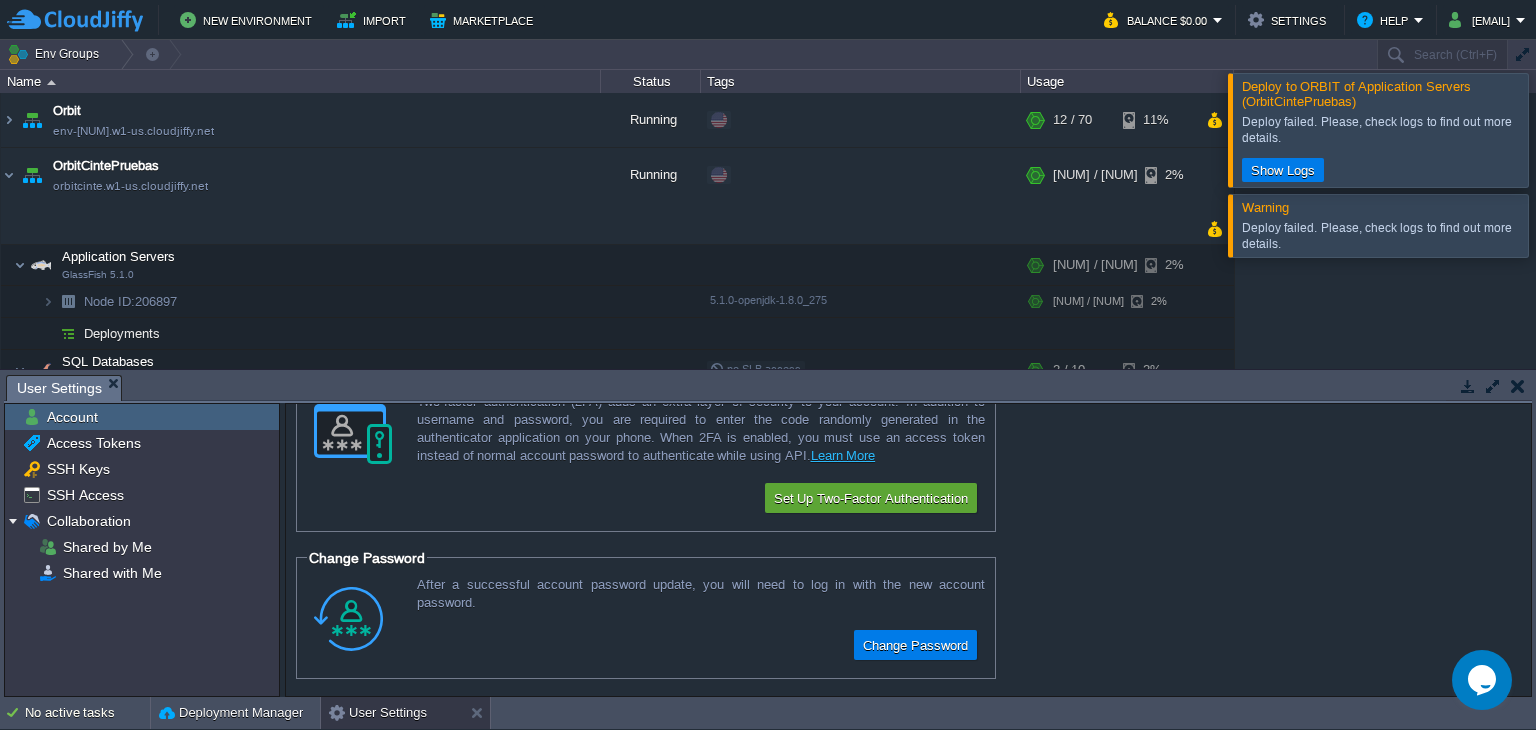 scroll, scrollTop: 52, scrollLeft: 0, axis: vertical 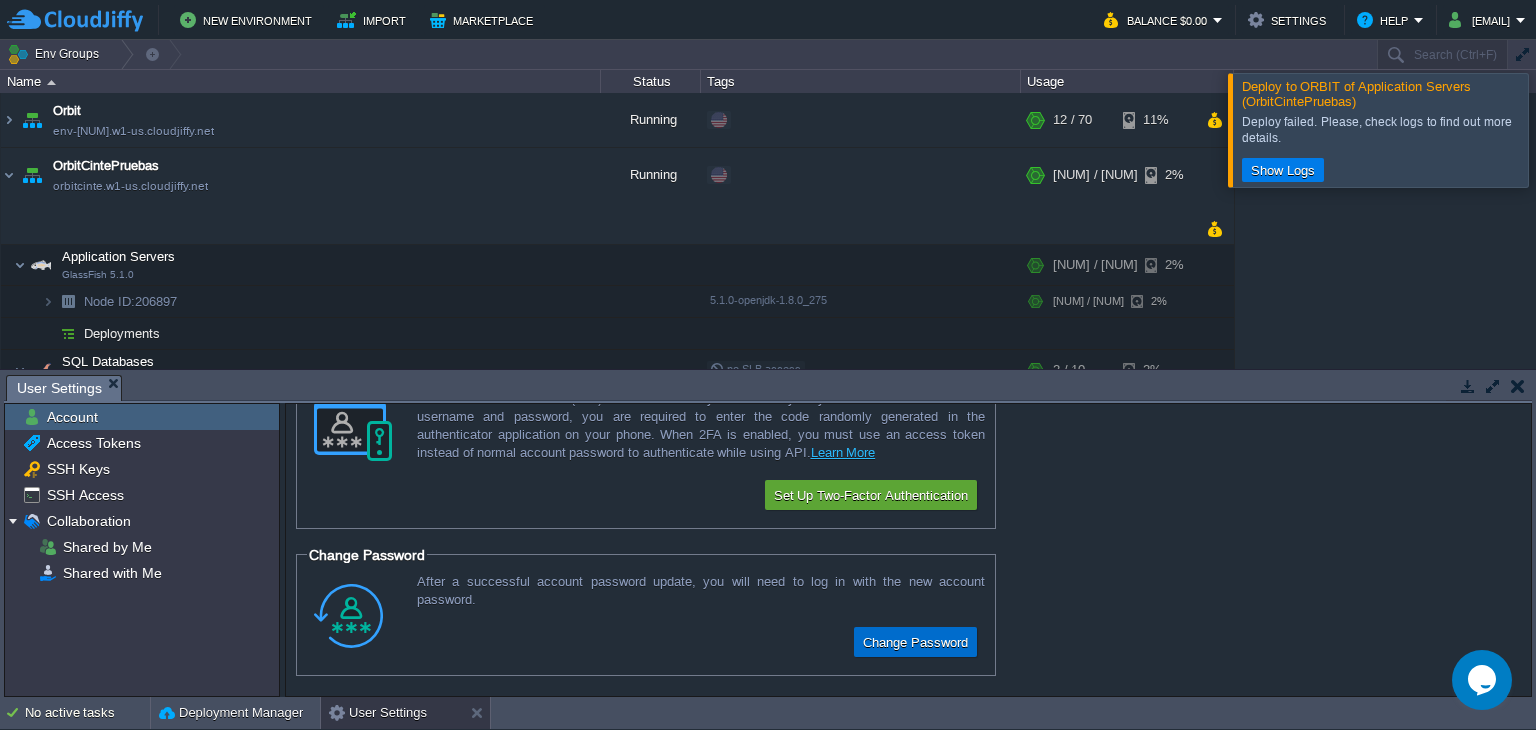 click on "Change Password" at bounding box center [915, 642] 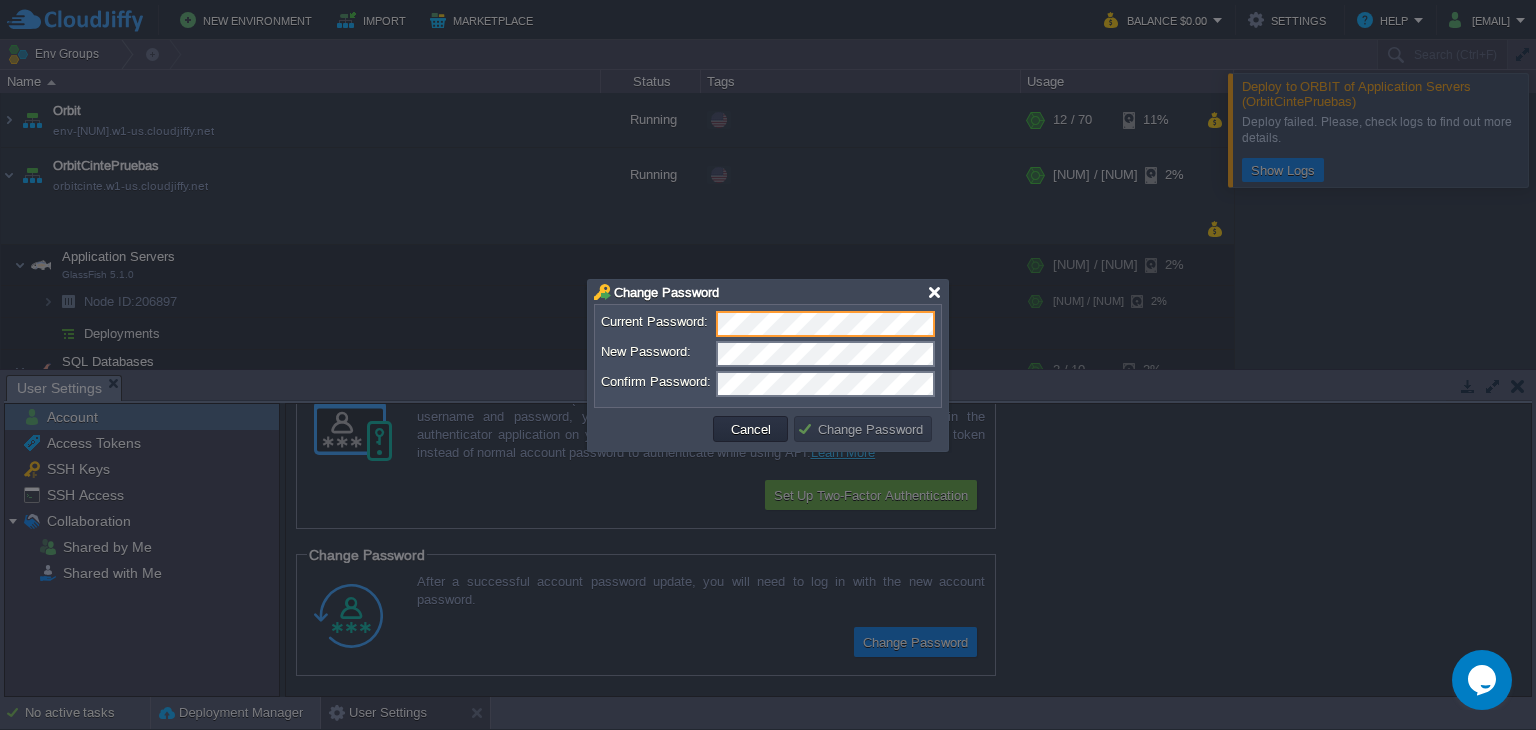 click at bounding box center [934, 292] 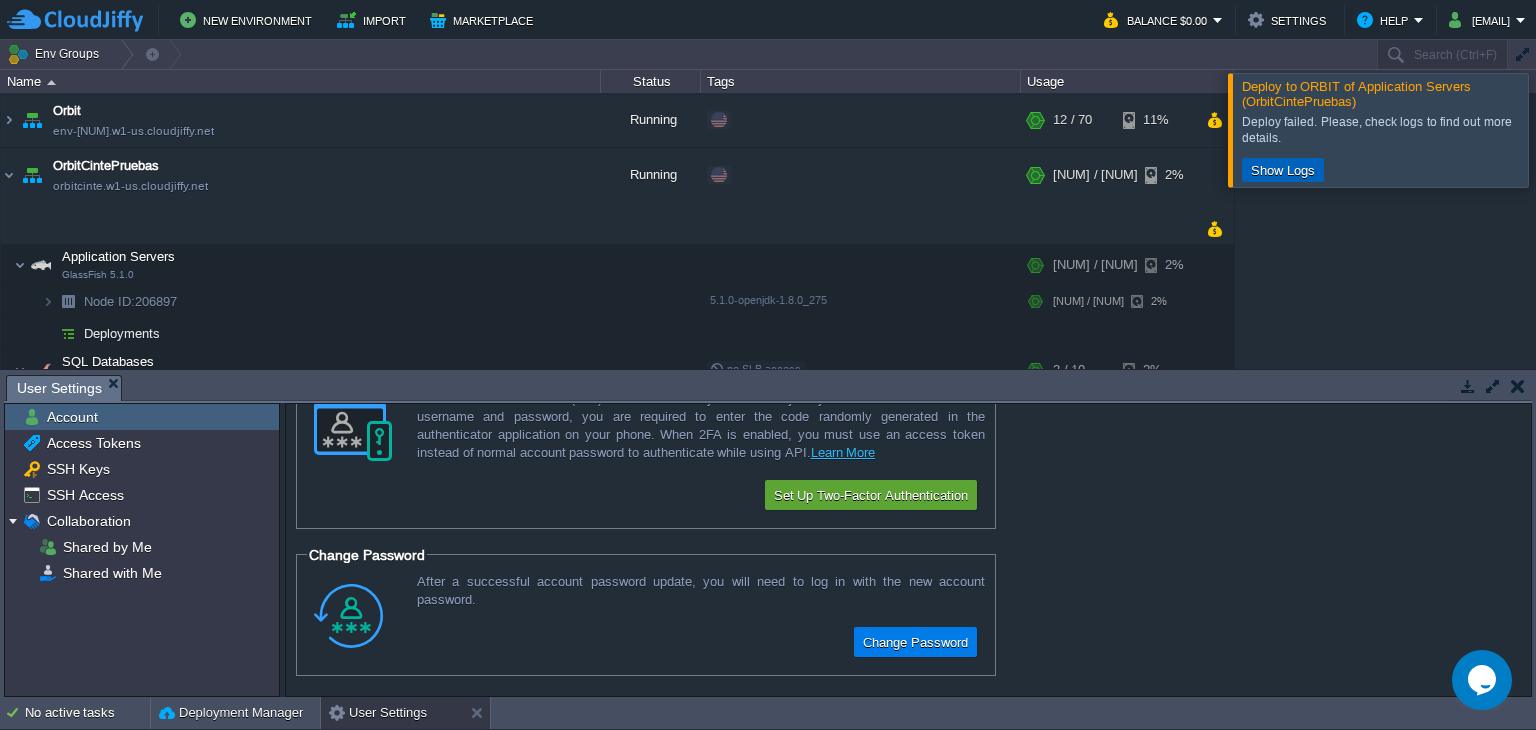 click on "Show Logs" at bounding box center [1283, 170] 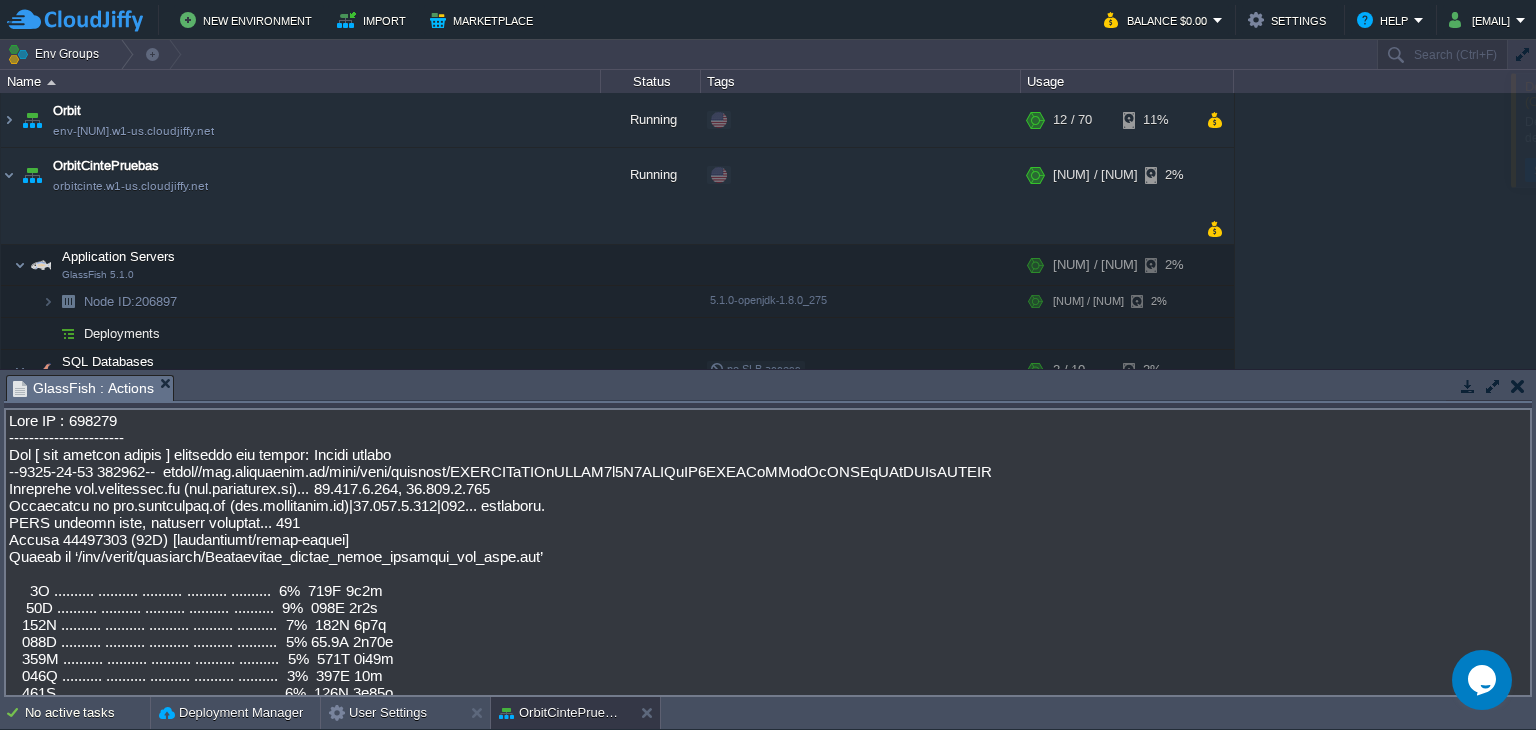 scroll, scrollTop: 24392, scrollLeft: 0, axis: vertical 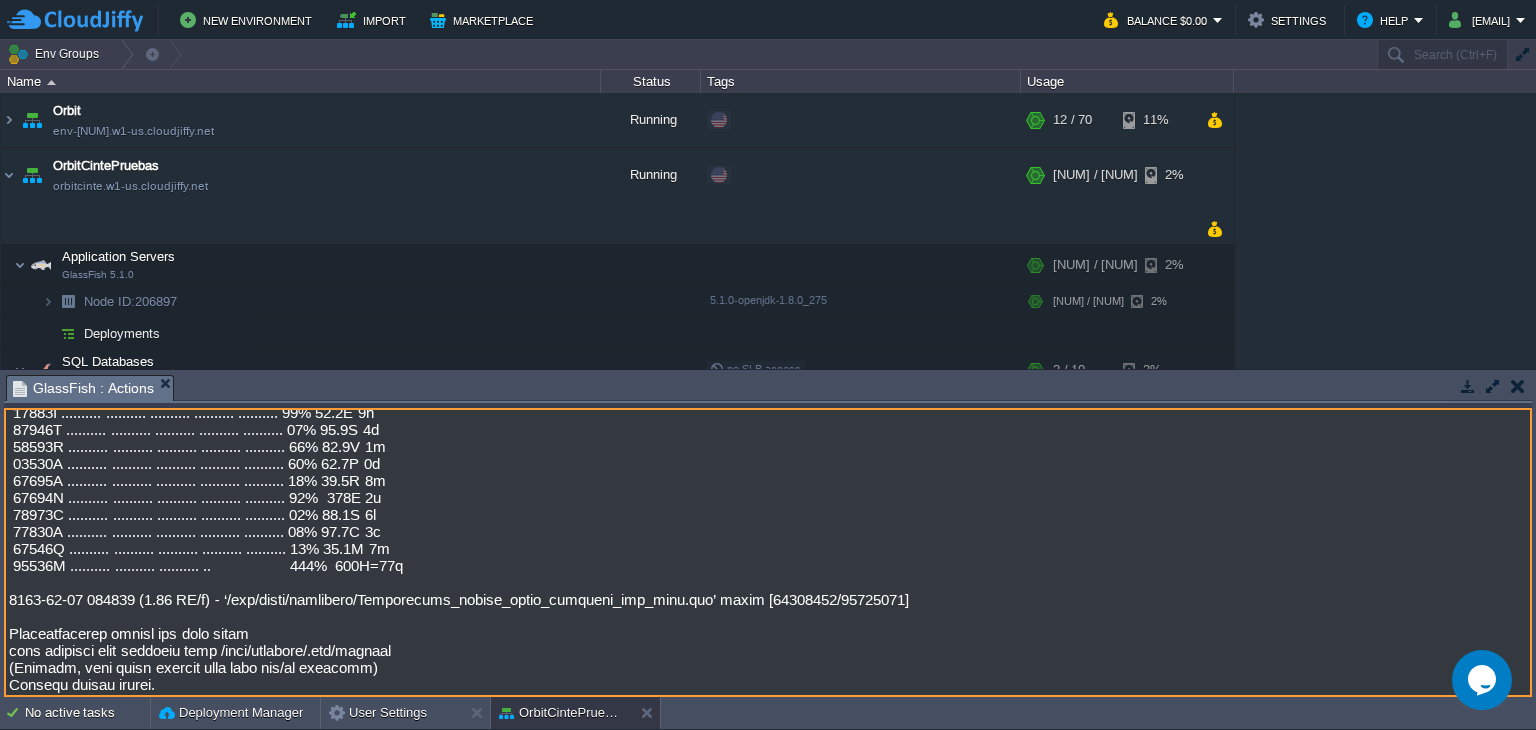 drag, startPoint x: 239, startPoint y: 592, endPoint x: 715, endPoint y: 585, distance: 476.05145 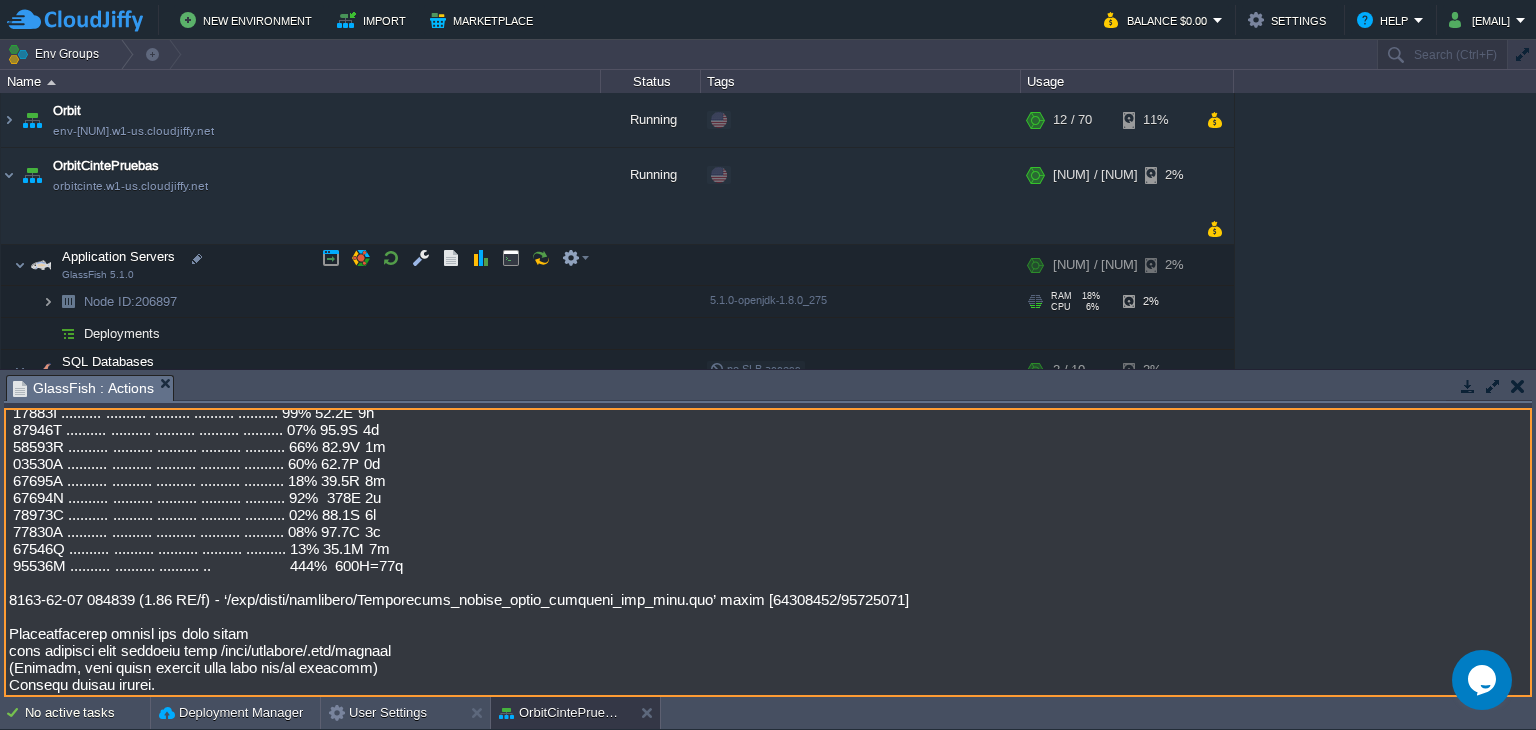 click at bounding box center [48, 301] 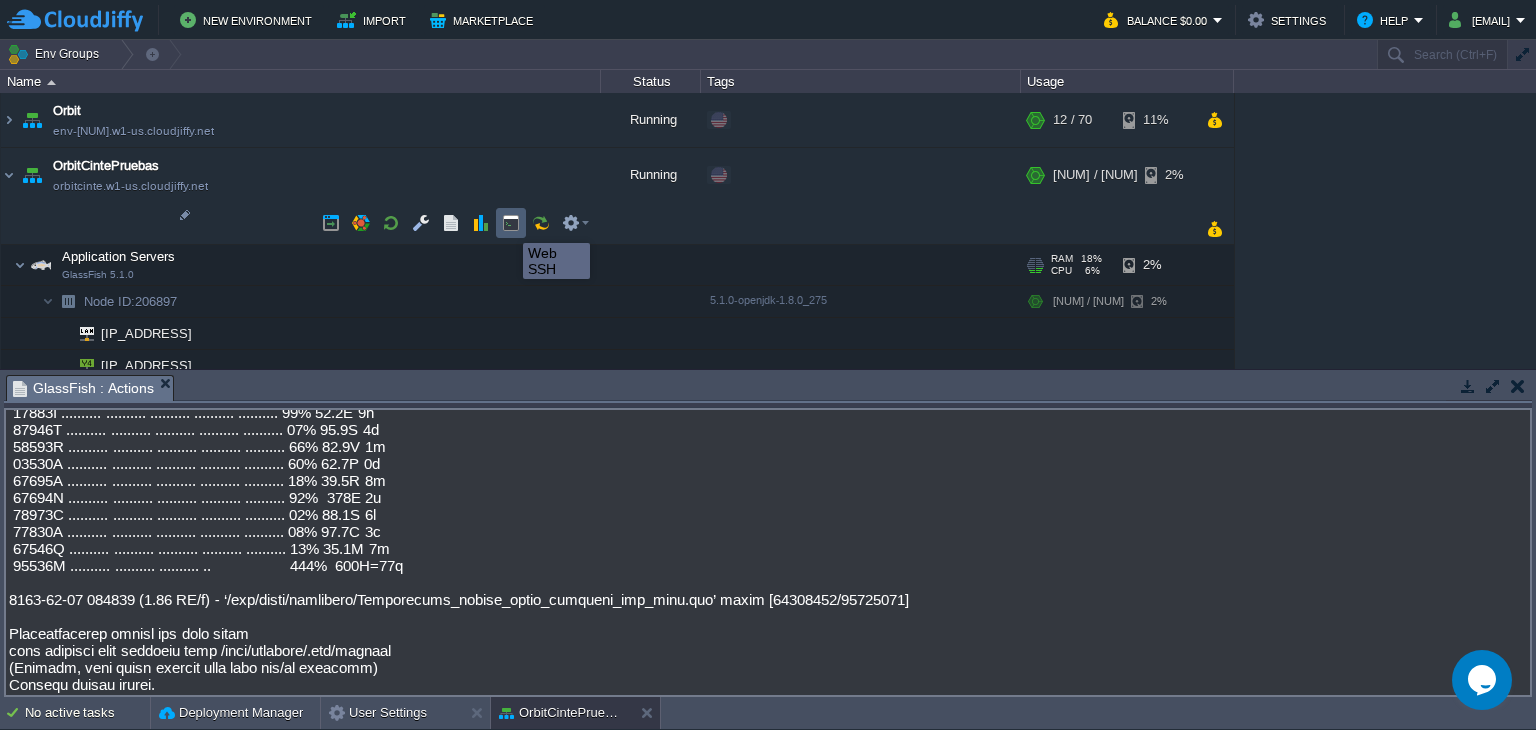 click at bounding box center [511, 223] 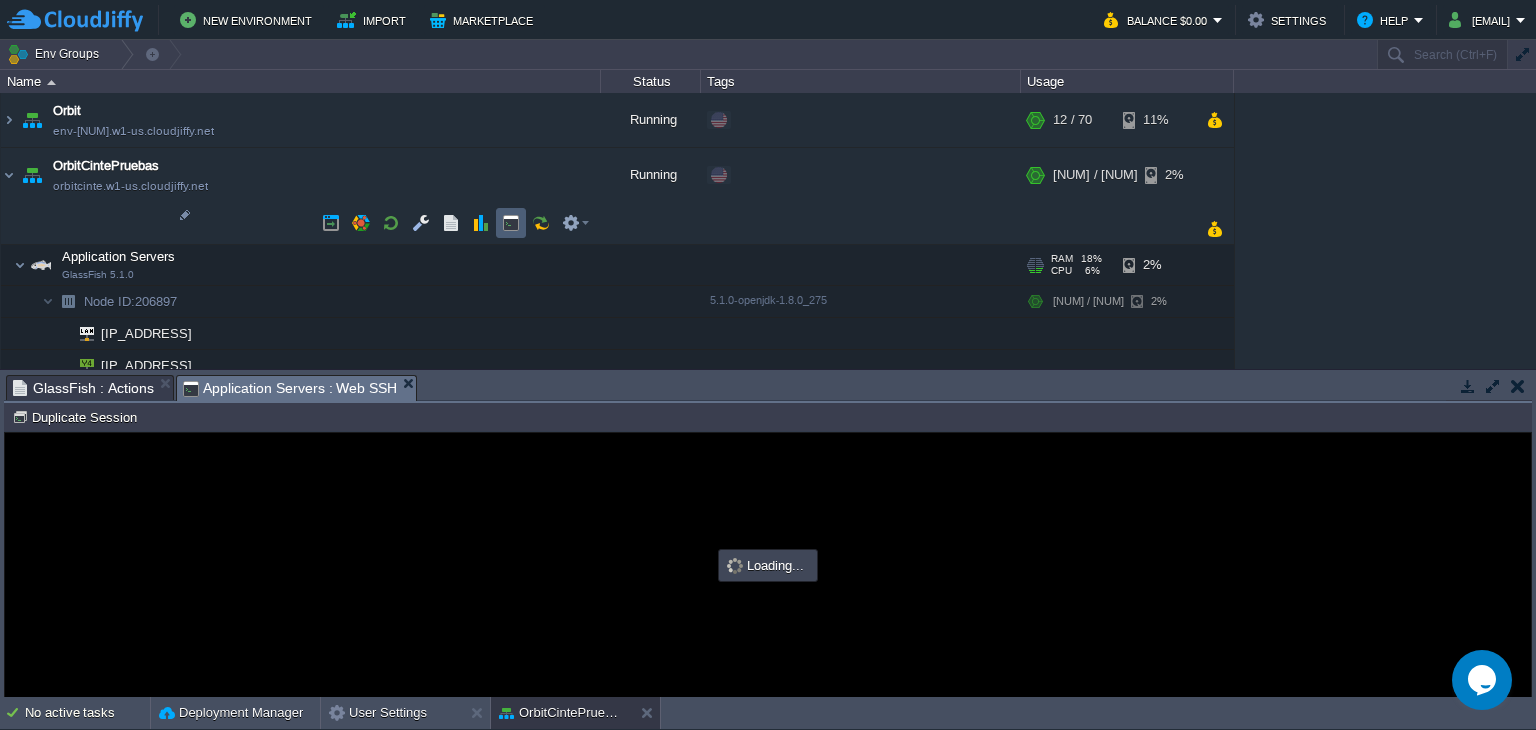 scroll, scrollTop: 0, scrollLeft: 0, axis: both 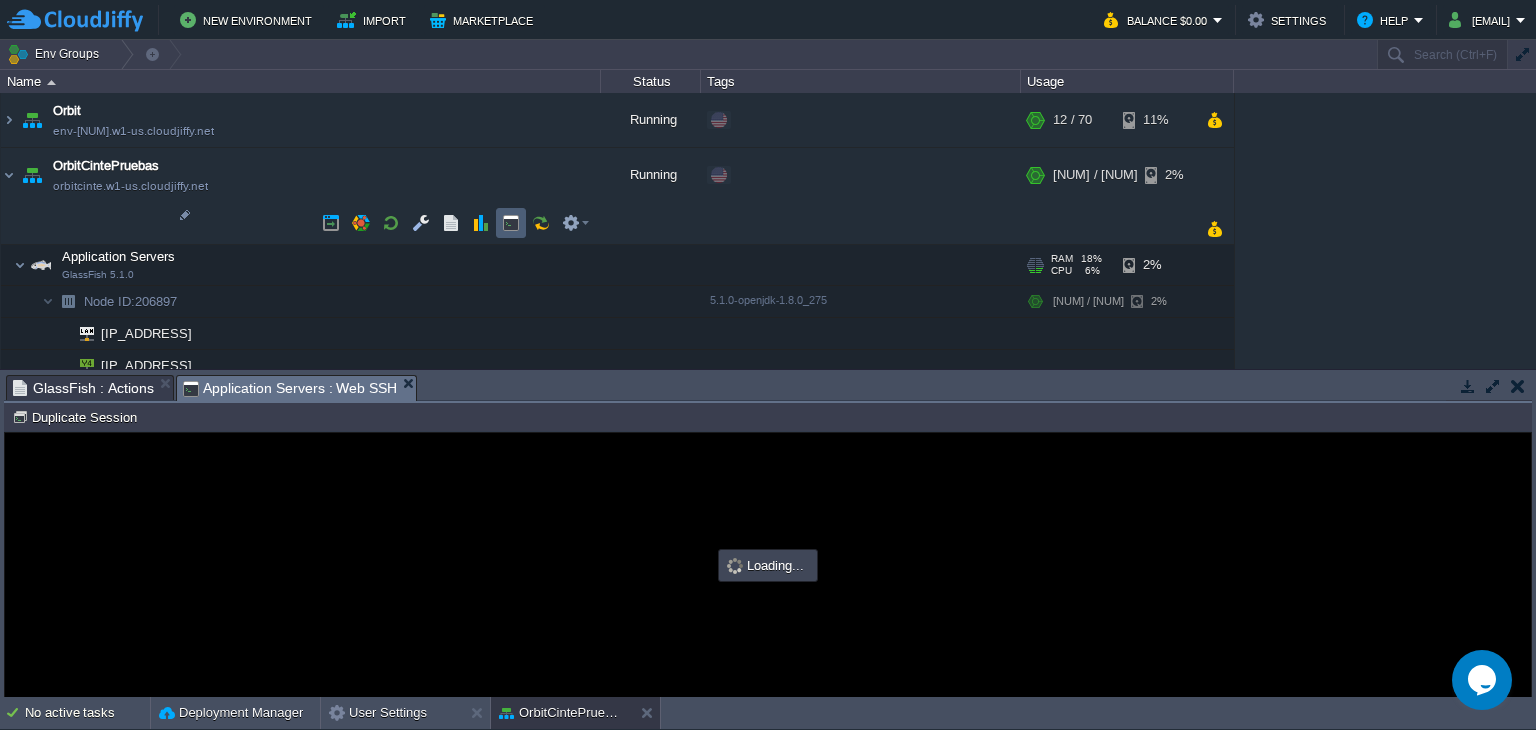 type on "#000000" 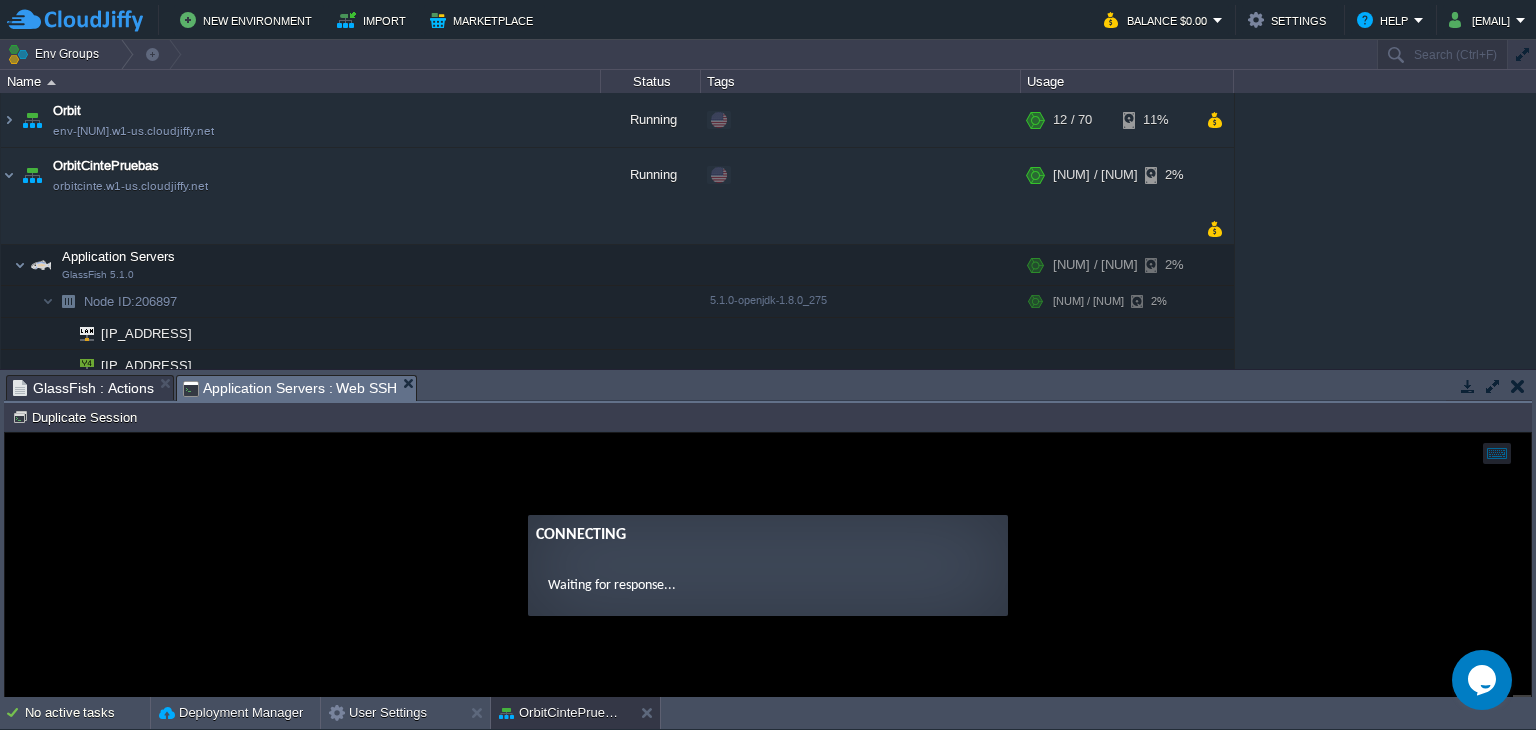 click on "GlassFish : Actions" at bounding box center [83, 388] 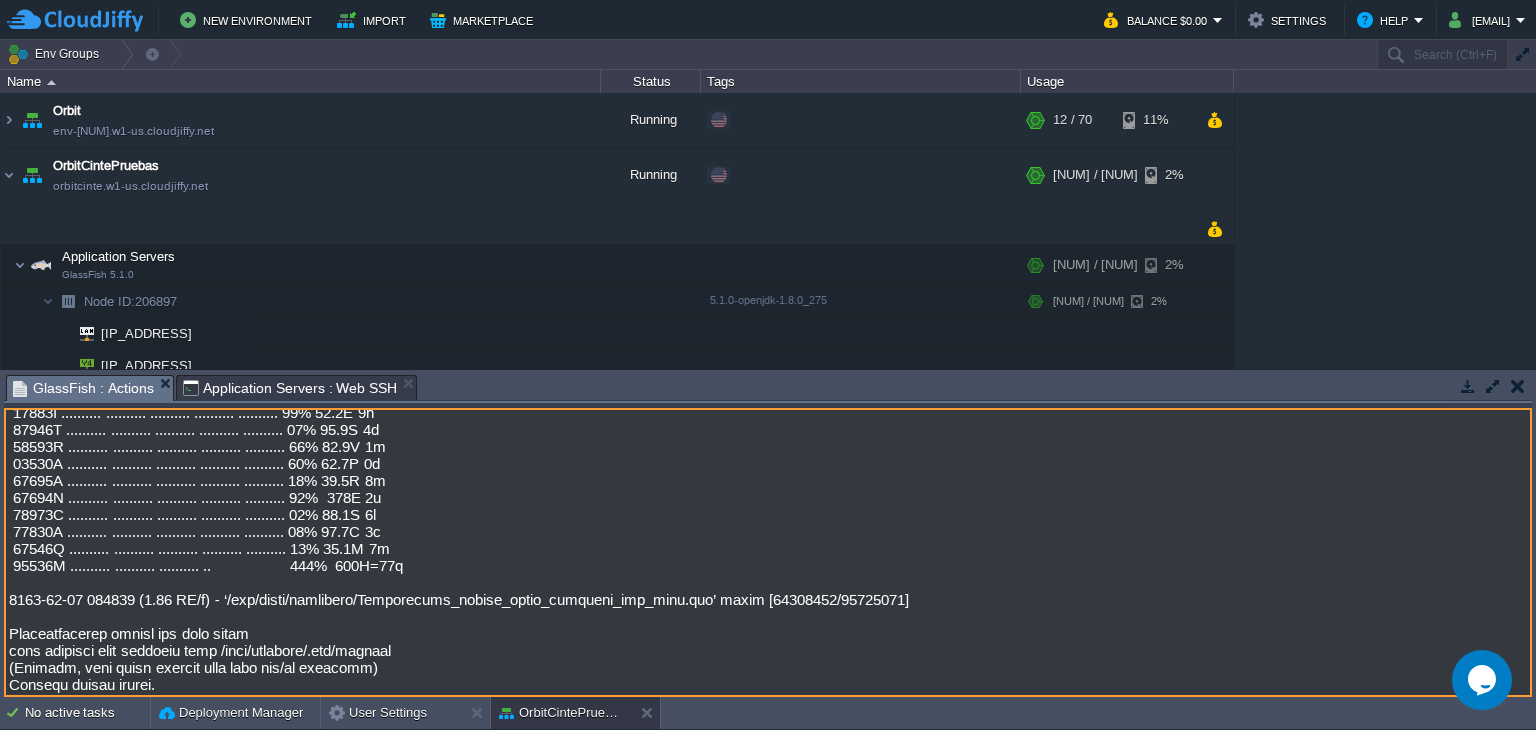drag, startPoint x: 232, startPoint y: 648, endPoint x: 261, endPoint y: 648, distance: 29 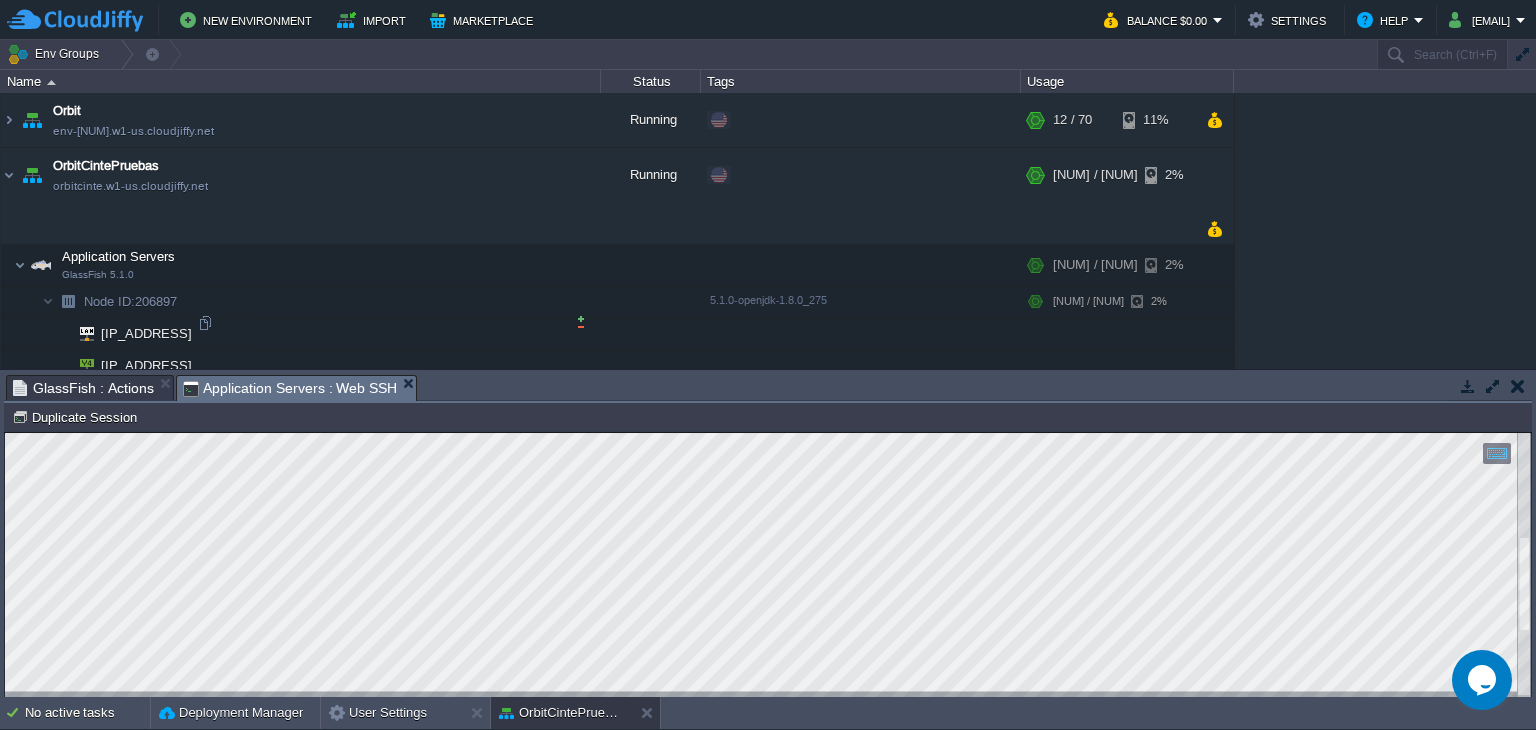 scroll, scrollTop: 128, scrollLeft: 0, axis: vertical 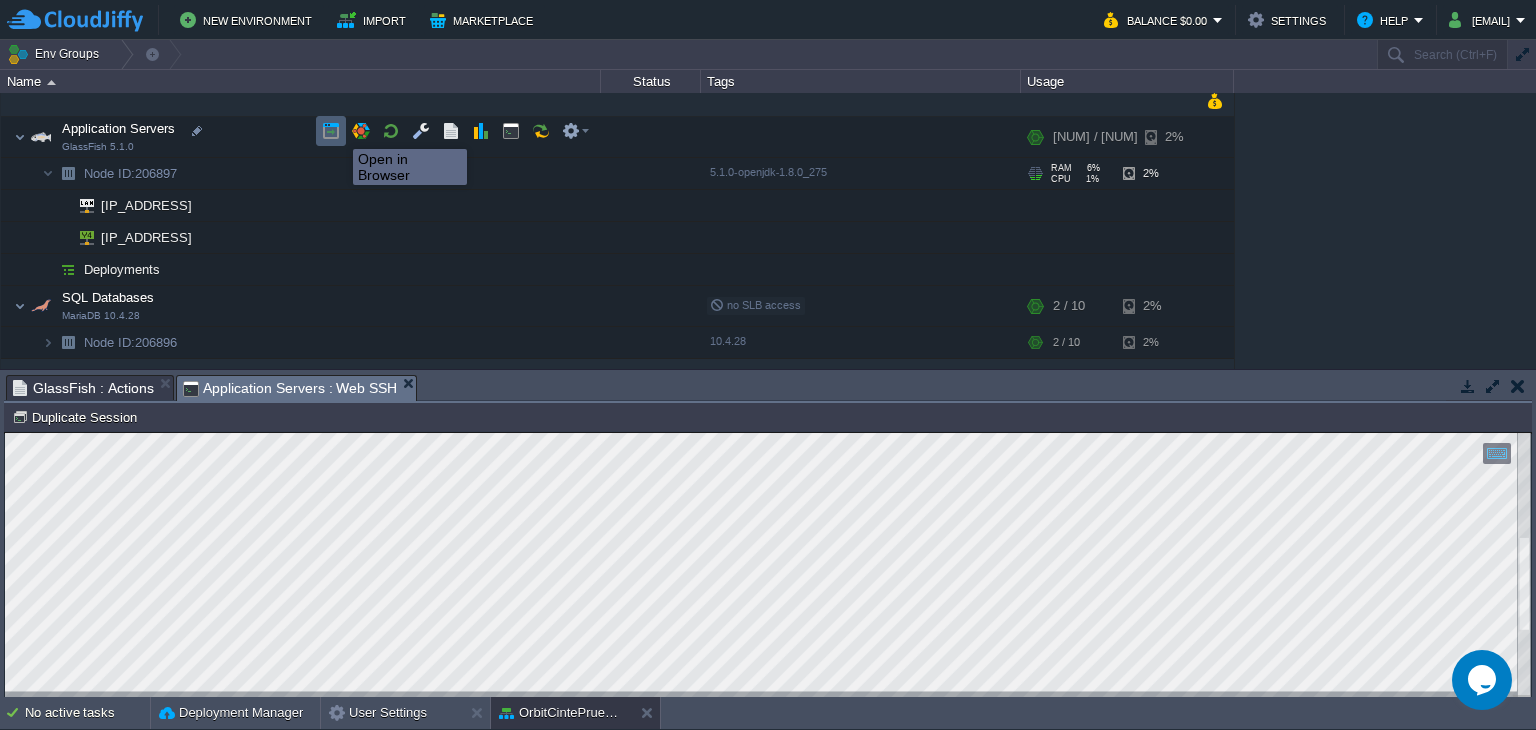 click at bounding box center (331, 131) 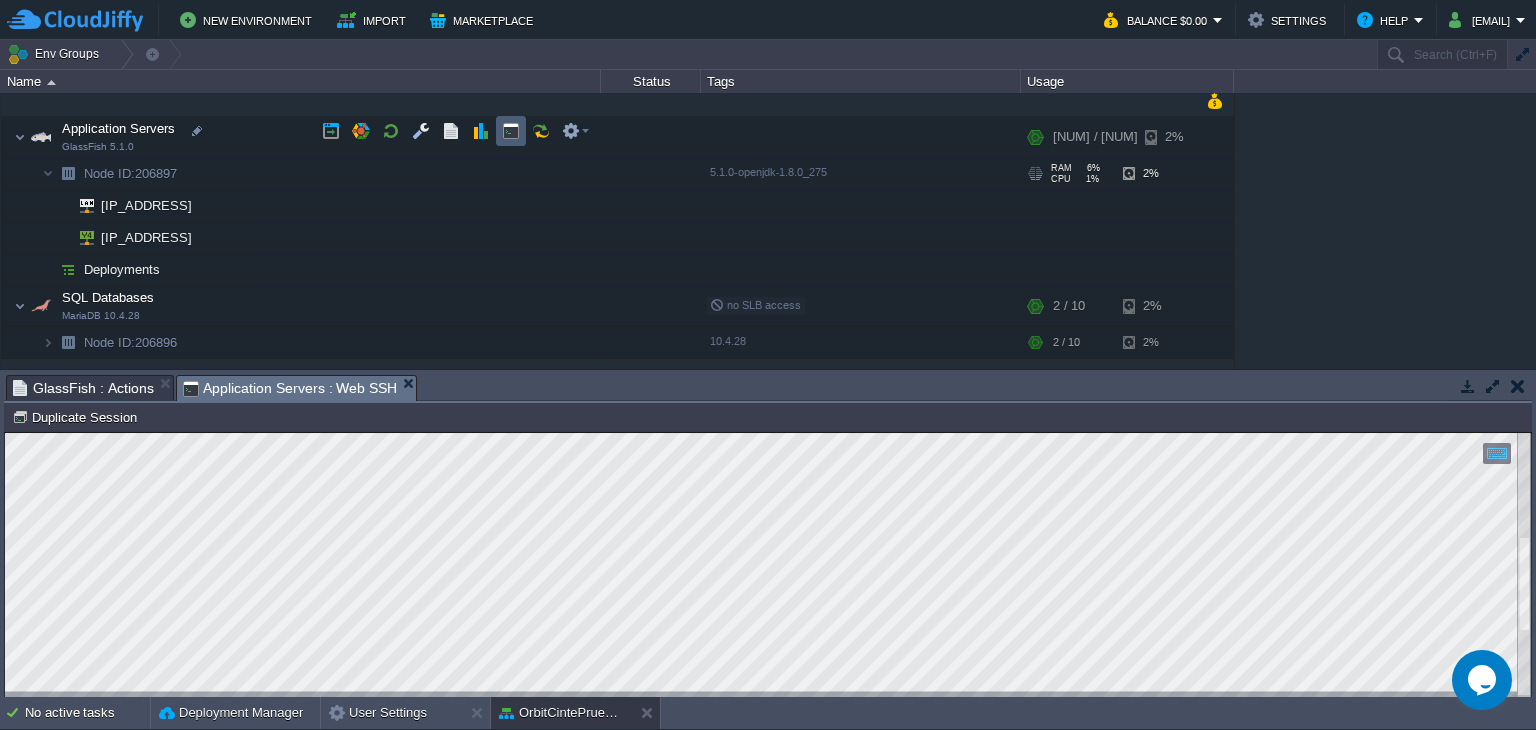 click at bounding box center (511, 131) 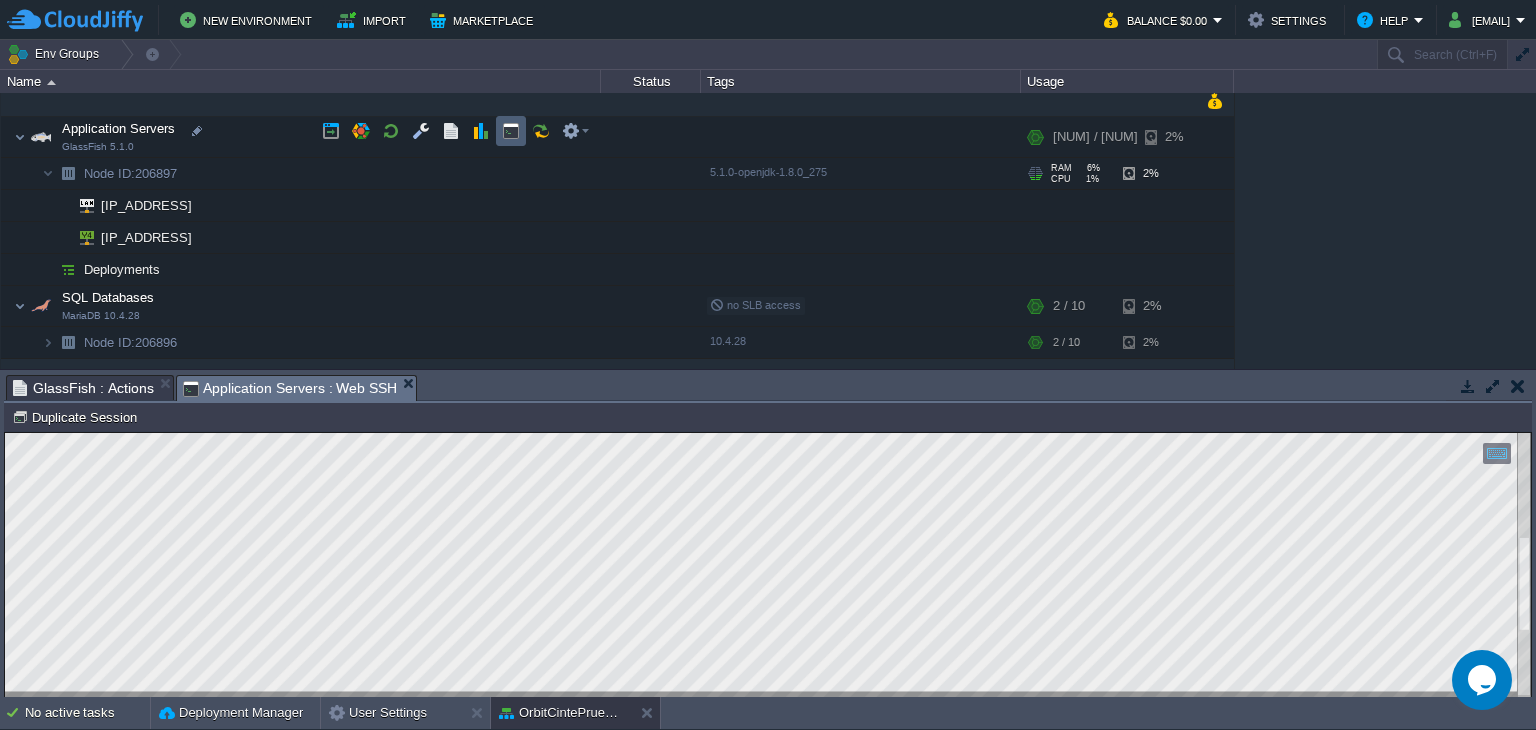 click at bounding box center [511, 131] 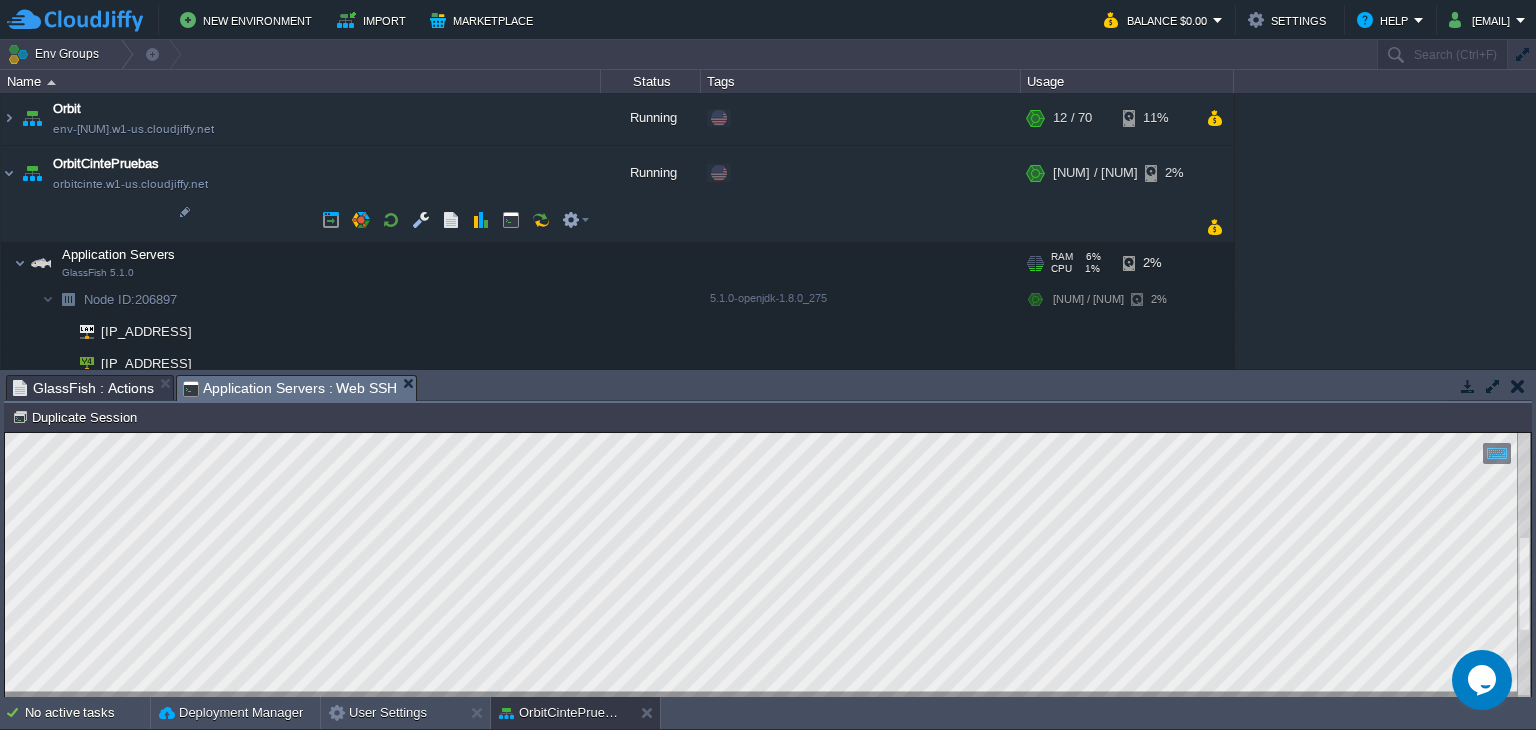 scroll, scrollTop: 0, scrollLeft: 0, axis: both 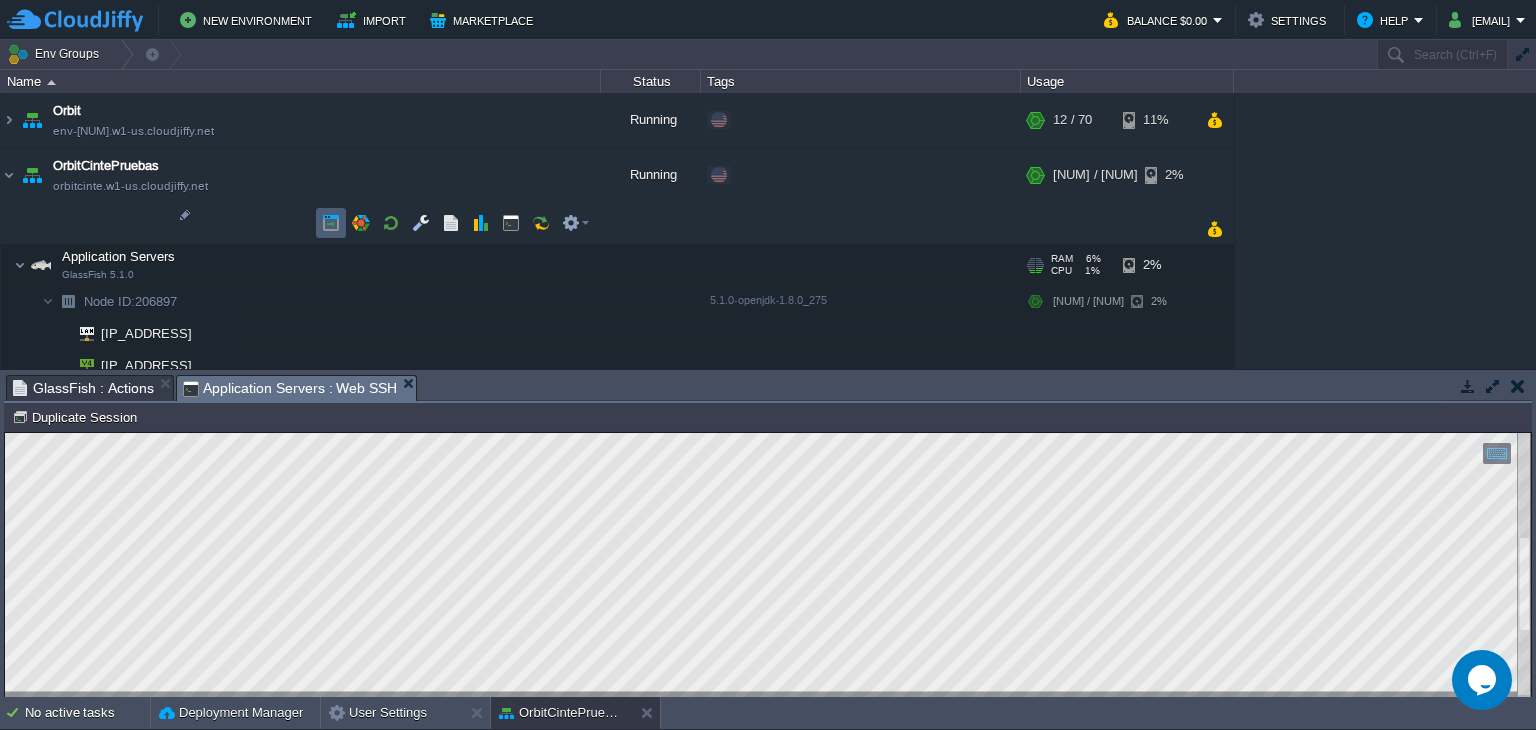 click at bounding box center [331, 223] 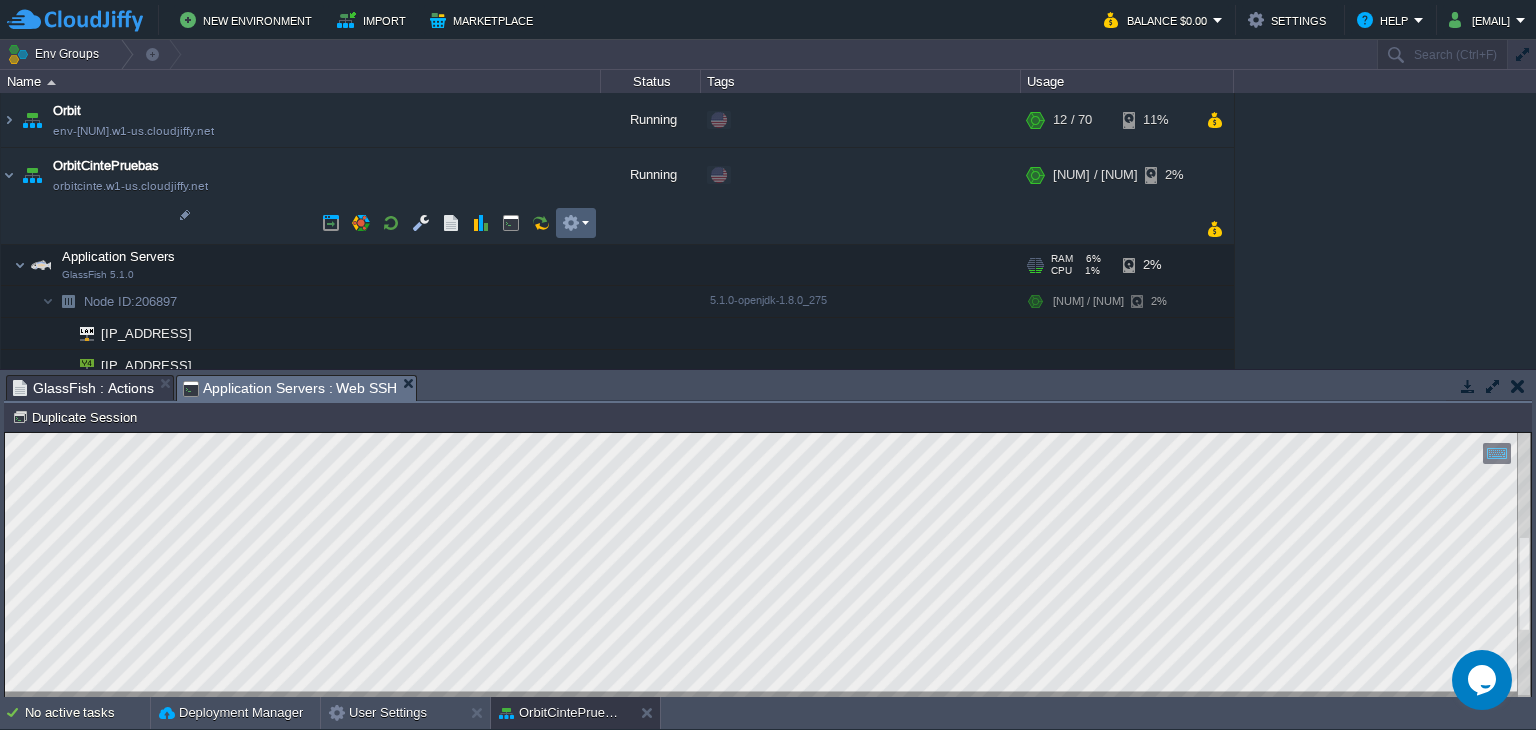 click at bounding box center [575, 223] 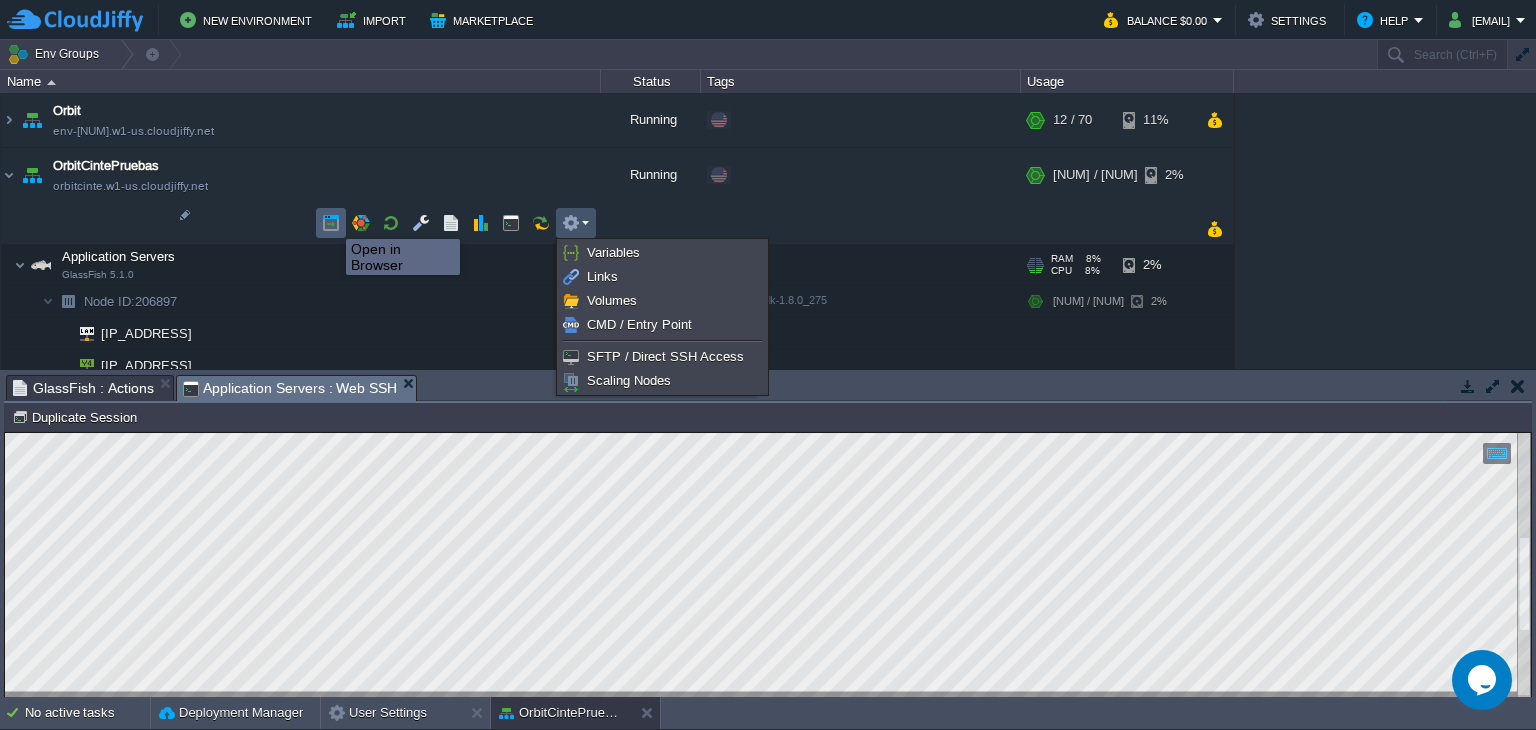 click at bounding box center [331, 223] 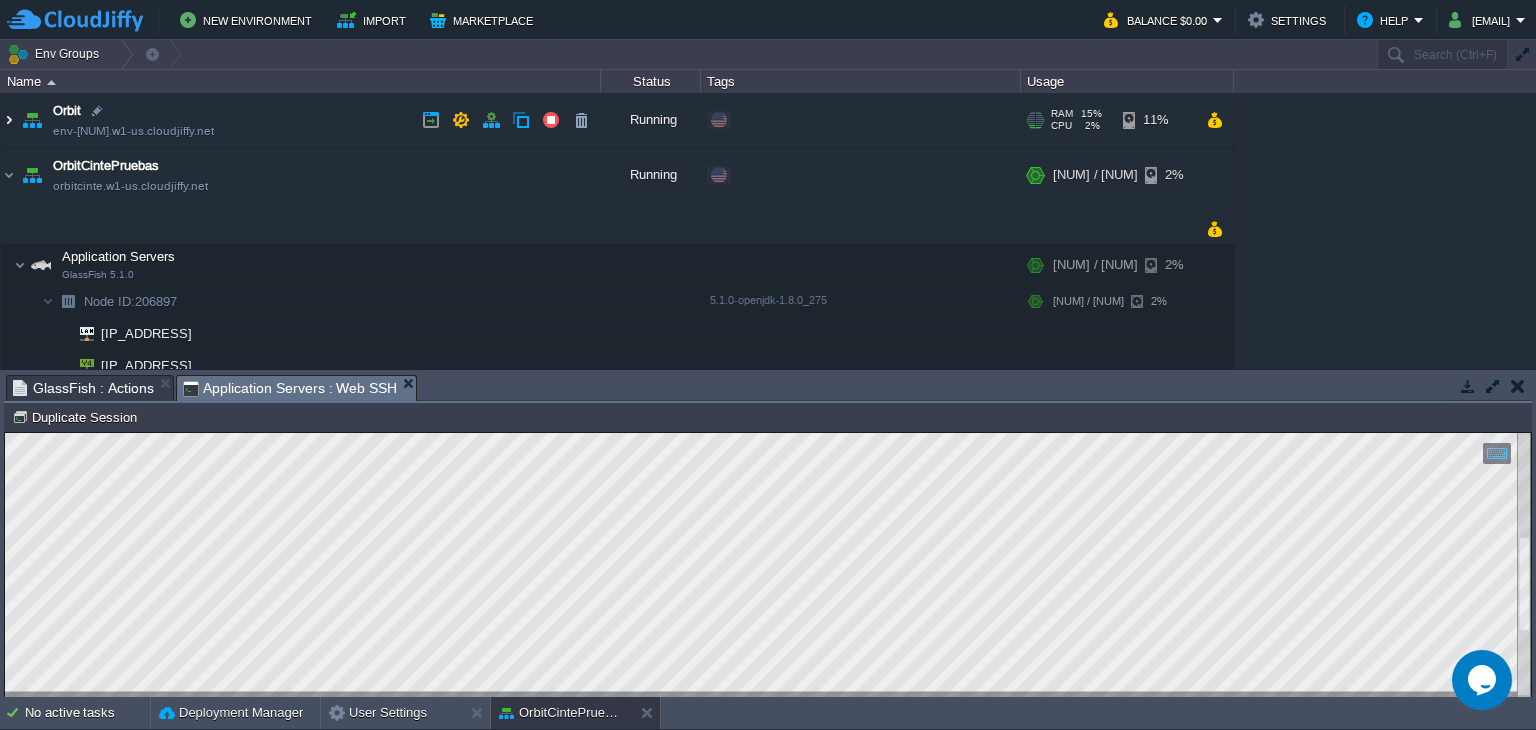 click at bounding box center [9, 120] 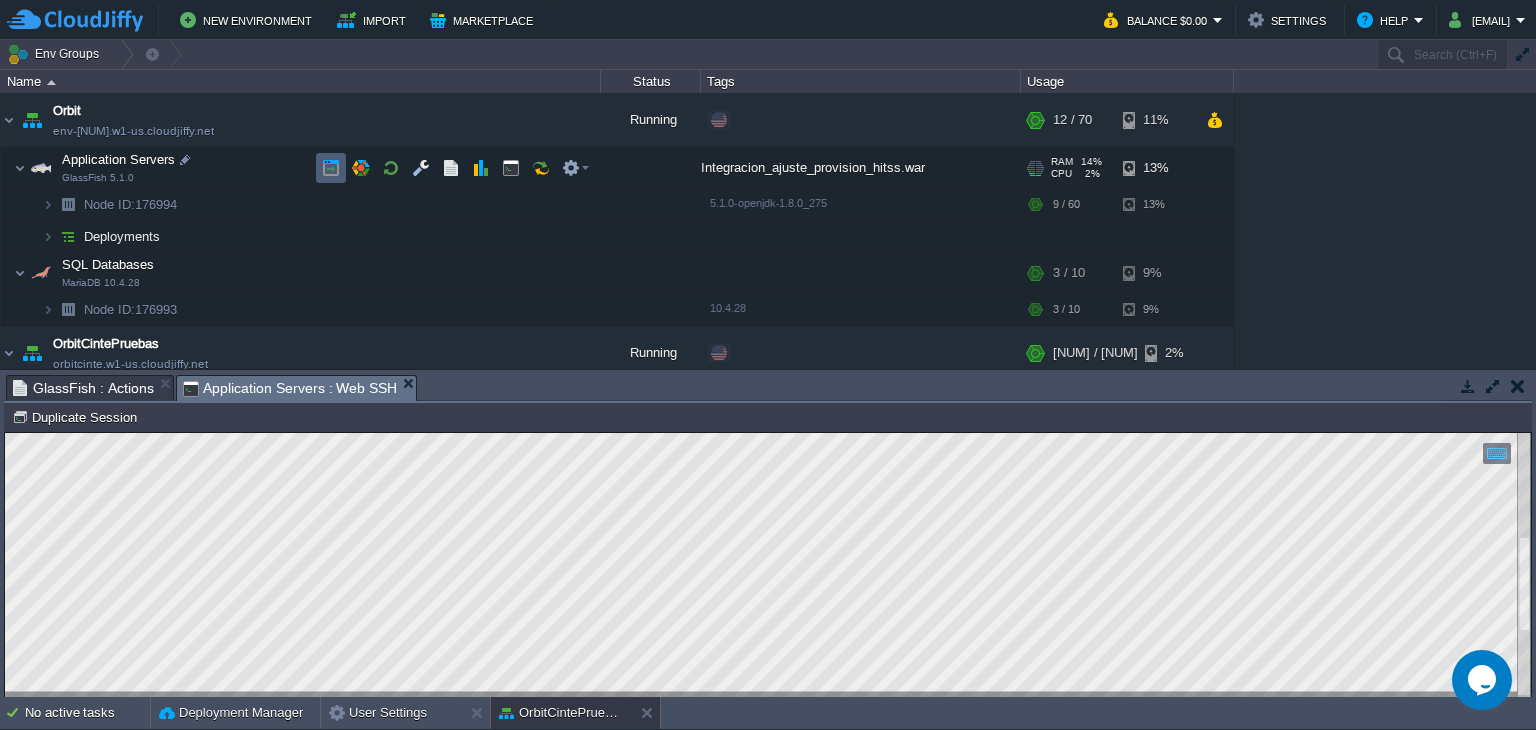 click at bounding box center [331, 168] 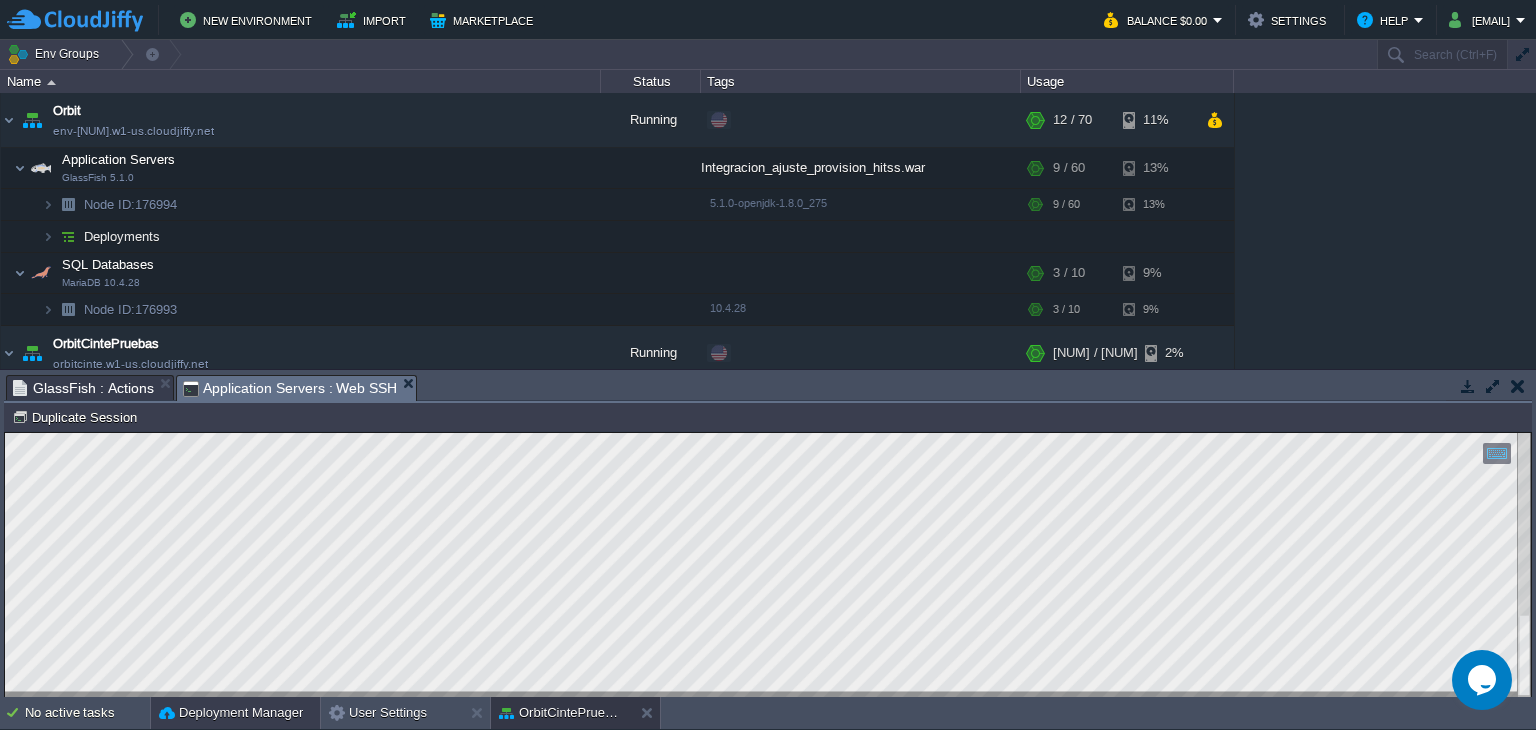 click on "Deployment Manager" at bounding box center [231, 713] 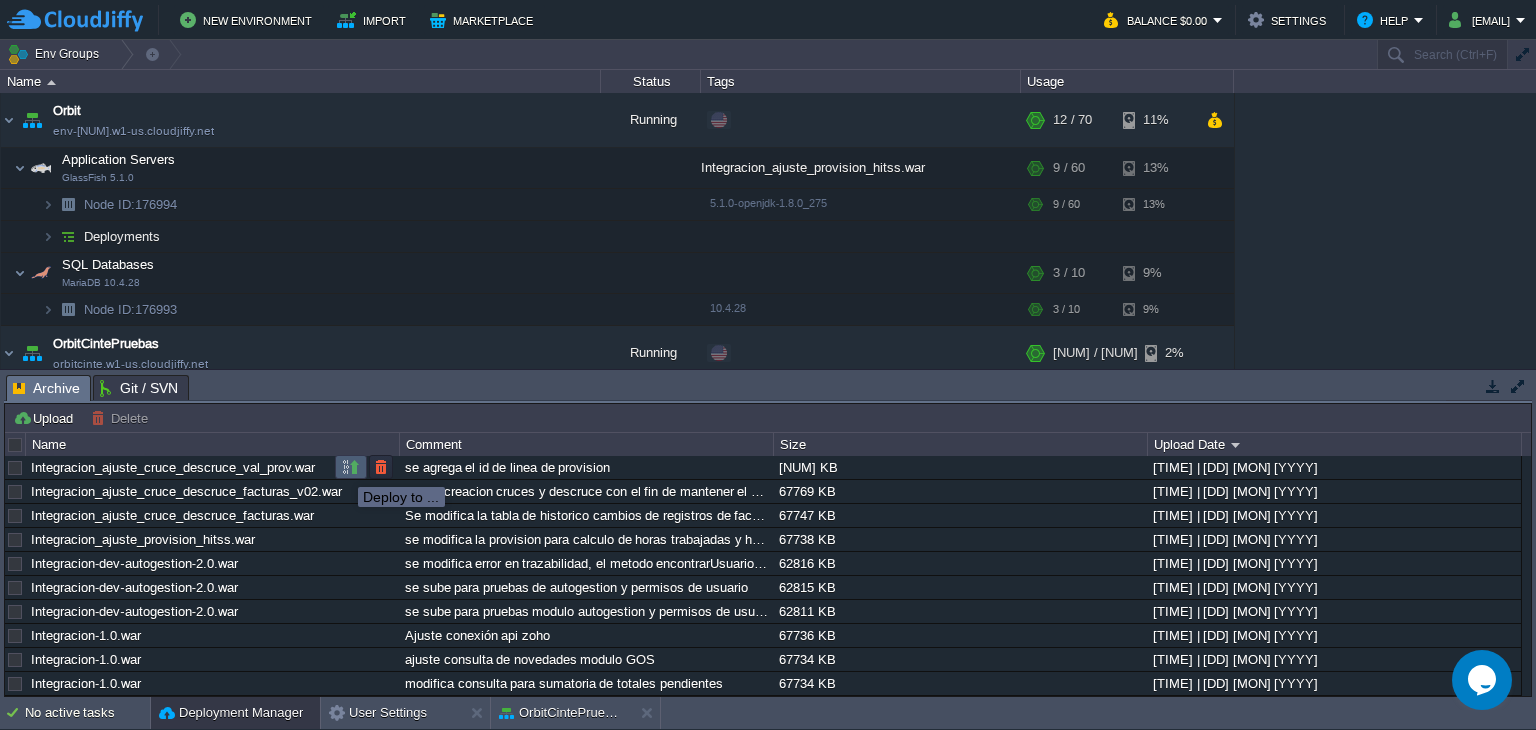 click at bounding box center [351, 467] 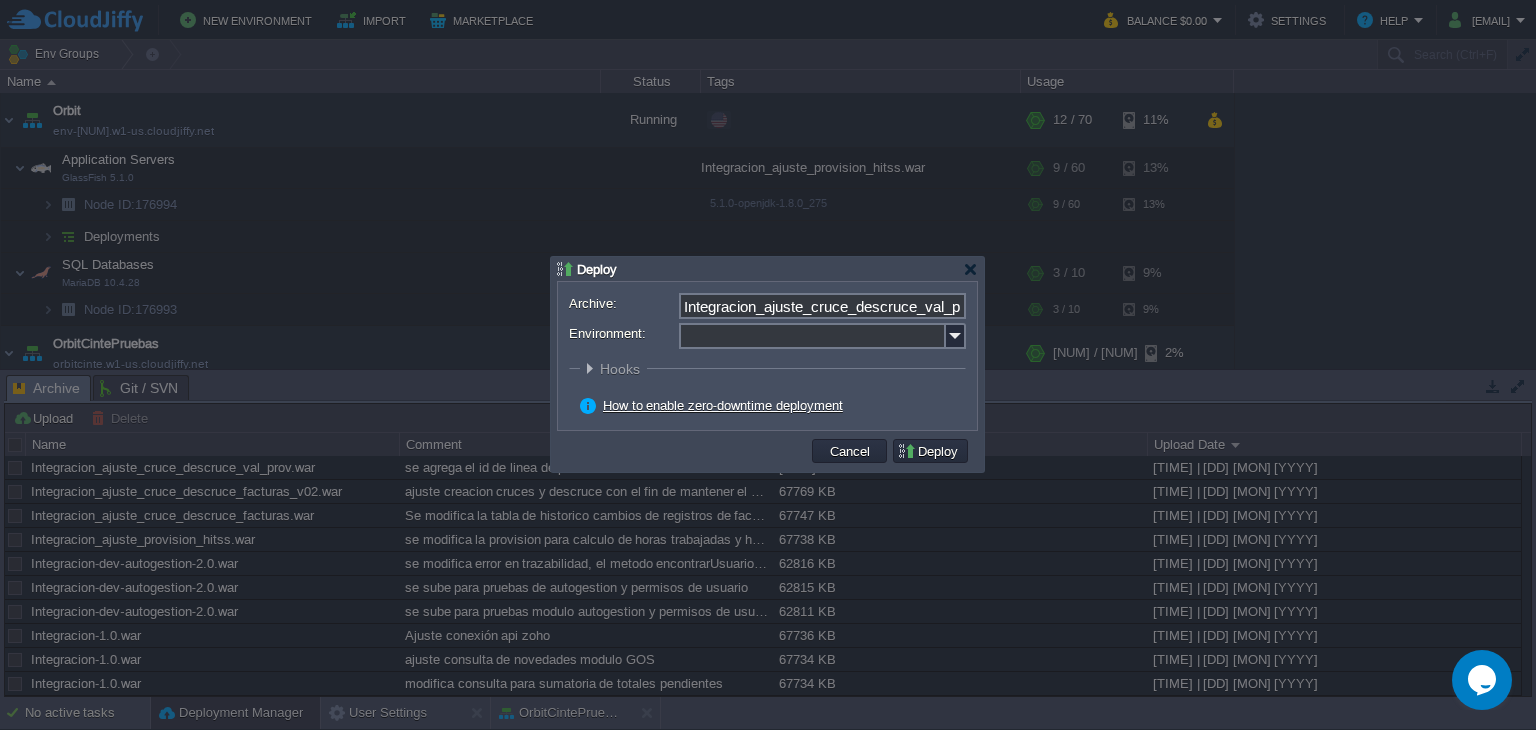 click on "Archive: Integracion_ajuste_cruce_descruce_val_prov.war Environment:  : ROOT  Hooks  Pre  Build Post  Pre  Deploy Post  Pre  Update Post  Deploy Strategy Simultaneous deployment Sequential deployment with delay   30 sec Enable  zero-downtime deployment How to enable zero-downtime deployment" at bounding box center (767, 356) 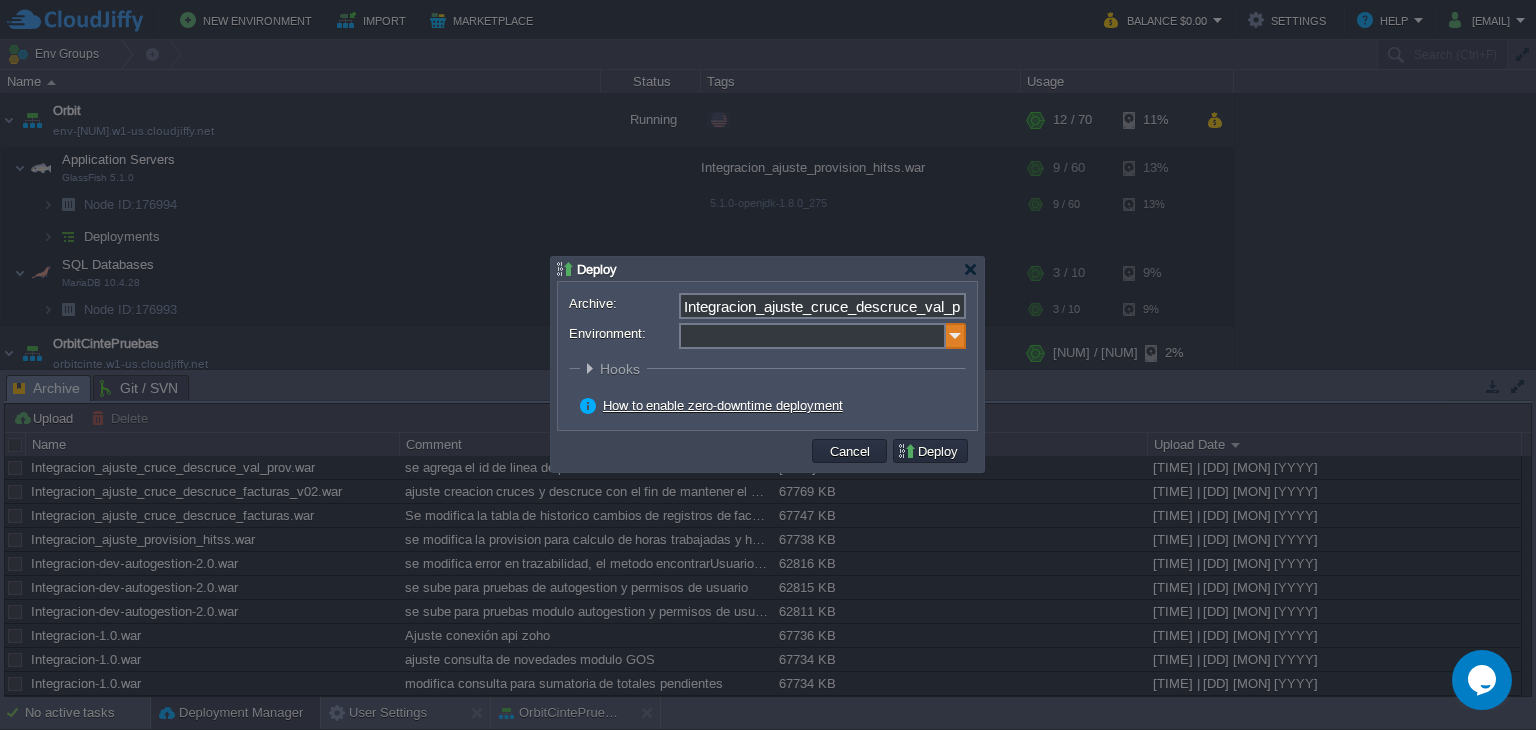 click at bounding box center (956, 336) 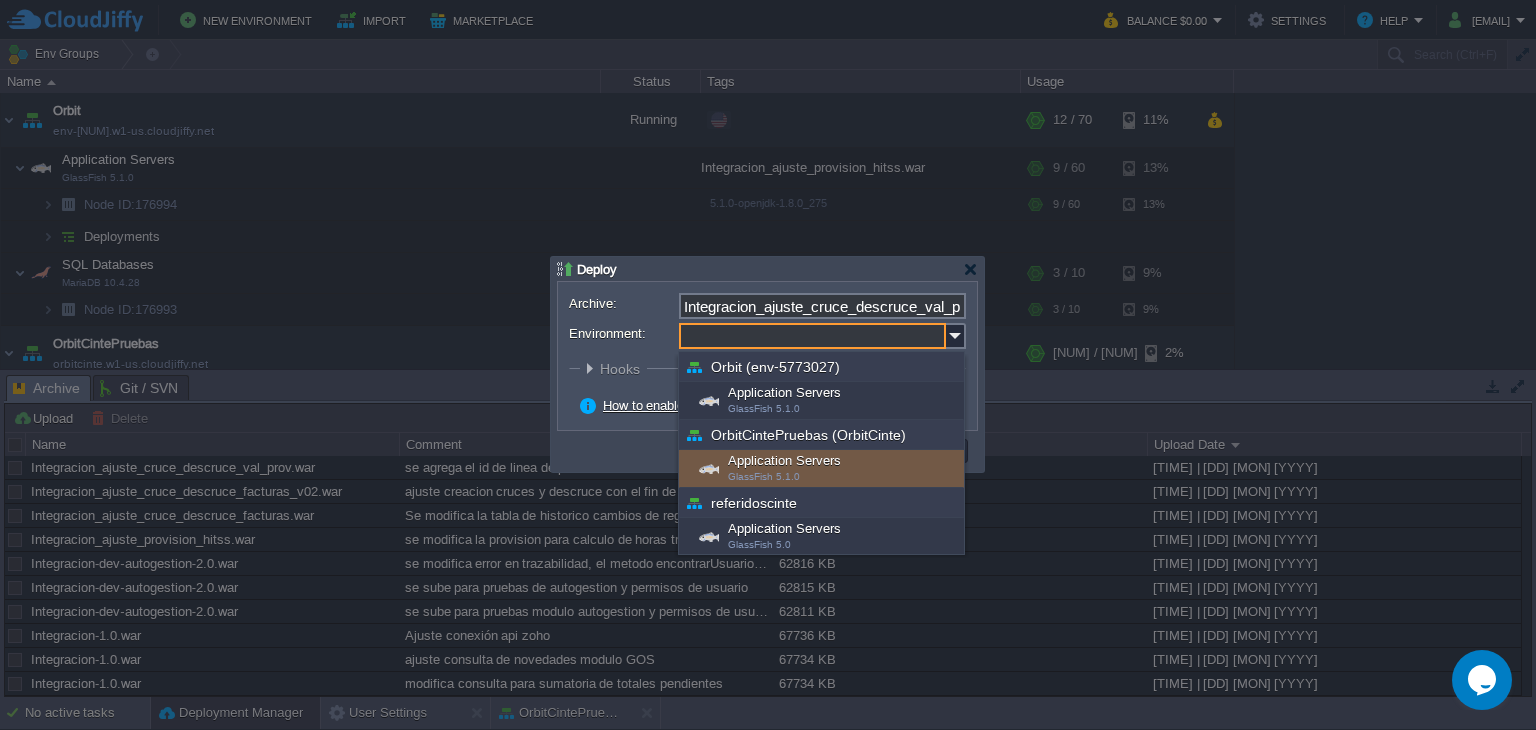 click on "Application Servers GlassFish 5.1.0" at bounding box center [821, 469] 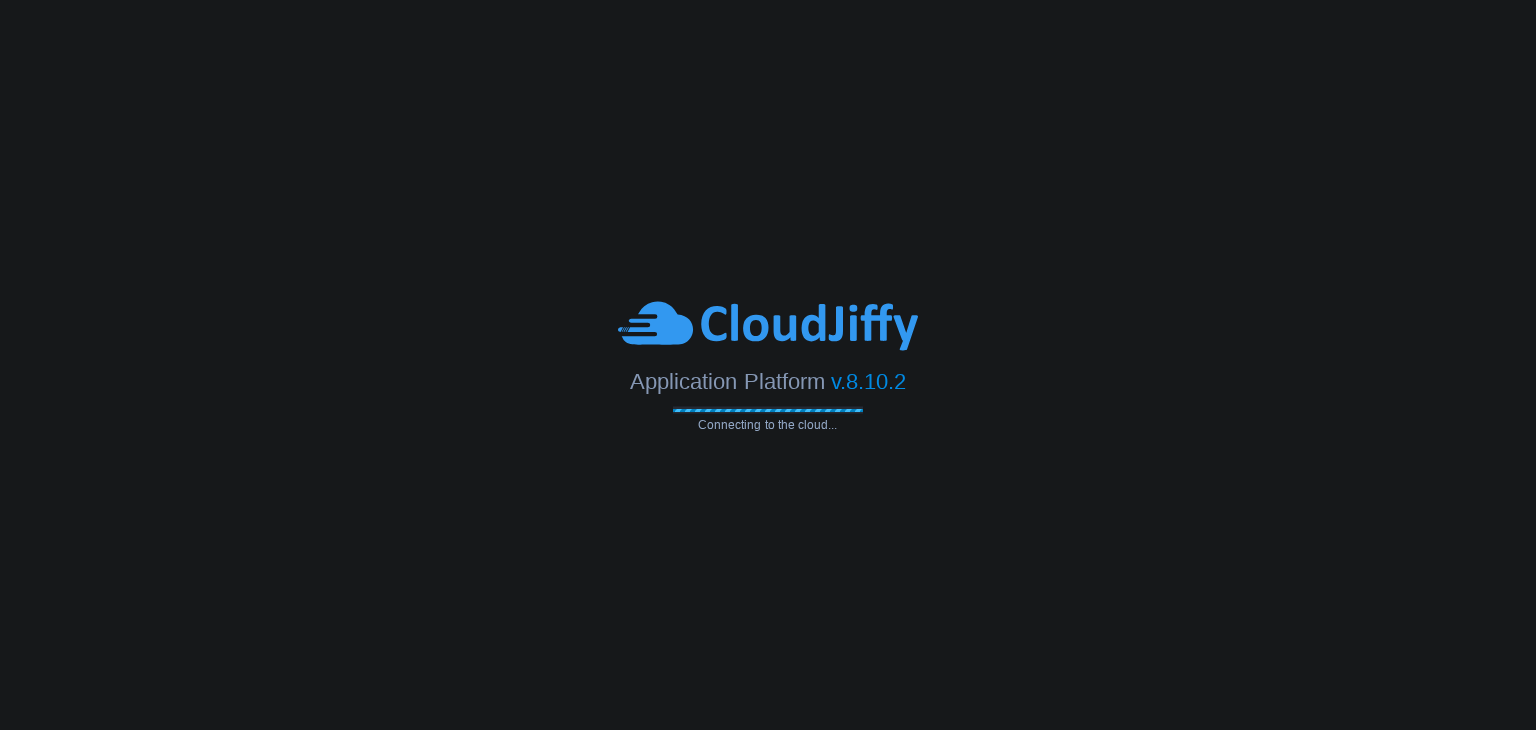 scroll, scrollTop: 0, scrollLeft: 0, axis: both 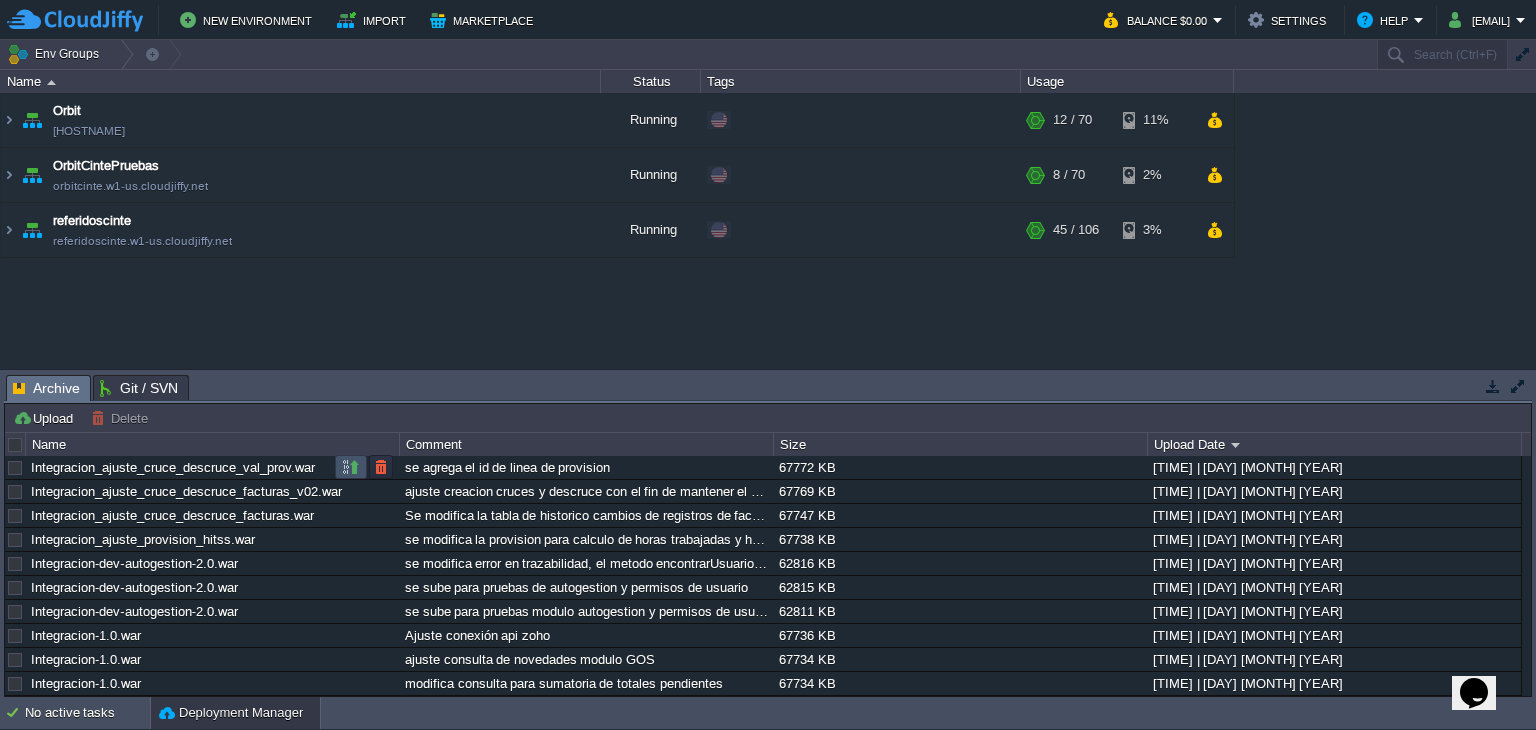 click at bounding box center (351, 467) 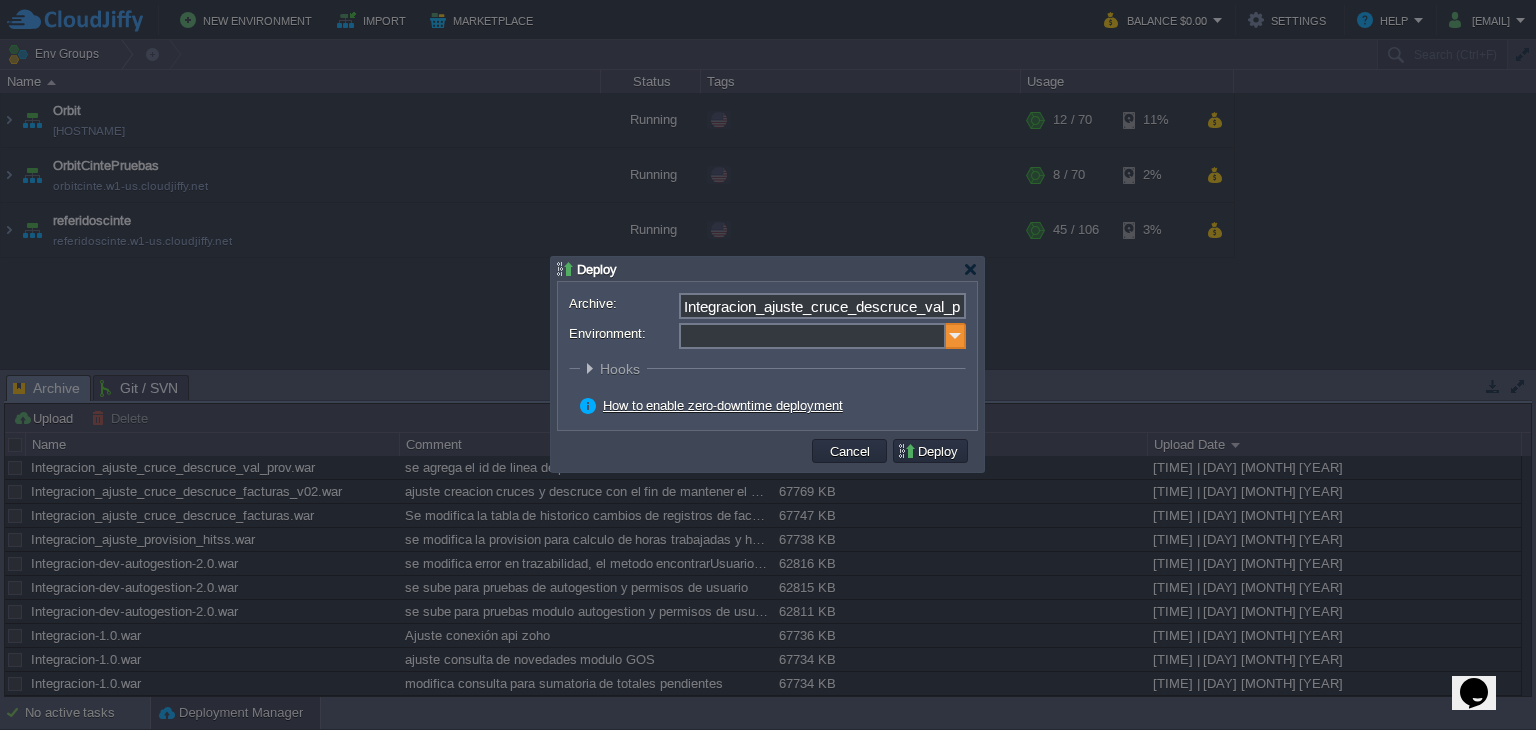 click at bounding box center [956, 336] 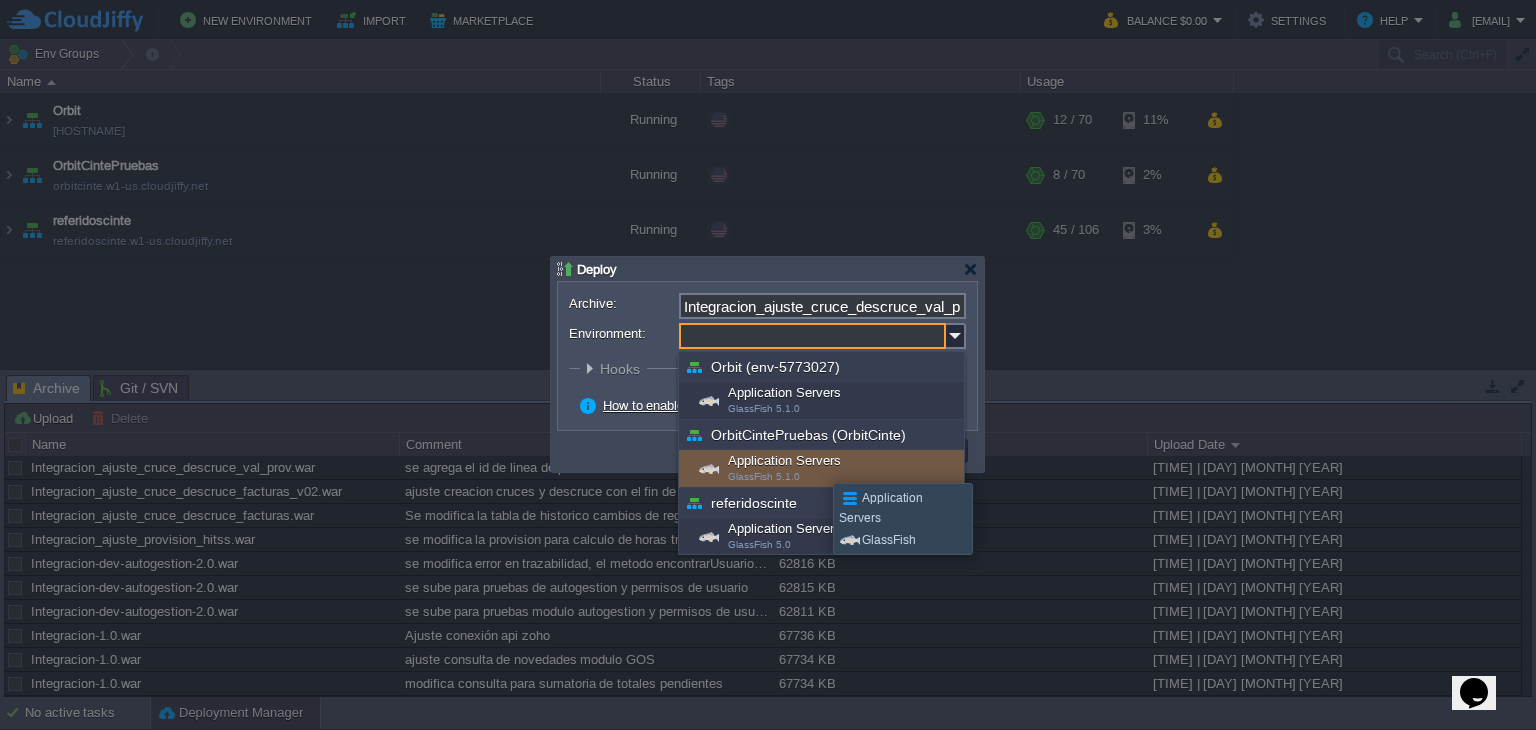 click on "Application Servers GlassFish 5.1.0" at bounding box center [821, 469] 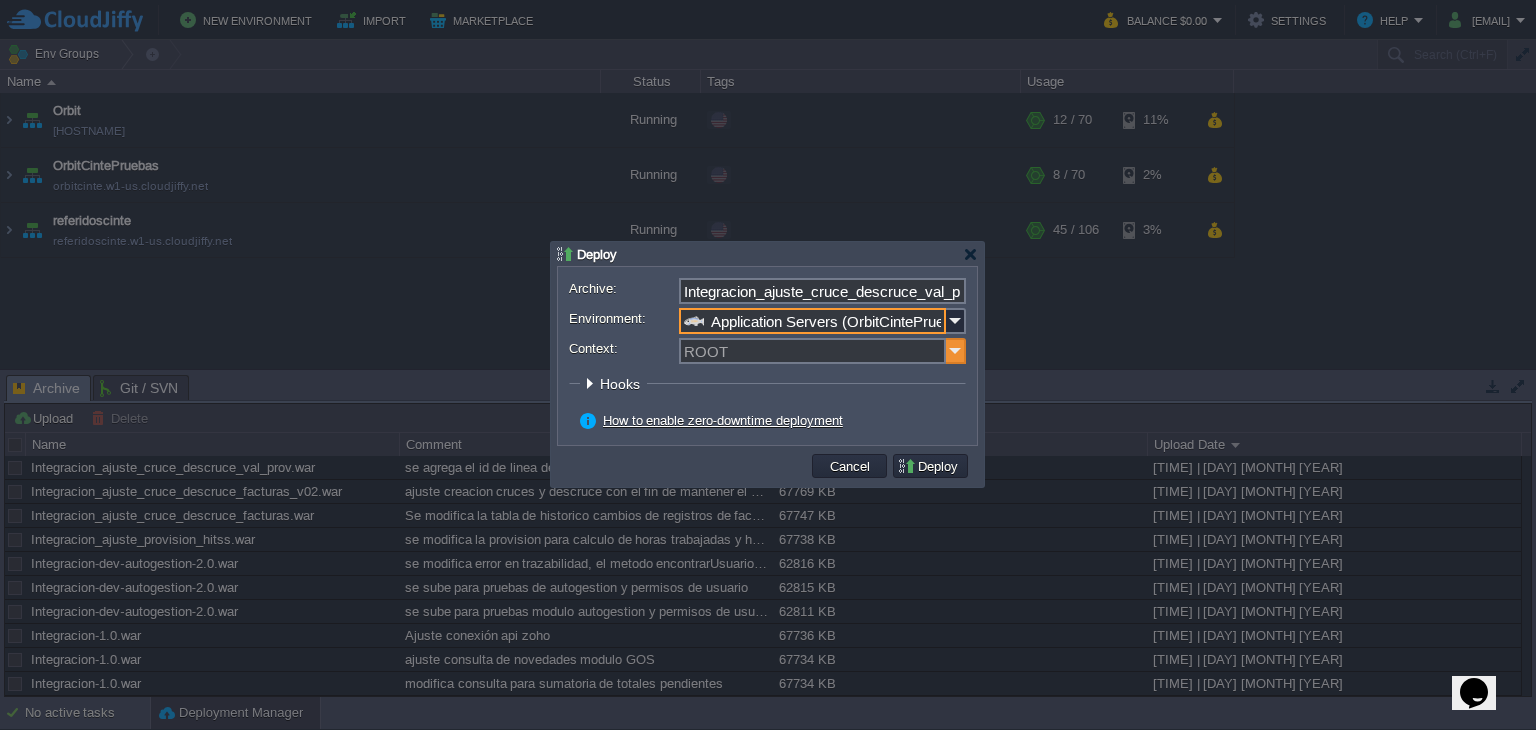click at bounding box center [956, 351] 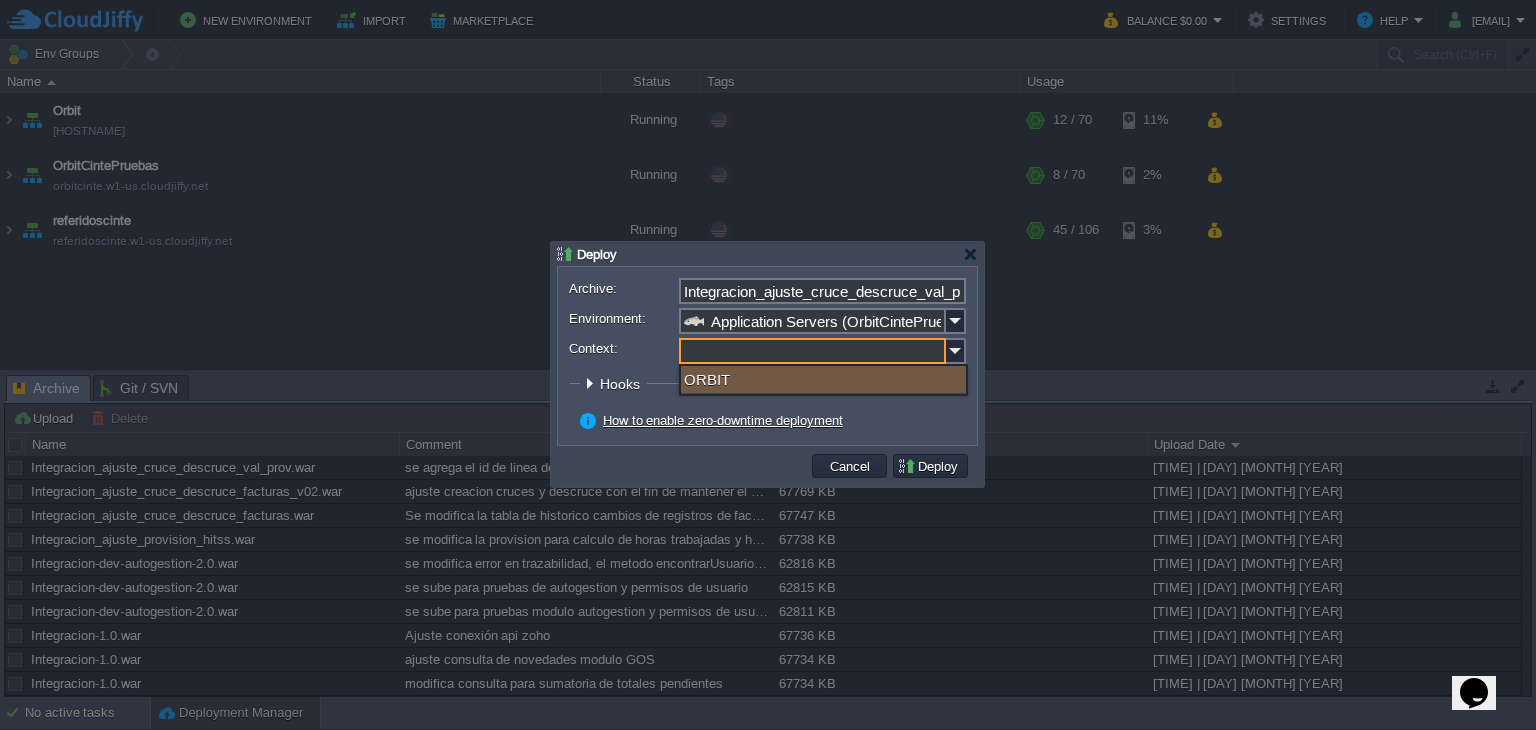 click on "ORBIT" at bounding box center (823, 379) 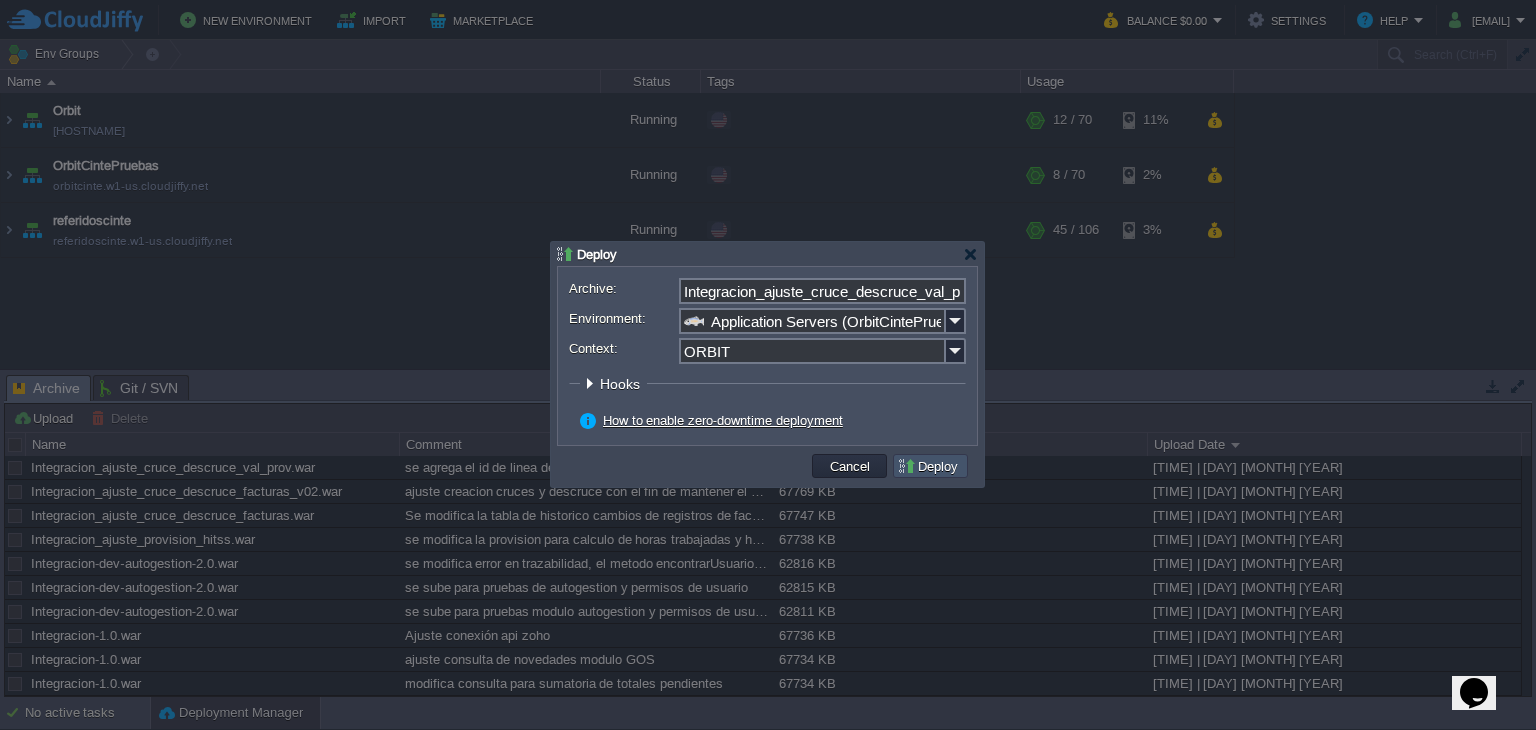 click on "Deploy" at bounding box center (930, 466) 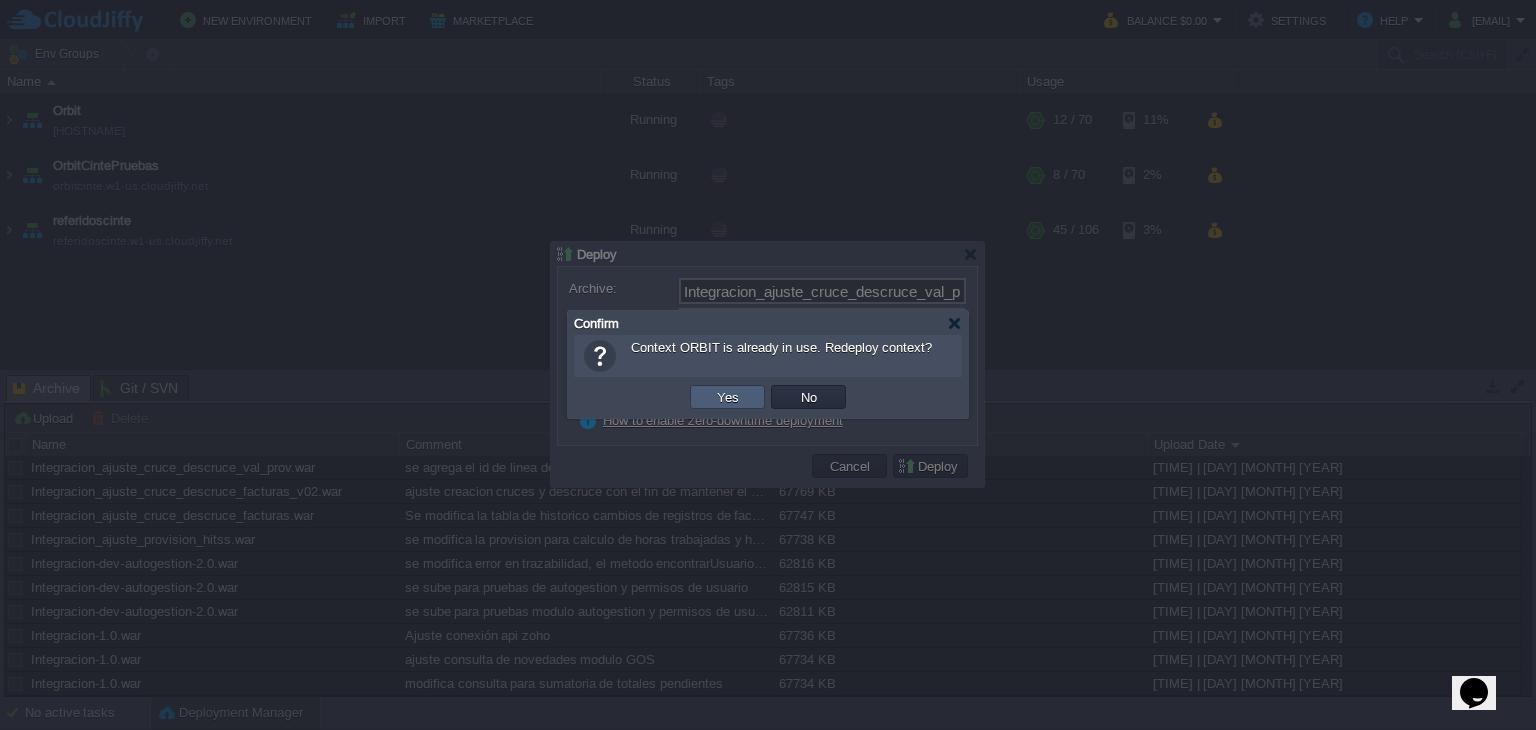 click on "Yes" at bounding box center (727, 397) 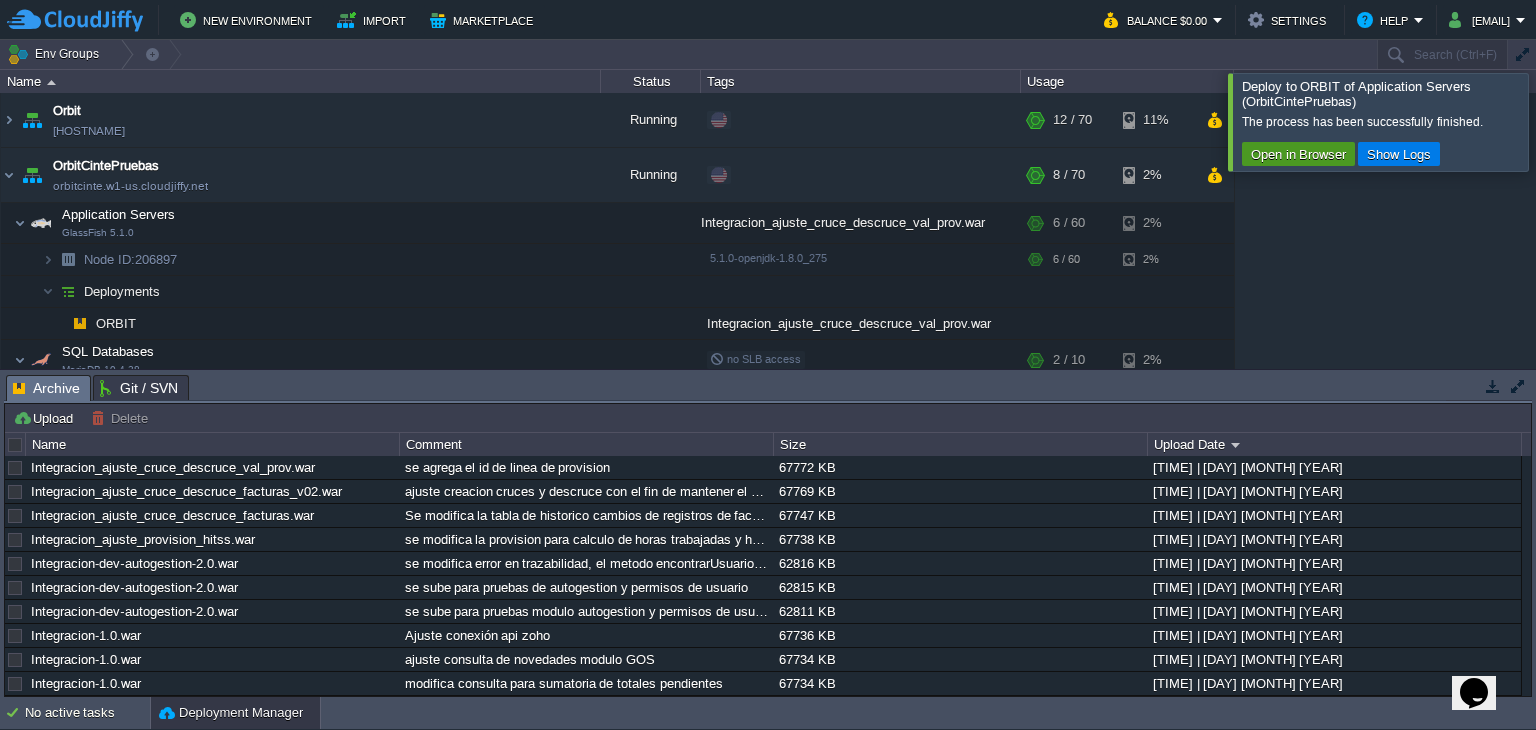 click on "Open in Browser" at bounding box center [1298, 154] 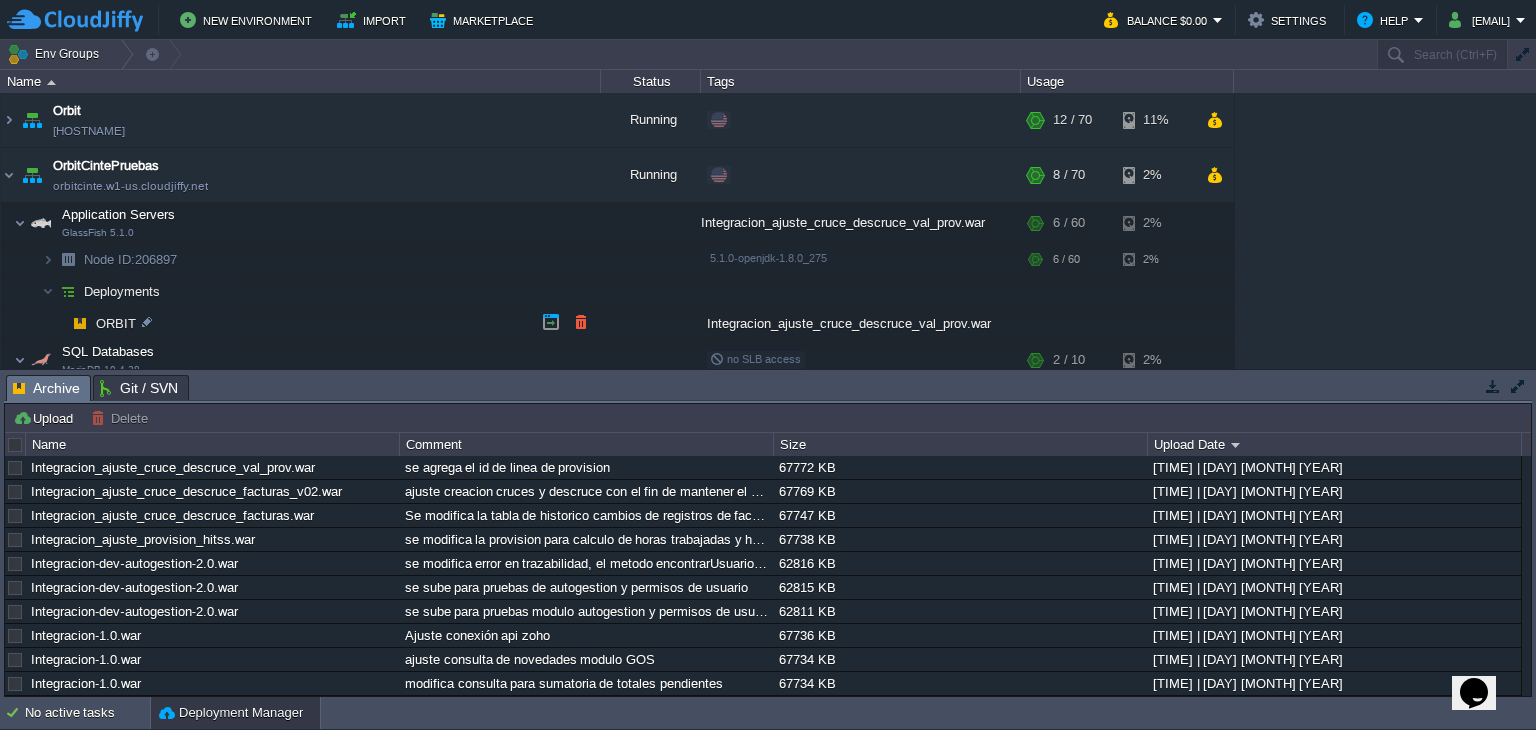 scroll, scrollTop: 97, scrollLeft: 0, axis: vertical 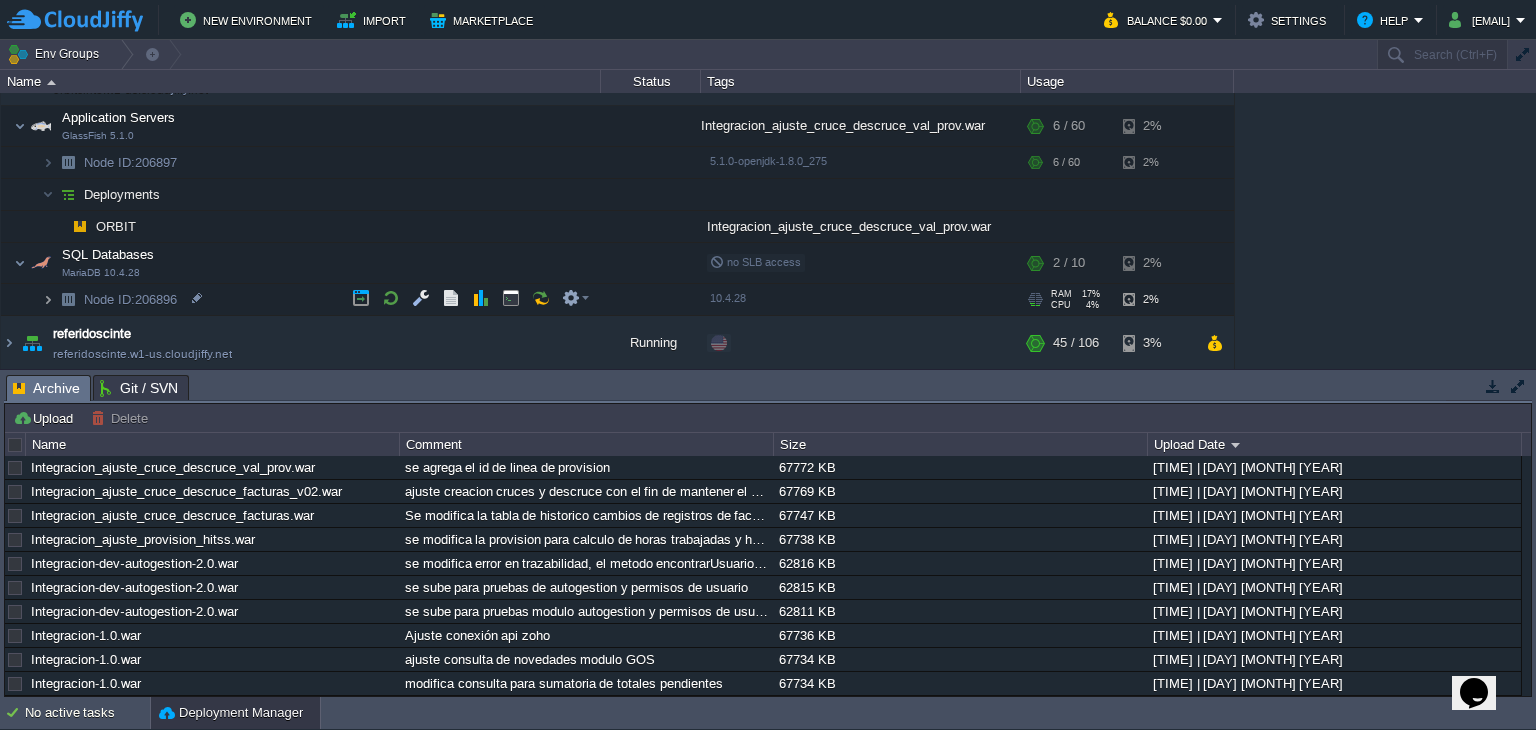 click at bounding box center [48, 299] 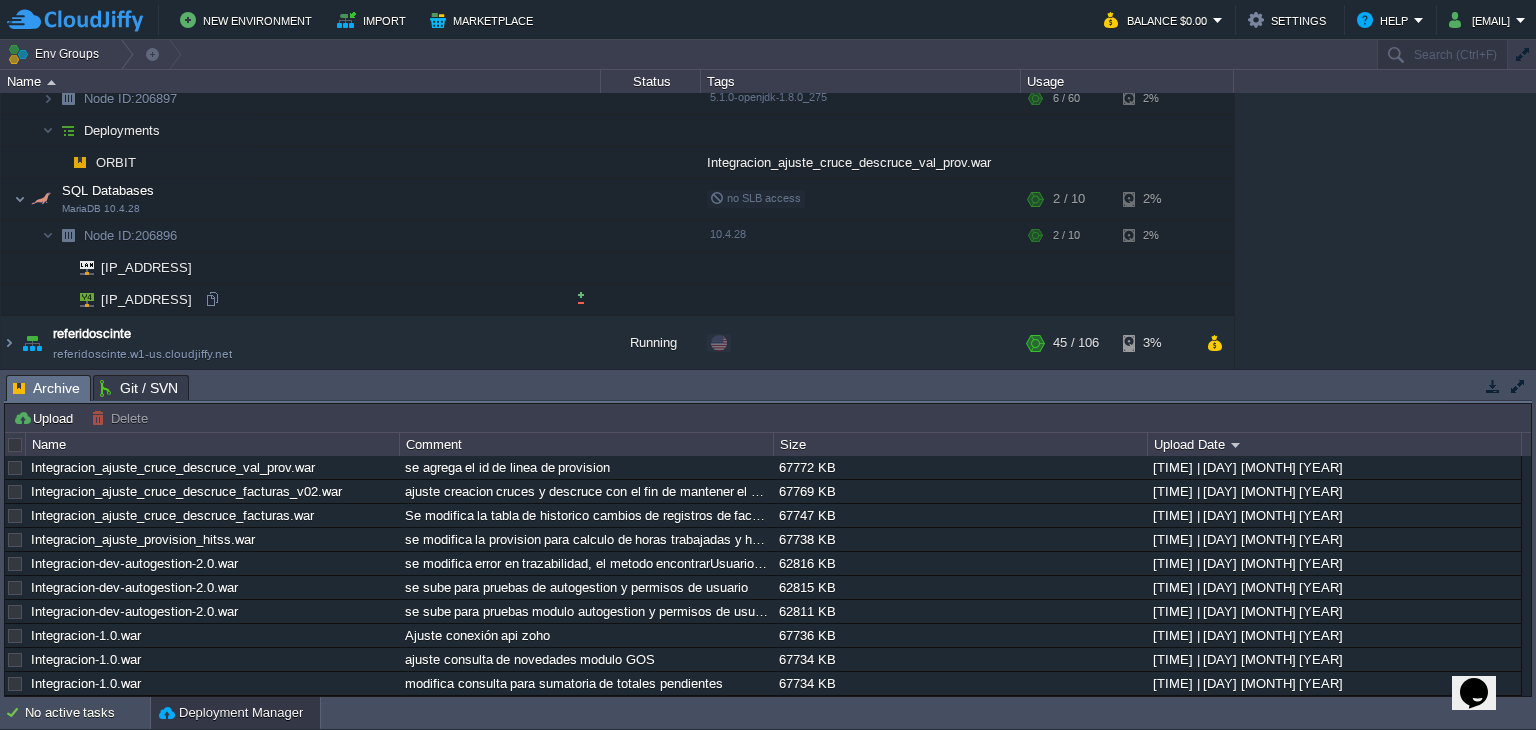 scroll, scrollTop: 160, scrollLeft: 0, axis: vertical 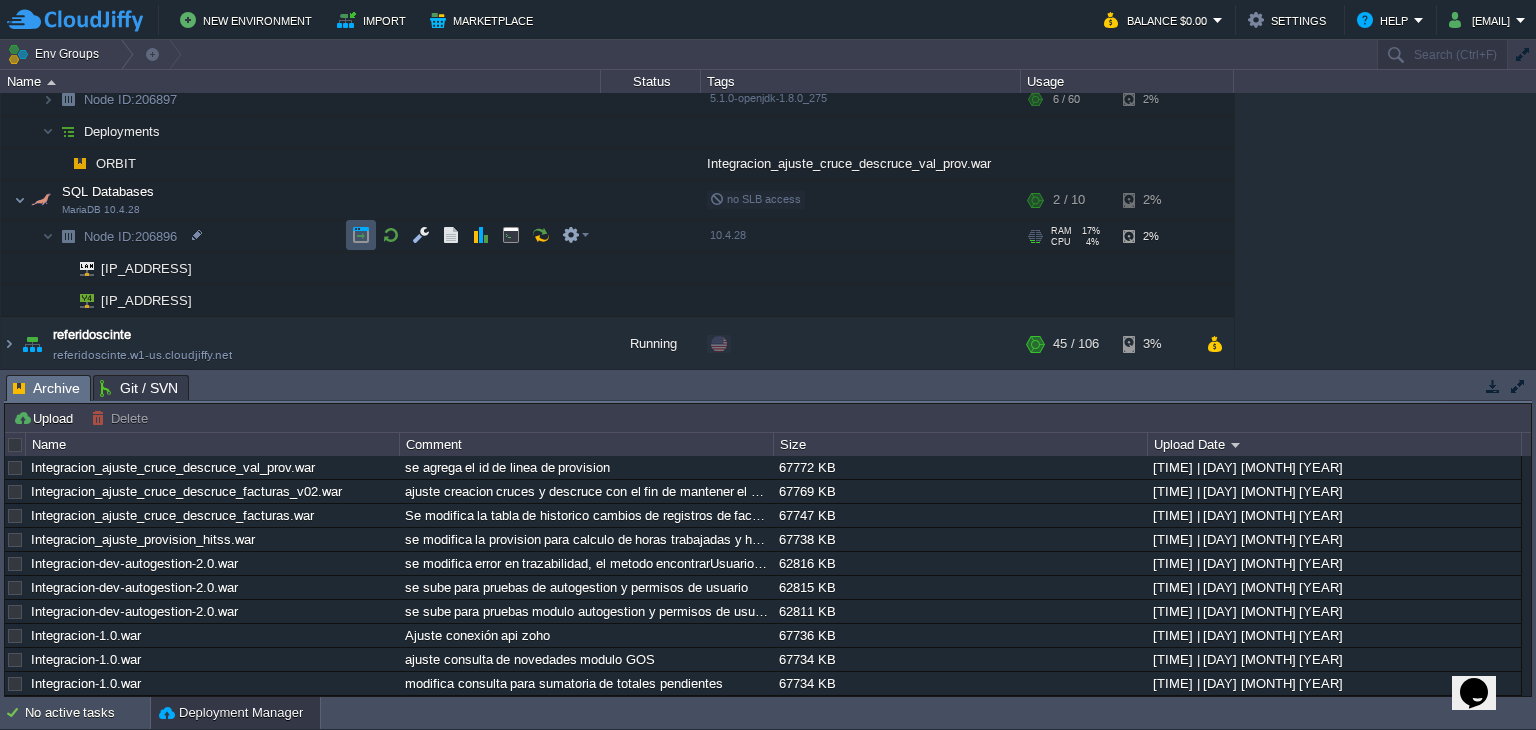 click at bounding box center [361, 235] 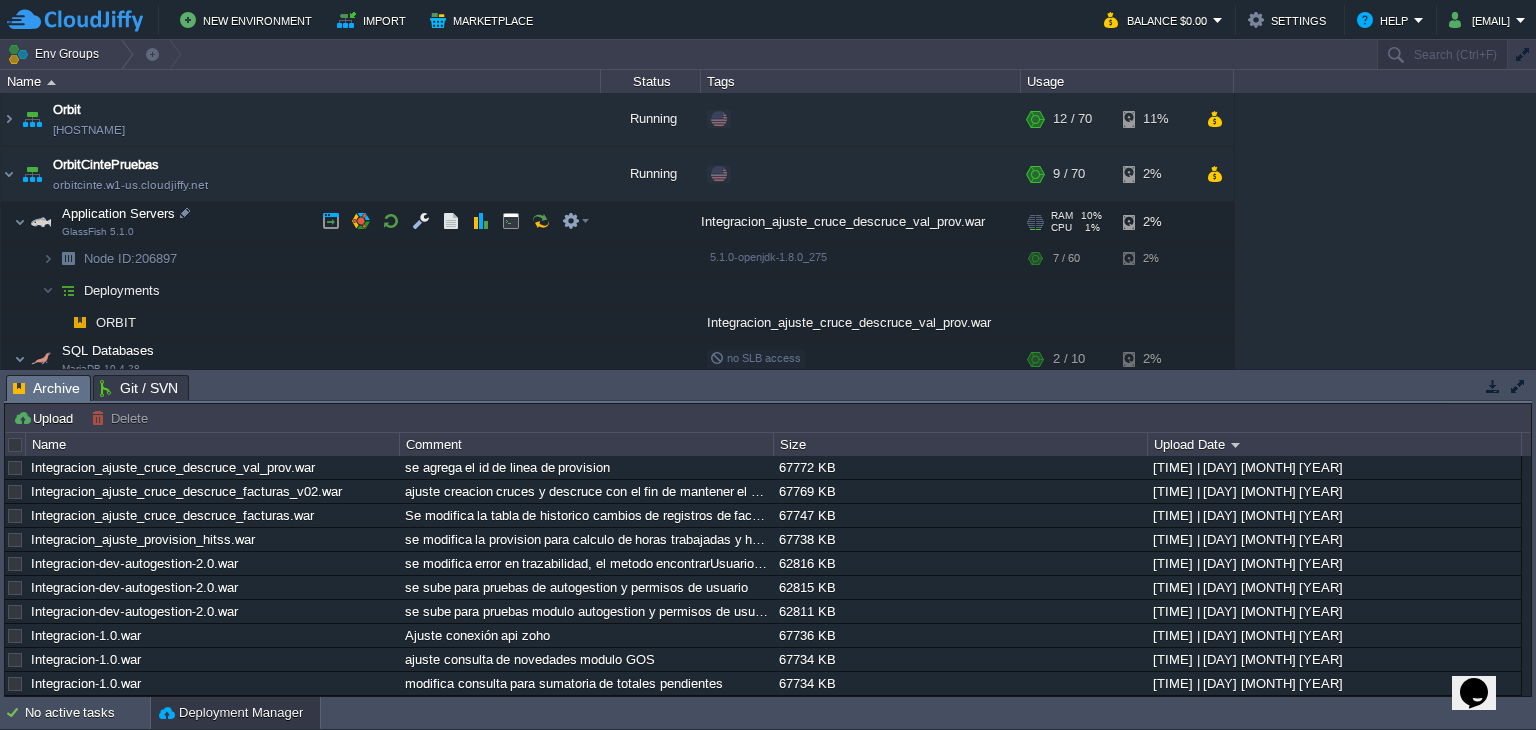scroll, scrollTop: 0, scrollLeft: 0, axis: both 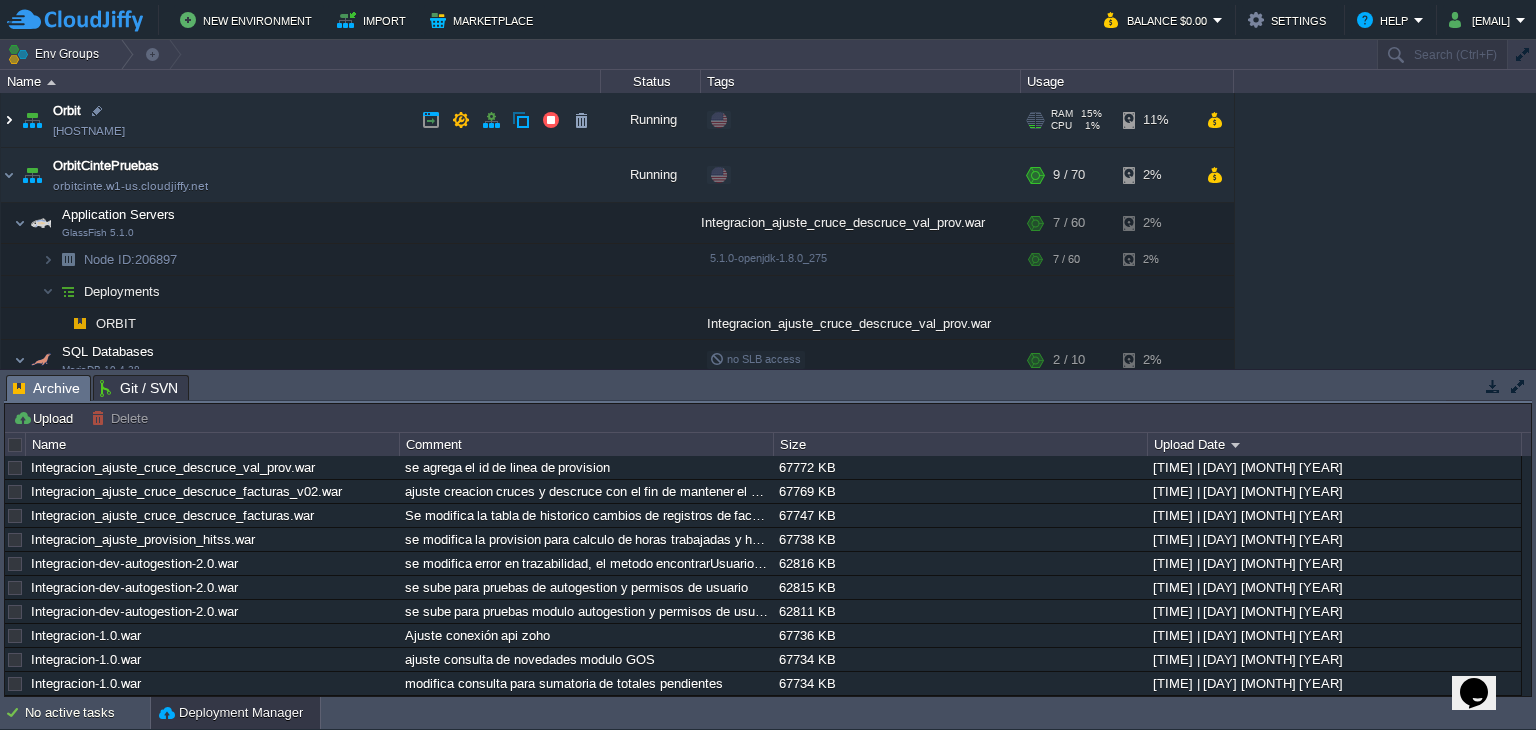 click at bounding box center (9, 120) 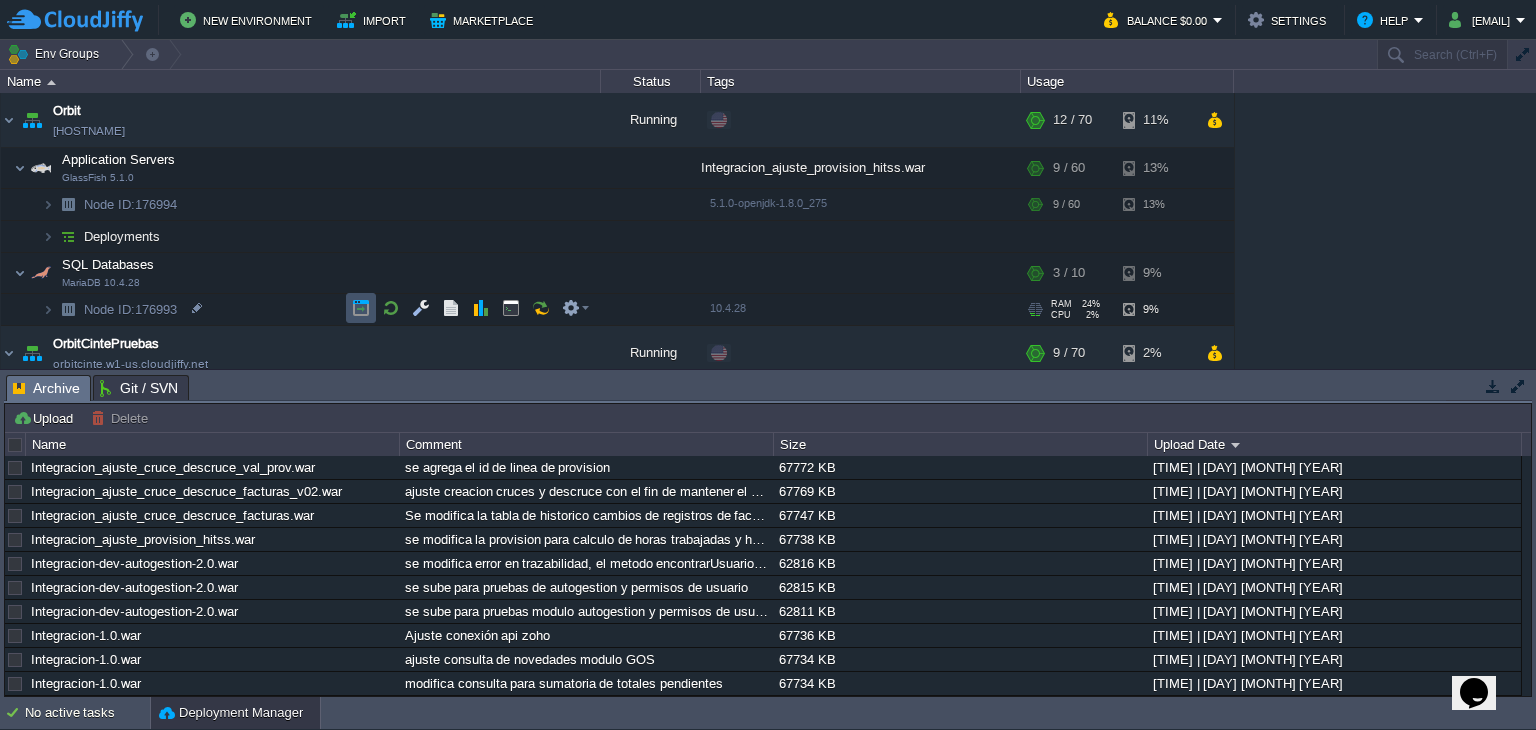 click at bounding box center [361, 308] 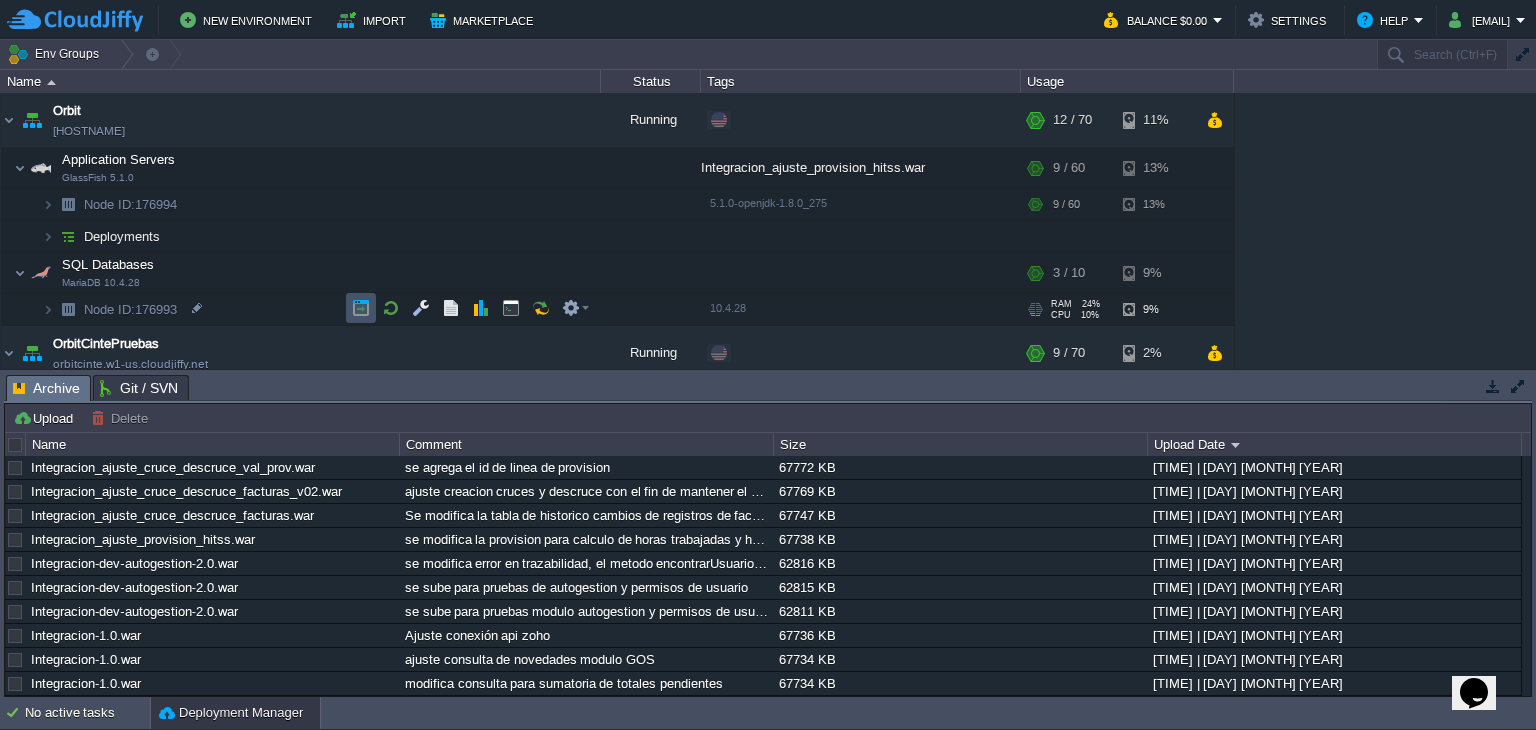 click at bounding box center (361, 308) 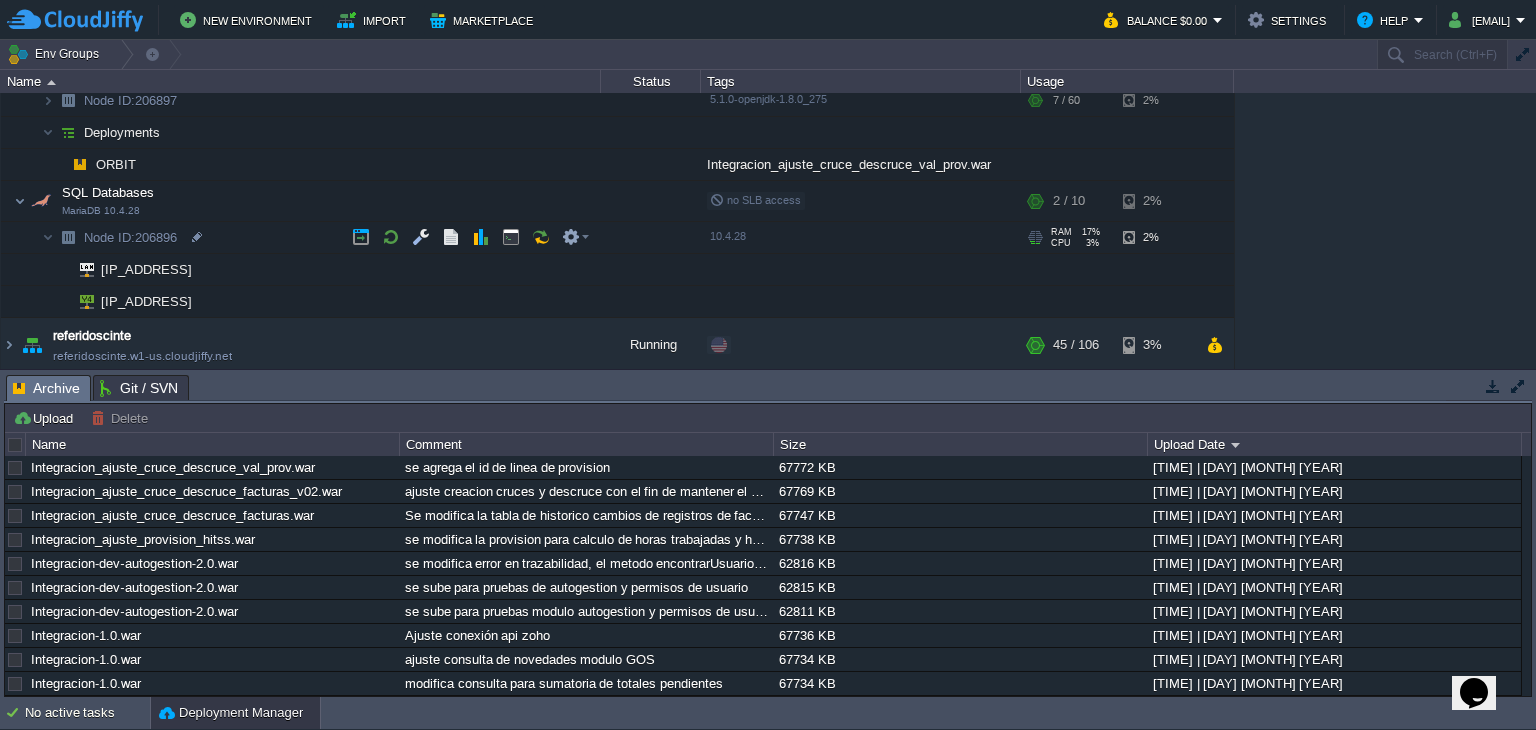 scroll, scrollTop: 337, scrollLeft: 0, axis: vertical 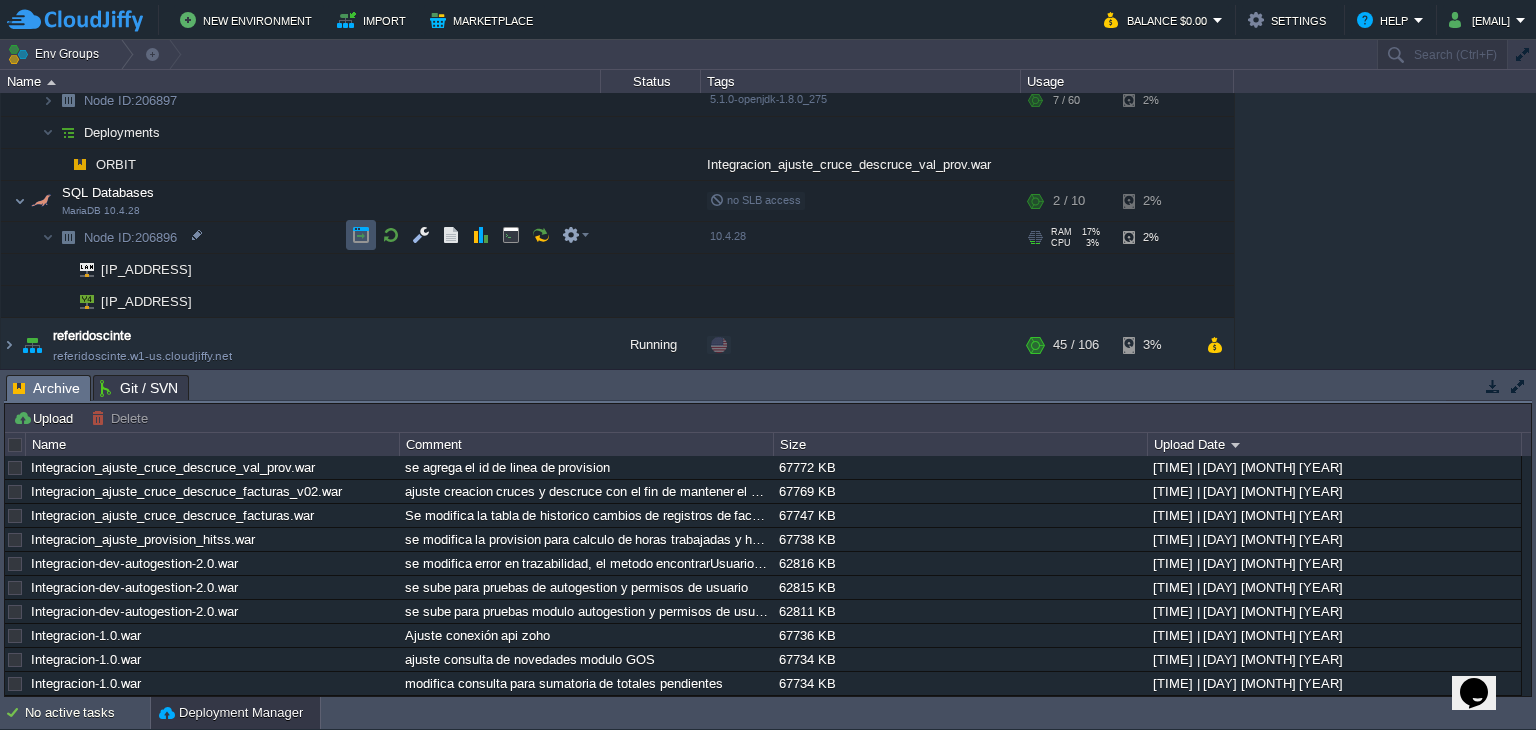click at bounding box center [361, 235] 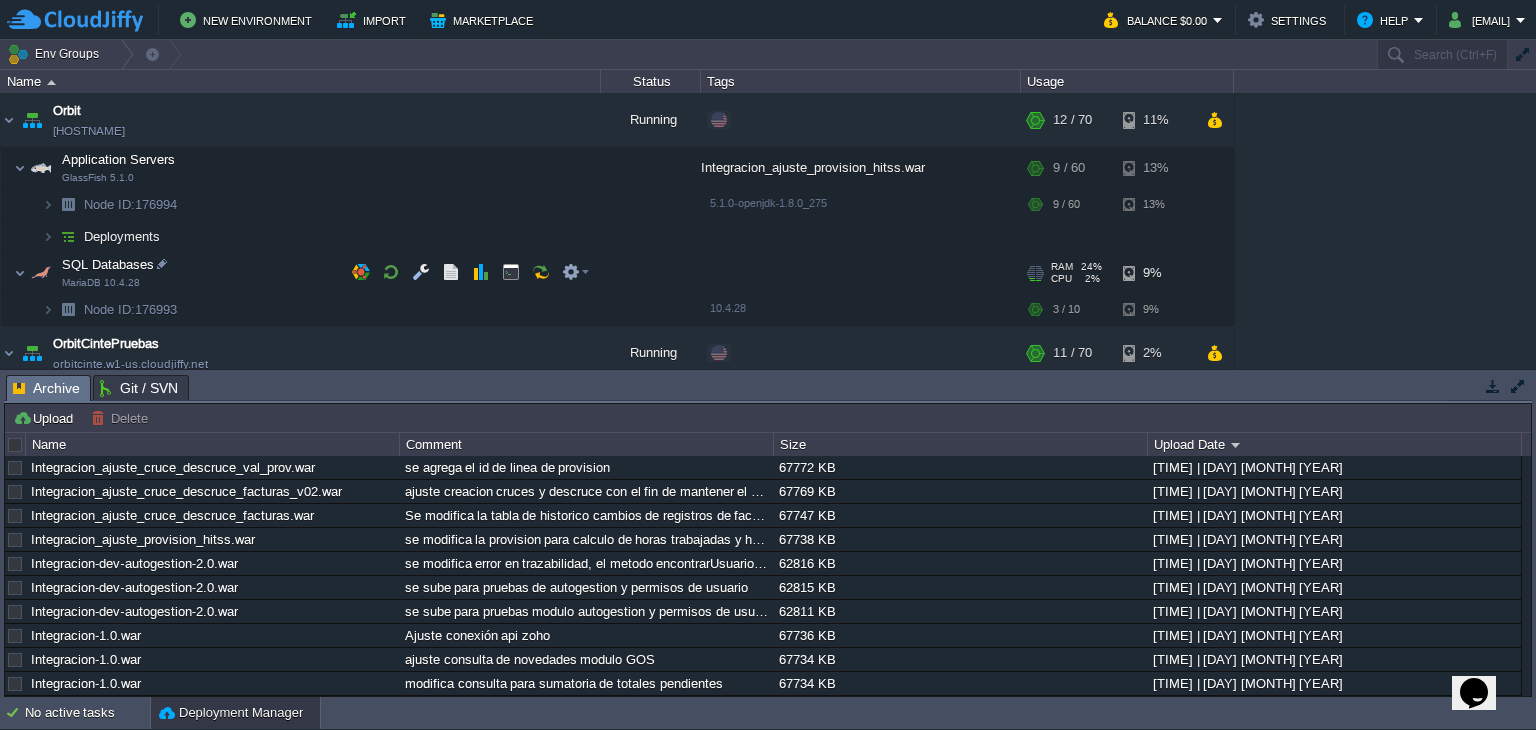 scroll, scrollTop: 100, scrollLeft: 0, axis: vertical 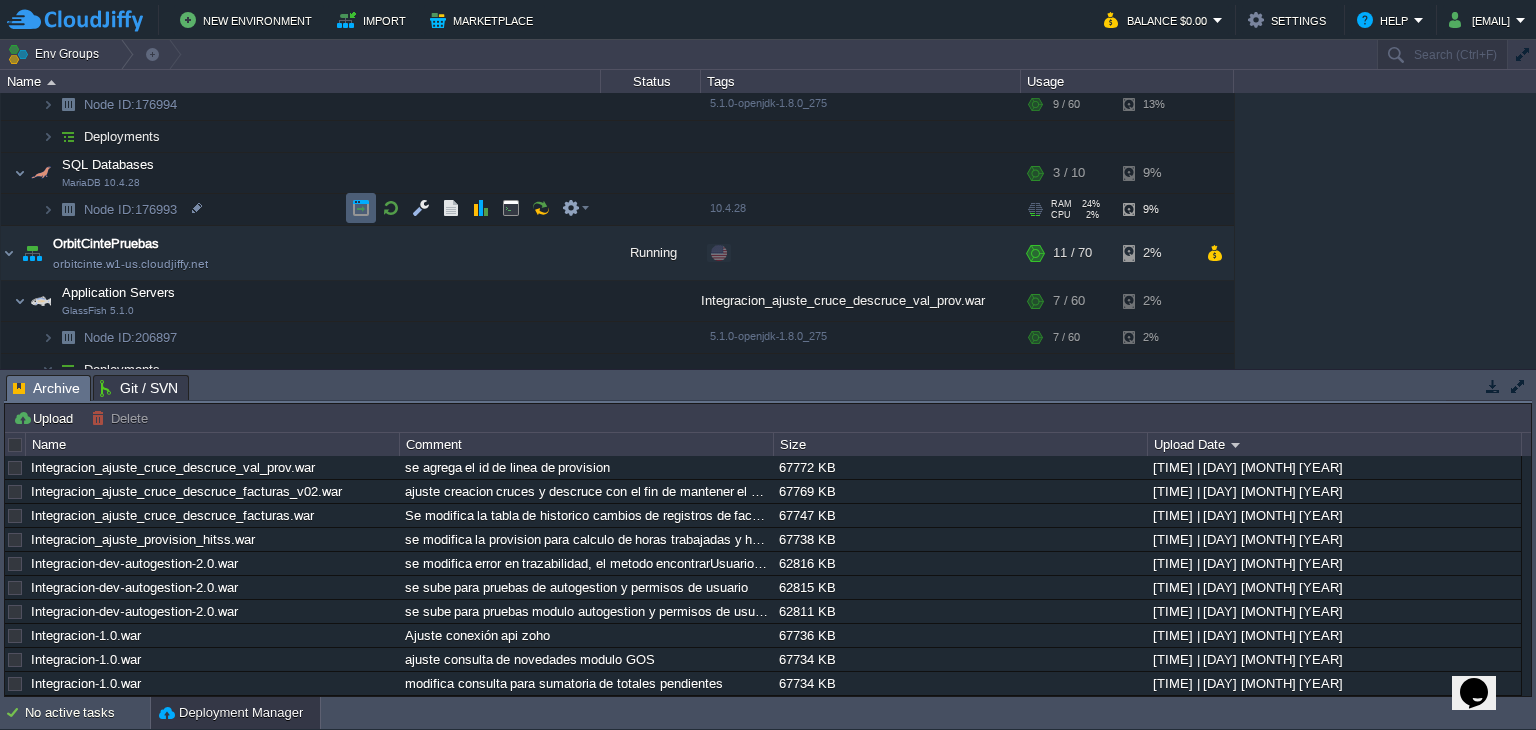 click at bounding box center [361, 208] 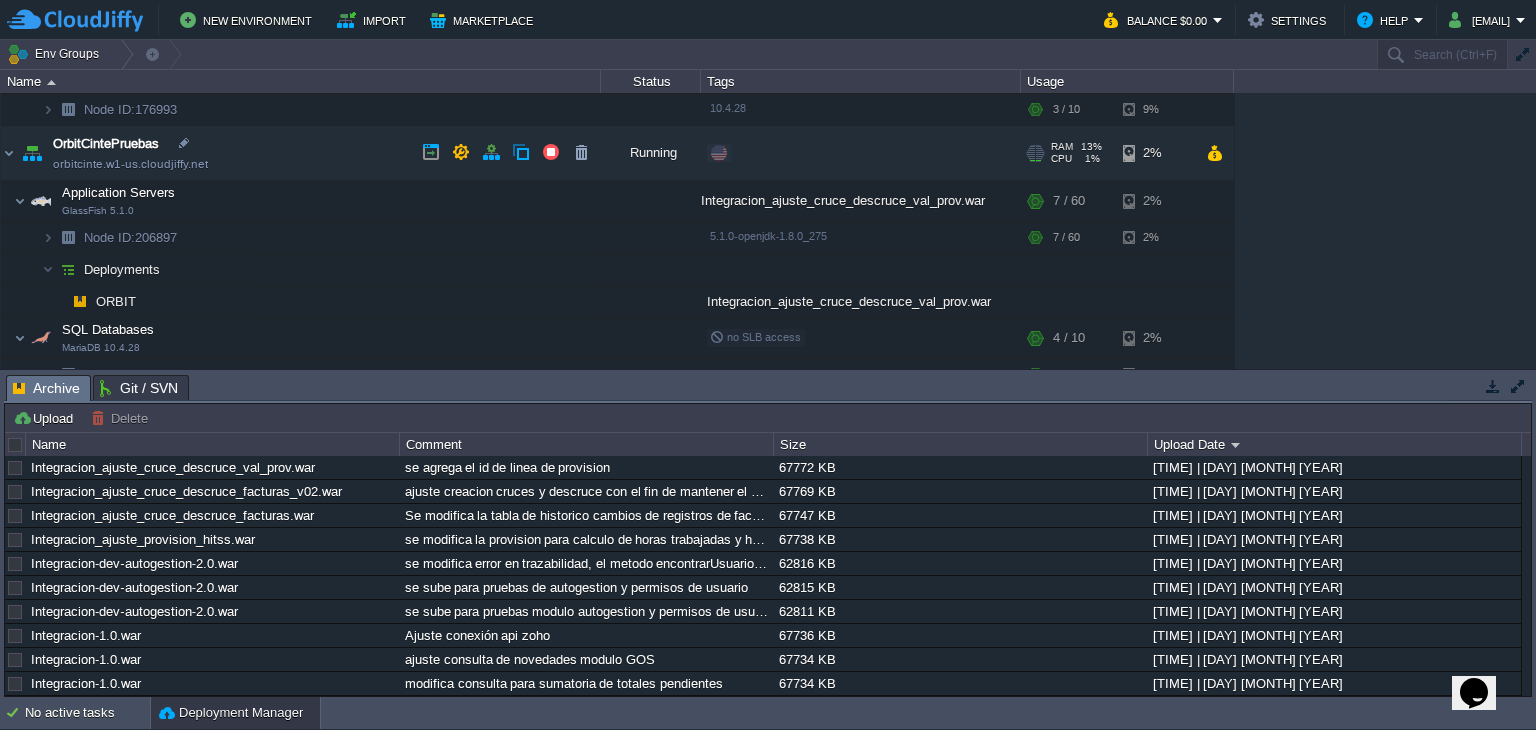 scroll, scrollTop: 0, scrollLeft: 0, axis: both 